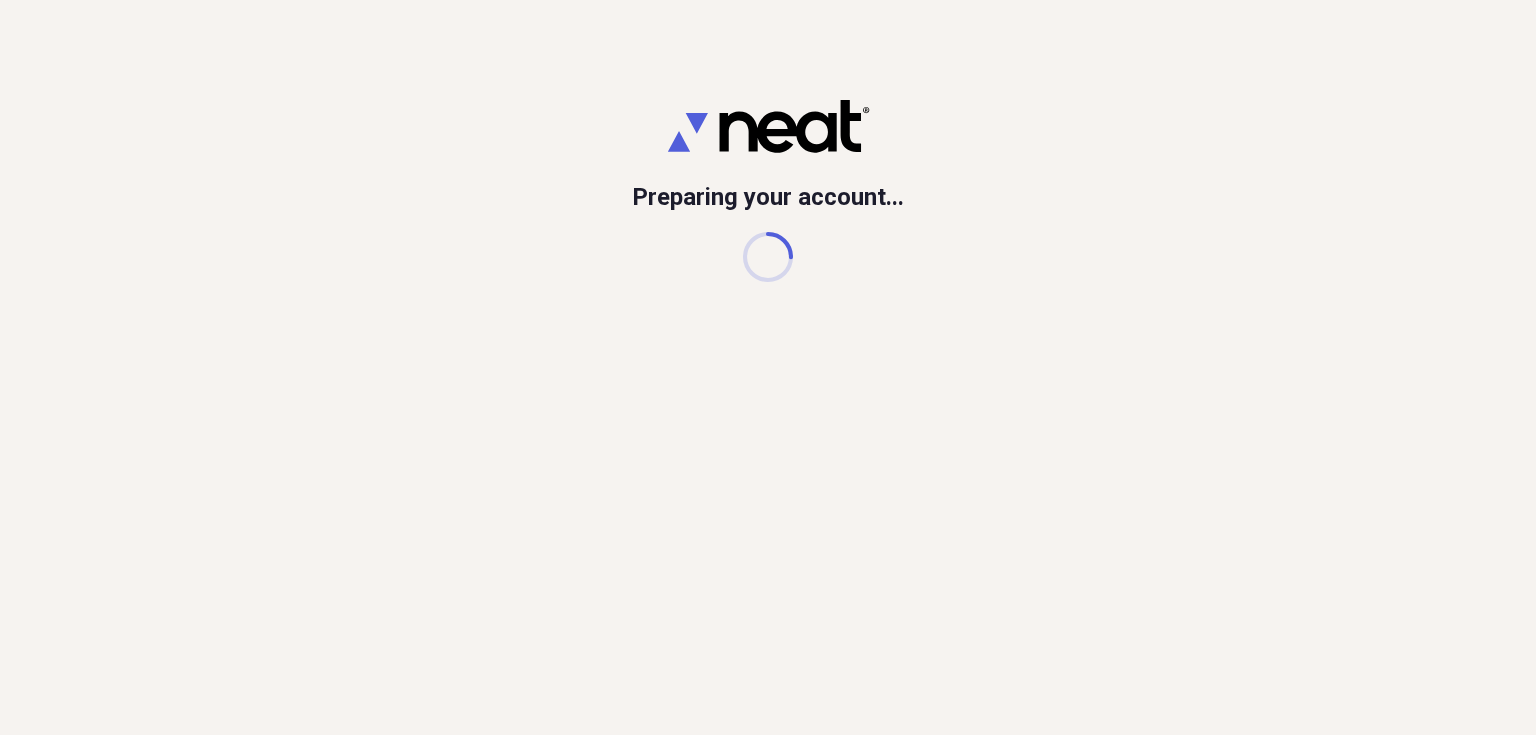 scroll, scrollTop: 0, scrollLeft: 0, axis: both 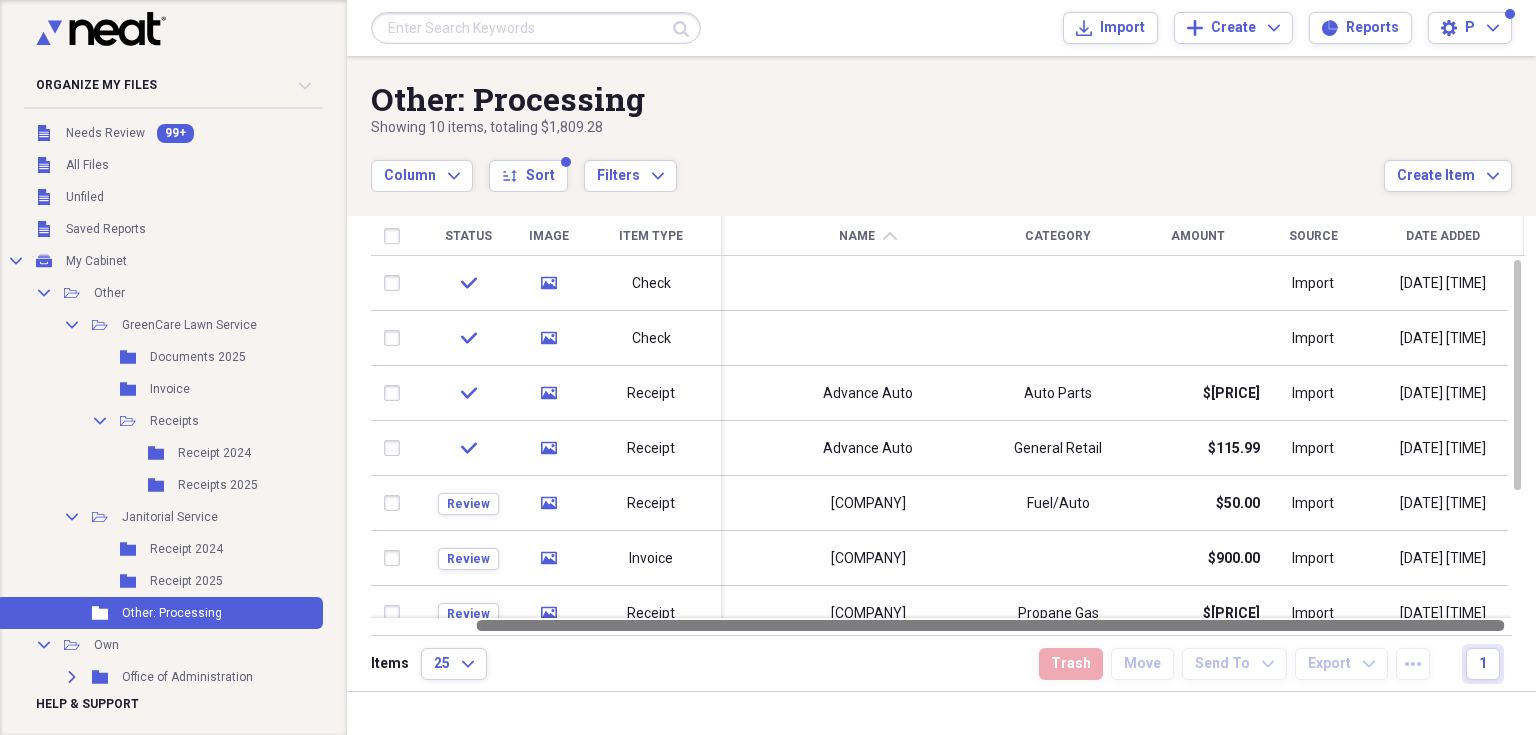 drag, startPoint x: 1391, startPoint y: 624, endPoint x: 1494, endPoint y: 635, distance: 103.58572 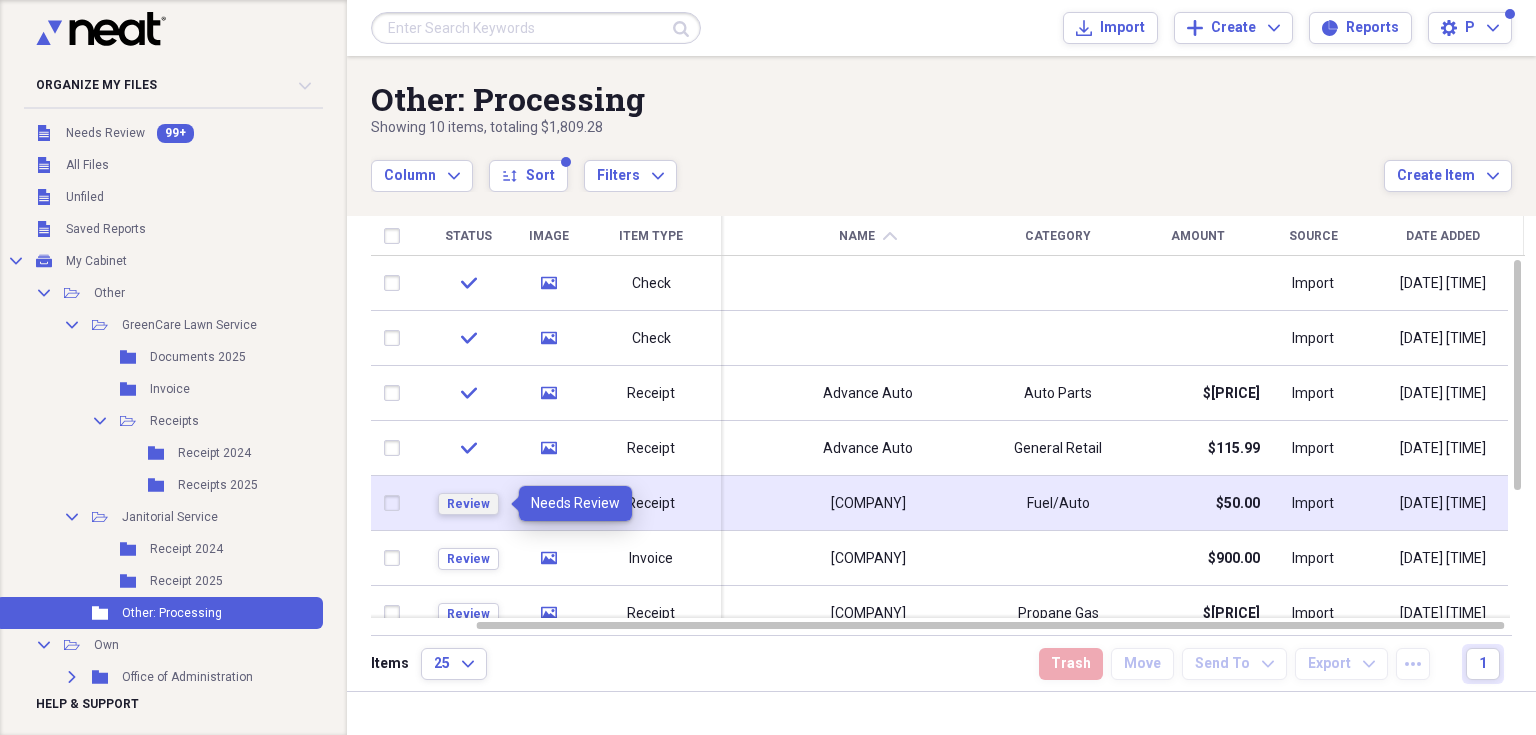 click on "Review" at bounding box center (468, 504) 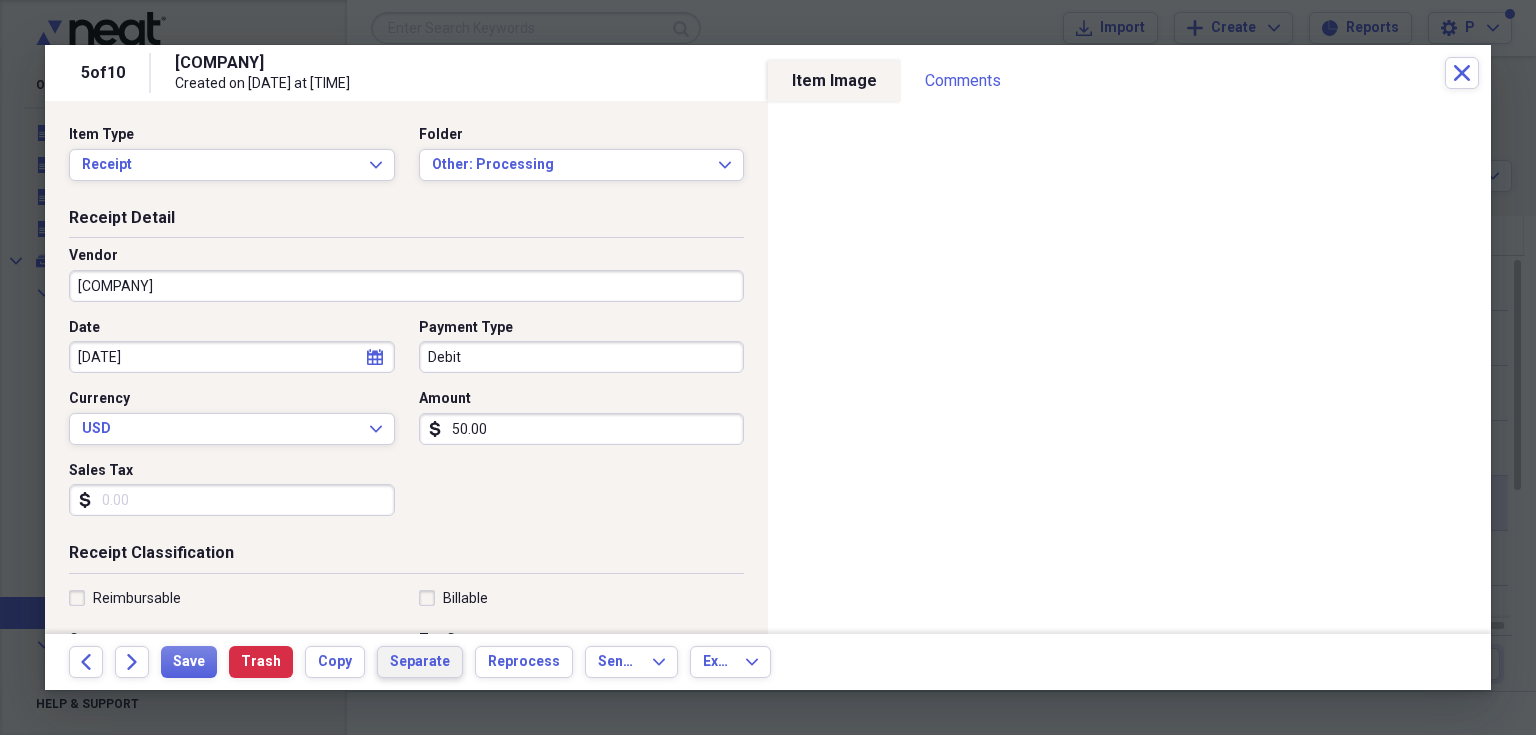 click on "Separate" at bounding box center [420, 662] 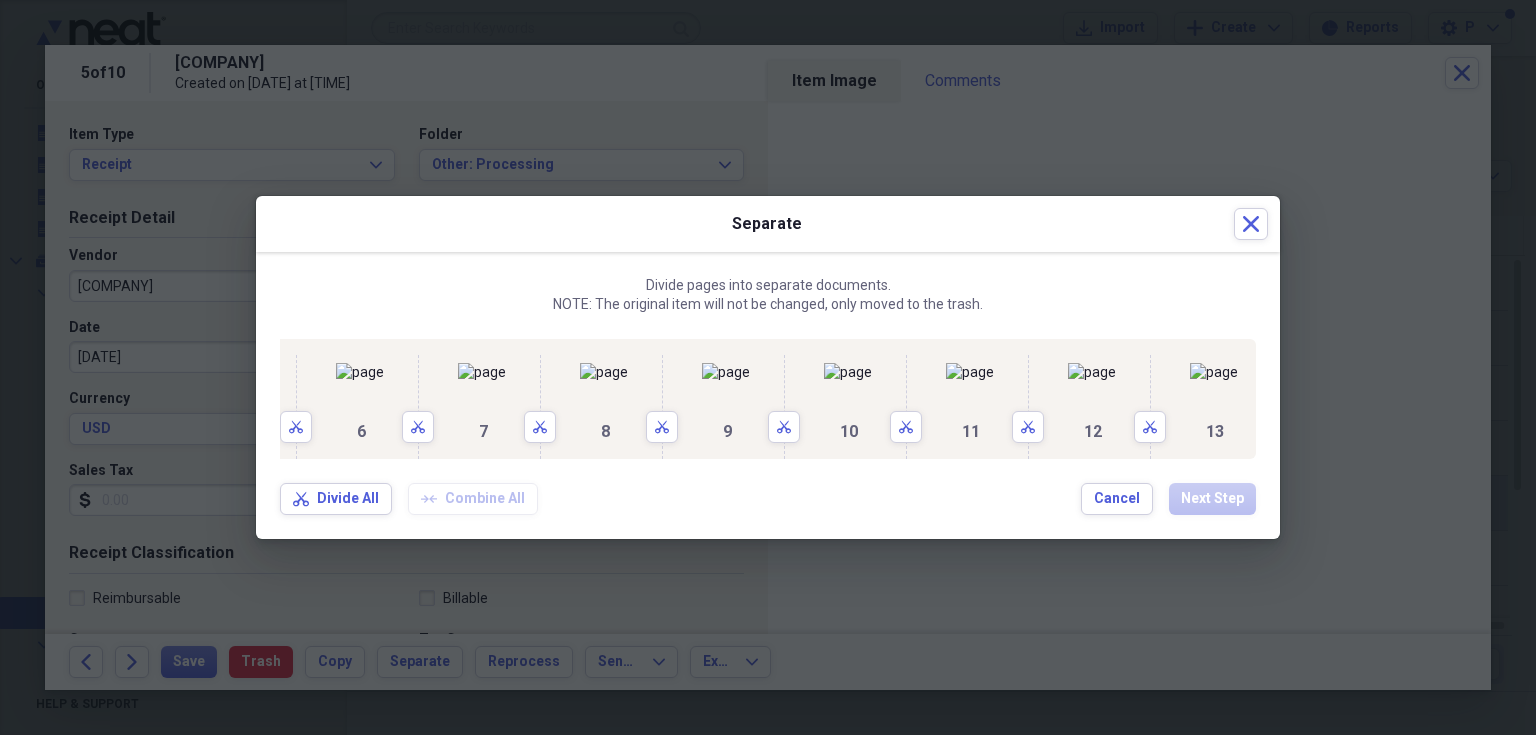 scroll, scrollTop: 0, scrollLeft: 1888, axis: horizontal 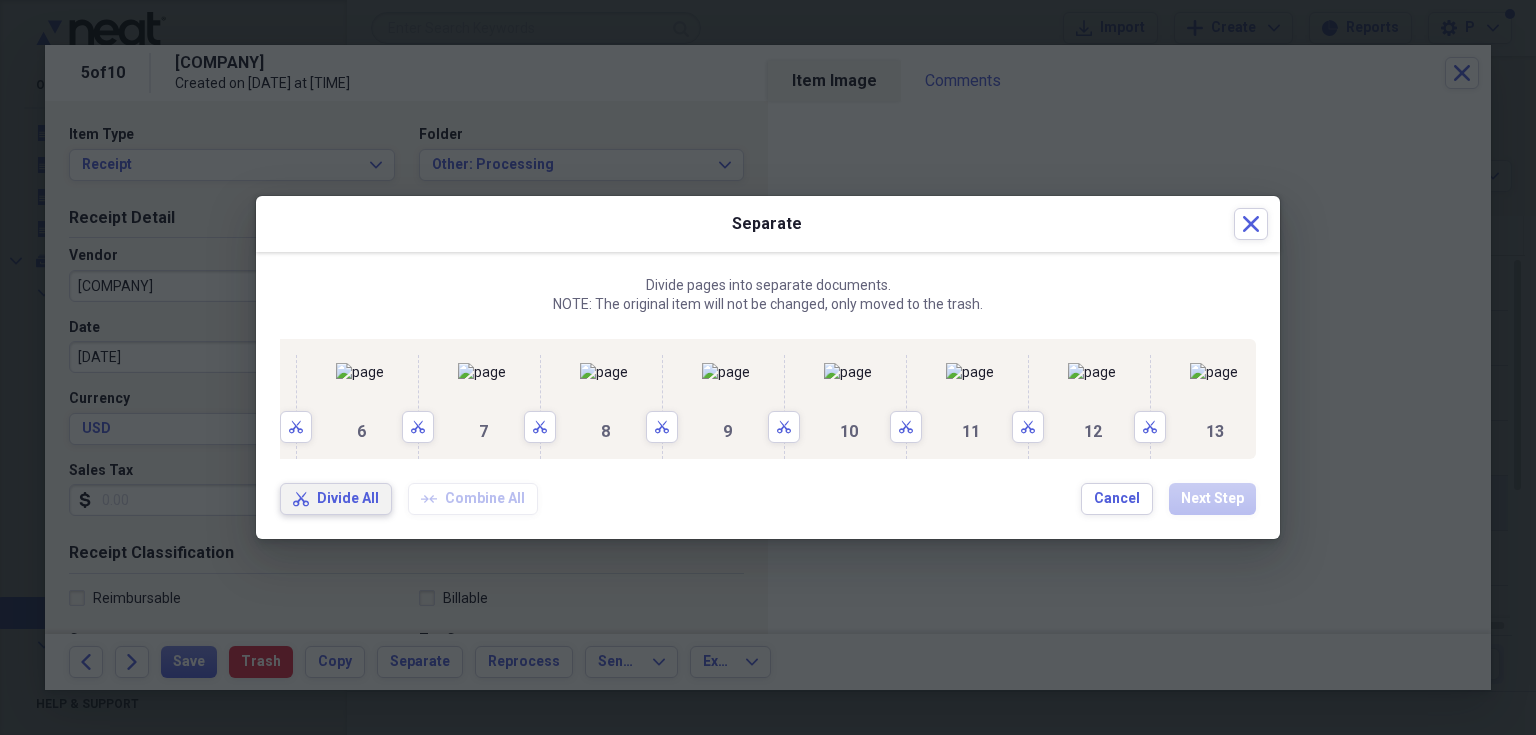 click on "Divide All" at bounding box center [348, 499] 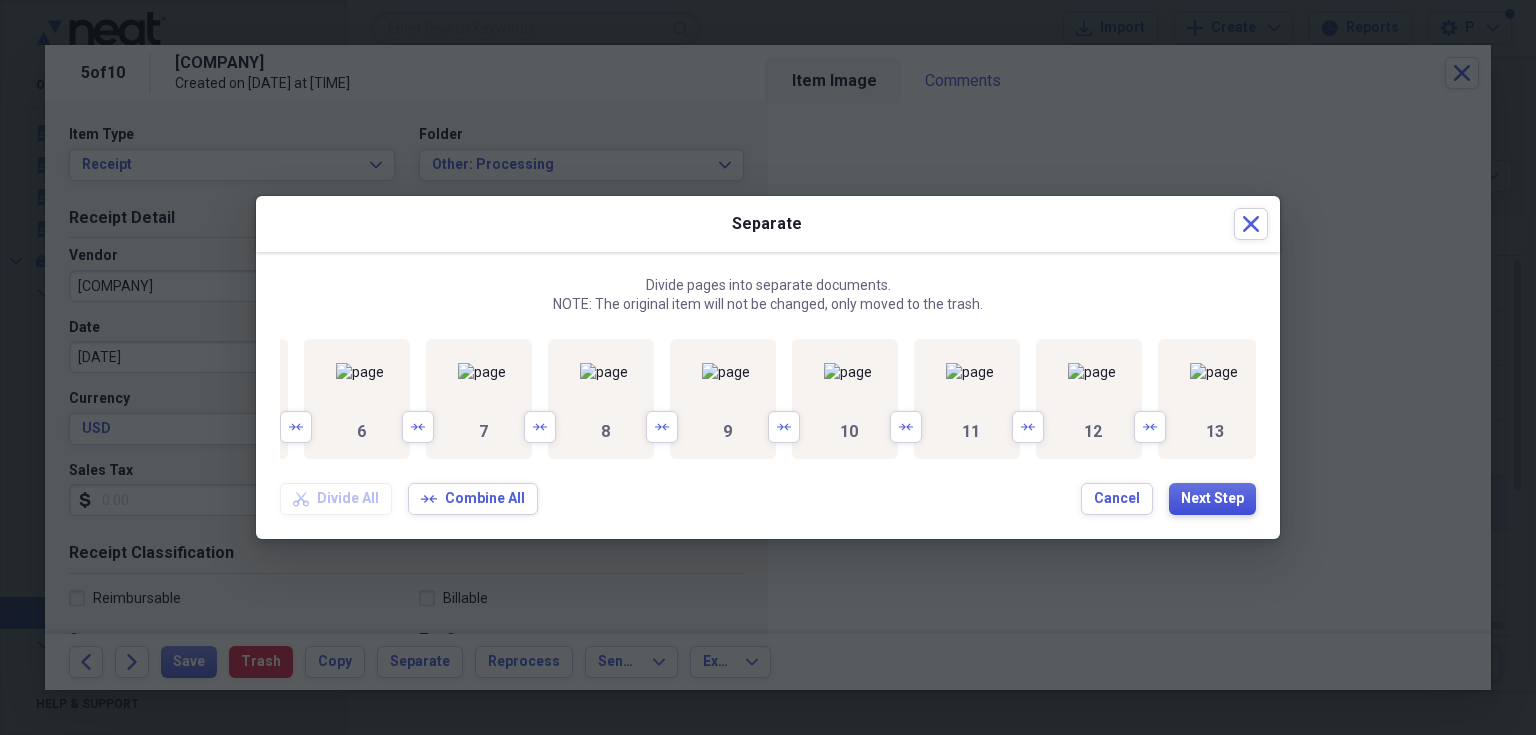 click on "Next Step" at bounding box center (1212, 499) 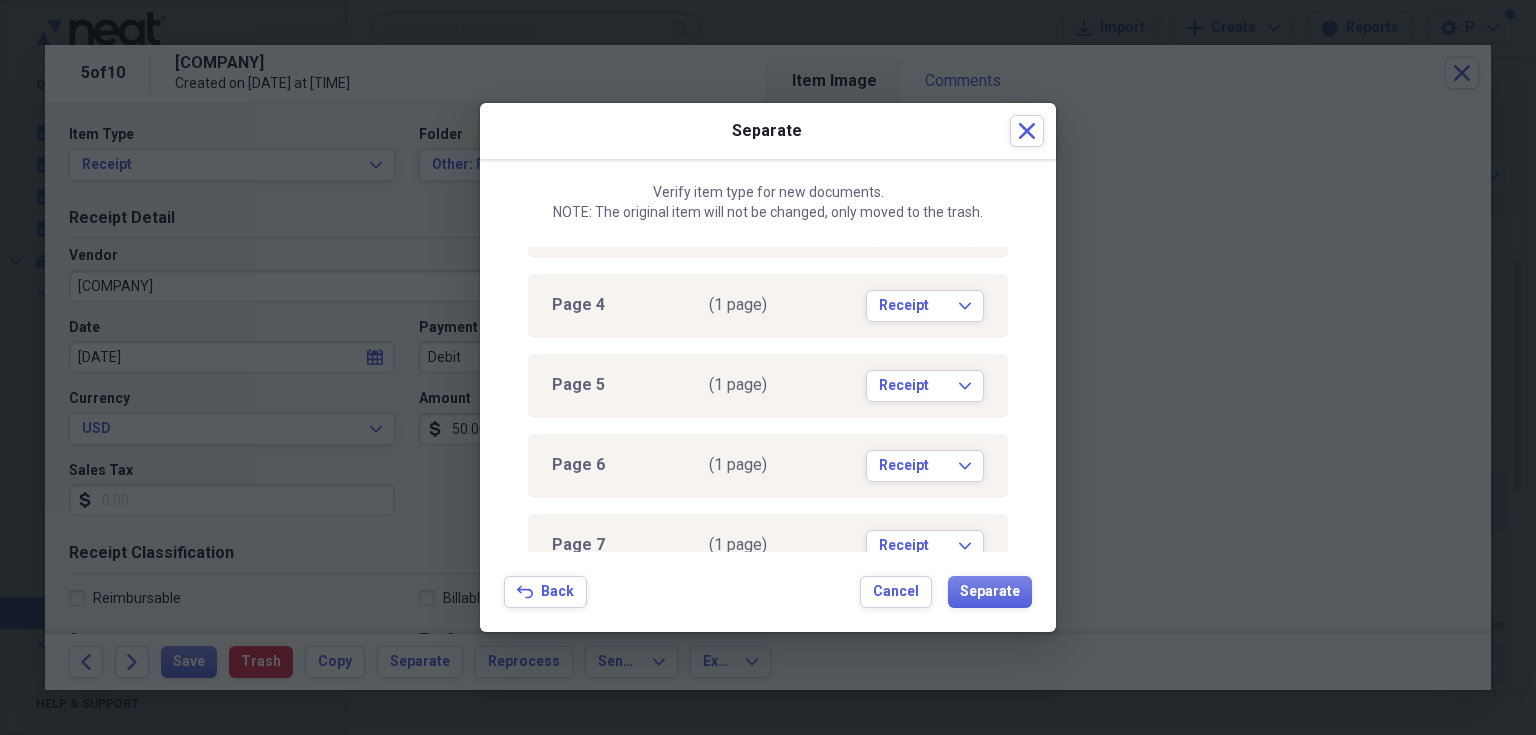 scroll, scrollTop: 280, scrollLeft: 0, axis: vertical 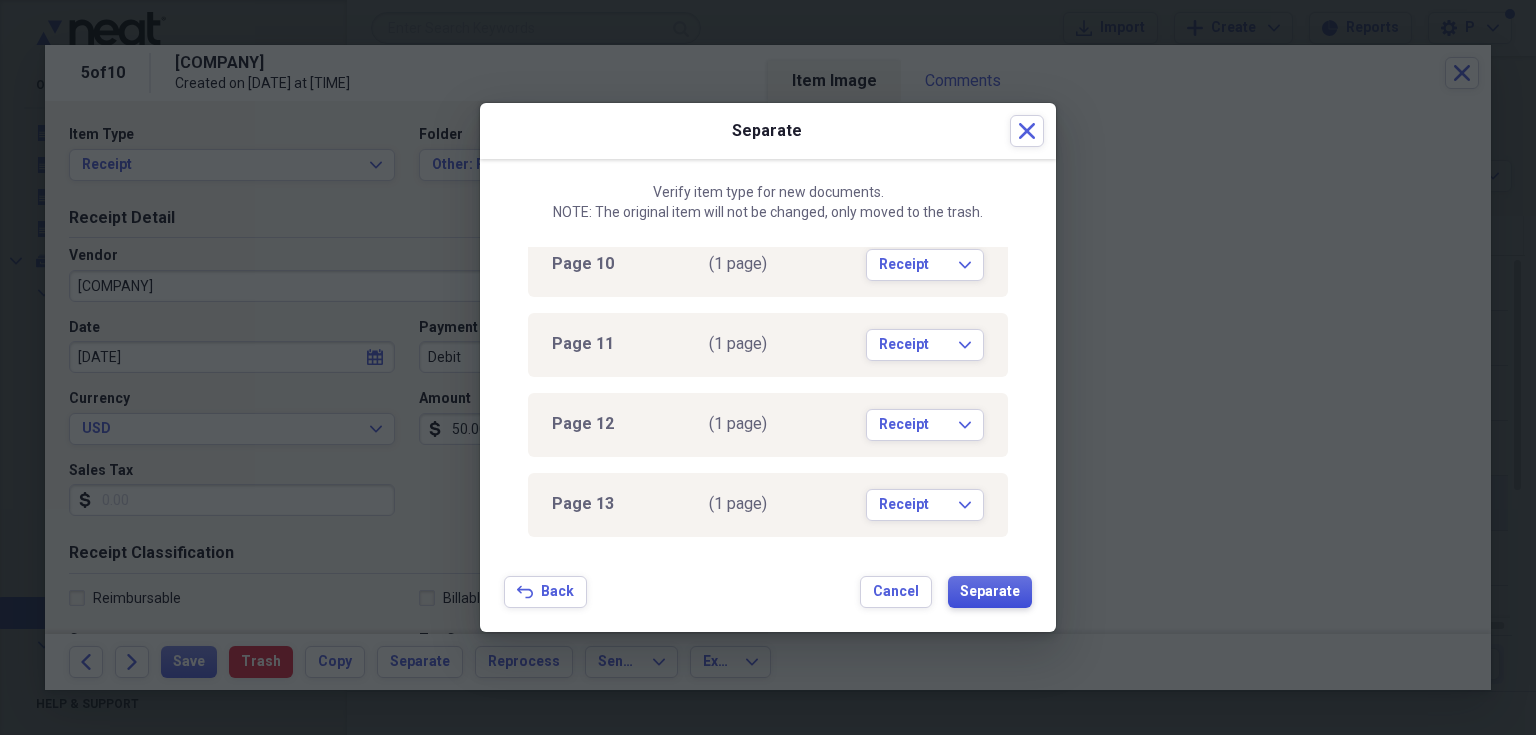click on "Separate" at bounding box center (990, 592) 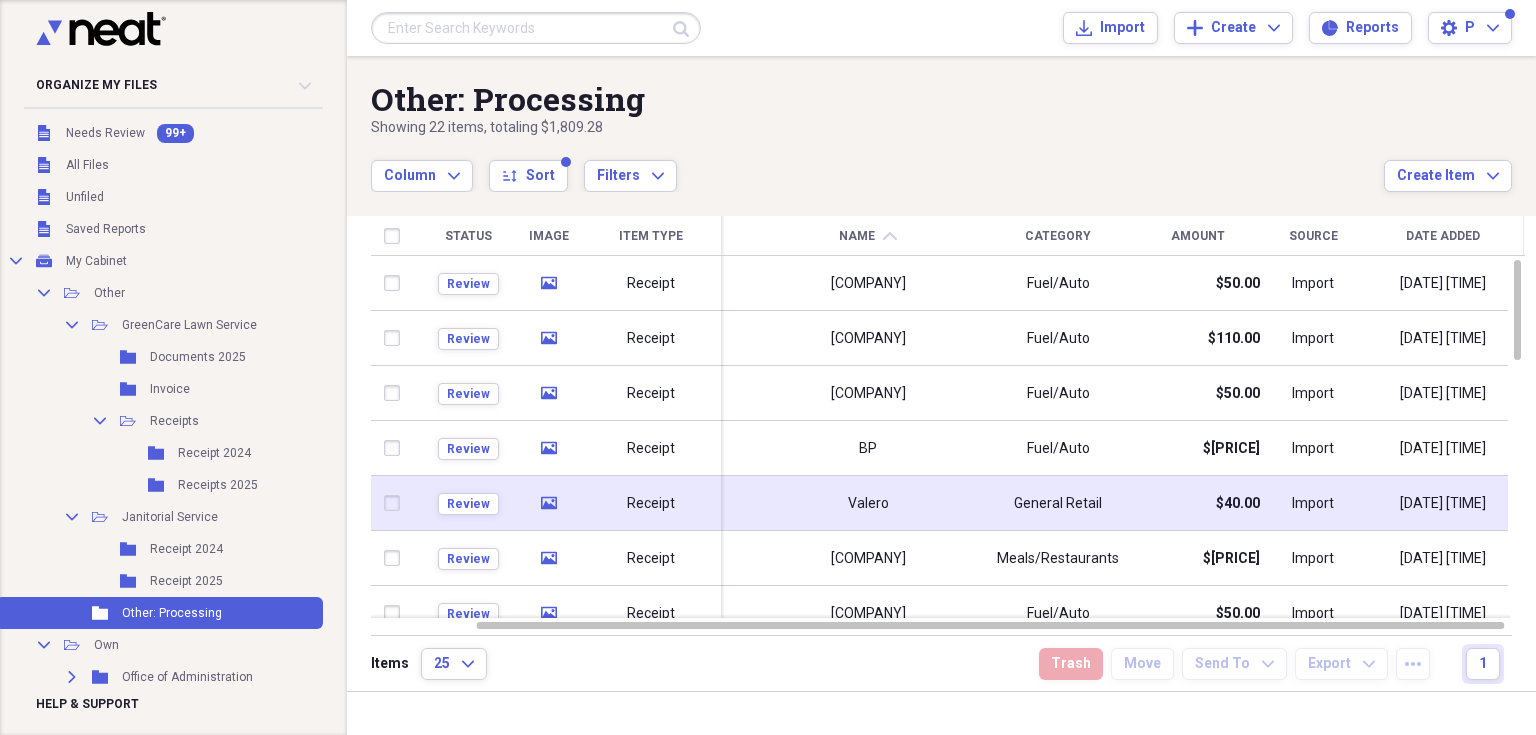 click on "[COMPANY]" at bounding box center (868, 613) 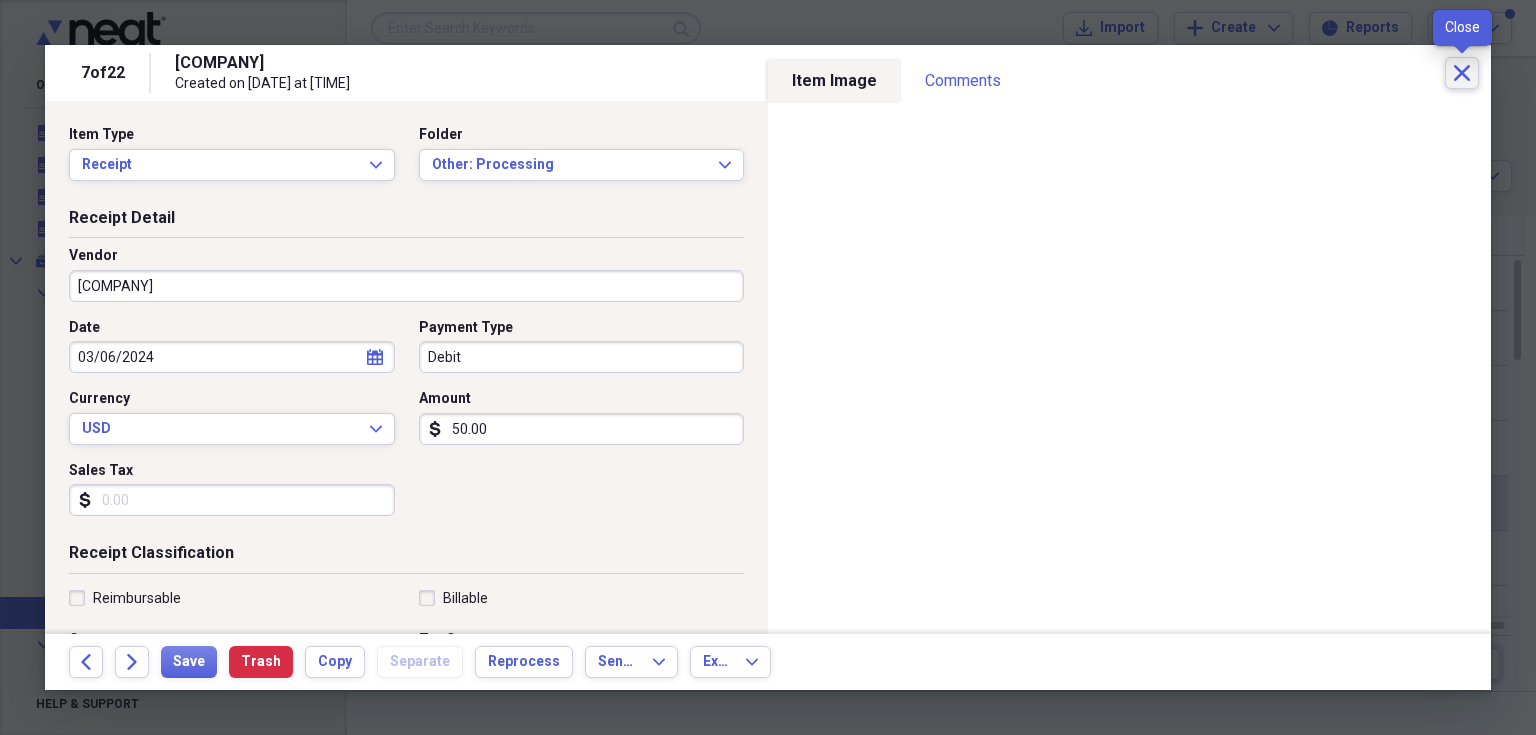 click 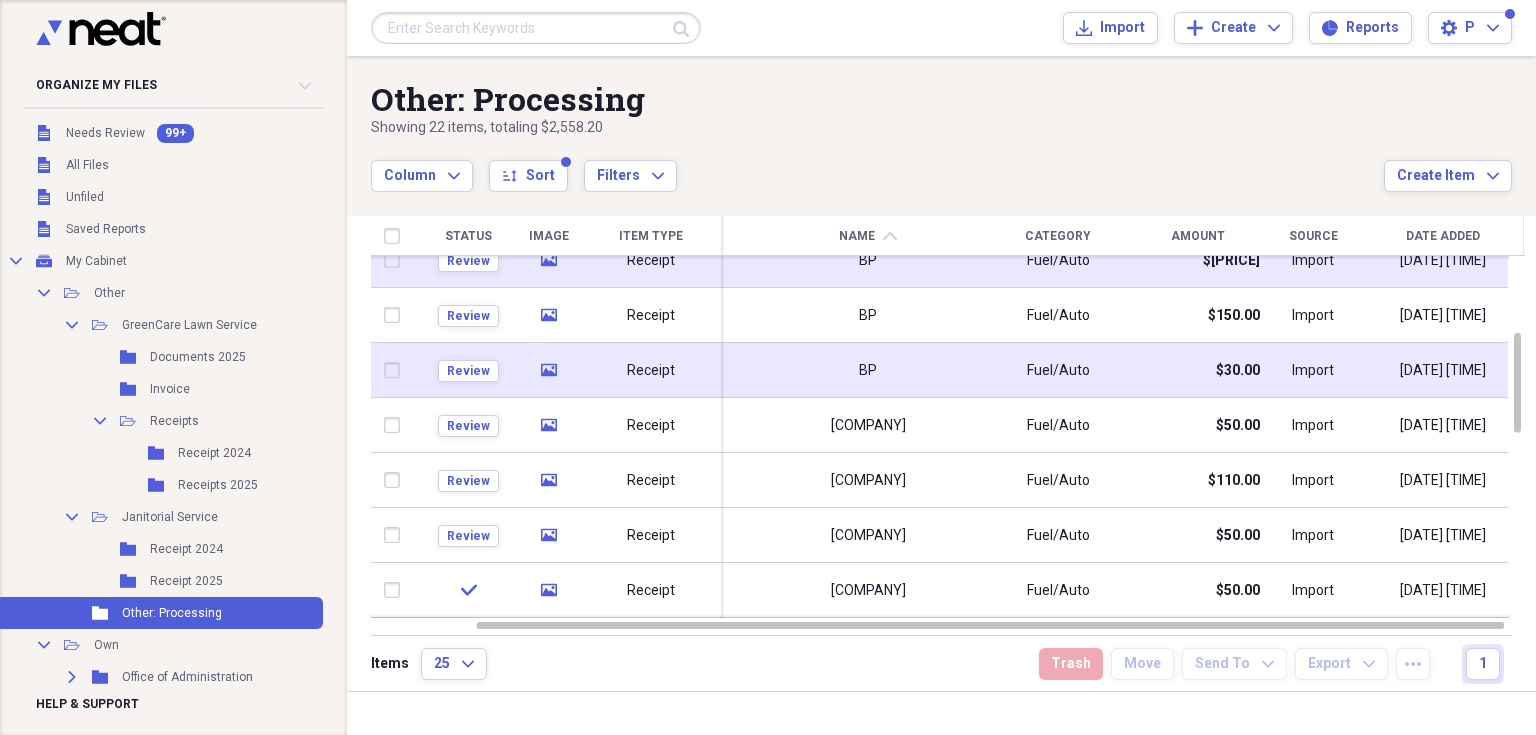 click on "03/02/2024" at bounding box center (678, 370) 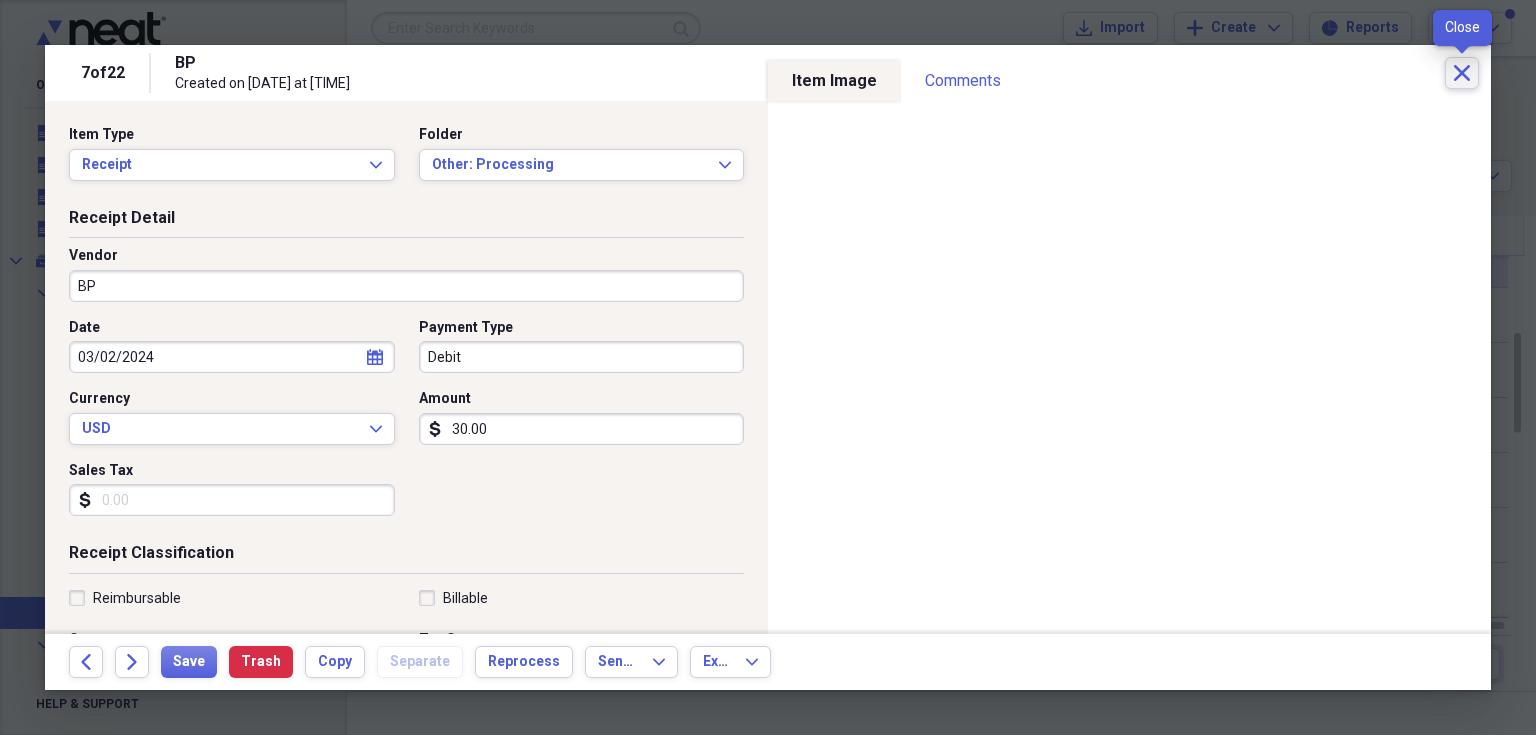 click on "Close" 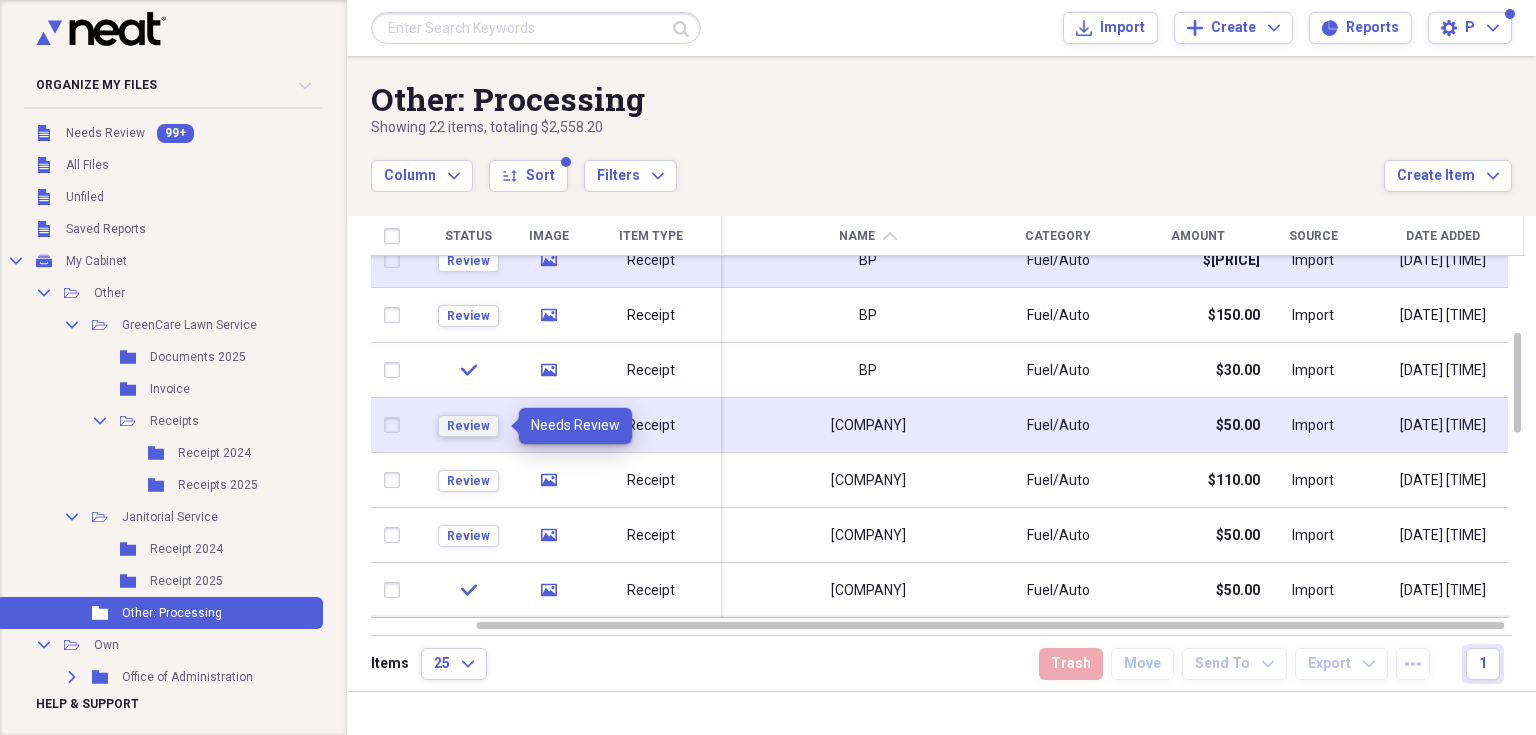 click on "Review" at bounding box center [468, 426] 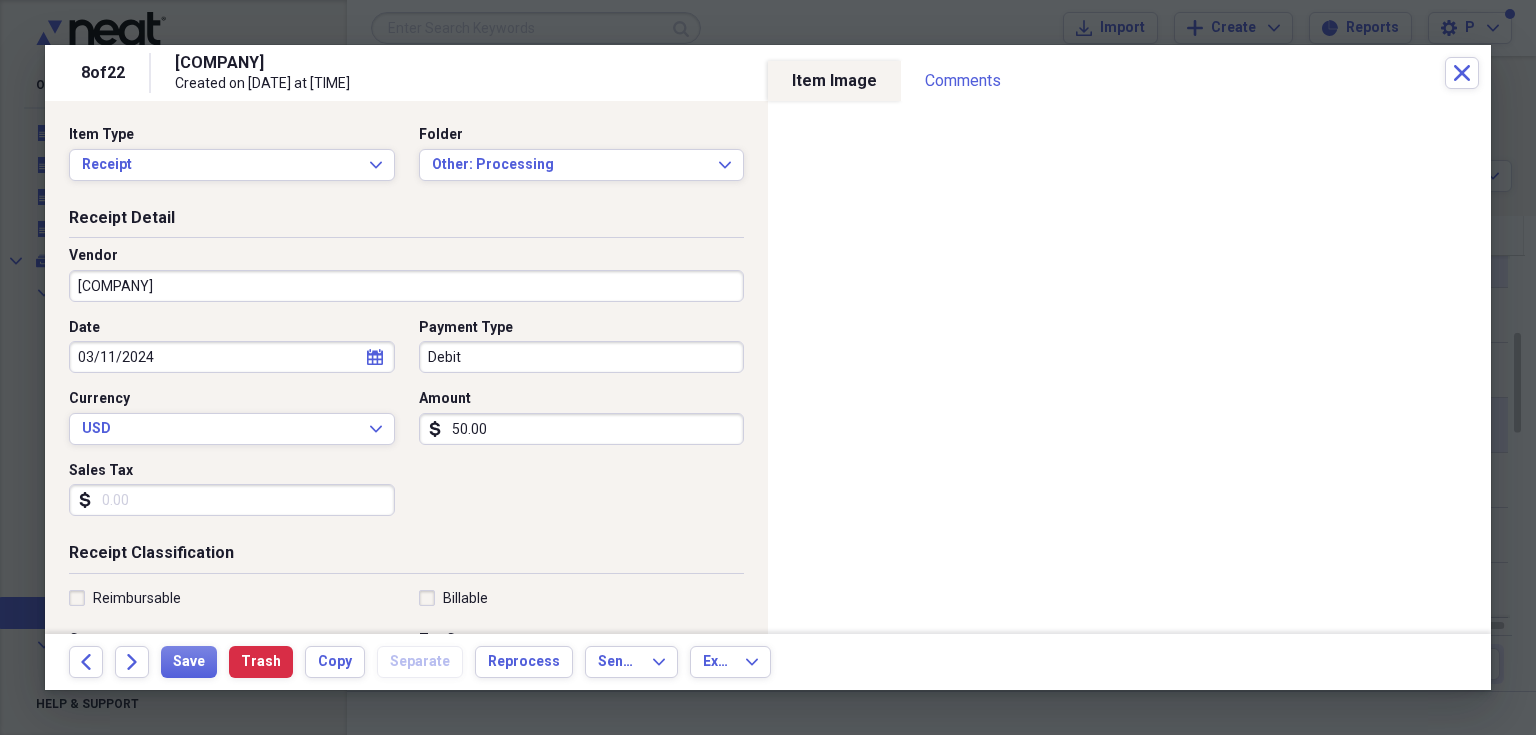 click 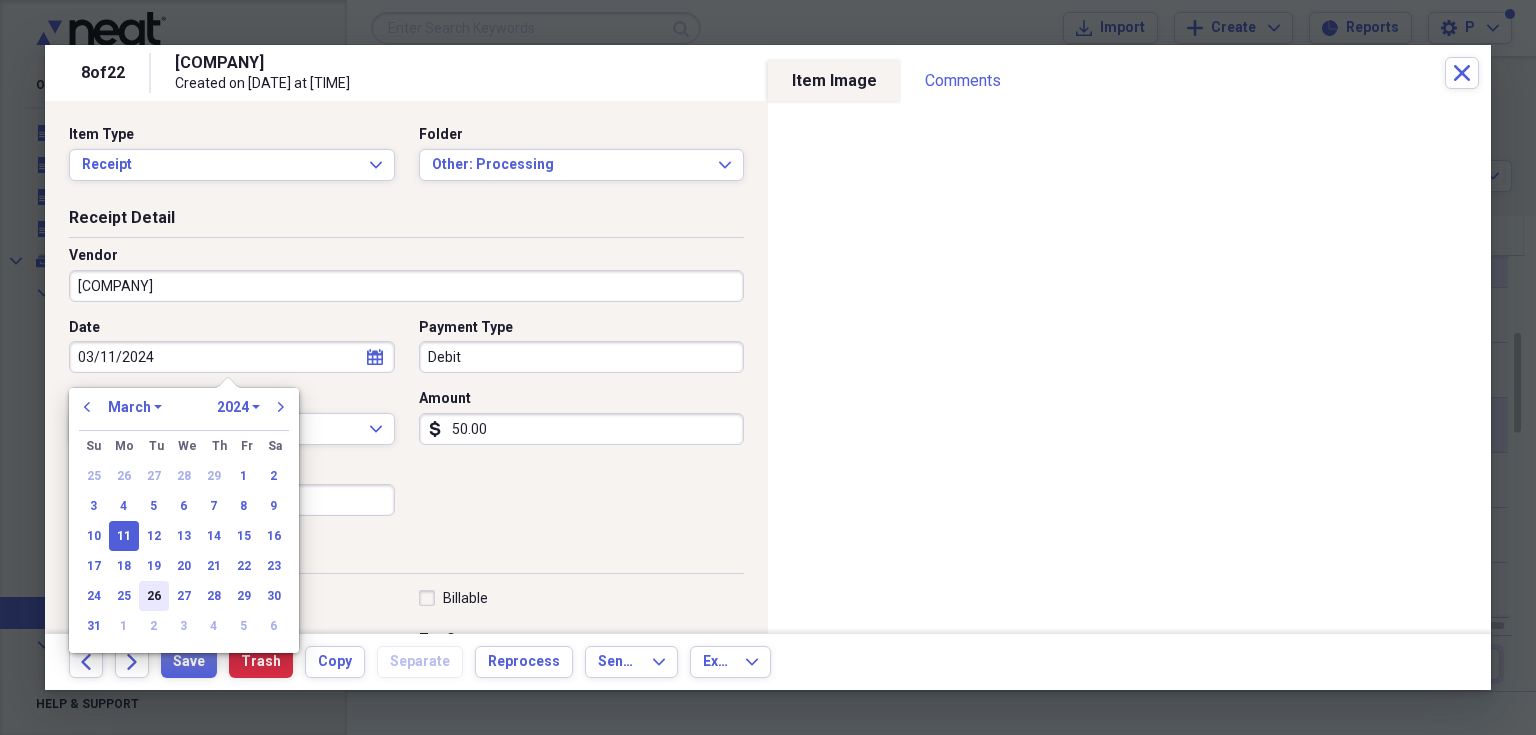 click on "26" at bounding box center [154, 596] 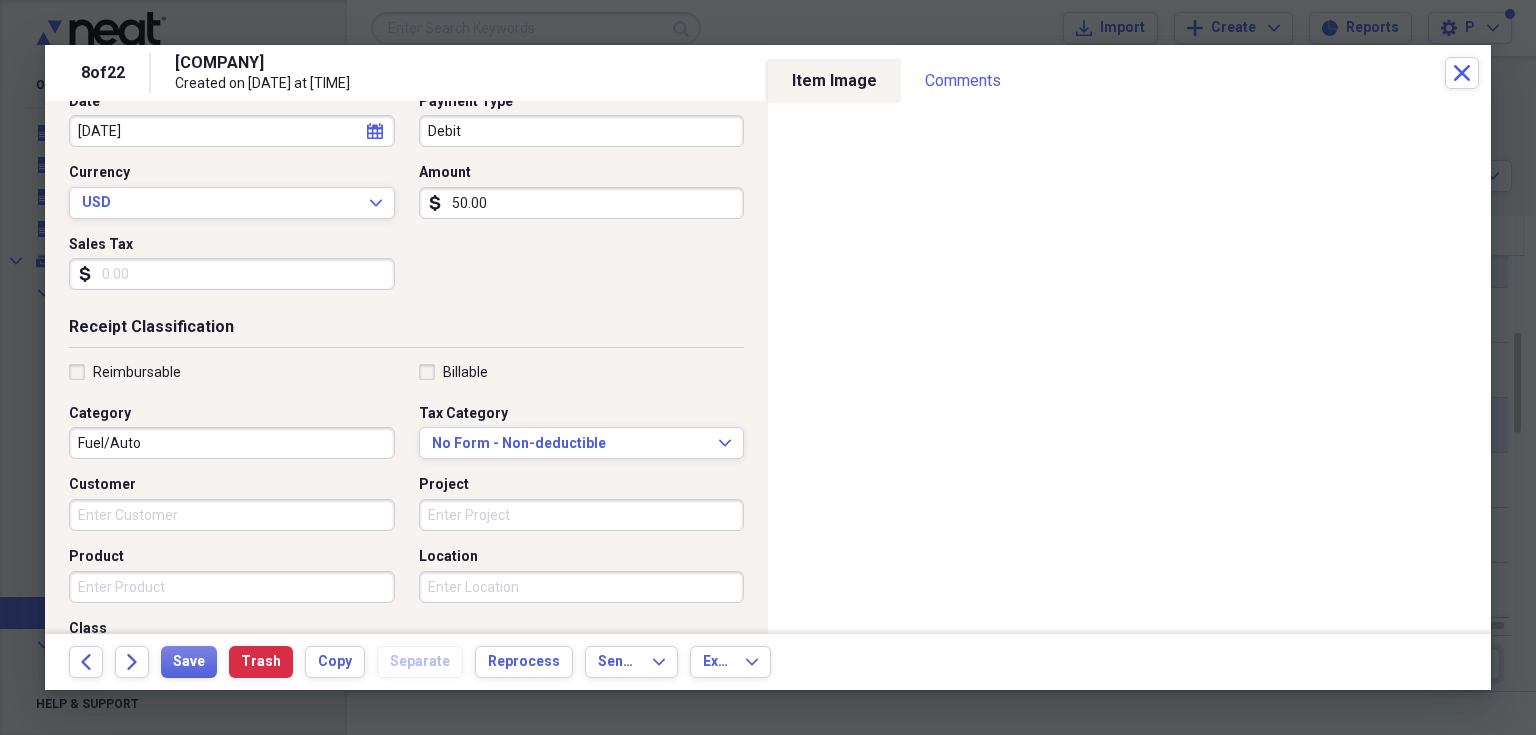 scroll, scrollTop: 306, scrollLeft: 0, axis: vertical 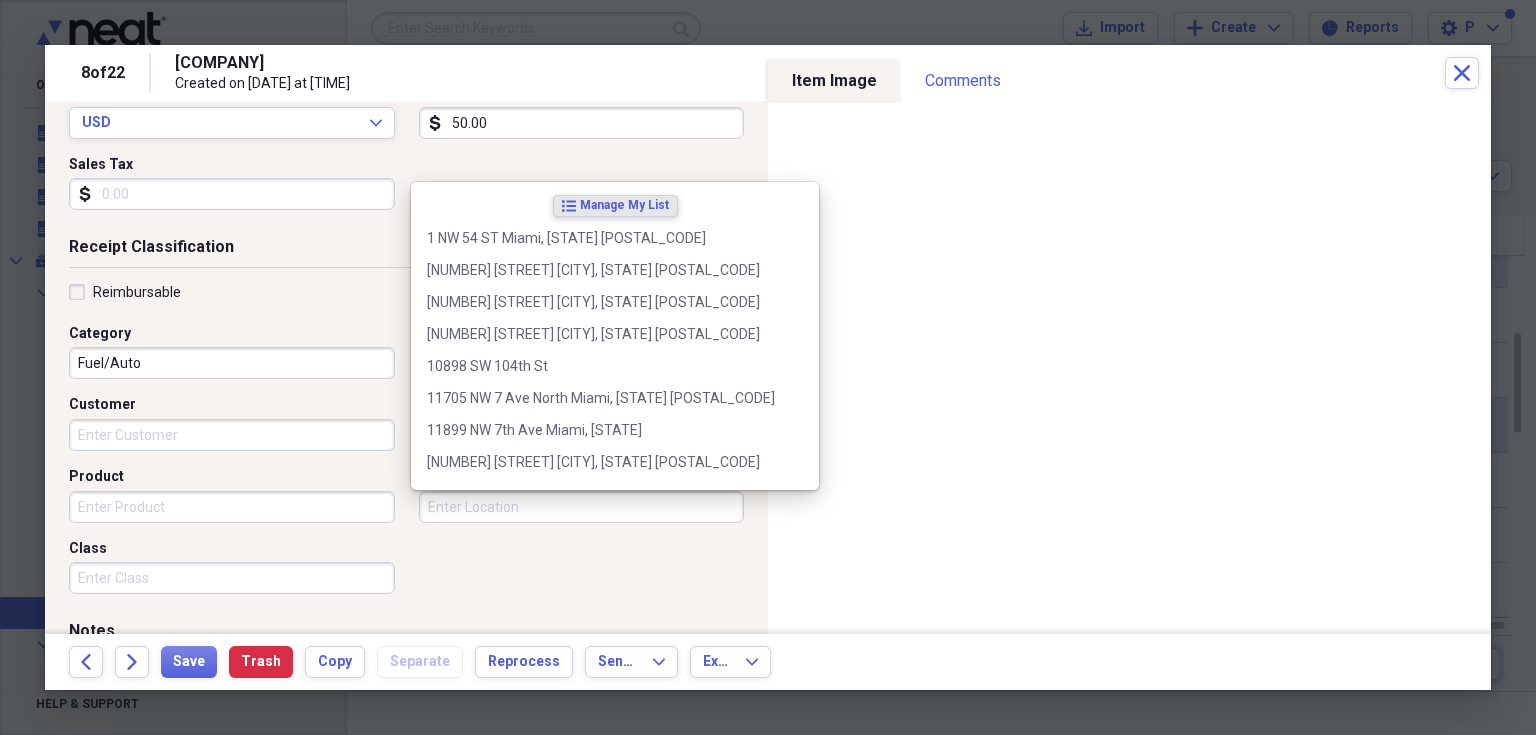 click on "Location" at bounding box center (582, 507) 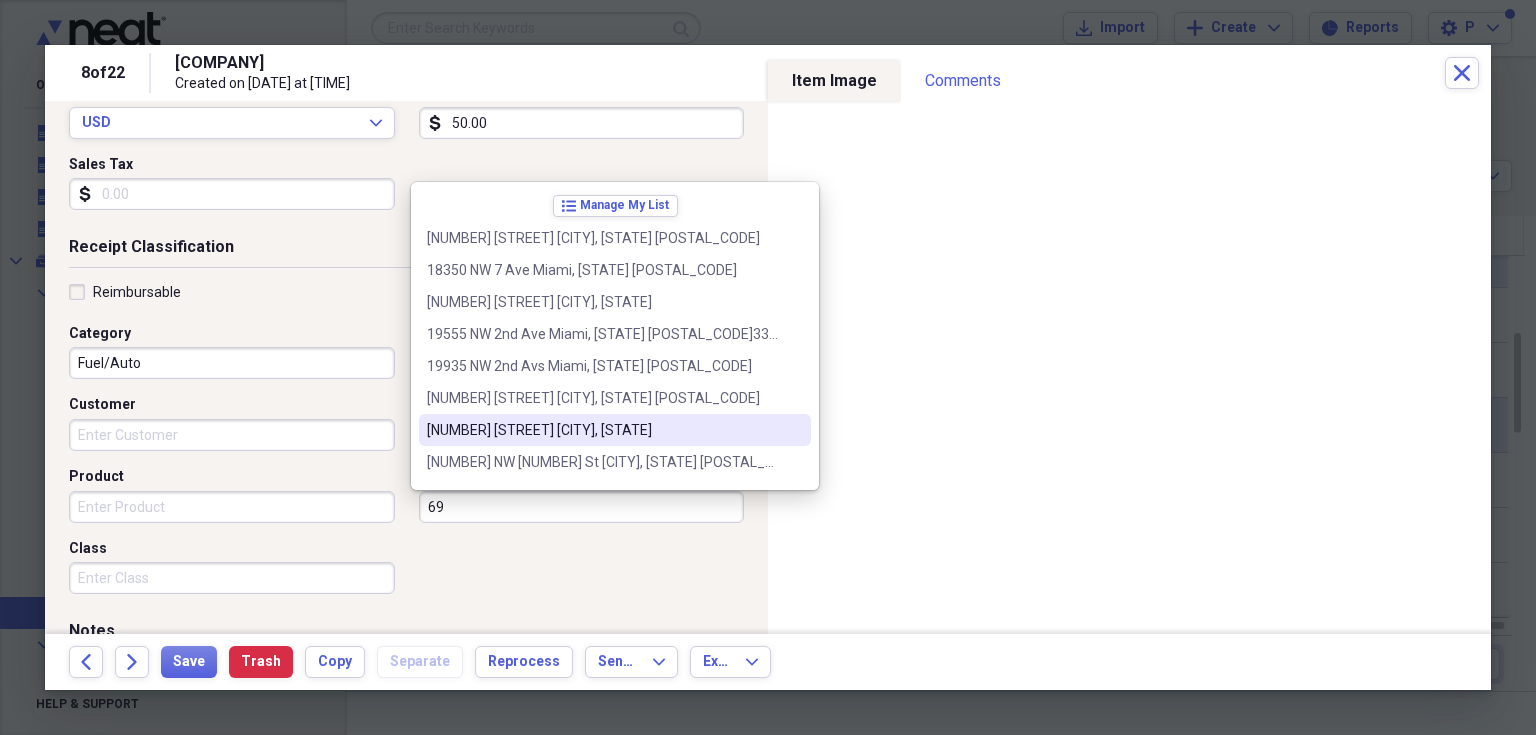 click on "[NUMBER] [STREET] [CITY], [STATE]" at bounding box center (603, 430) 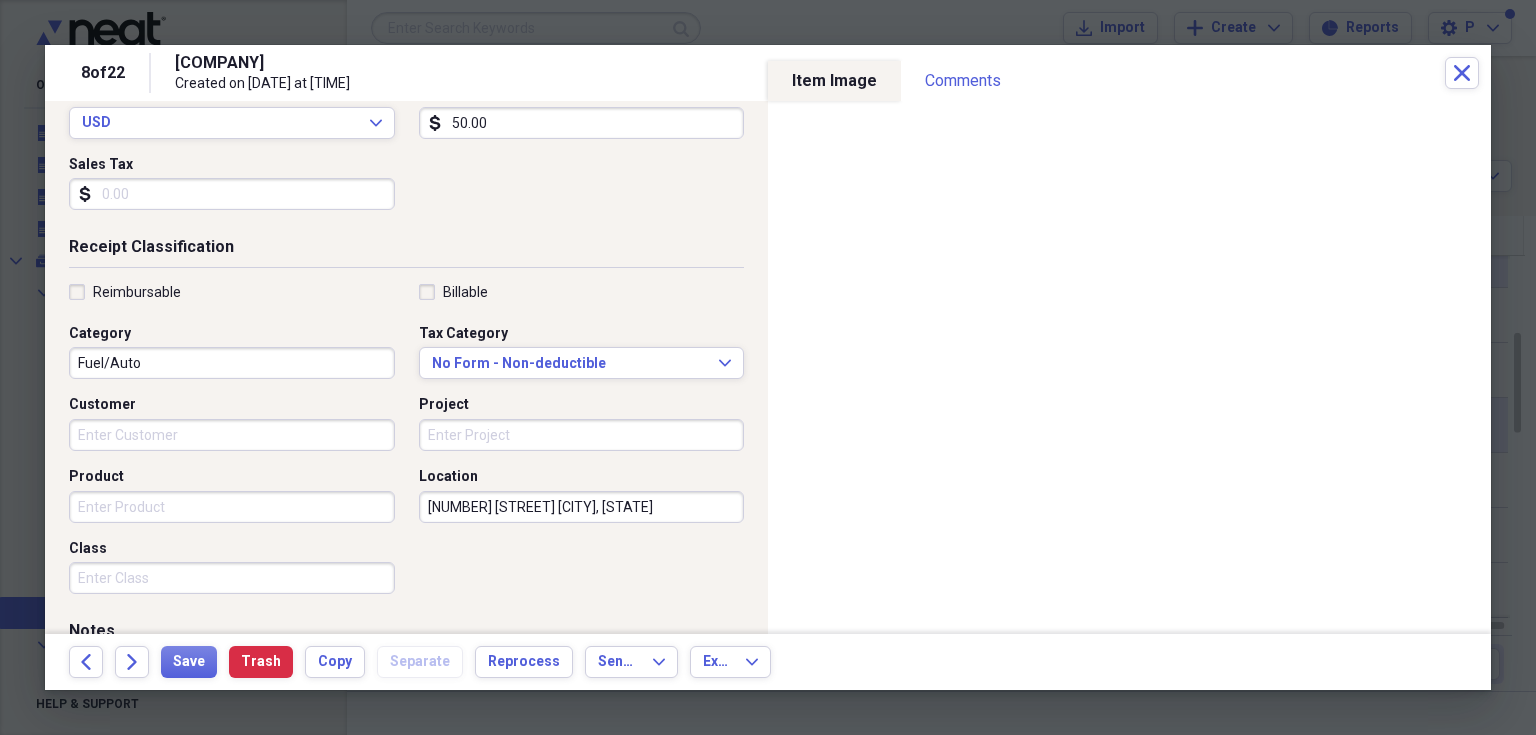 click on "[NUMBER] [STREET] [CITY], [STATE]" at bounding box center (582, 507) 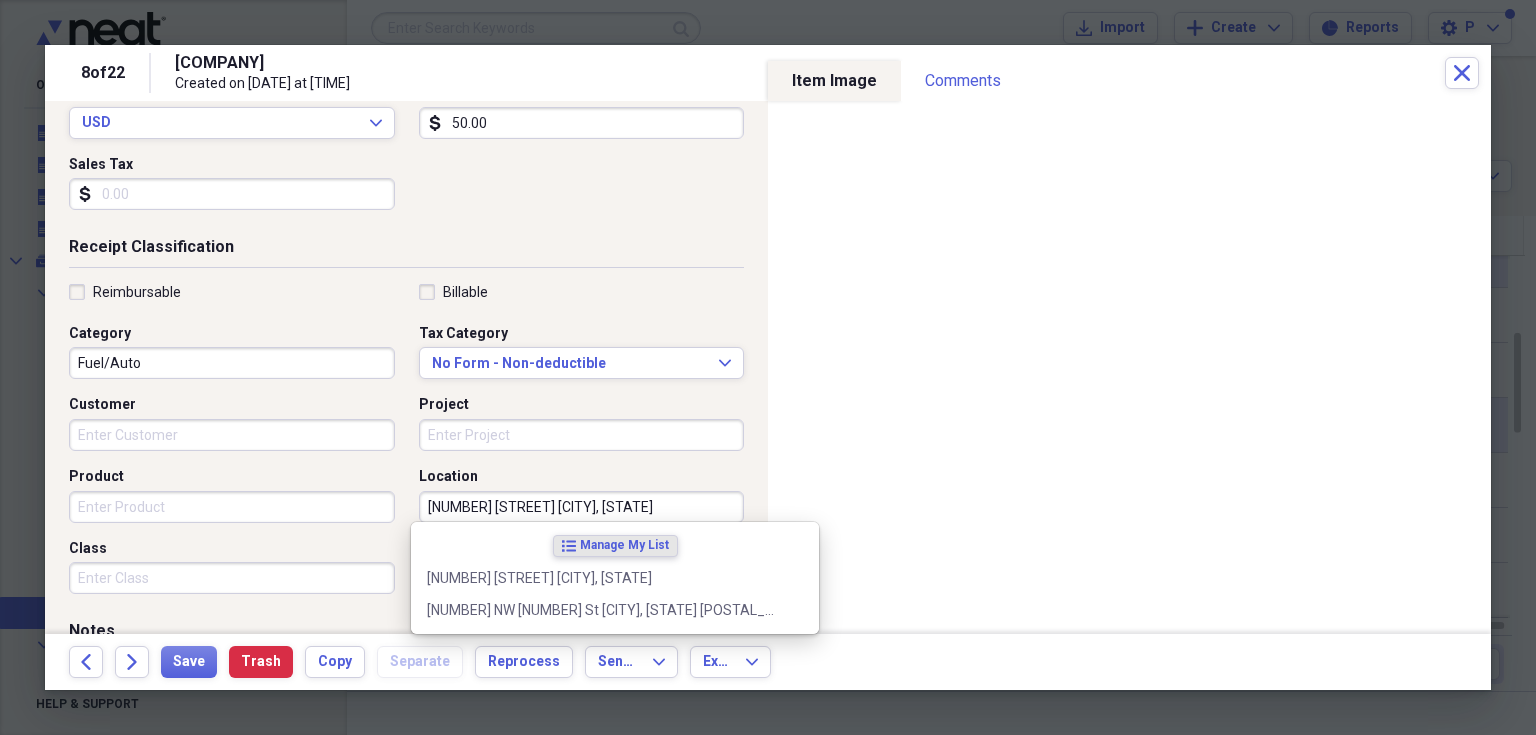 scroll, scrollTop: 0, scrollLeft: 0, axis: both 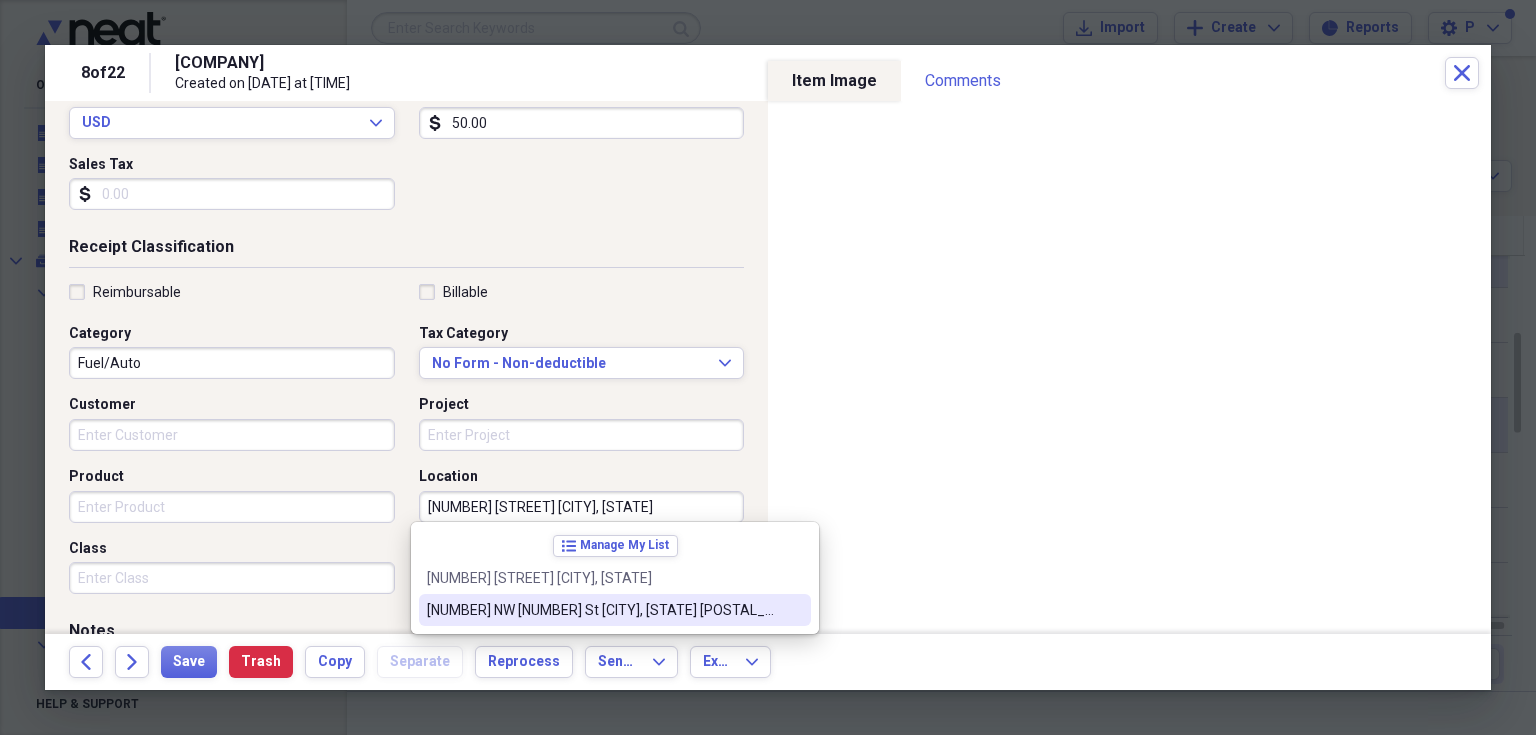 click on "[NUMBER] NW [NUMBER] St [CITY], [STATE] [POSTAL_CODE]" at bounding box center (603, 610) 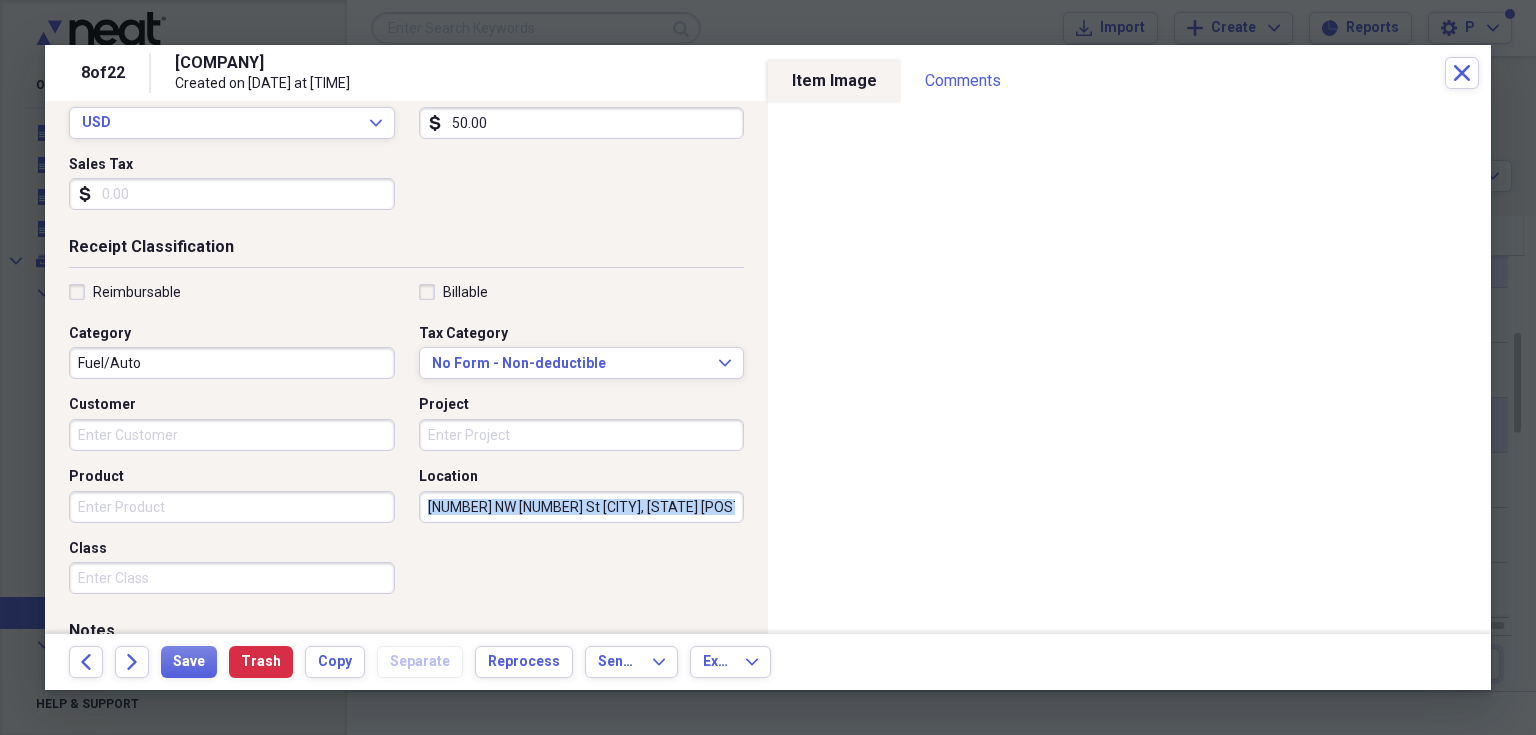 click on "Receipt Classification Reimbursable Billable Category Fuel/Auto Tax Category No Form - Non-deductible Expand Customer Project Product Location [NUMBER] [STREET] [CITY], [STATE] [POSTAL_CODE] Class" at bounding box center (406, 428) 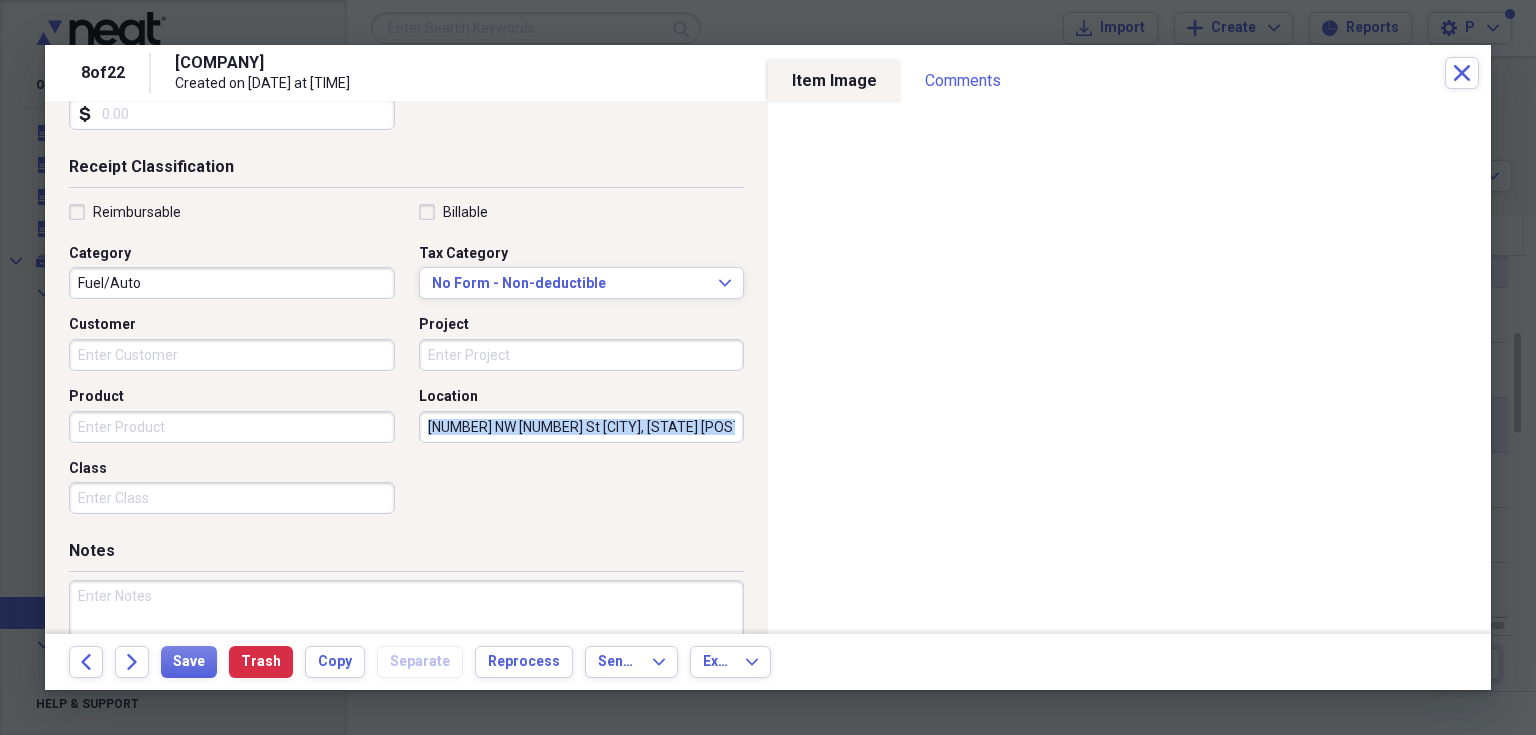 scroll, scrollTop: 486, scrollLeft: 0, axis: vertical 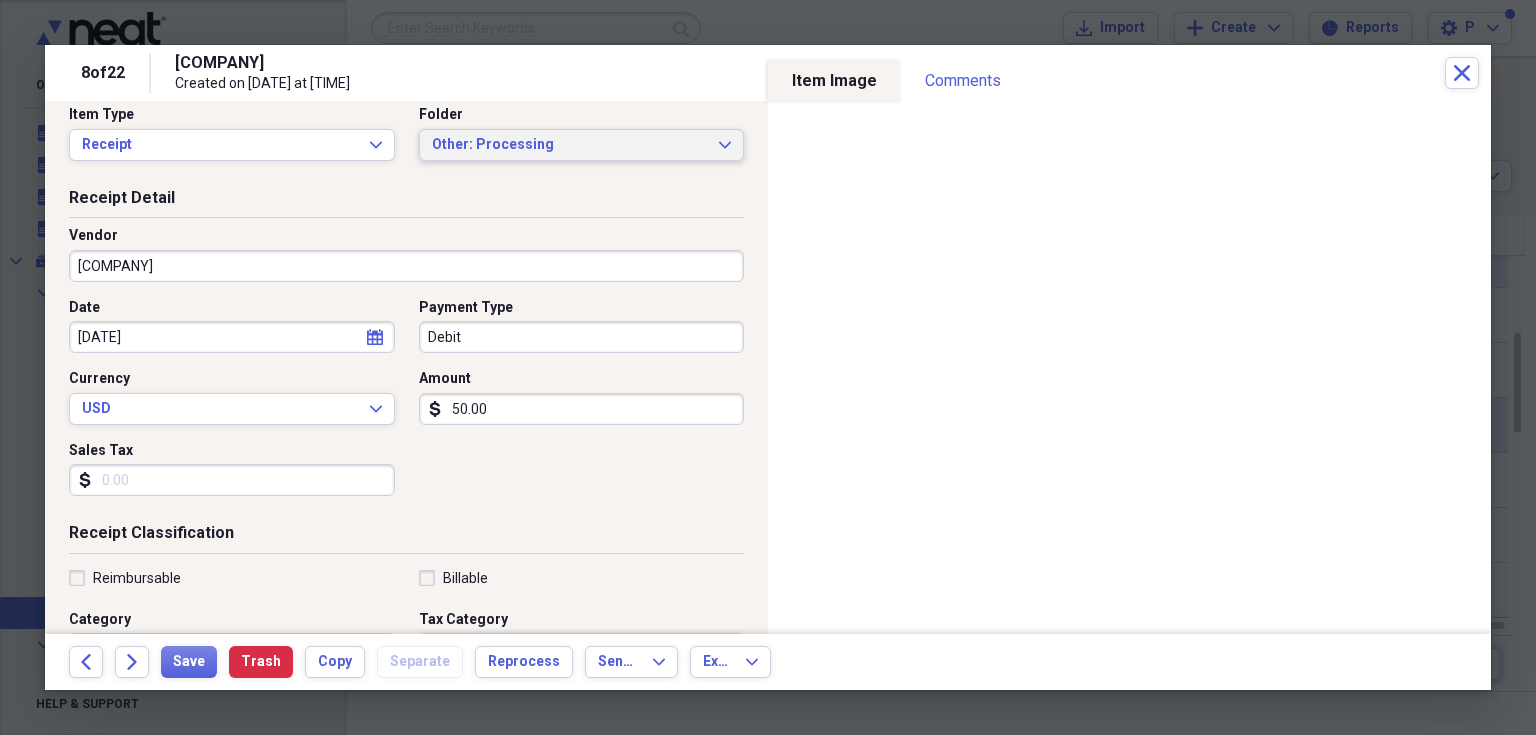 click on "Expand" 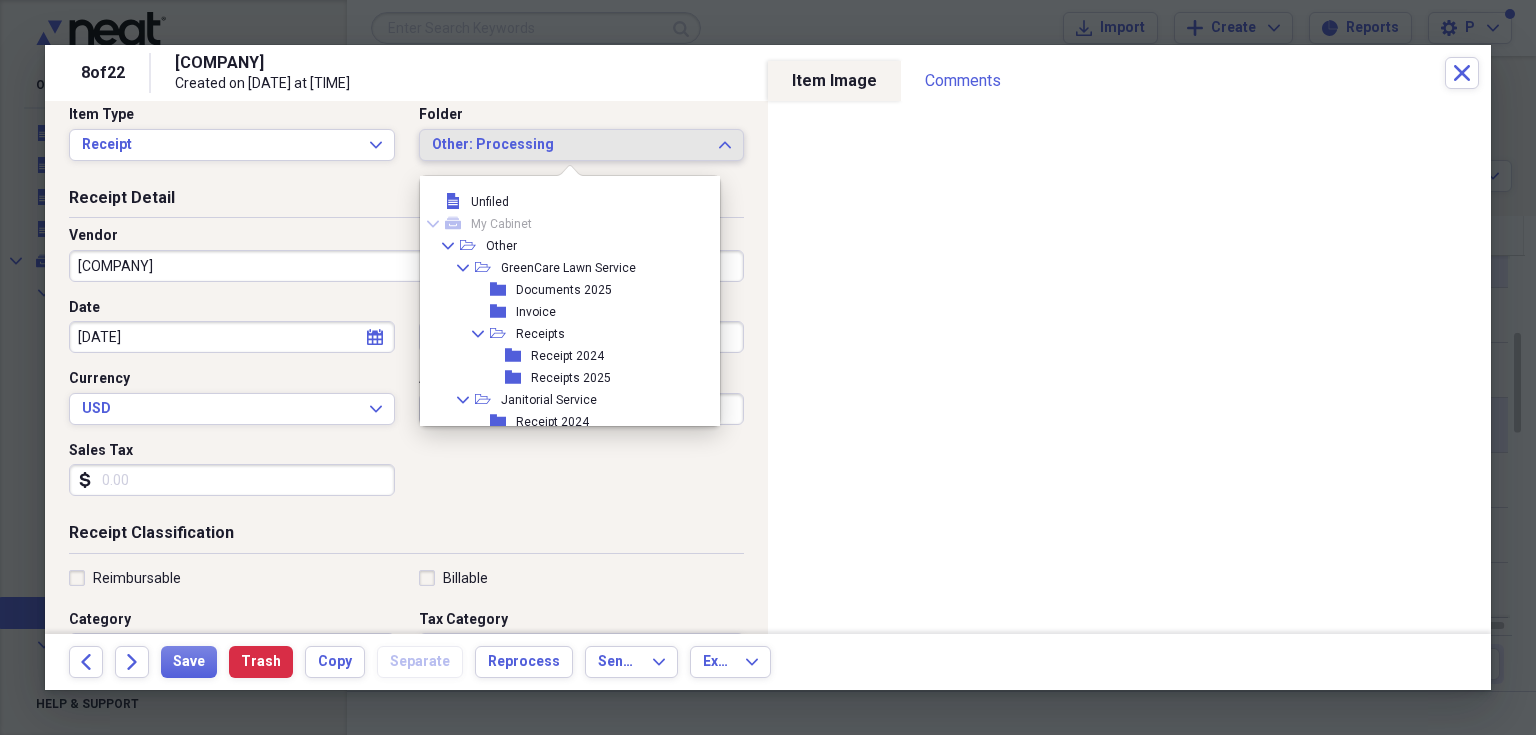 scroll, scrollTop: 94, scrollLeft: 0, axis: vertical 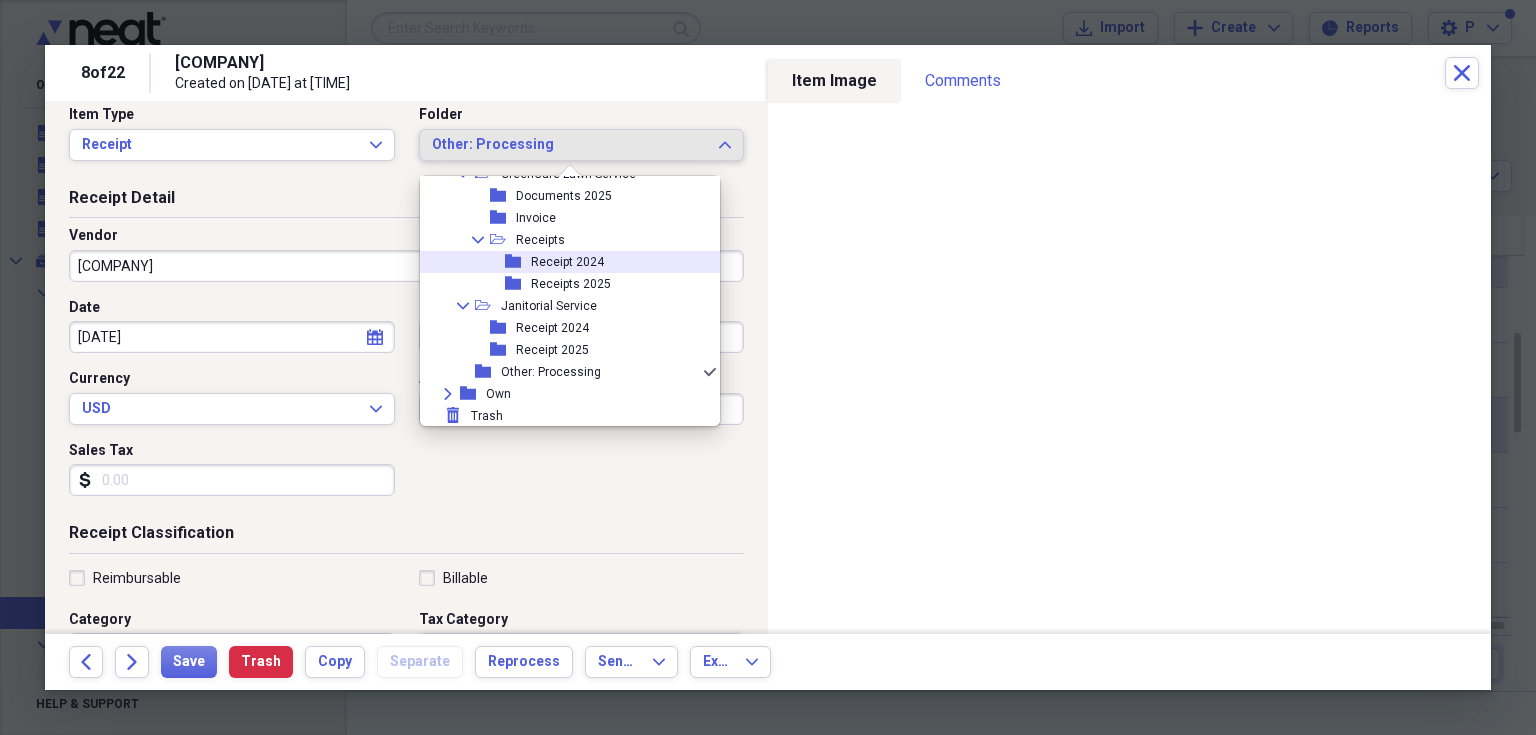 click on "folder Receipt 2024" at bounding box center (562, 262) 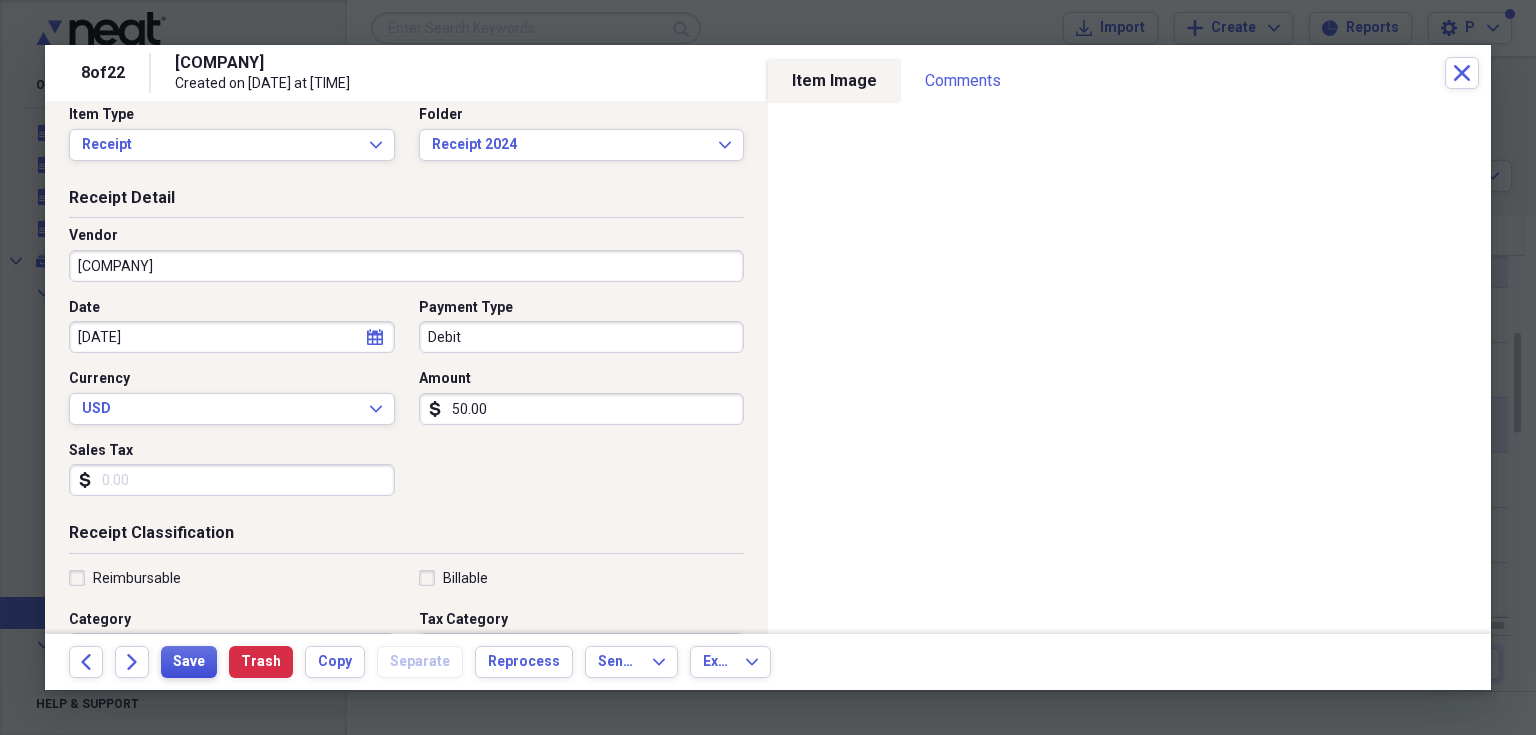 click on "Save" at bounding box center [189, 662] 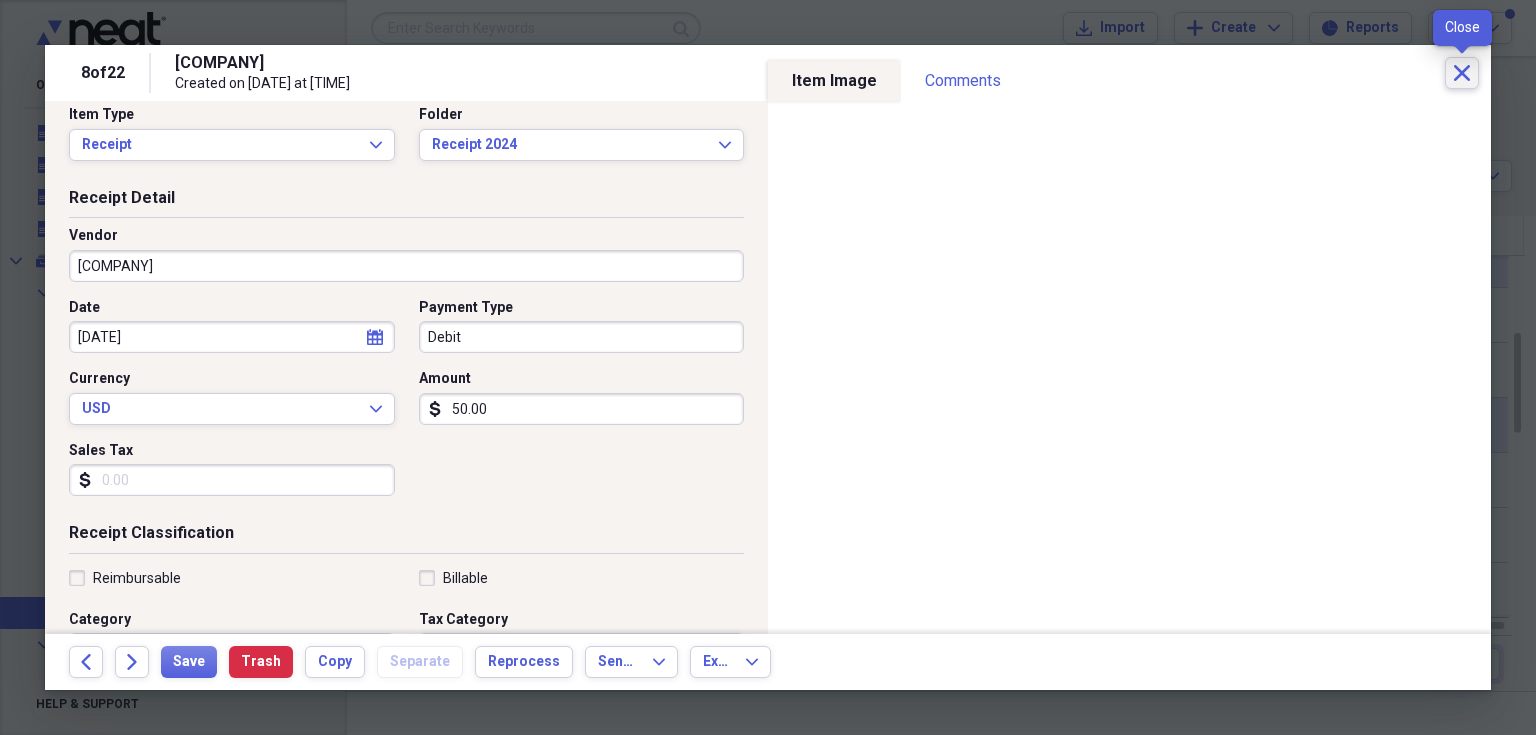 click on "Close" 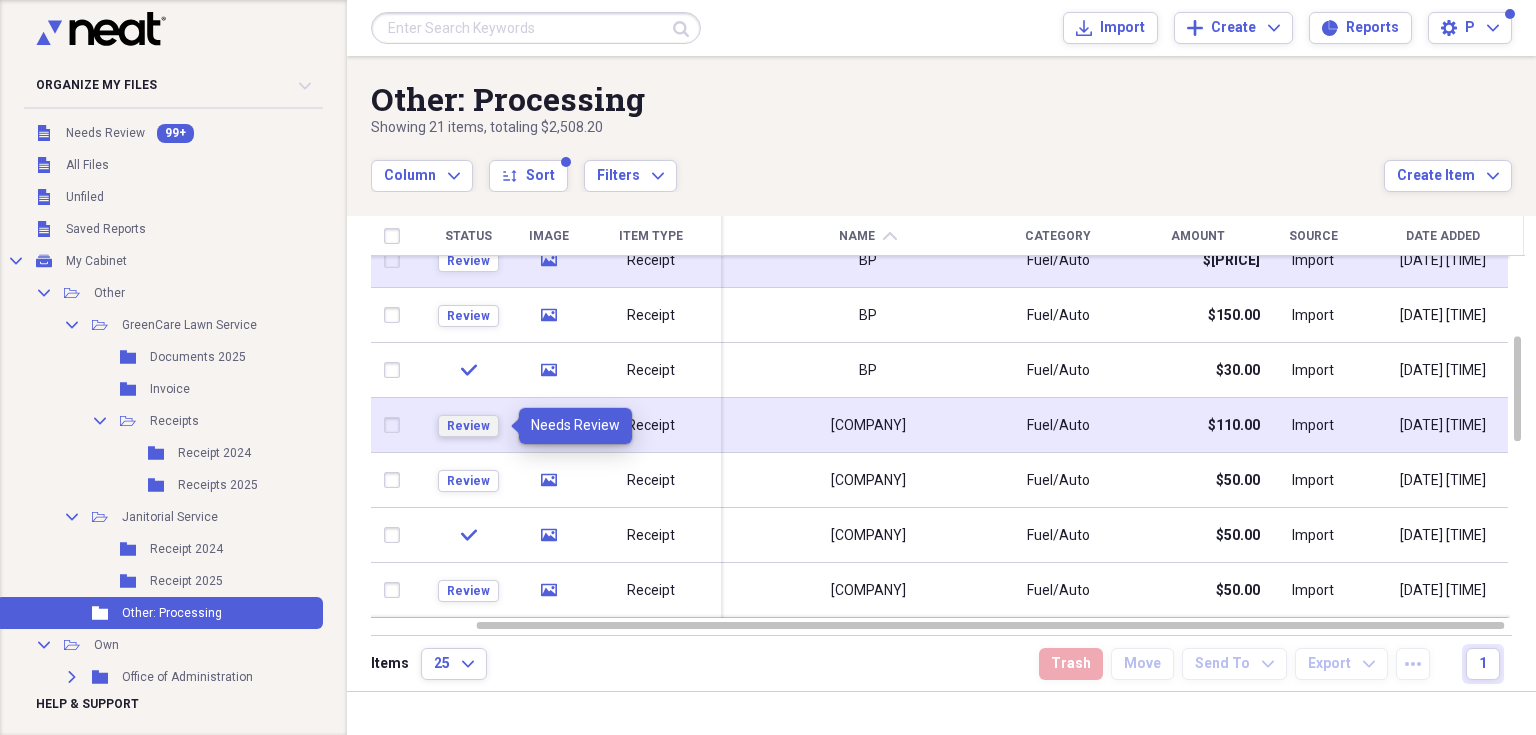 click on "Review" at bounding box center [468, 426] 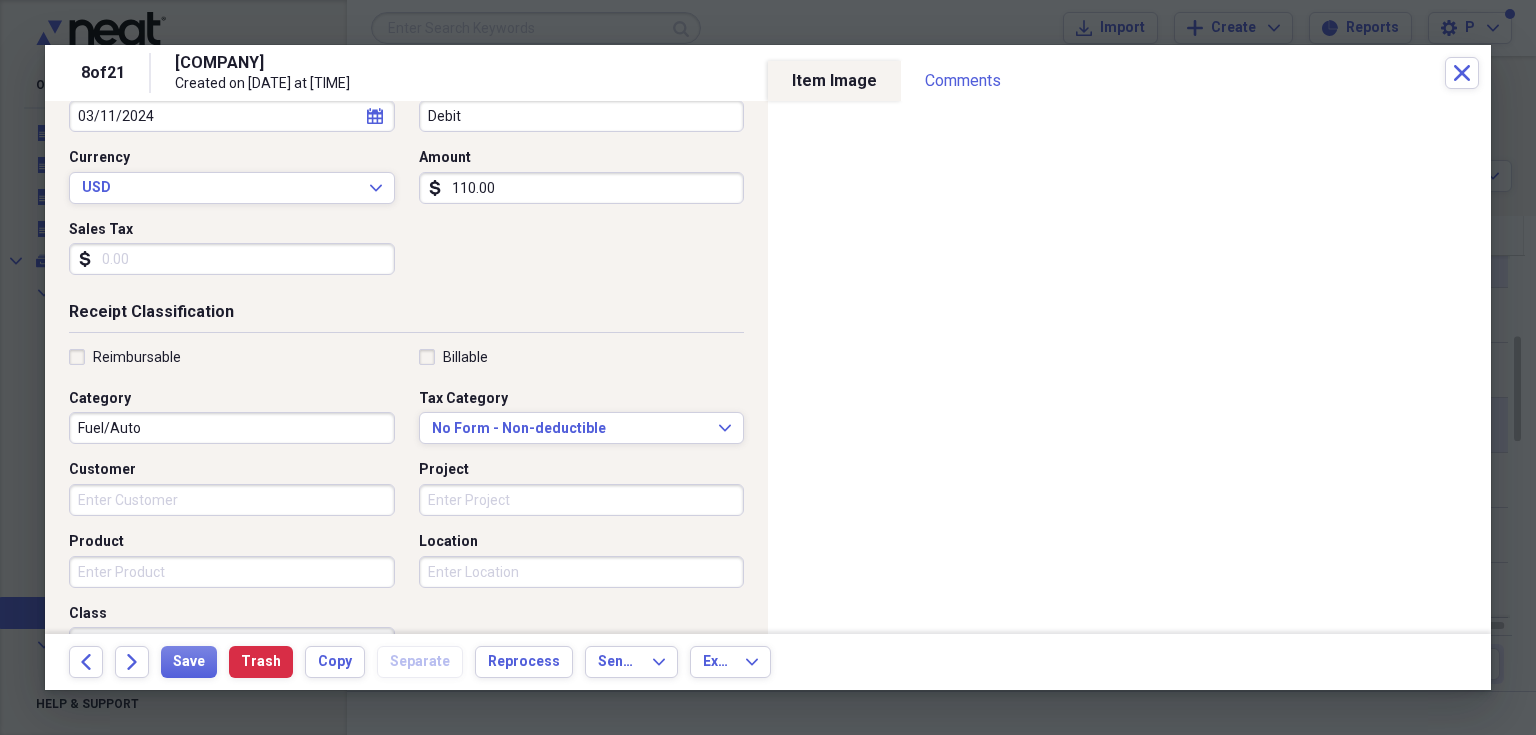 scroll, scrollTop: 280, scrollLeft: 0, axis: vertical 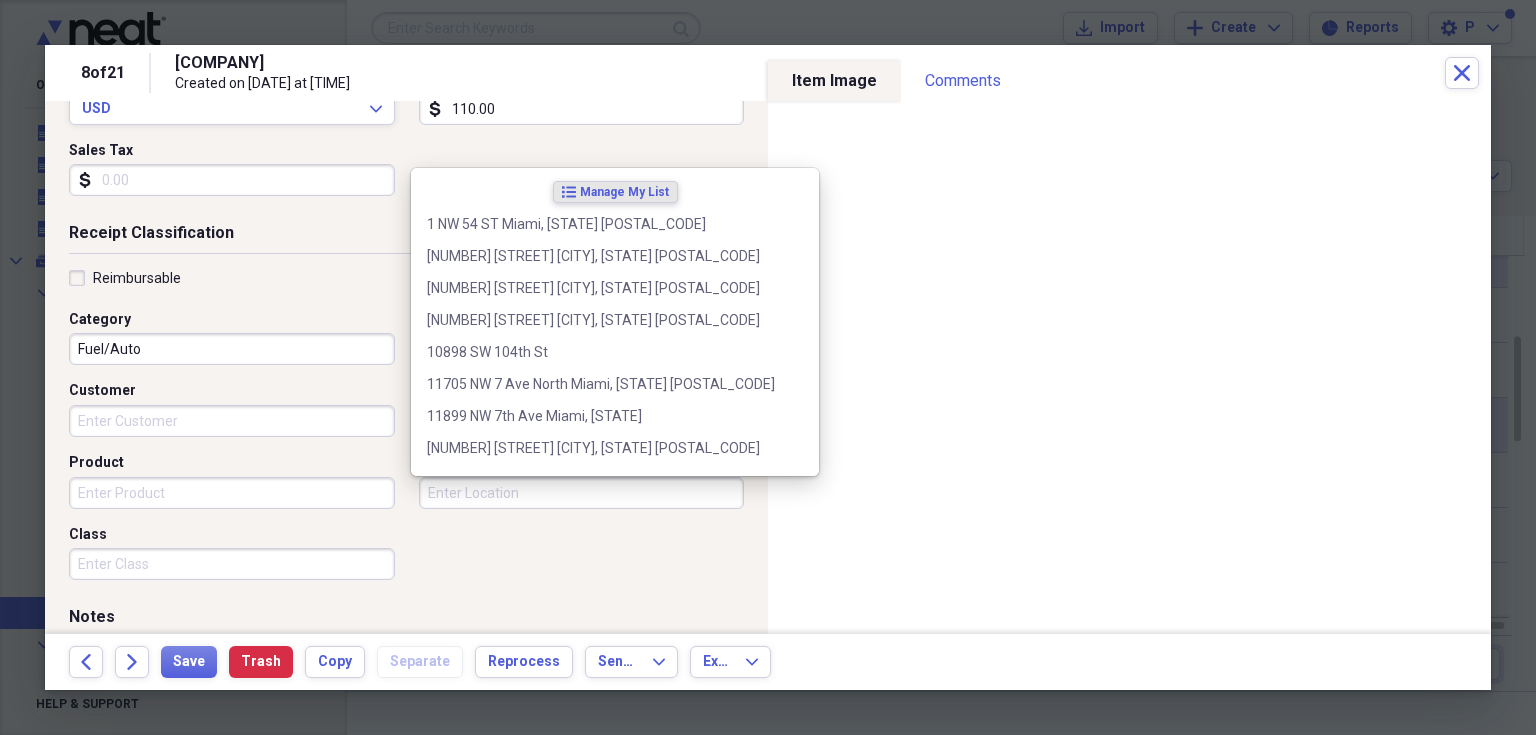 click on "Location" at bounding box center [582, 493] 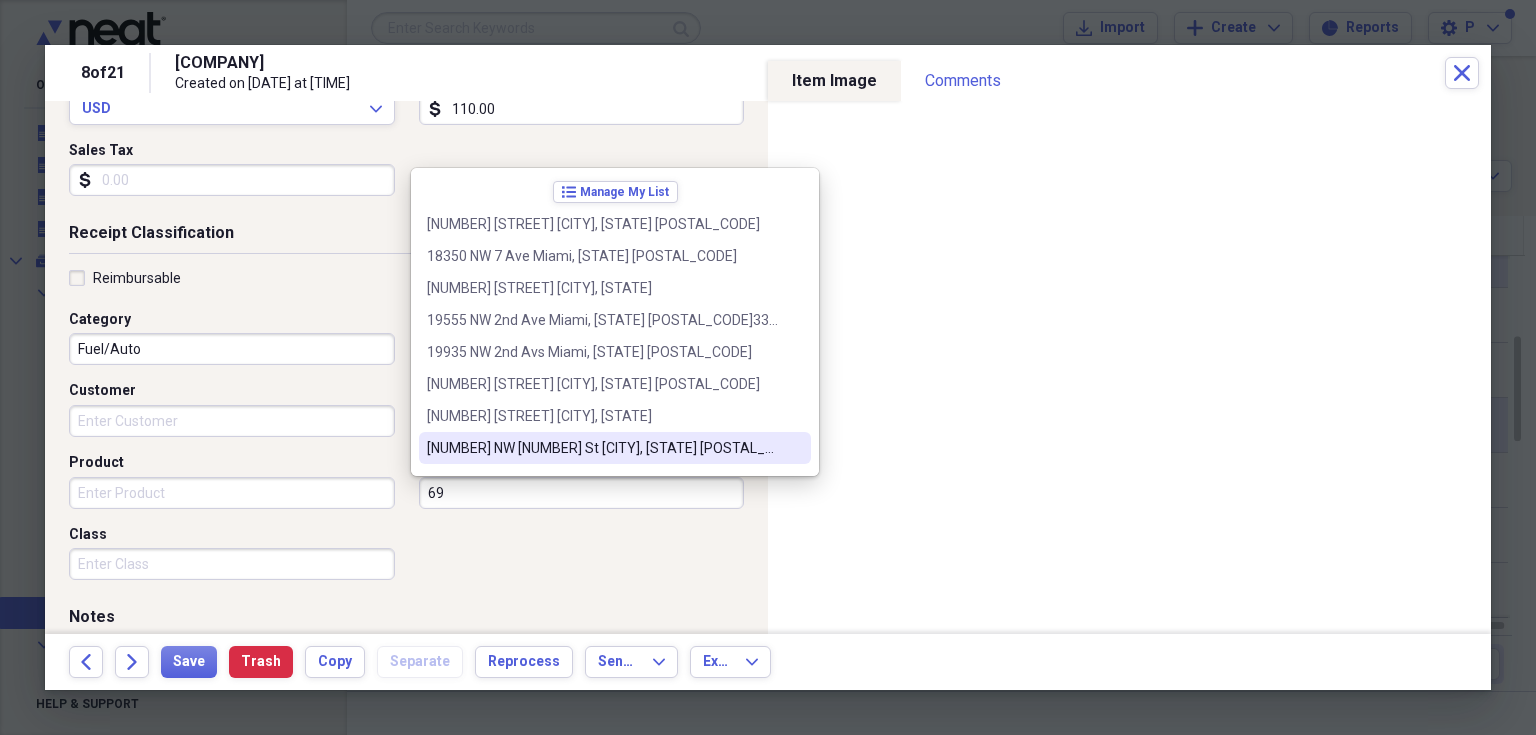 click on "[NUMBER] NW [NUMBER] St [CITY], [STATE] [POSTAL_CODE]" at bounding box center [603, 448] 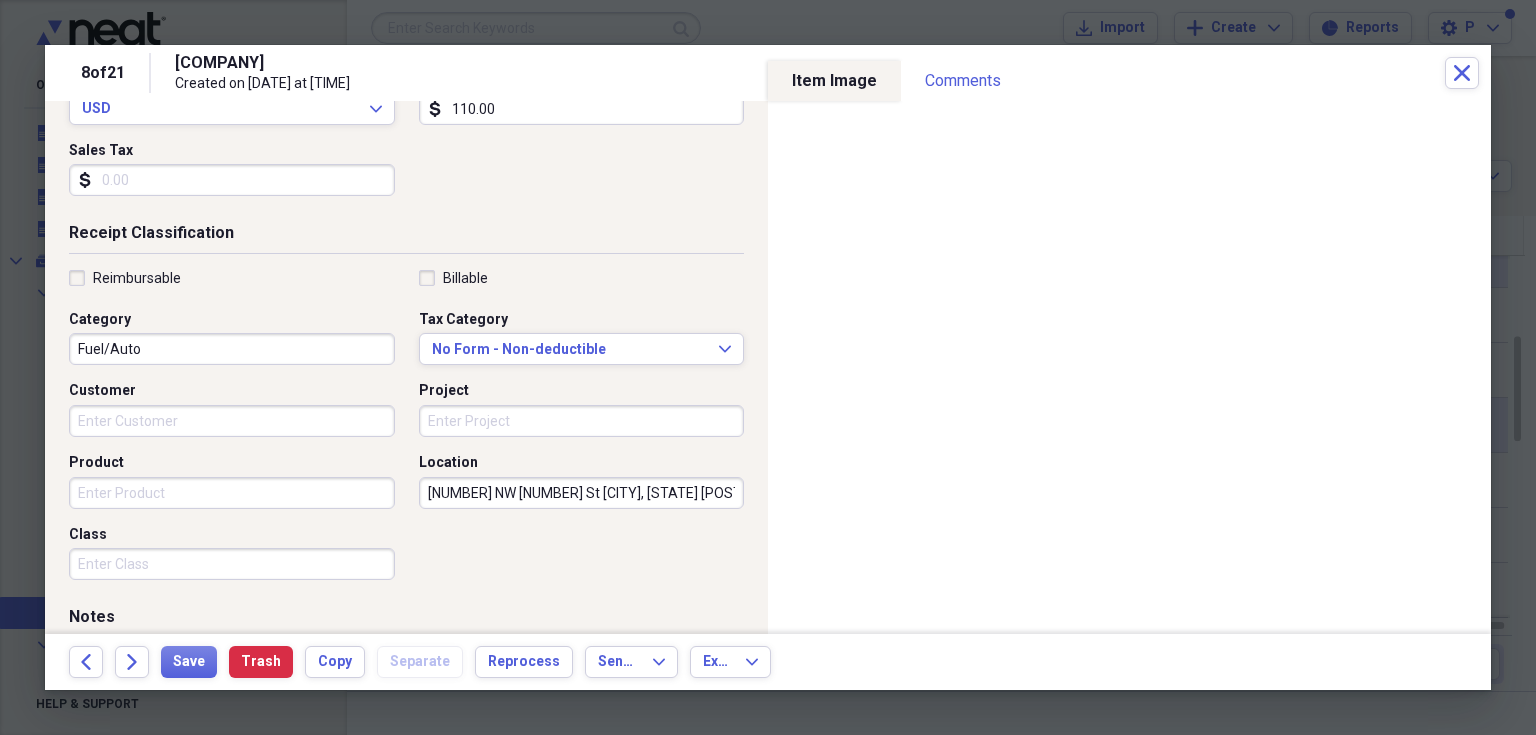 click on "Reimbursable Billable Category Fuel/Auto Tax Category No Form - Non-deductible Expand Customer Project Product Location 695 NW 95th St Miami, [STATE] [POSTAL_CODE] Class" at bounding box center (406, 429) 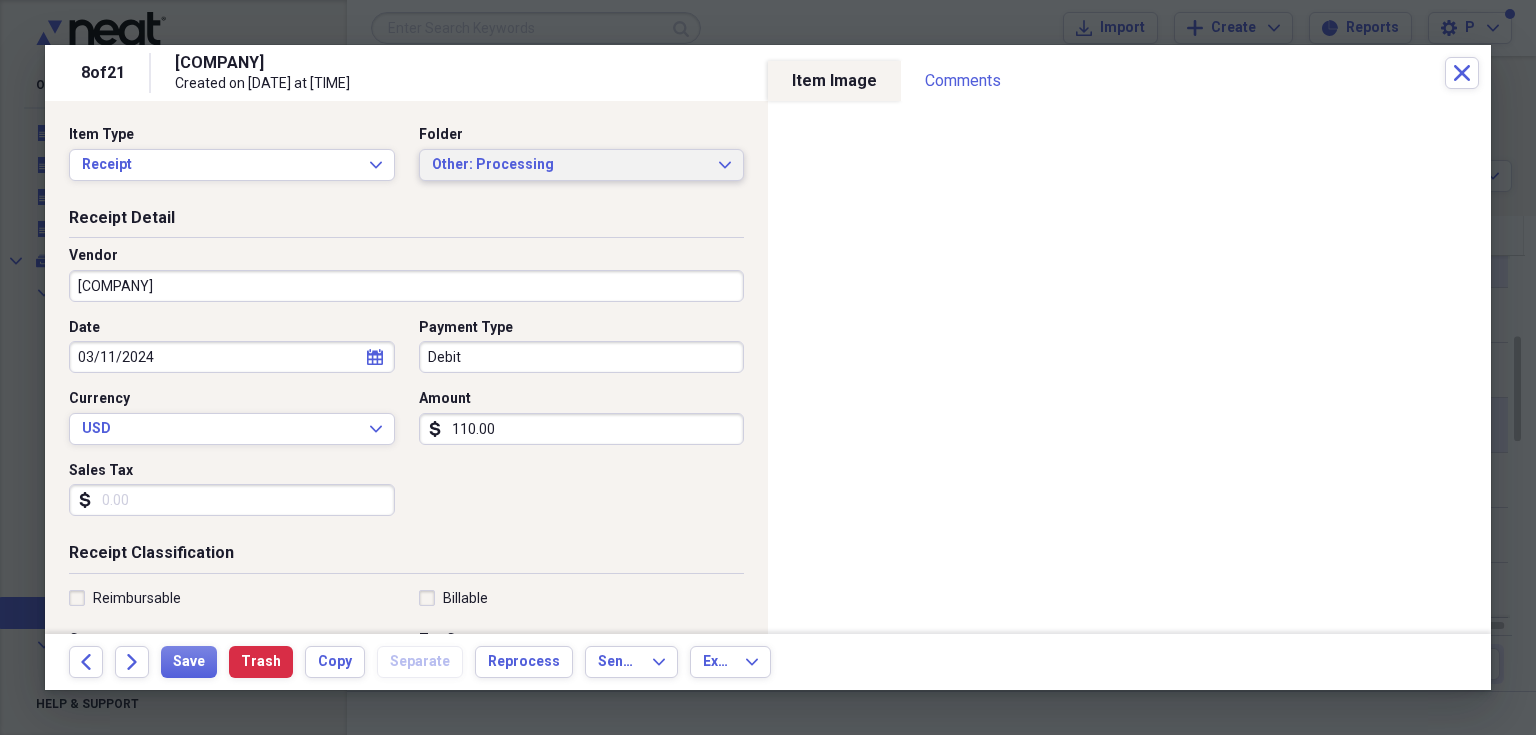 click on "Expand" 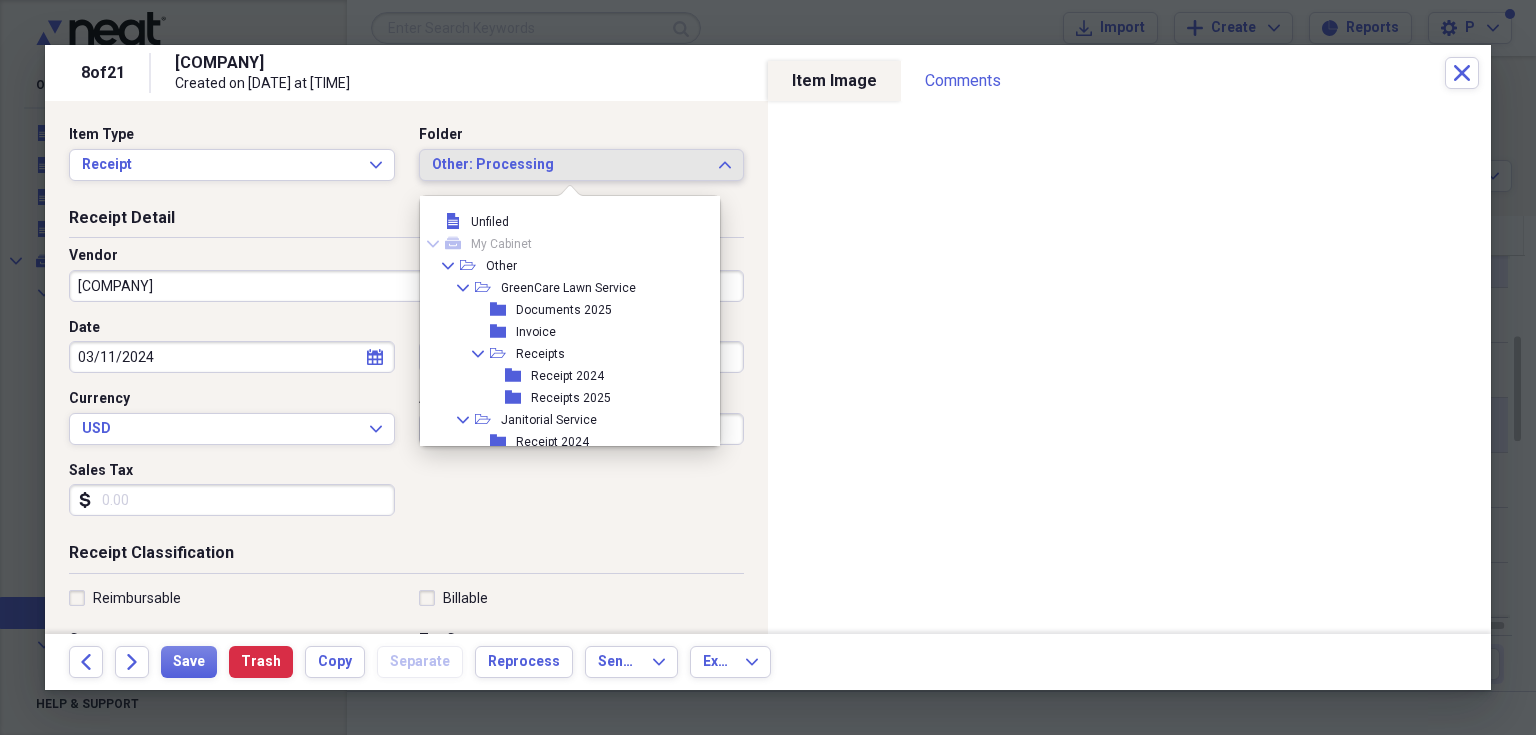 scroll, scrollTop: 94, scrollLeft: 0, axis: vertical 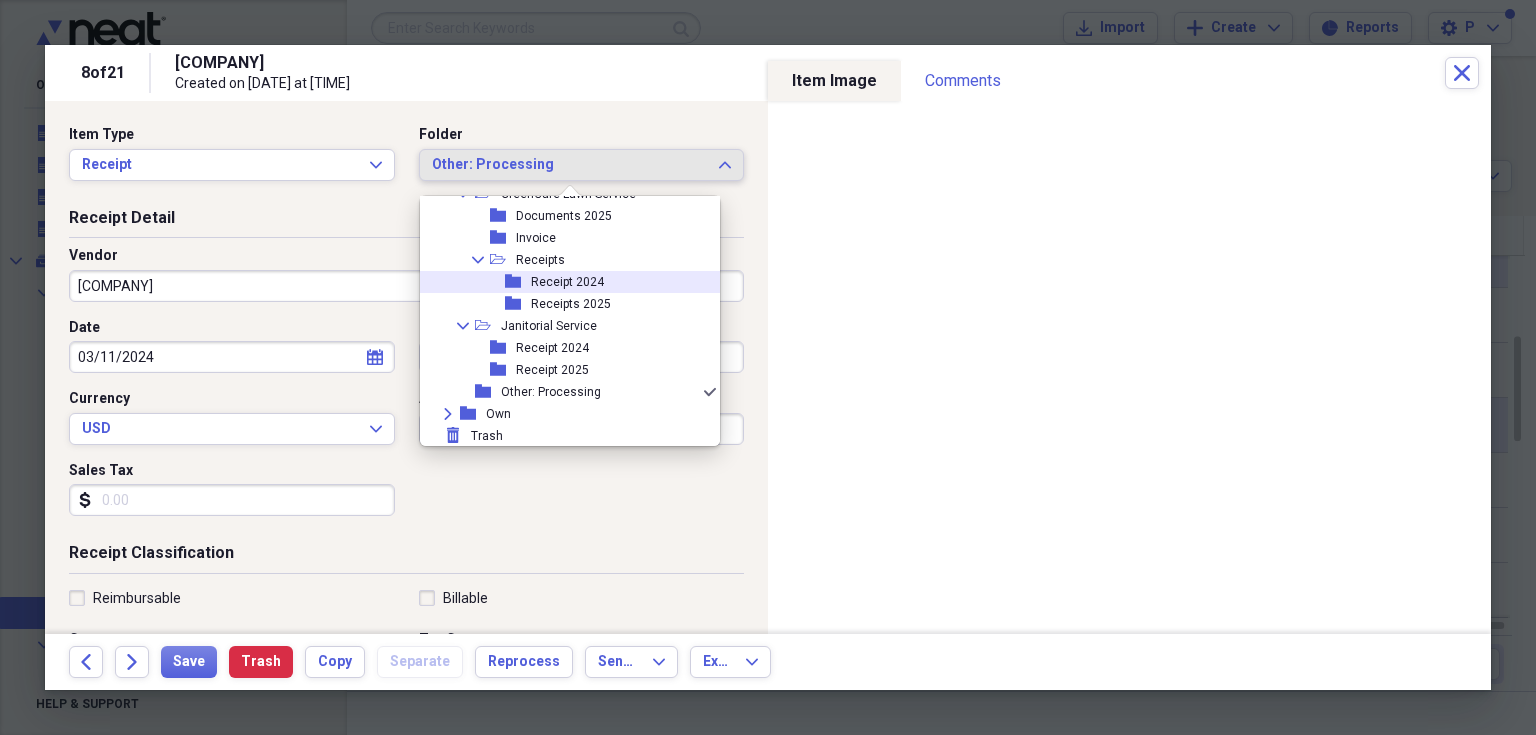 click on "folder Receipt 2024" at bounding box center [562, 282] 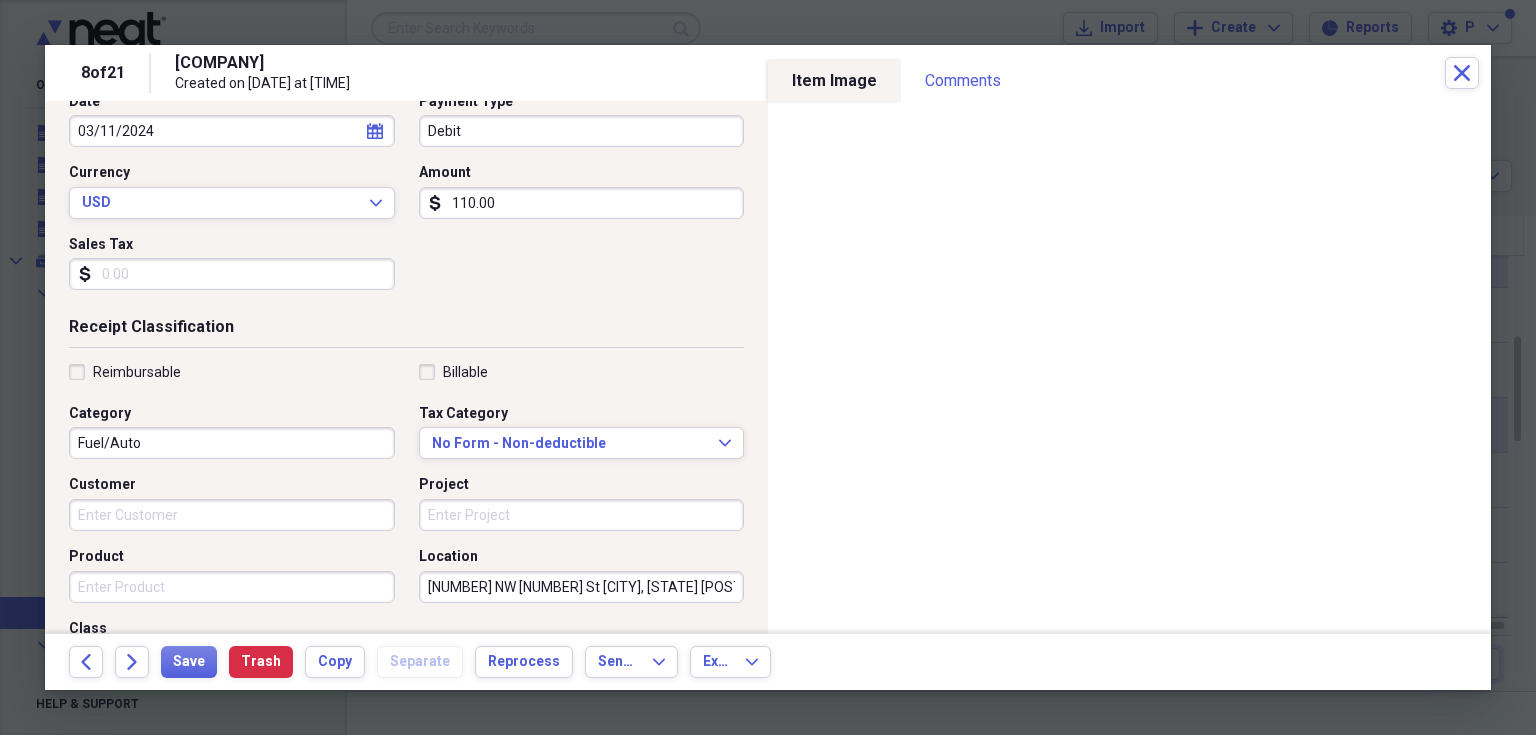 scroll, scrollTop: 306, scrollLeft: 0, axis: vertical 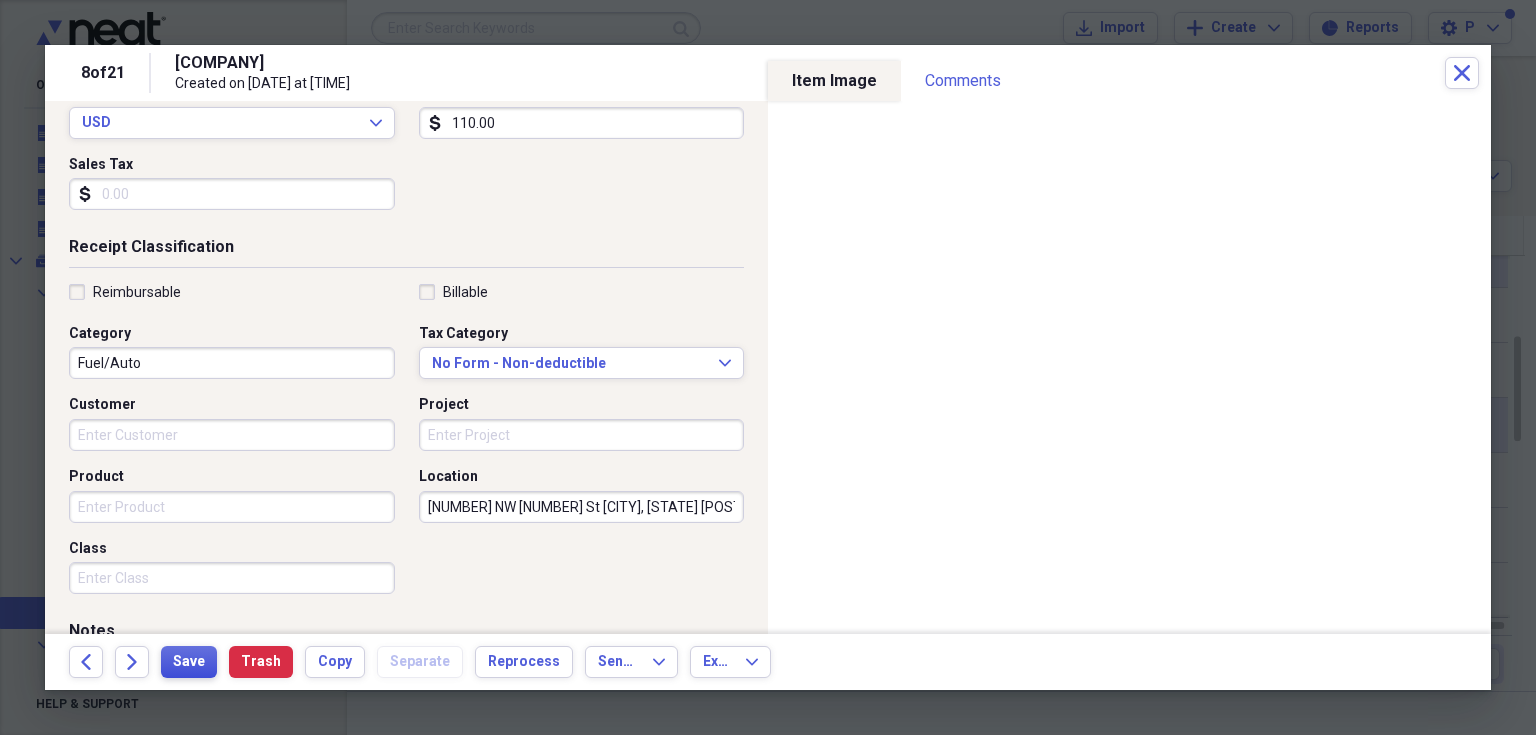 click on "Save" at bounding box center (189, 662) 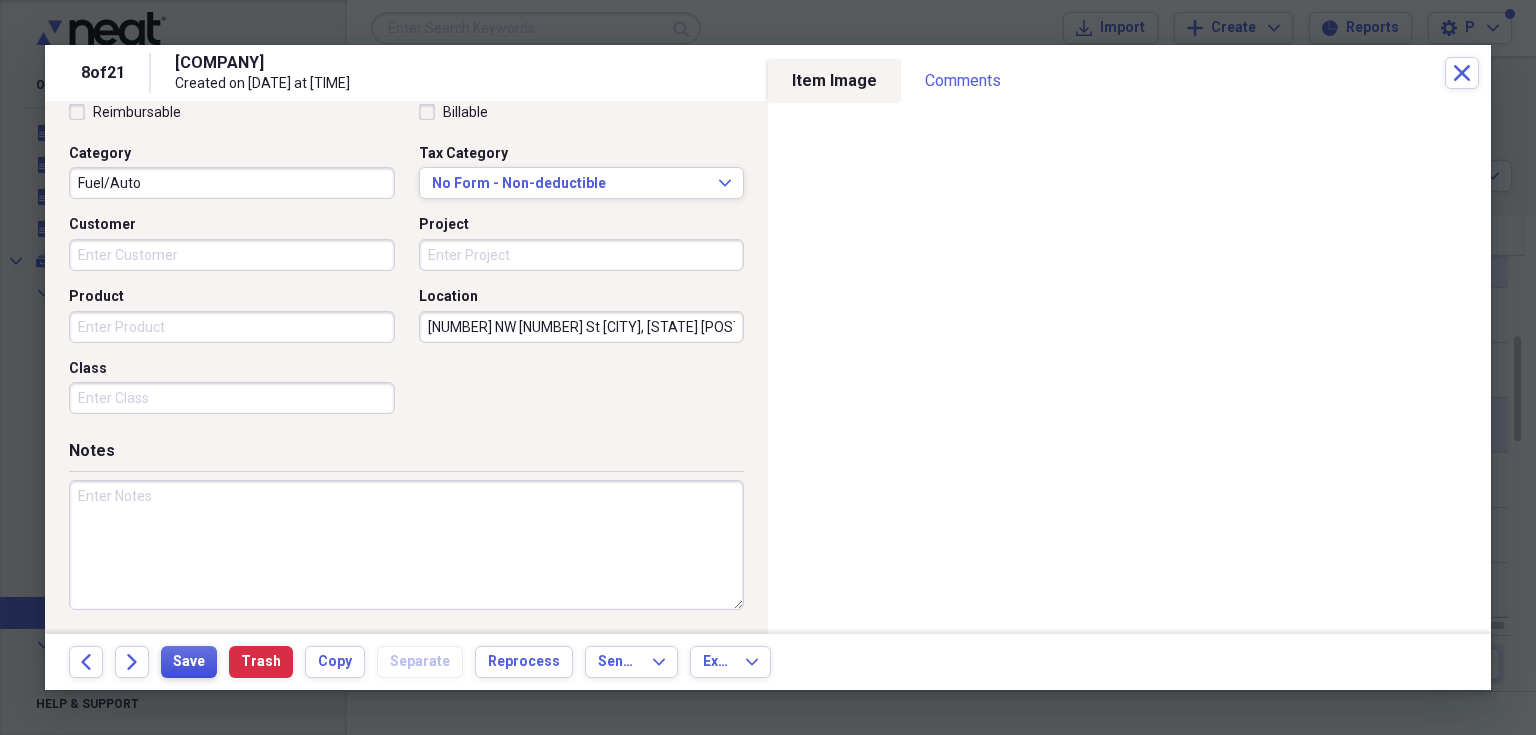 scroll, scrollTop: 0, scrollLeft: 0, axis: both 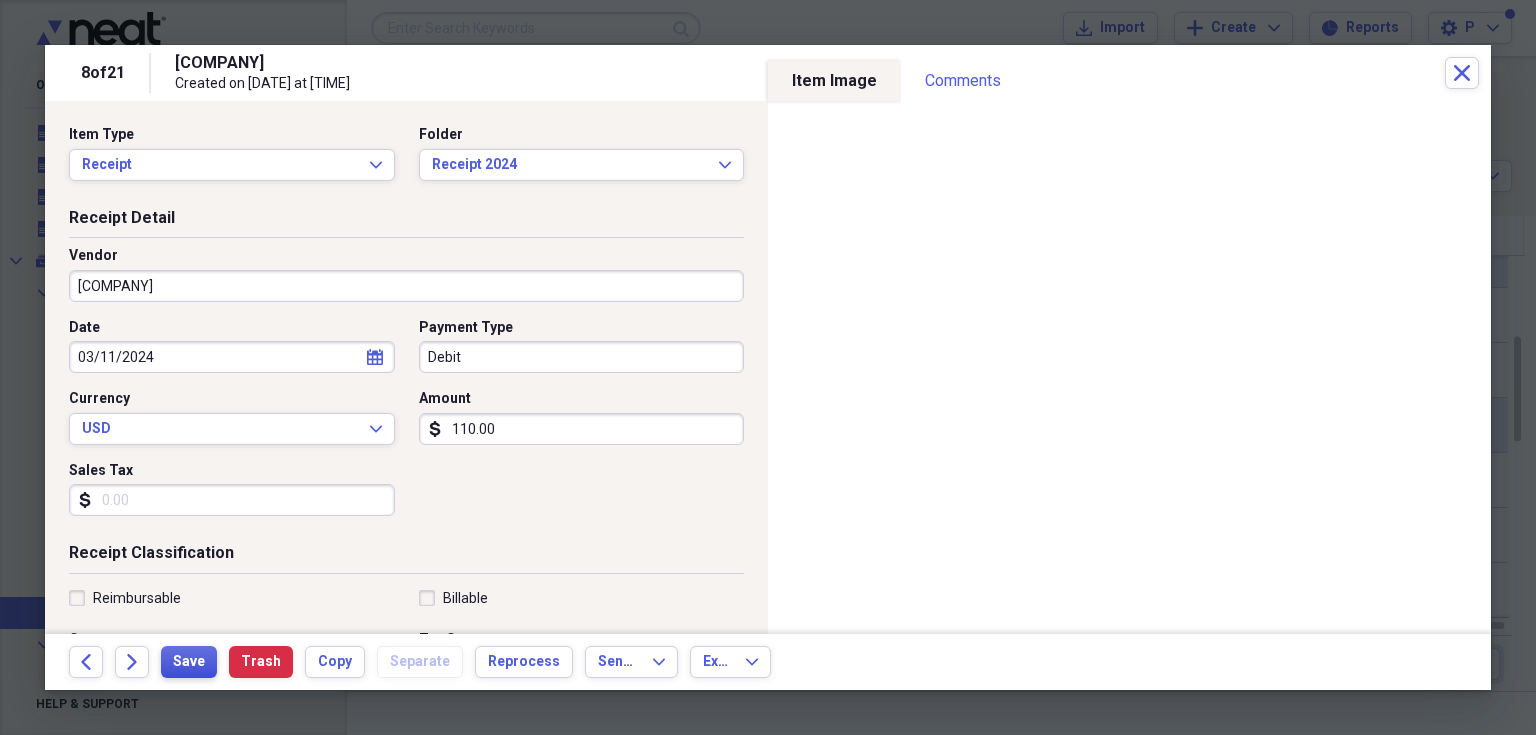 click on "Save" at bounding box center (189, 662) 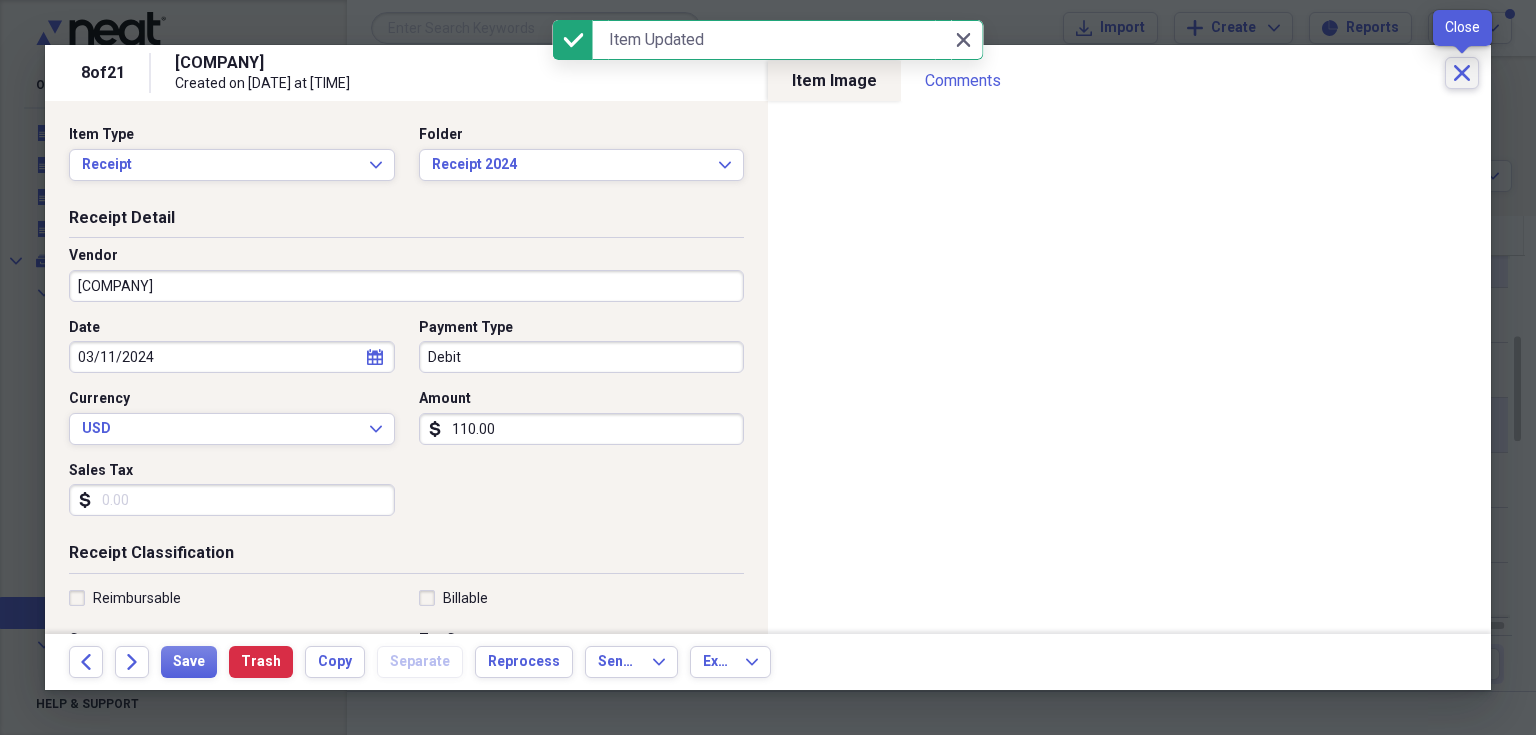 click 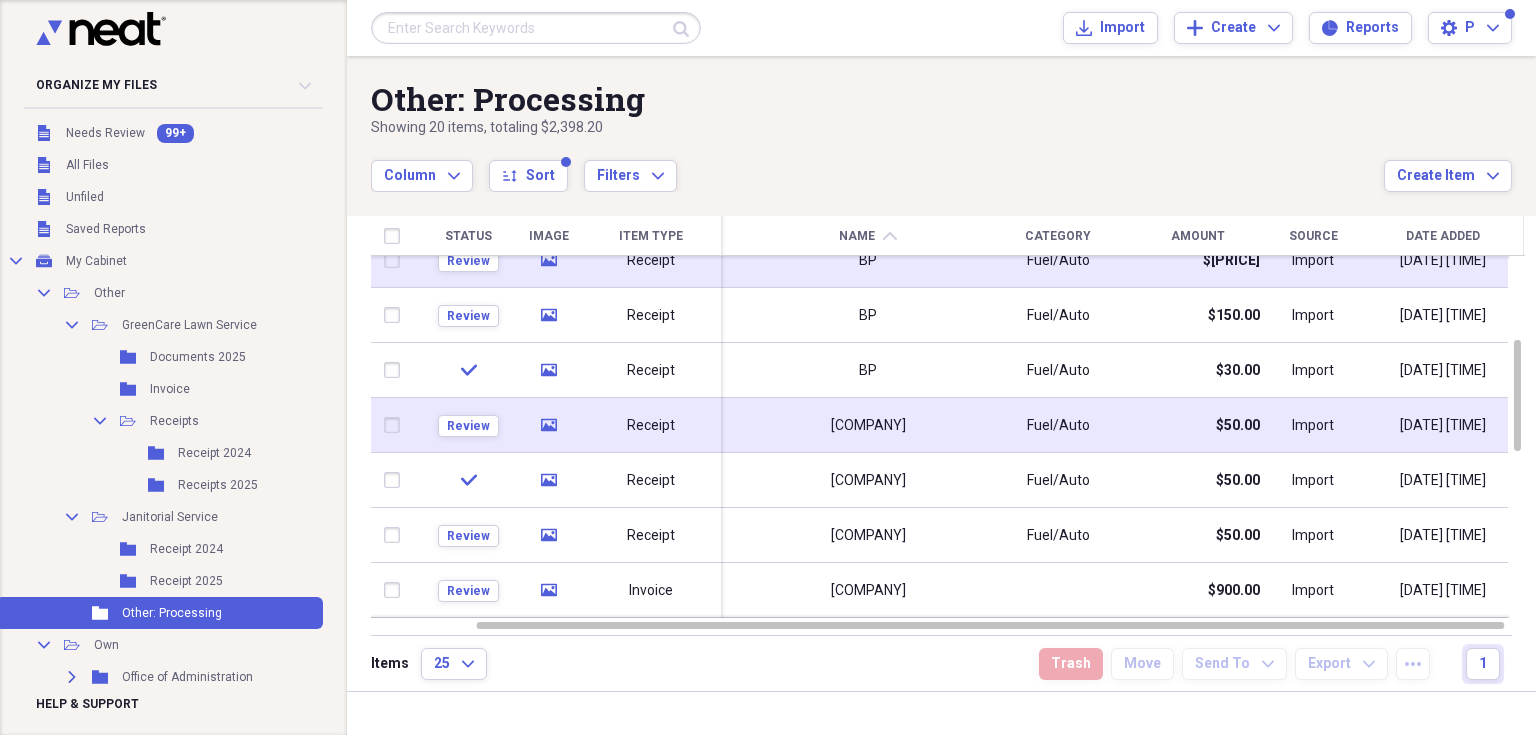 click at bounding box center [1515, 236] 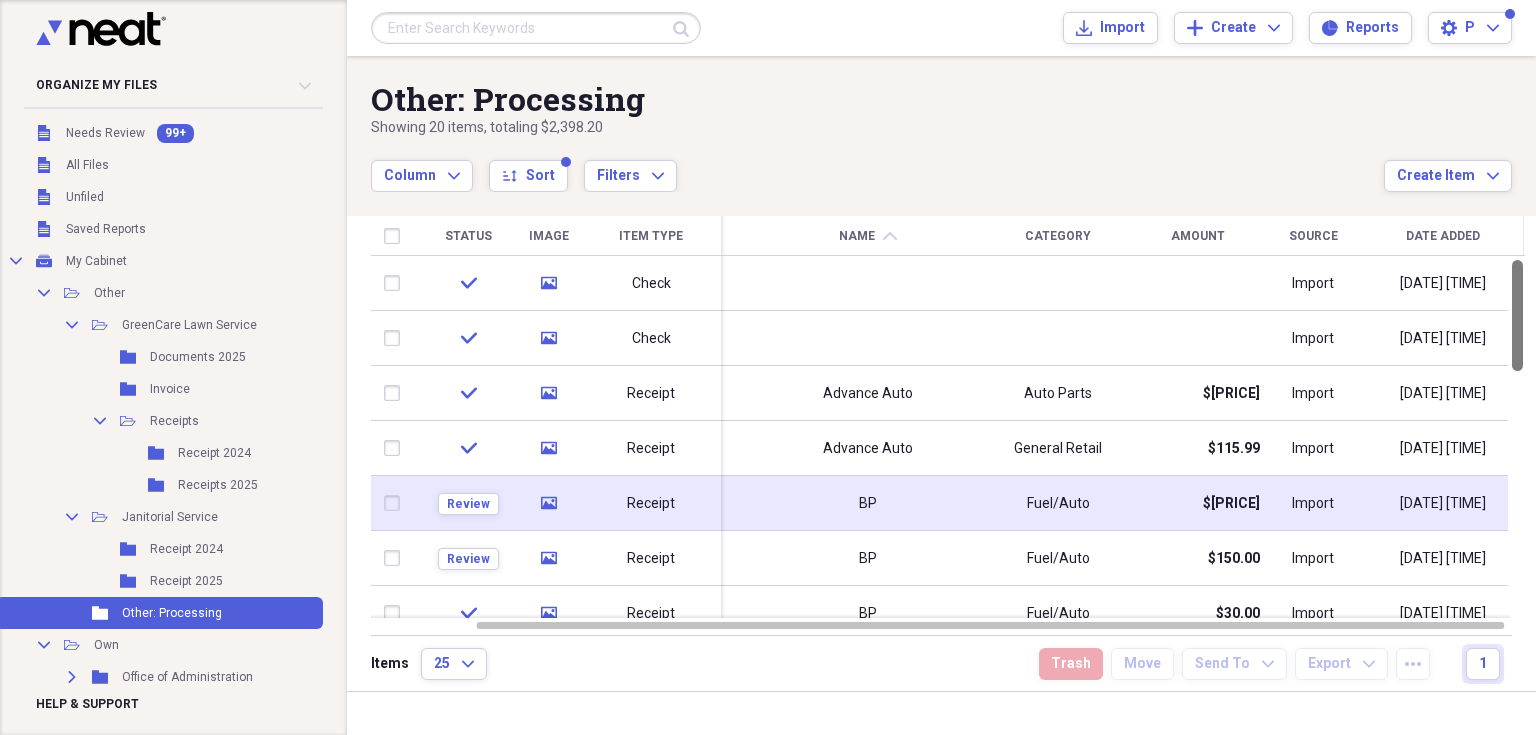 drag, startPoint x: 1526, startPoint y: 352, endPoint x: 1533, endPoint y: 223, distance: 129.18979 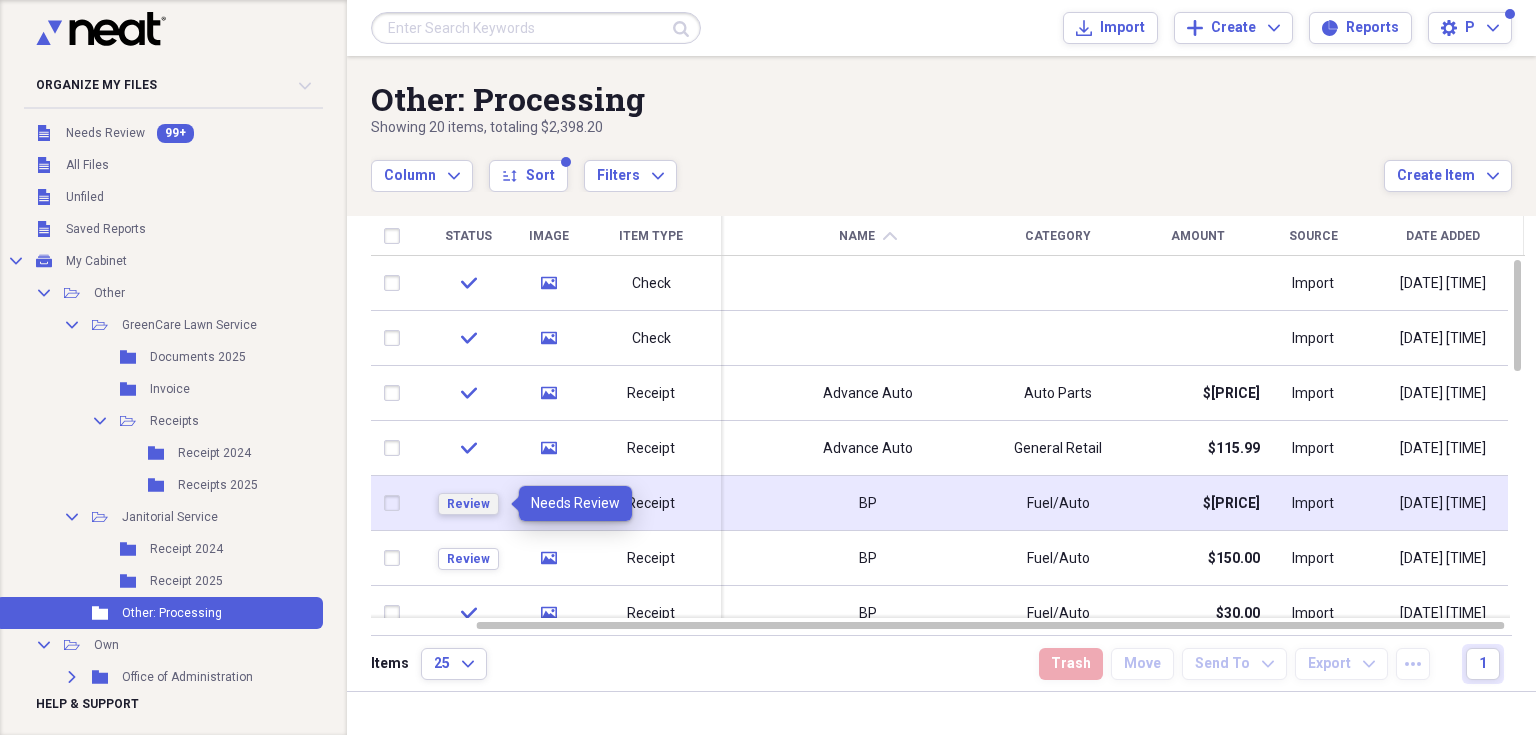 click on "Review" at bounding box center (468, 504) 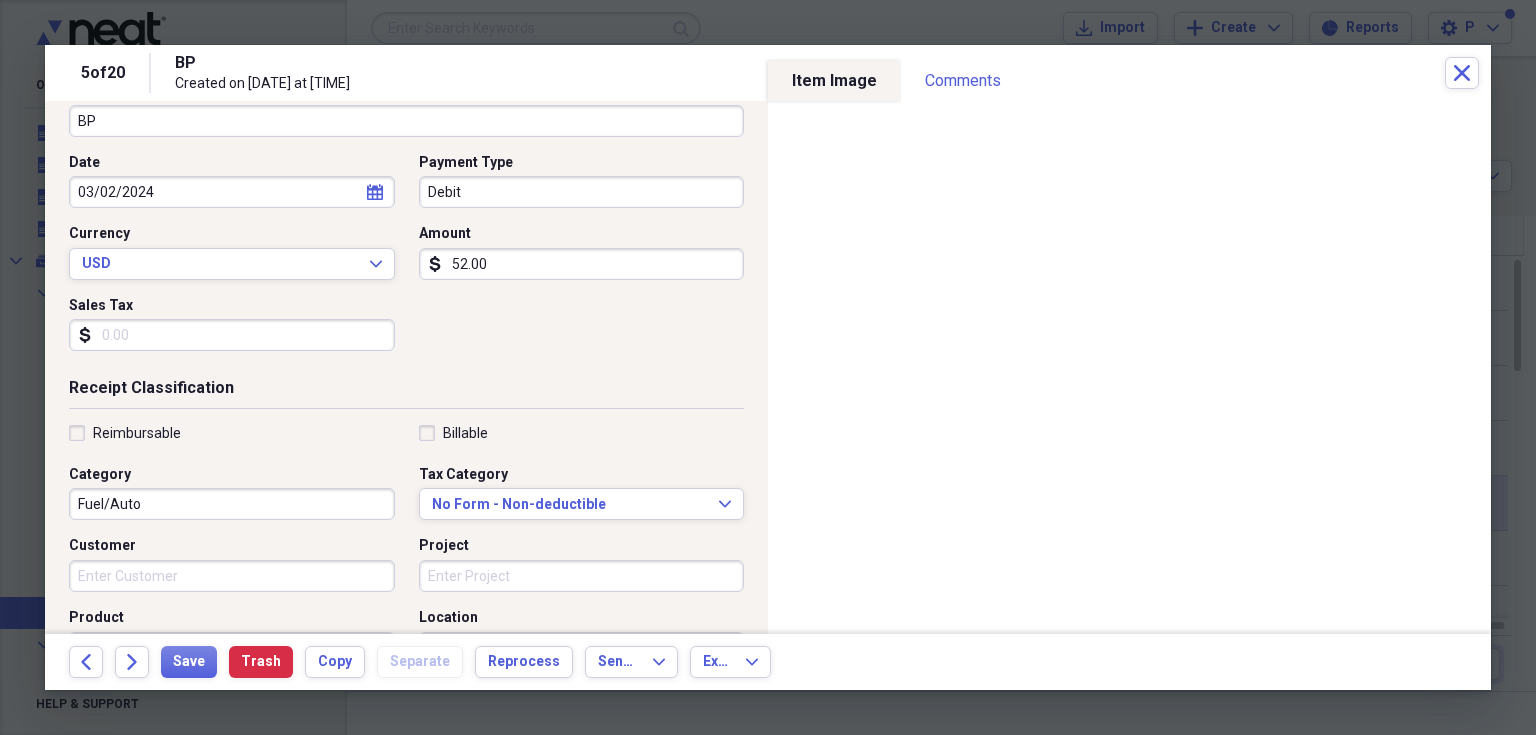 scroll, scrollTop: 280, scrollLeft: 0, axis: vertical 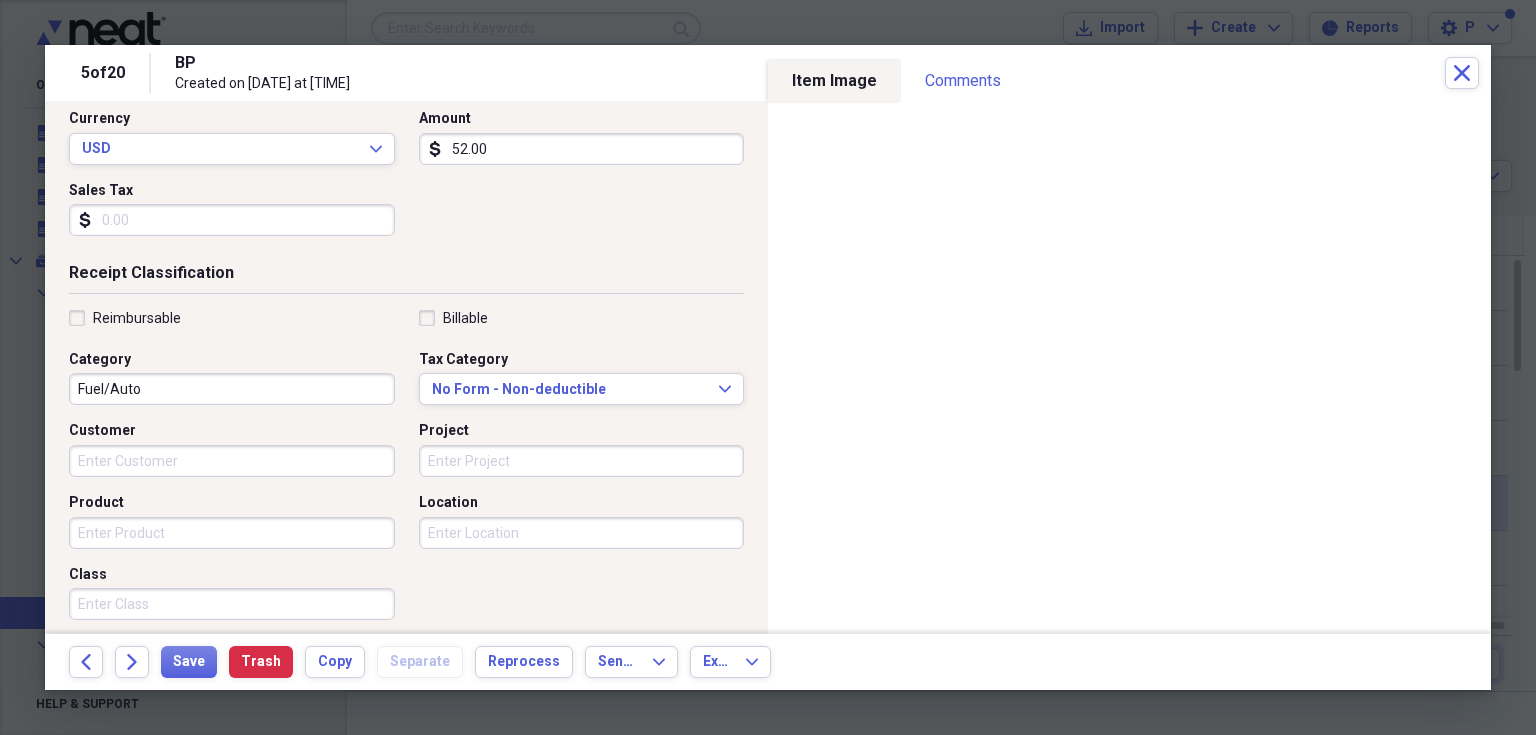 click on "Location" at bounding box center (582, 533) 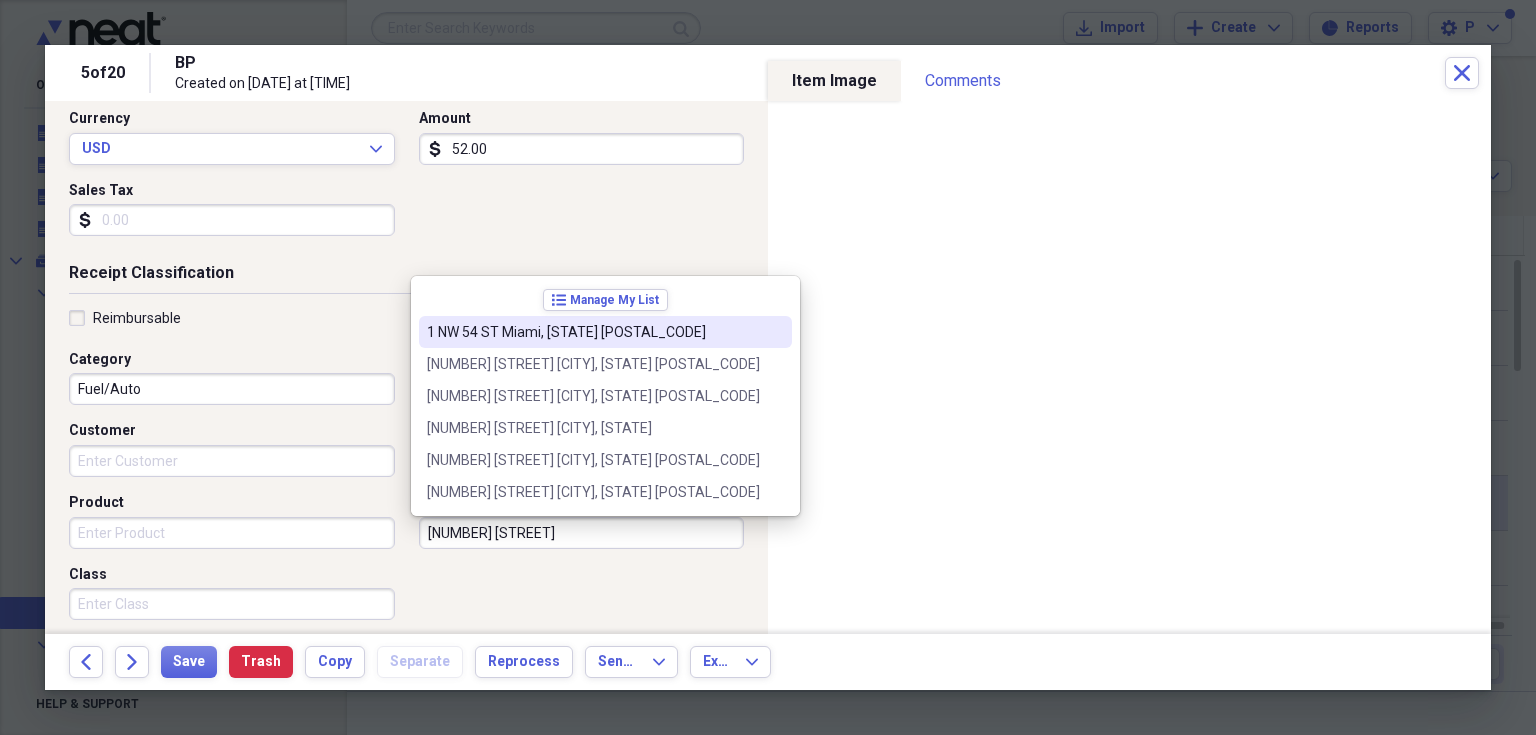 click on "1 NW 54 ST Miami, [STATE] [POSTAL_CODE]" at bounding box center [593, 332] 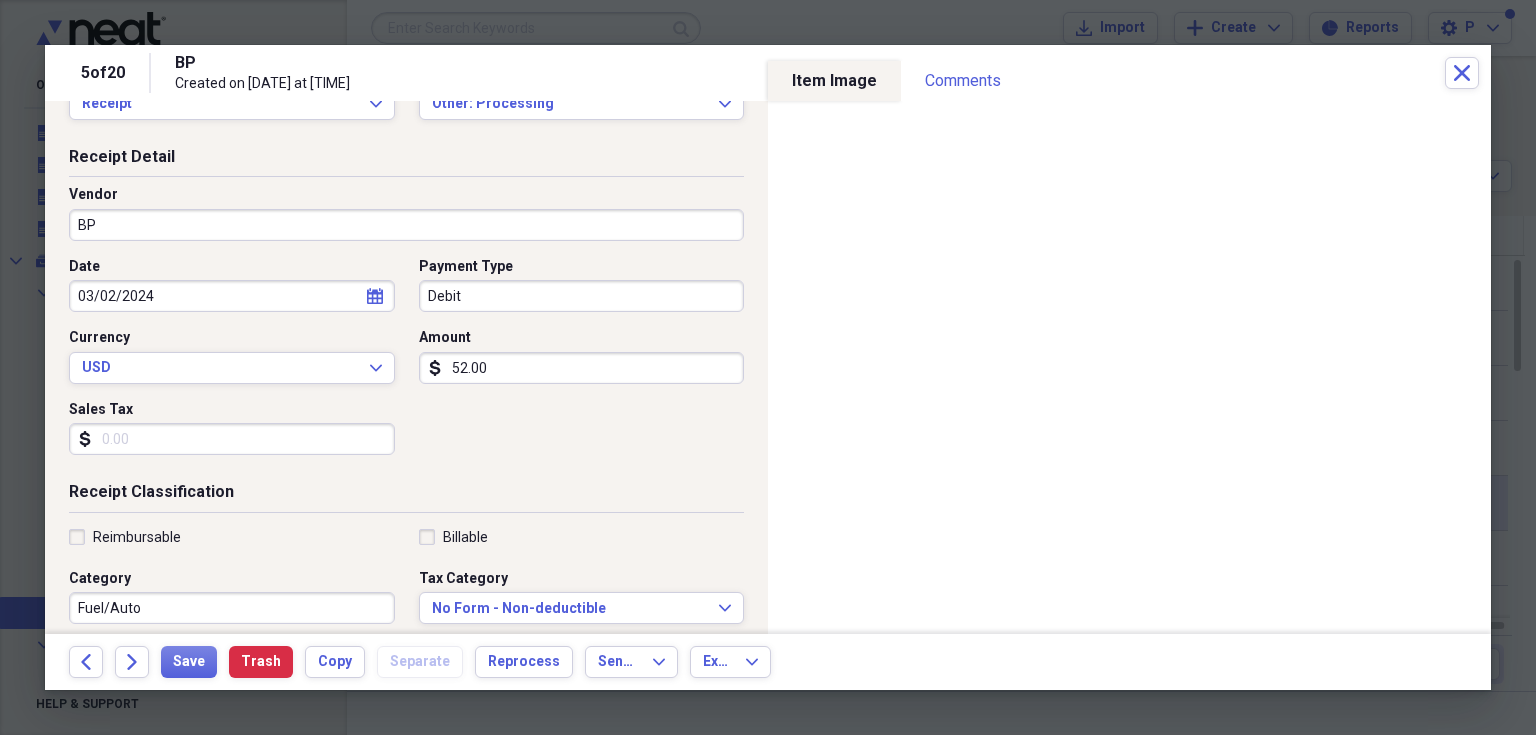 scroll, scrollTop: 0, scrollLeft: 0, axis: both 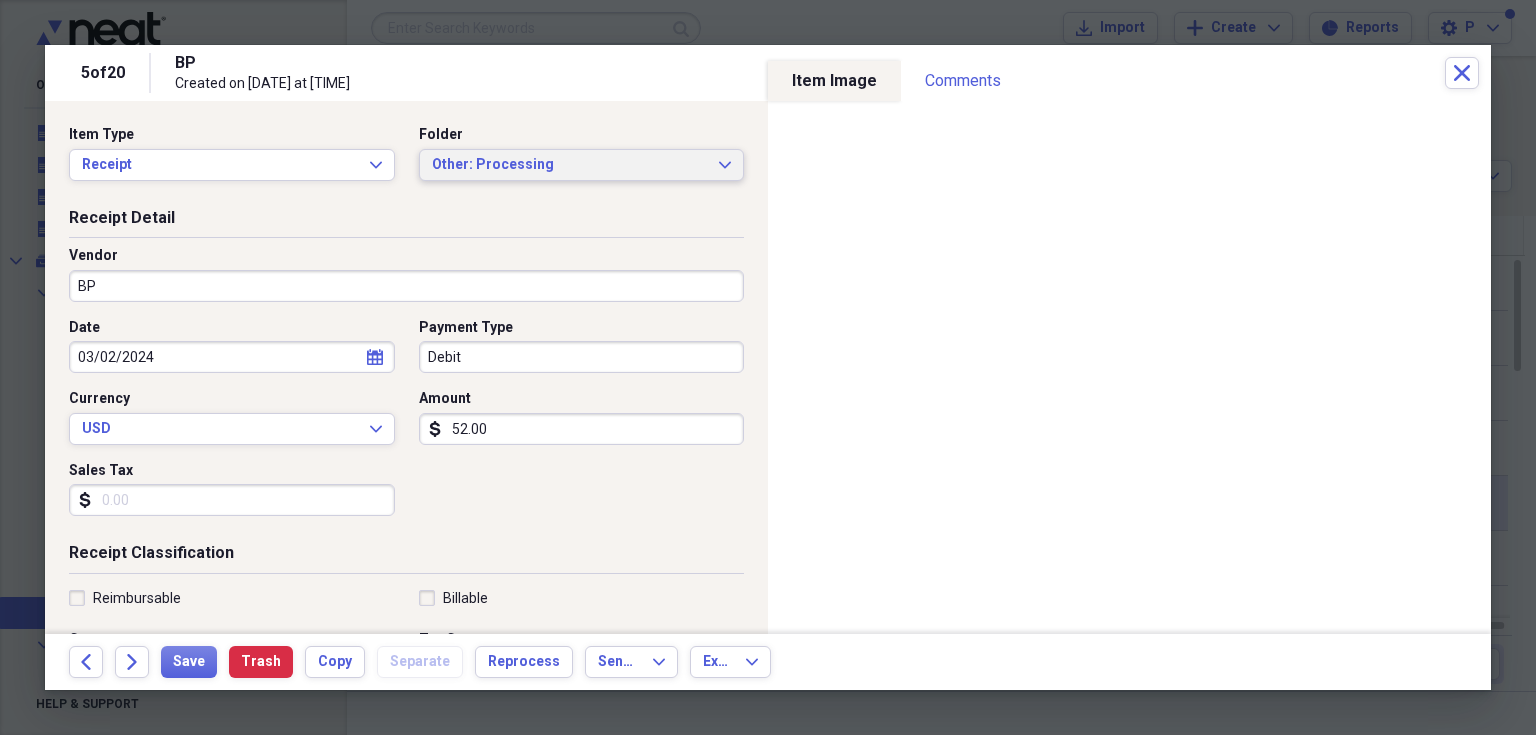 click on "Expand" 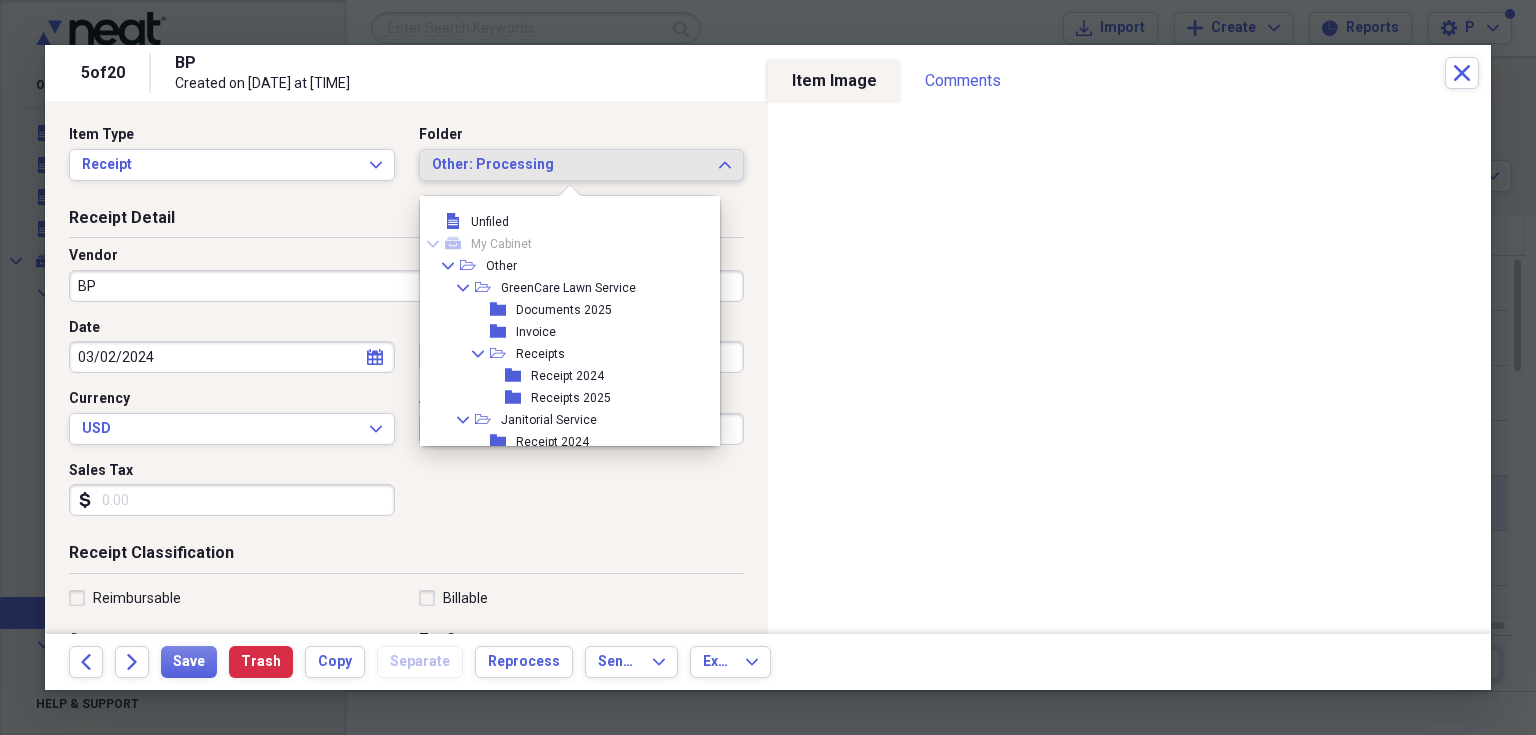 scroll, scrollTop: 94, scrollLeft: 0, axis: vertical 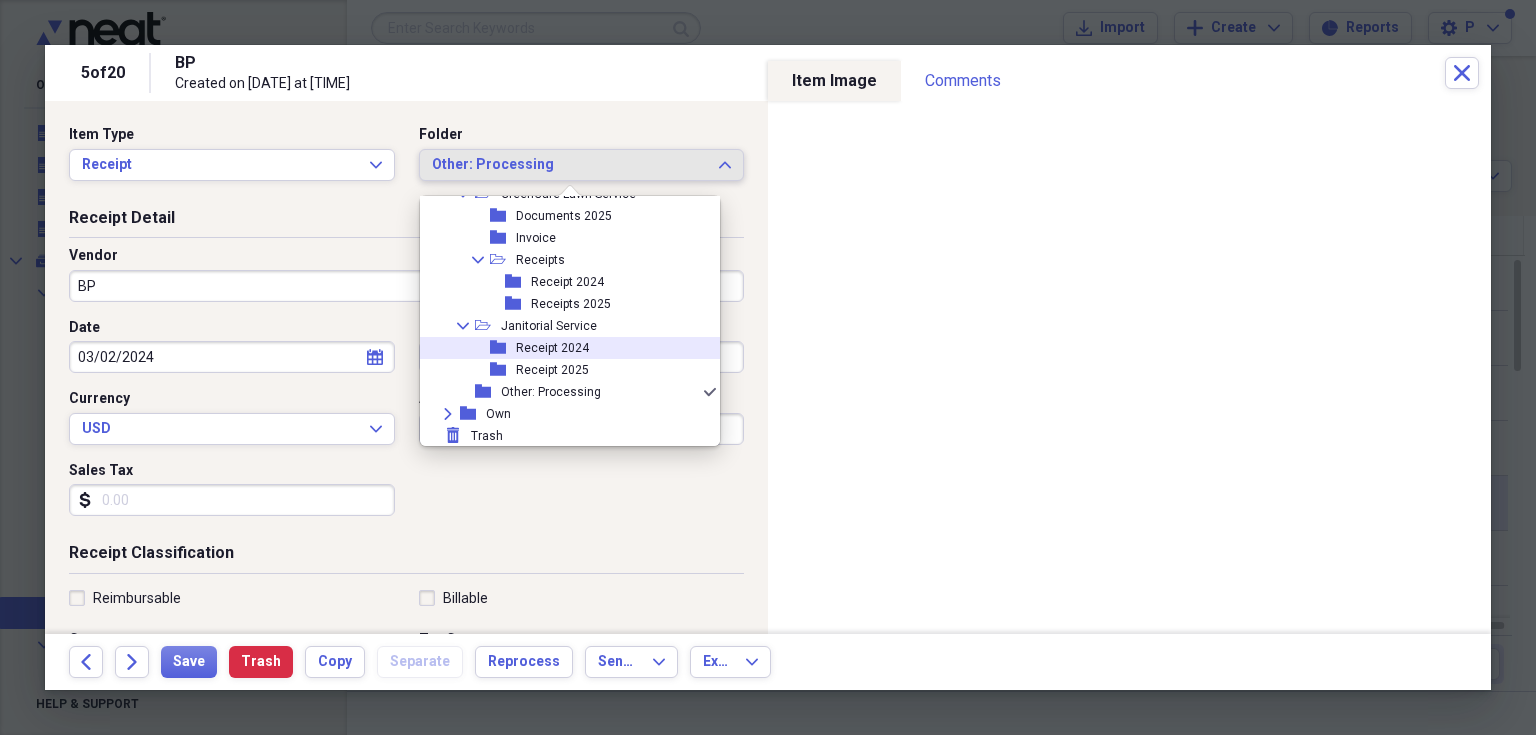 click on "folder Receipt 2024" at bounding box center (562, 348) 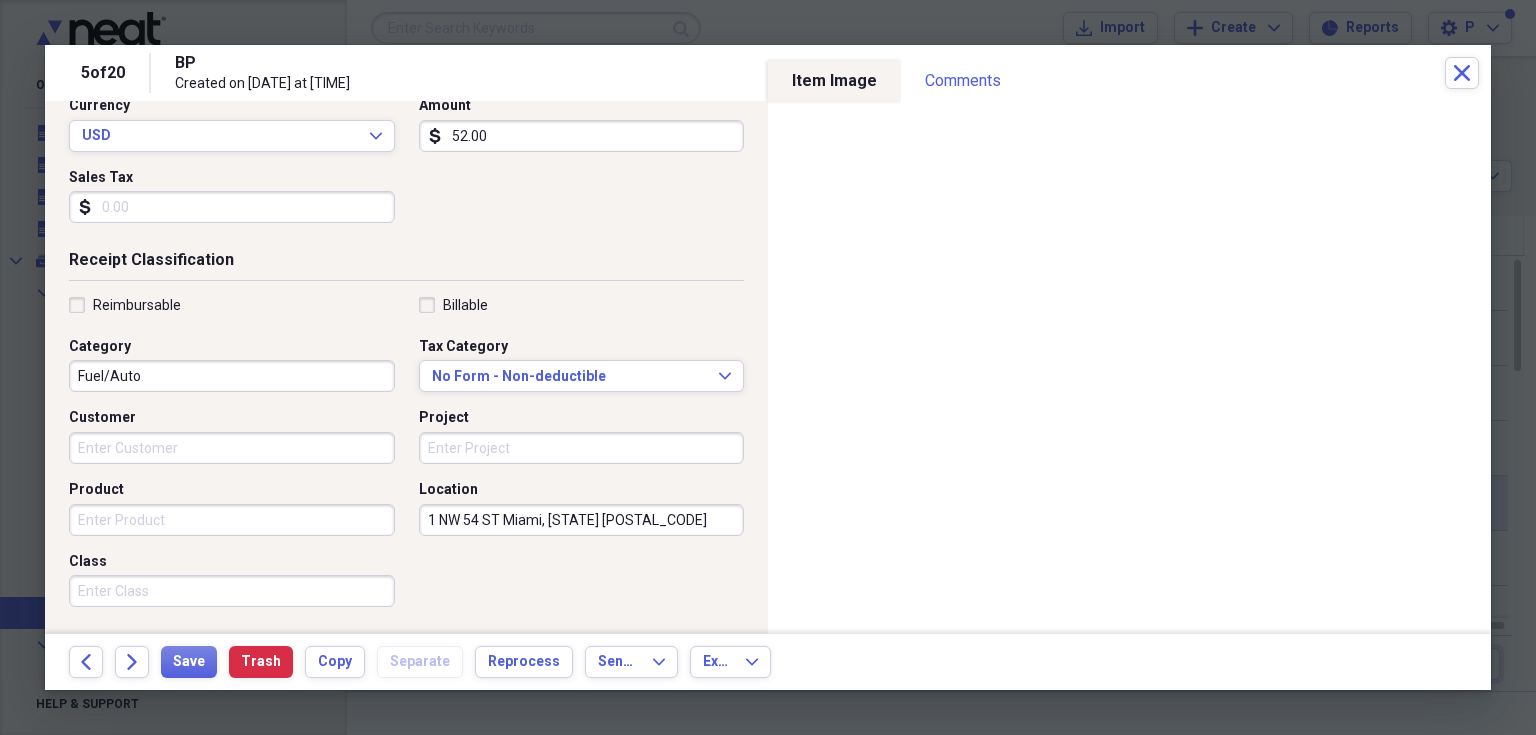 scroll, scrollTop: 360, scrollLeft: 0, axis: vertical 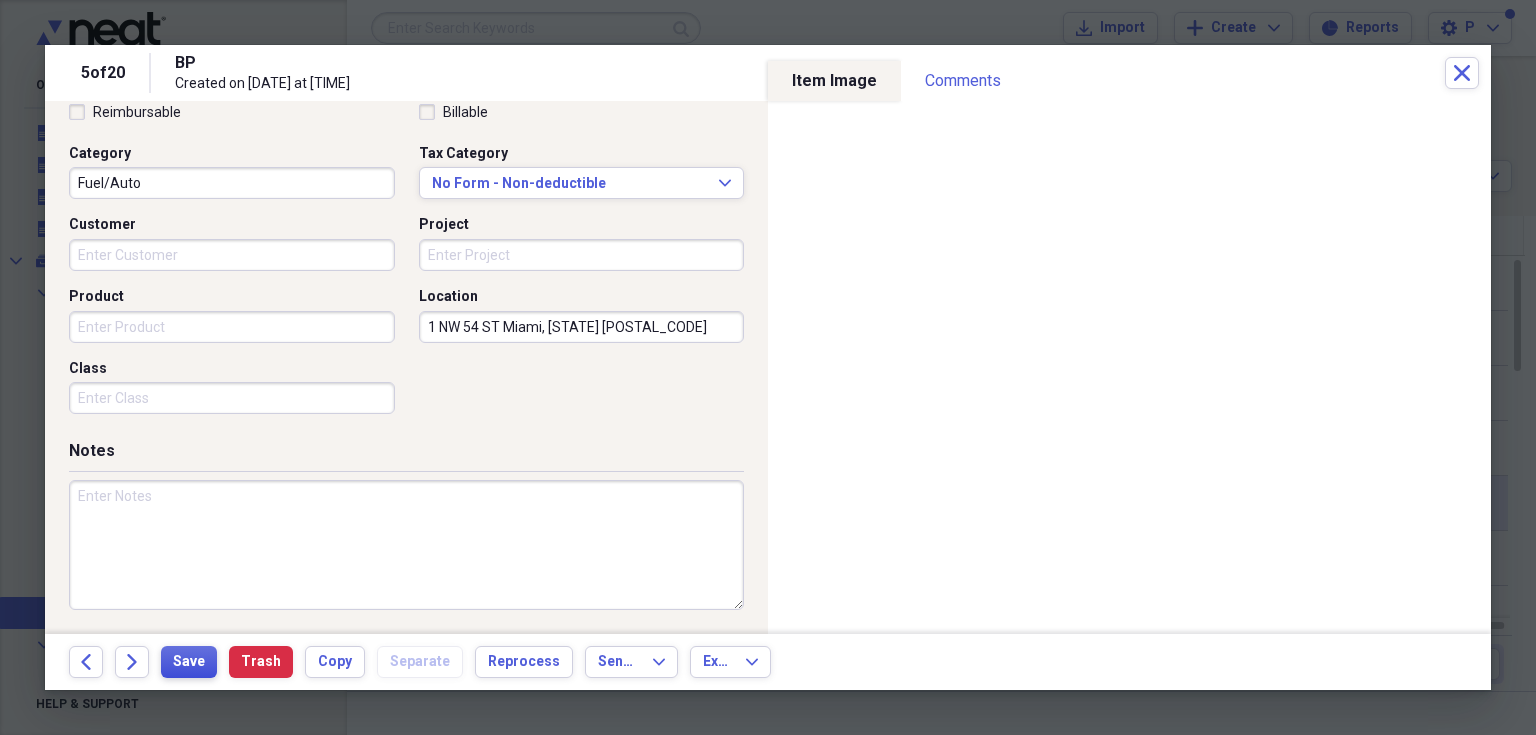 click on "Save" at bounding box center [189, 662] 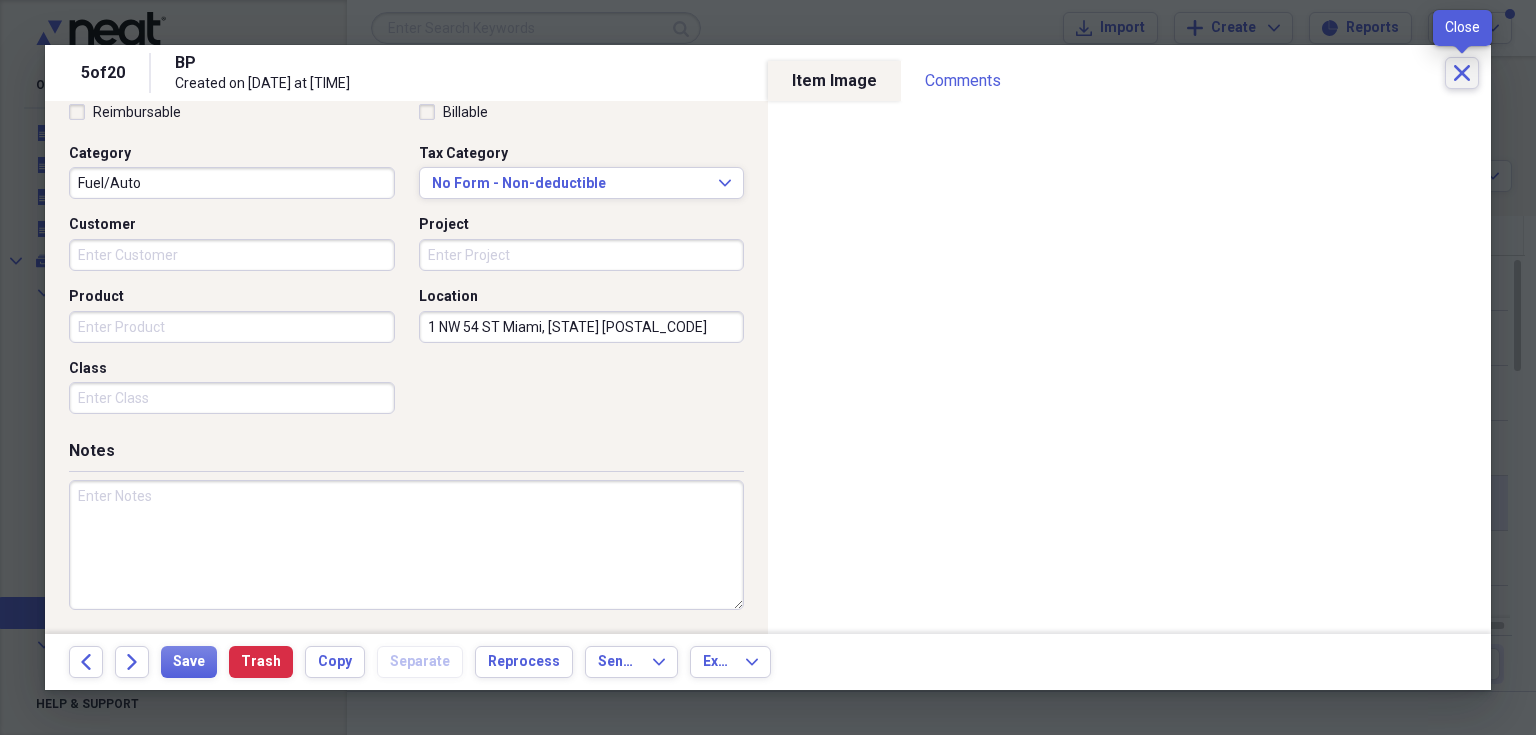 click 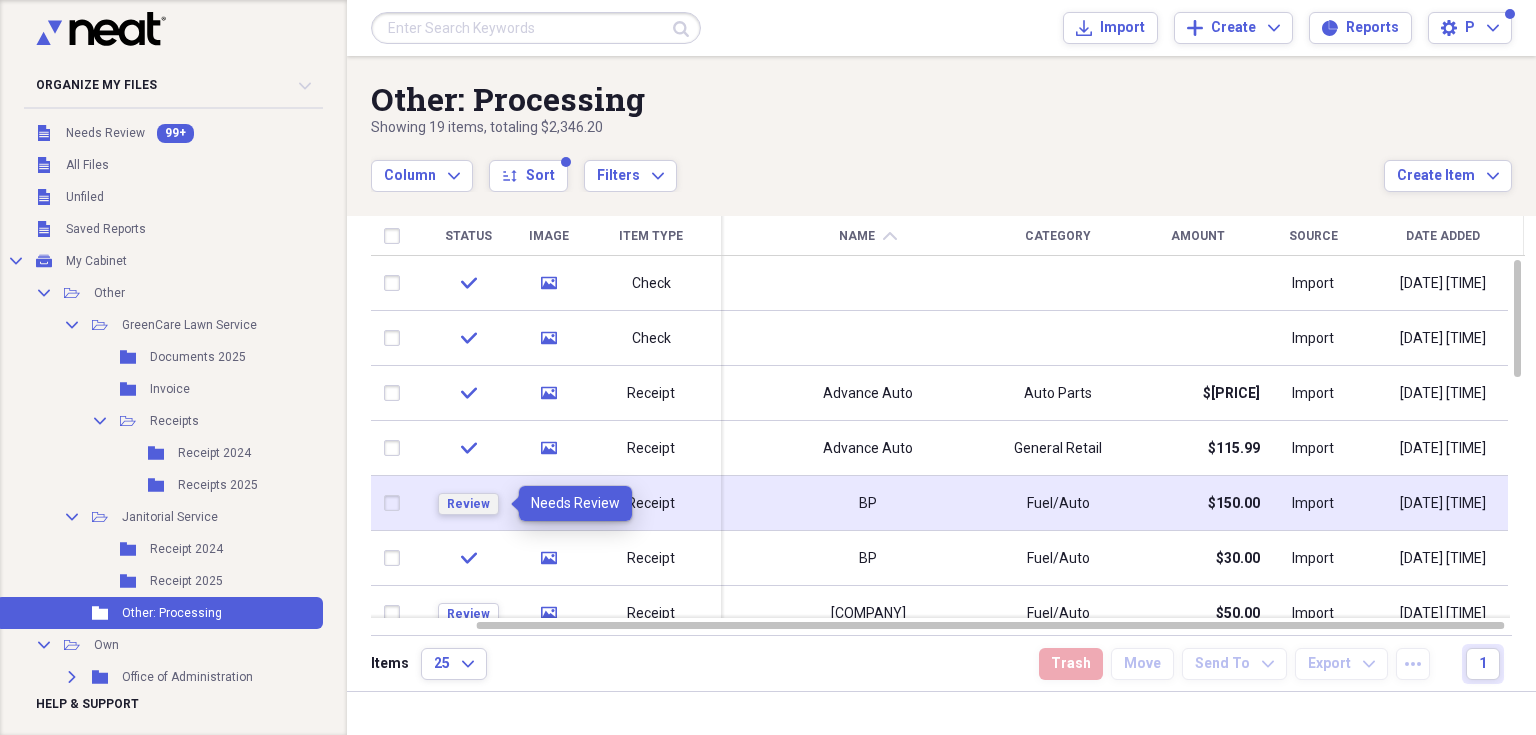 click on "Review" at bounding box center (468, 504) 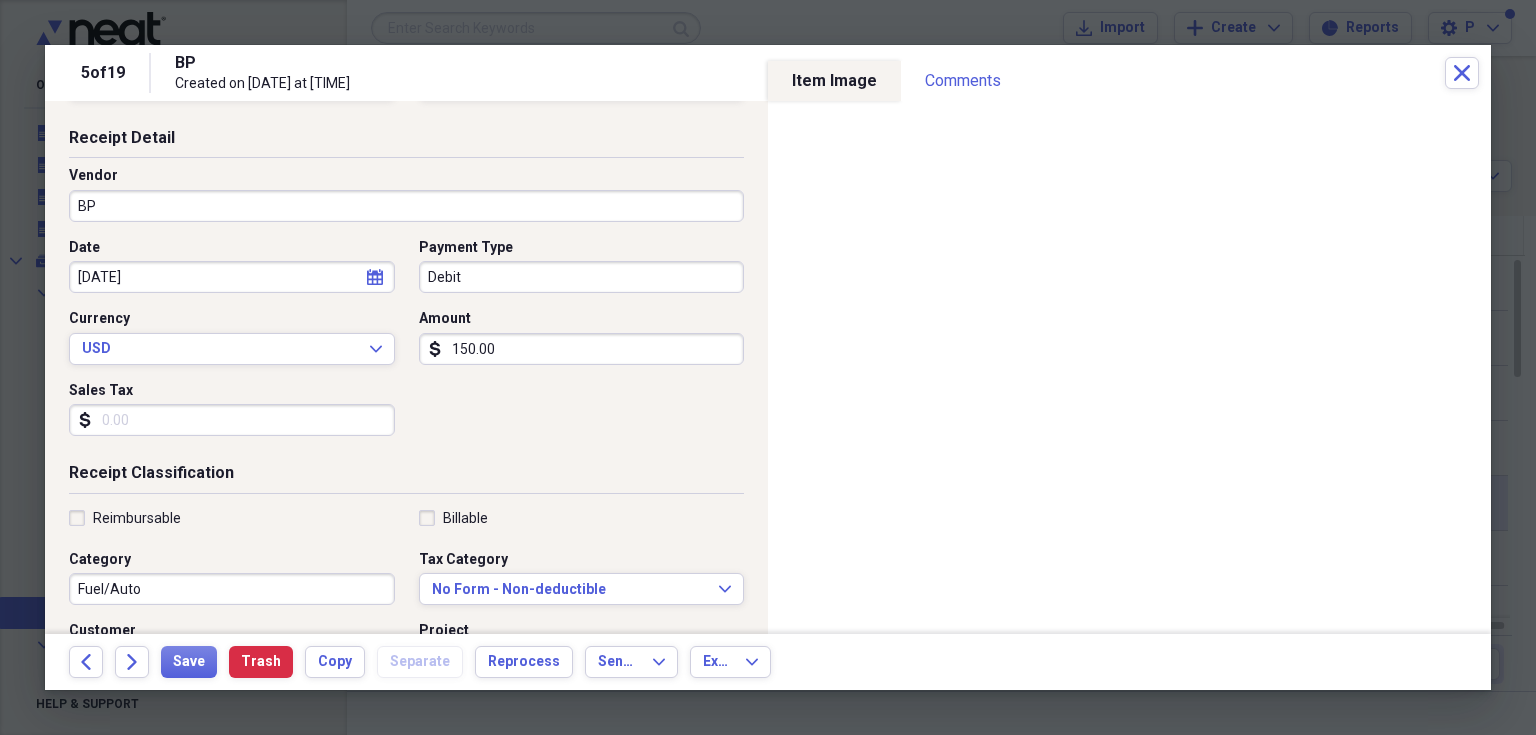 scroll, scrollTop: 173, scrollLeft: 0, axis: vertical 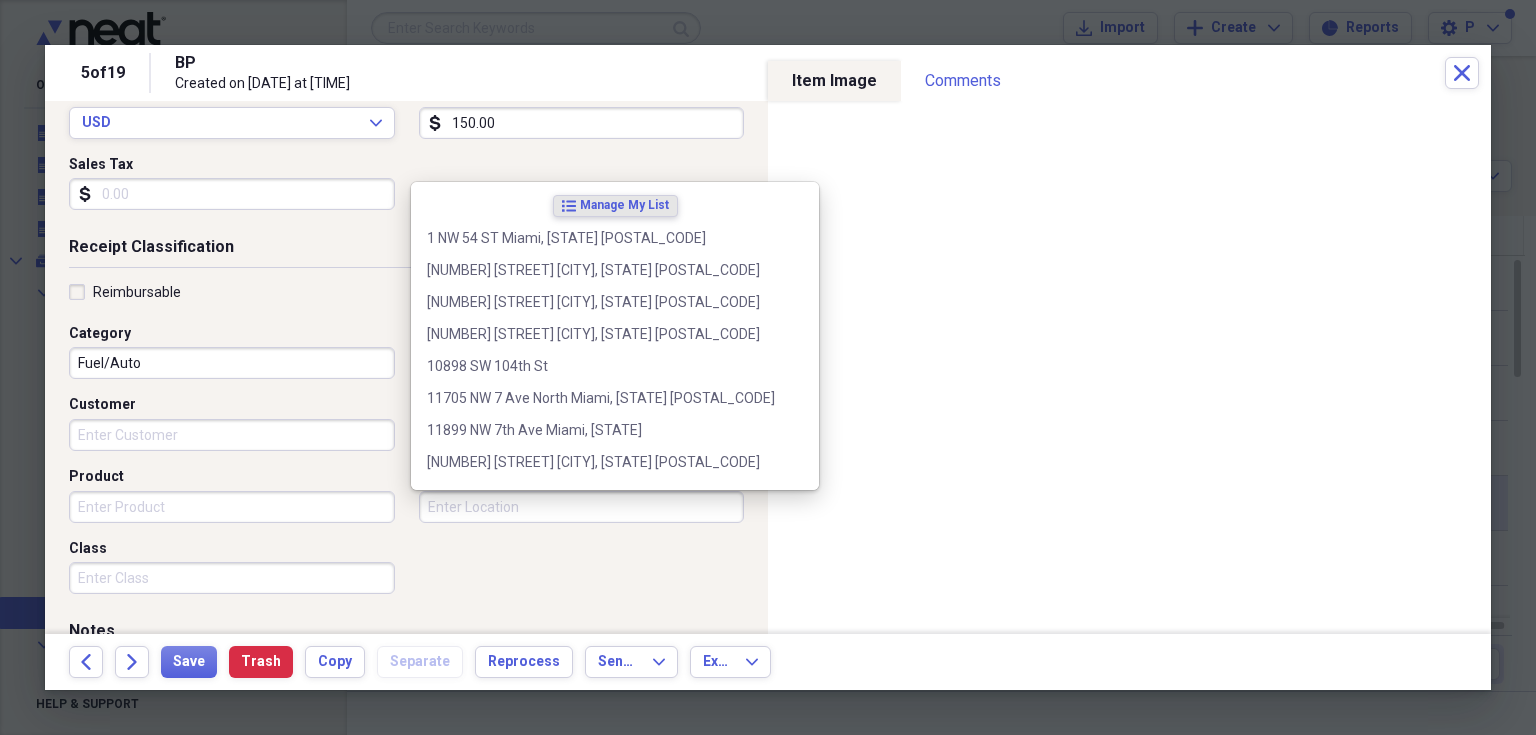 click on "Location" at bounding box center [582, 507] 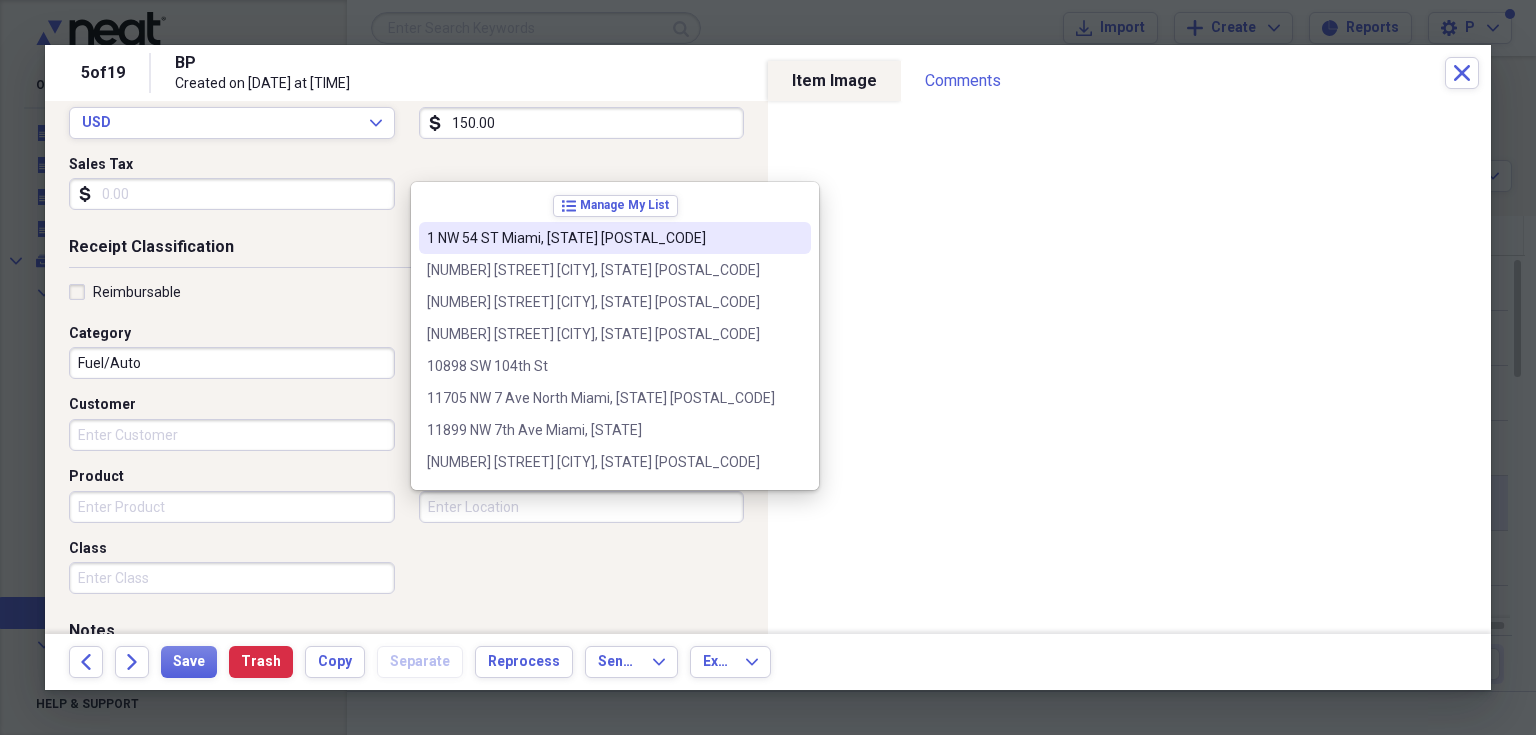 click on "1 NW 54 ST Miami, [STATE] [POSTAL_CODE]" at bounding box center [603, 238] 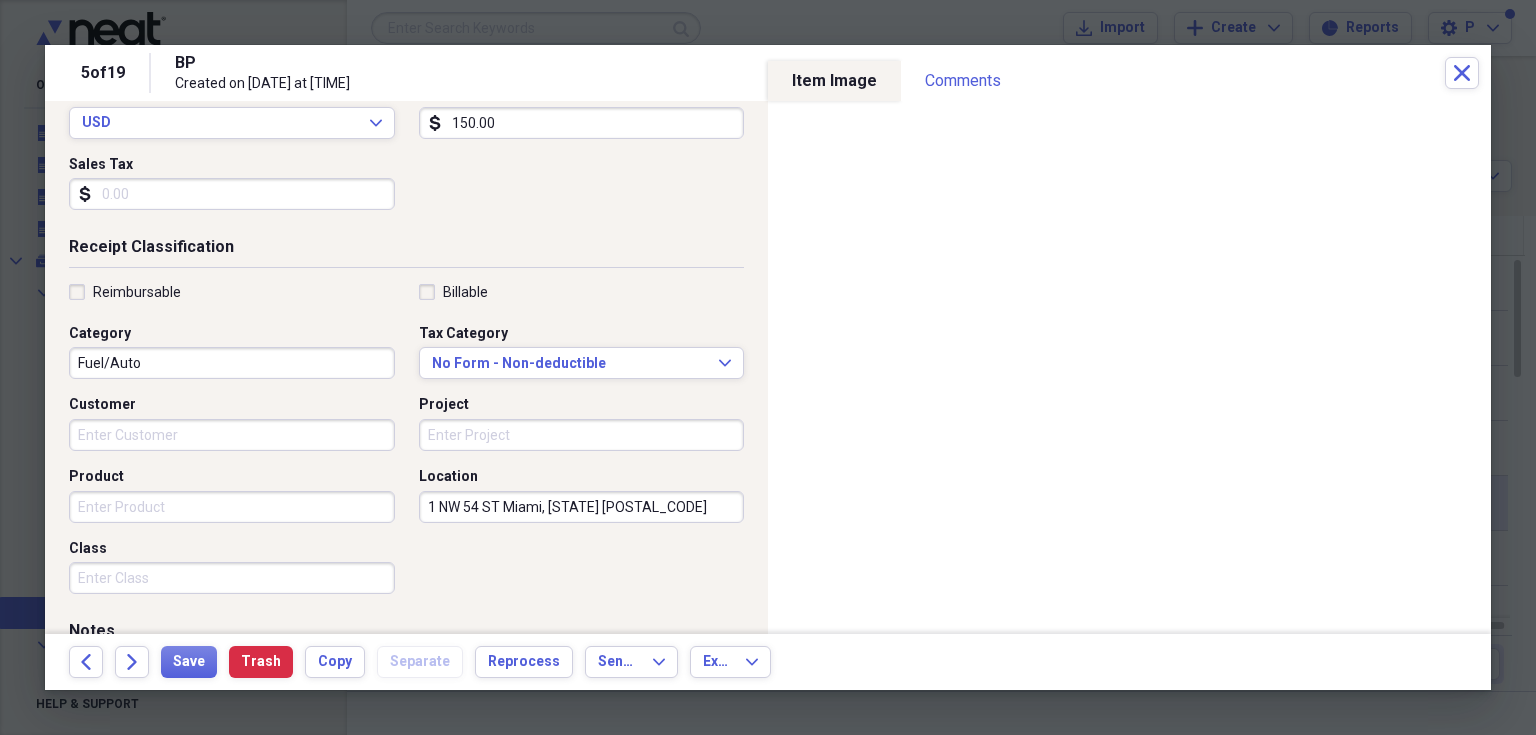 click on "Receipt Classification" at bounding box center [406, 251] 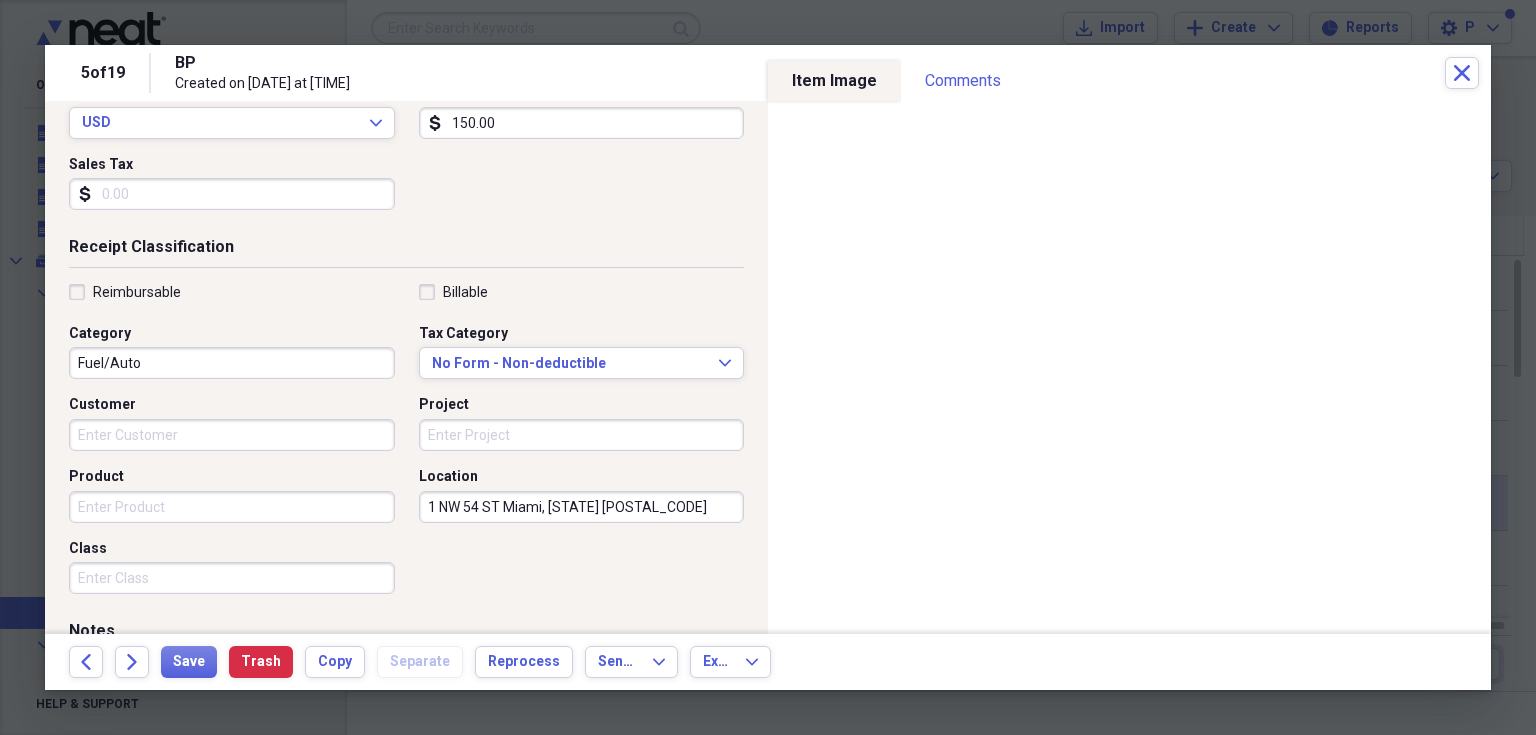 scroll, scrollTop: 16, scrollLeft: 0, axis: vertical 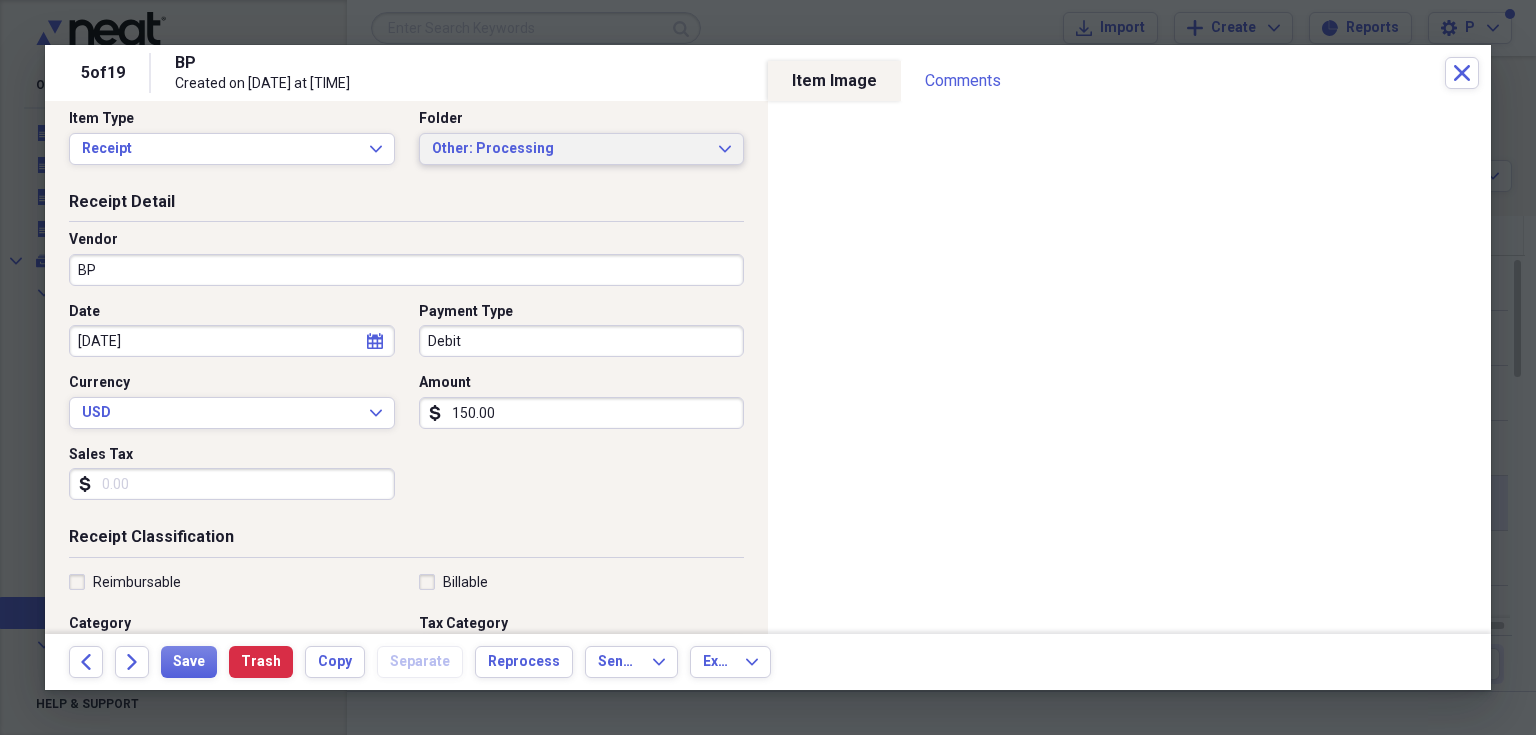 click on "Expand" 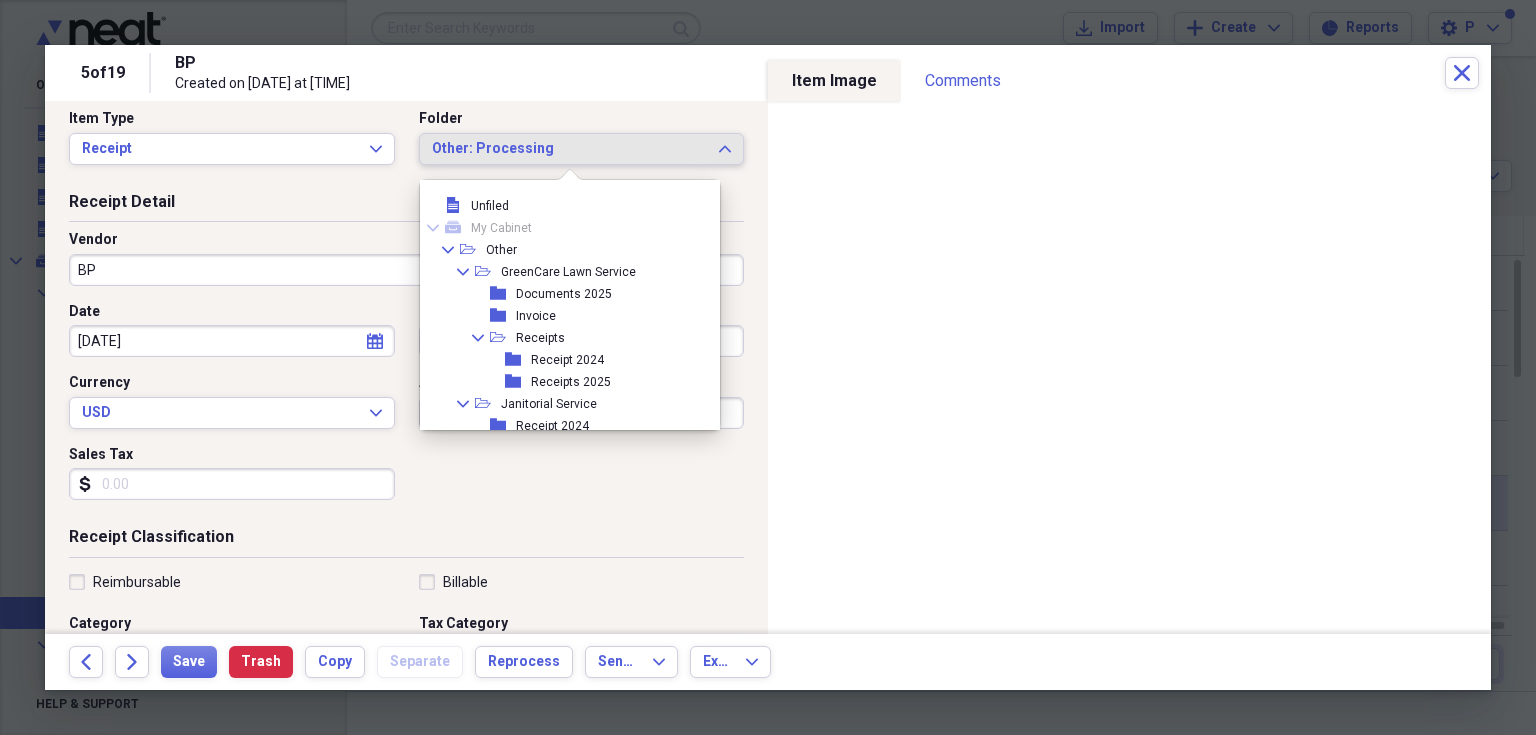 scroll, scrollTop: 94, scrollLeft: 0, axis: vertical 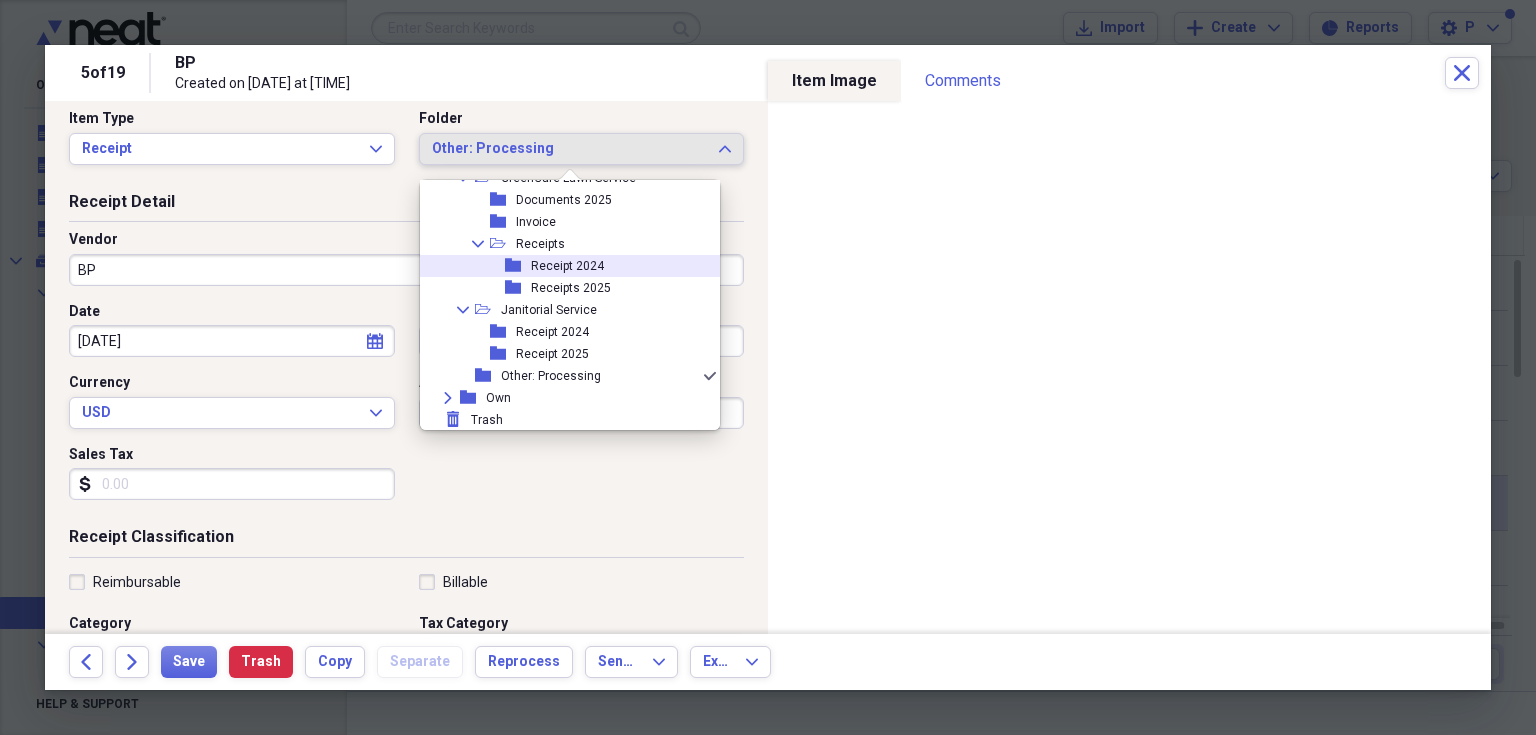 click on "folder Receipt 2024" at bounding box center [562, 266] 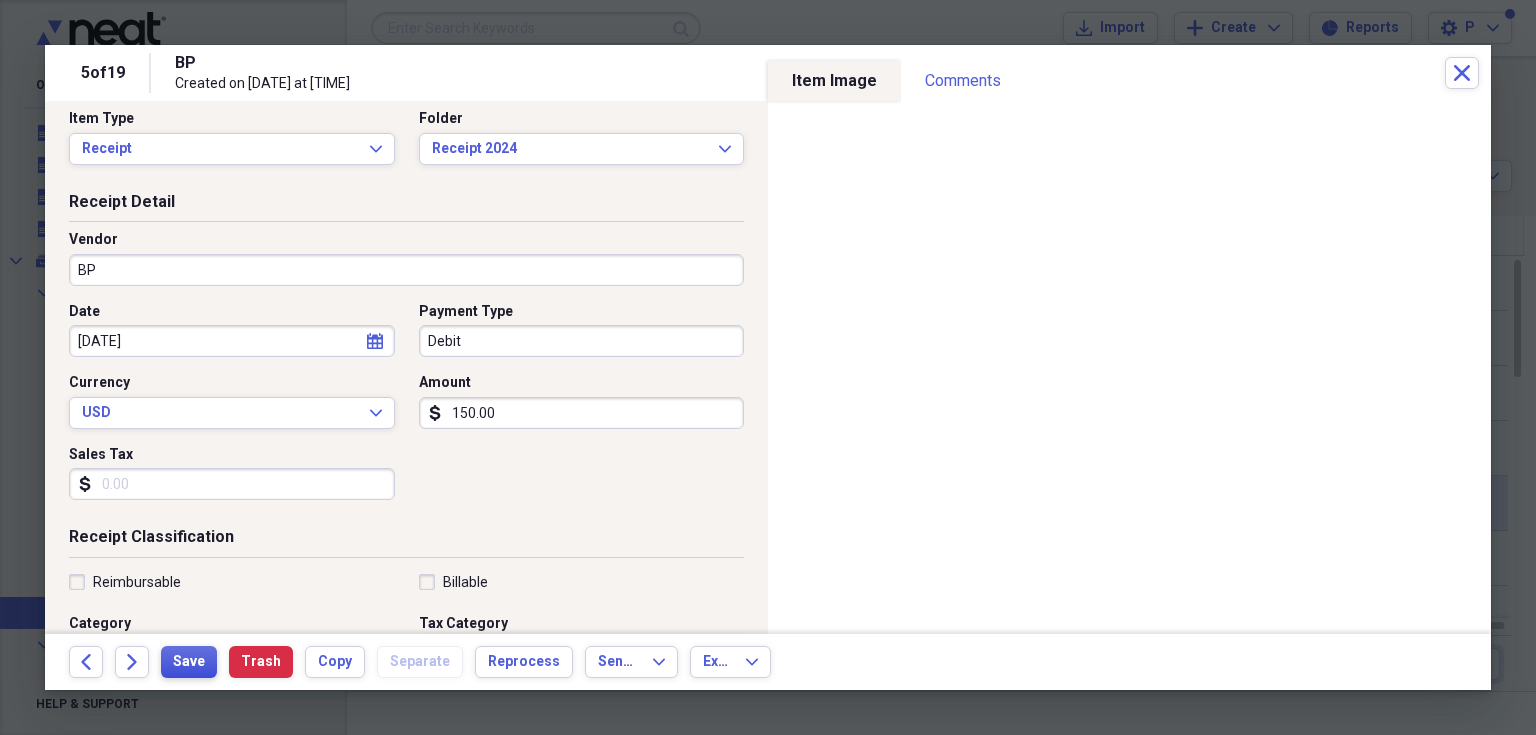 click on "Save" at bounding box center [189, 662] 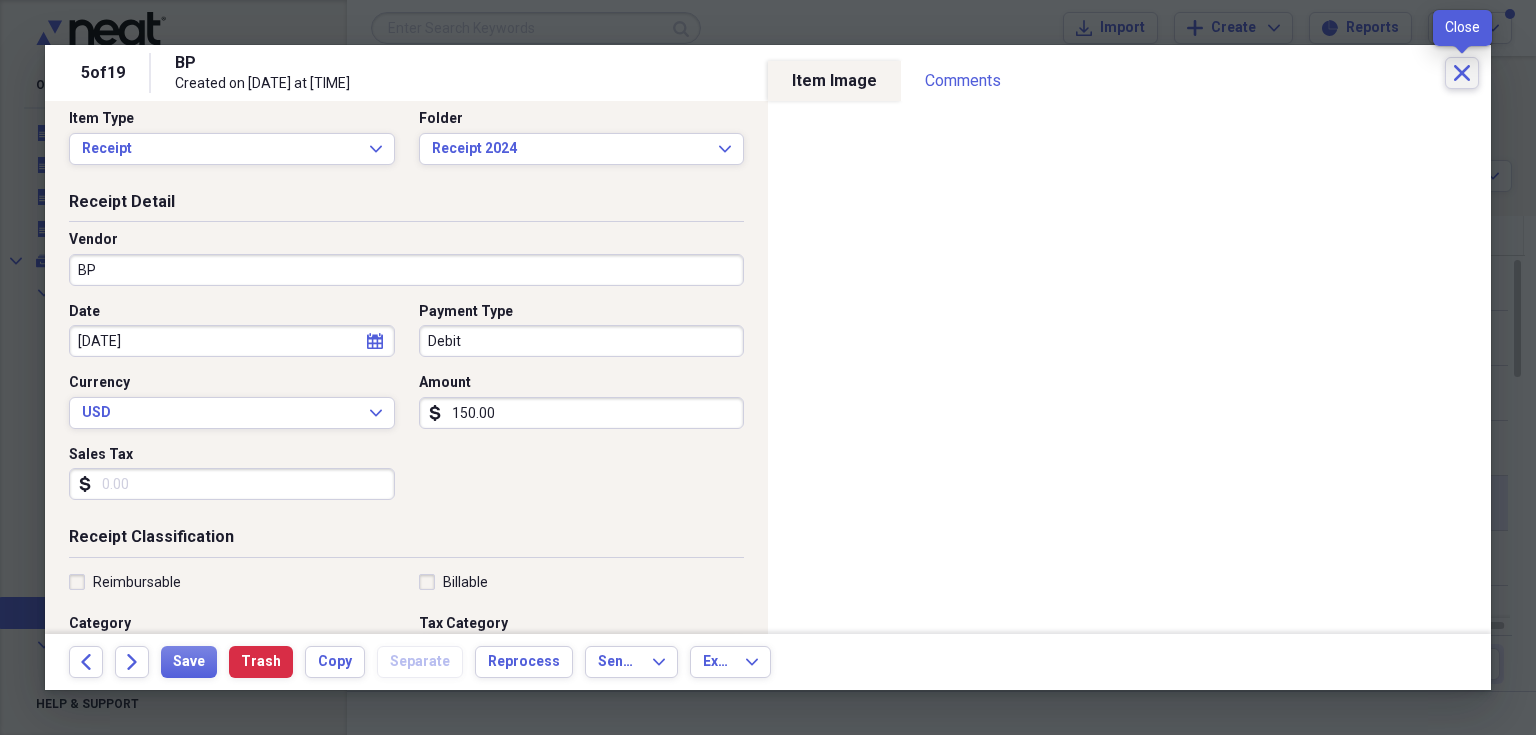 click on "Close" 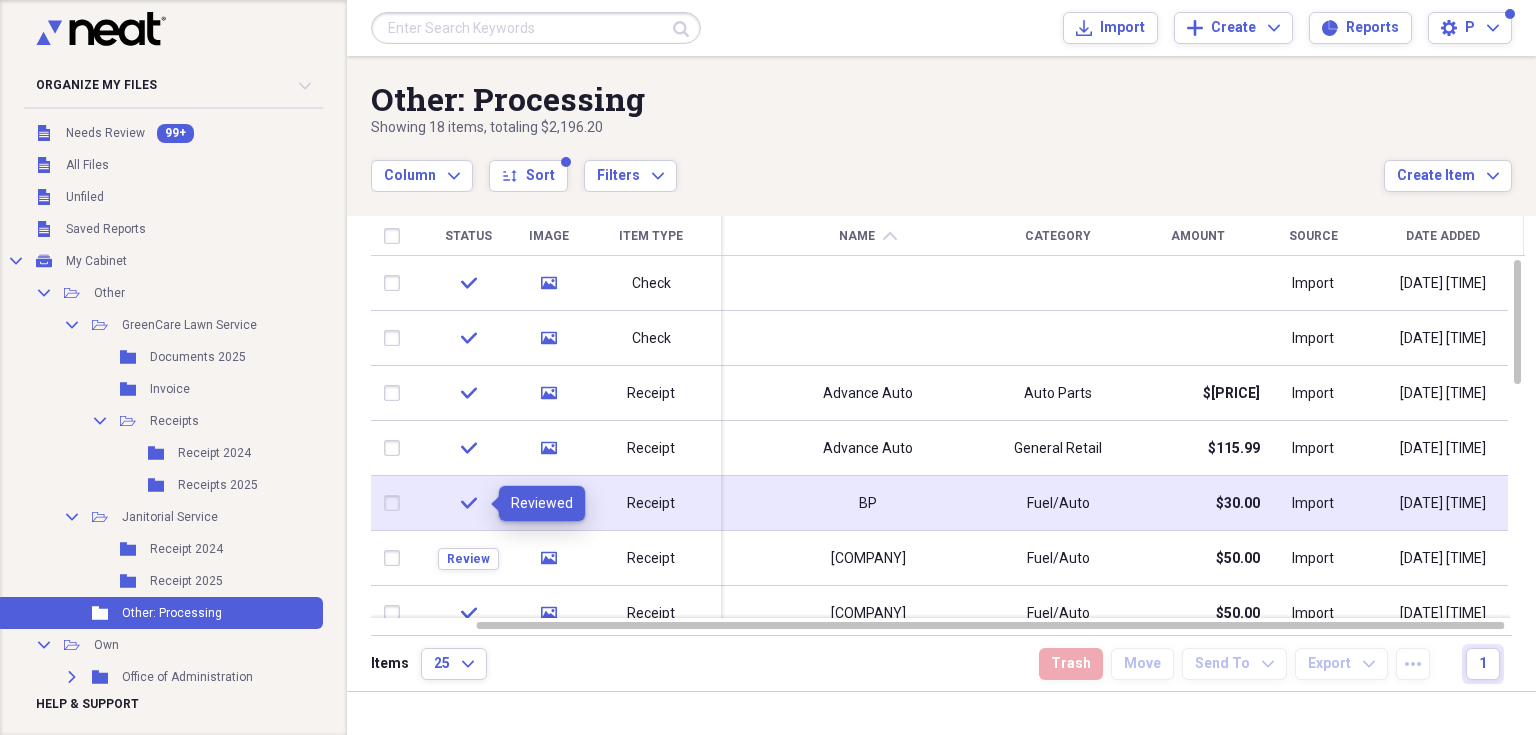 click on "check" 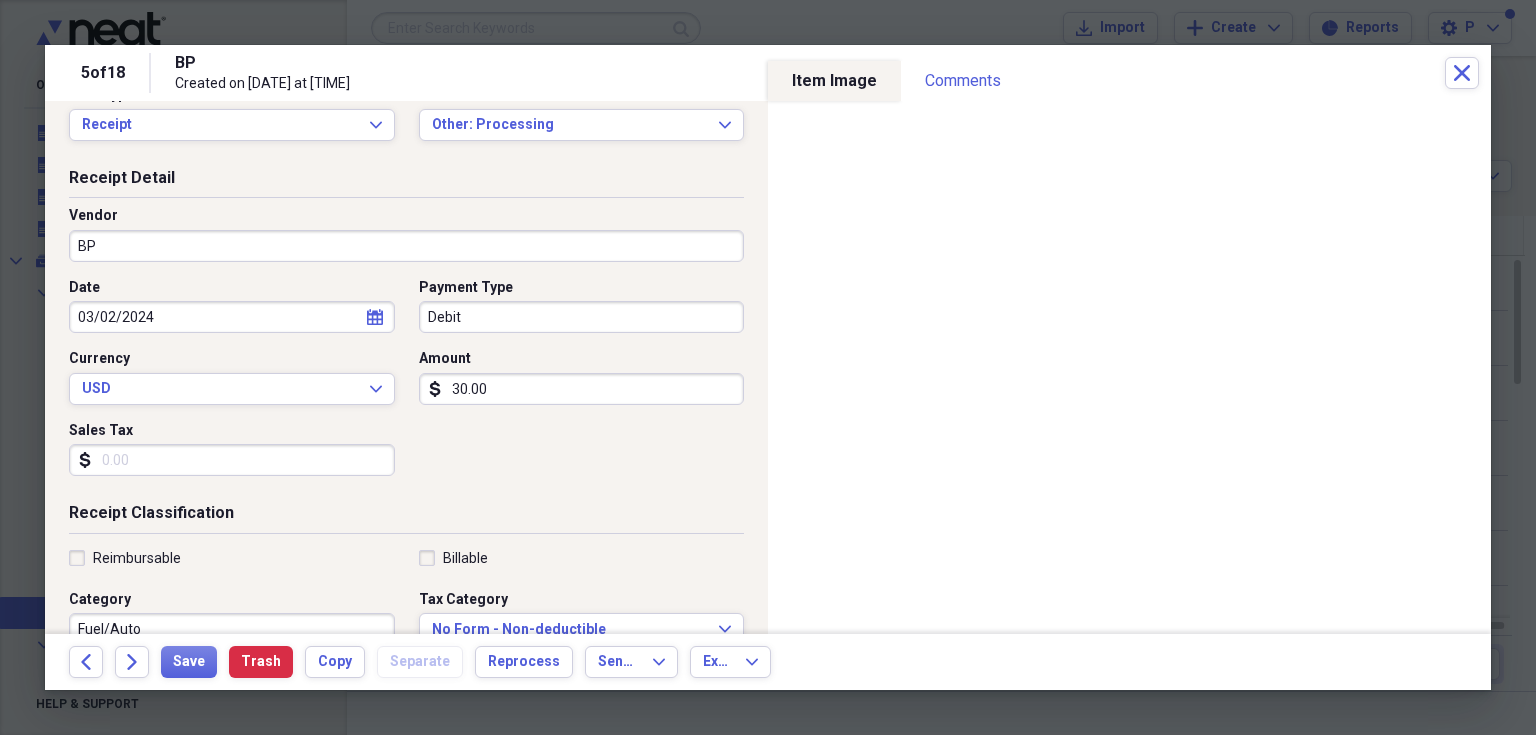 scroll, scrollTop: 80, scrollLeft: 0, axis: vertical 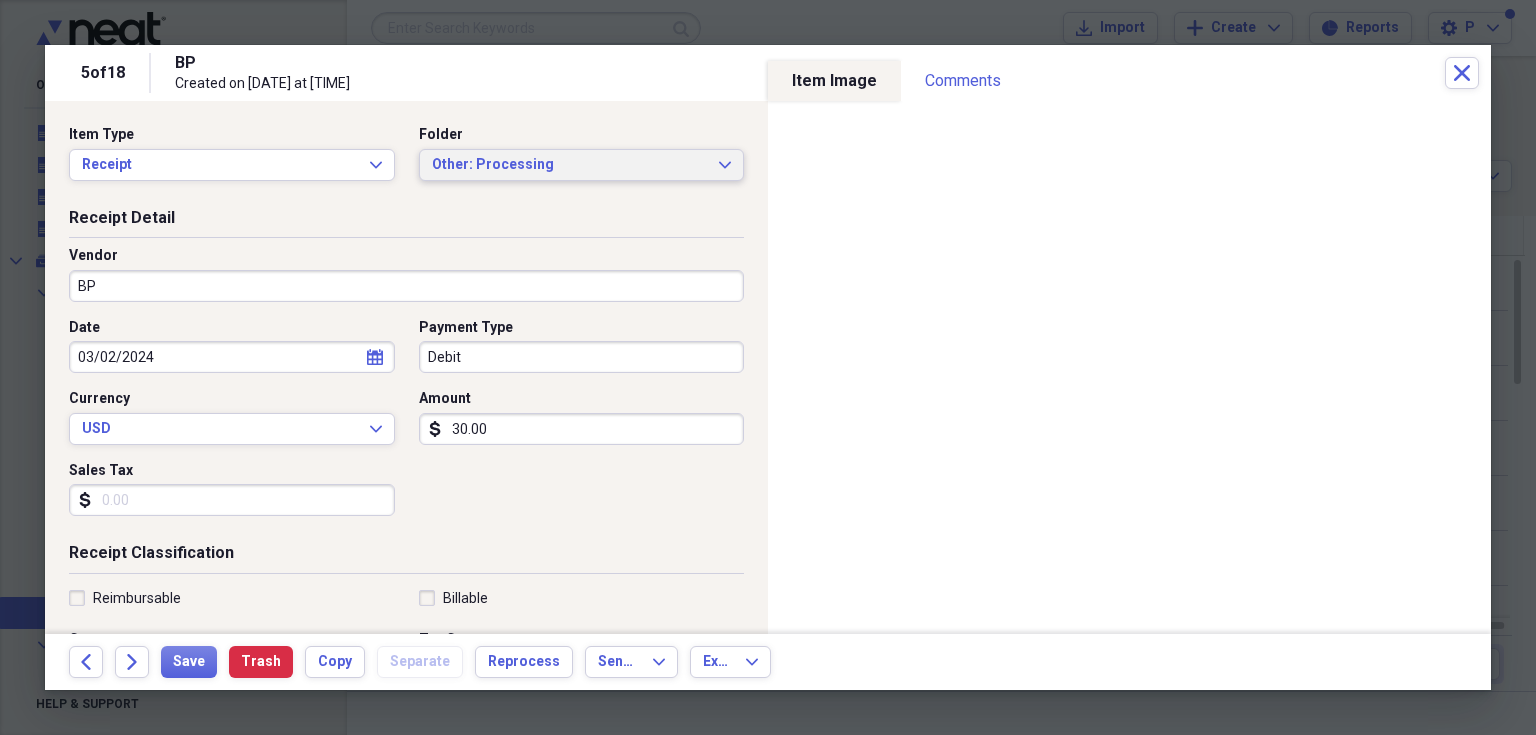 click on "Expand" 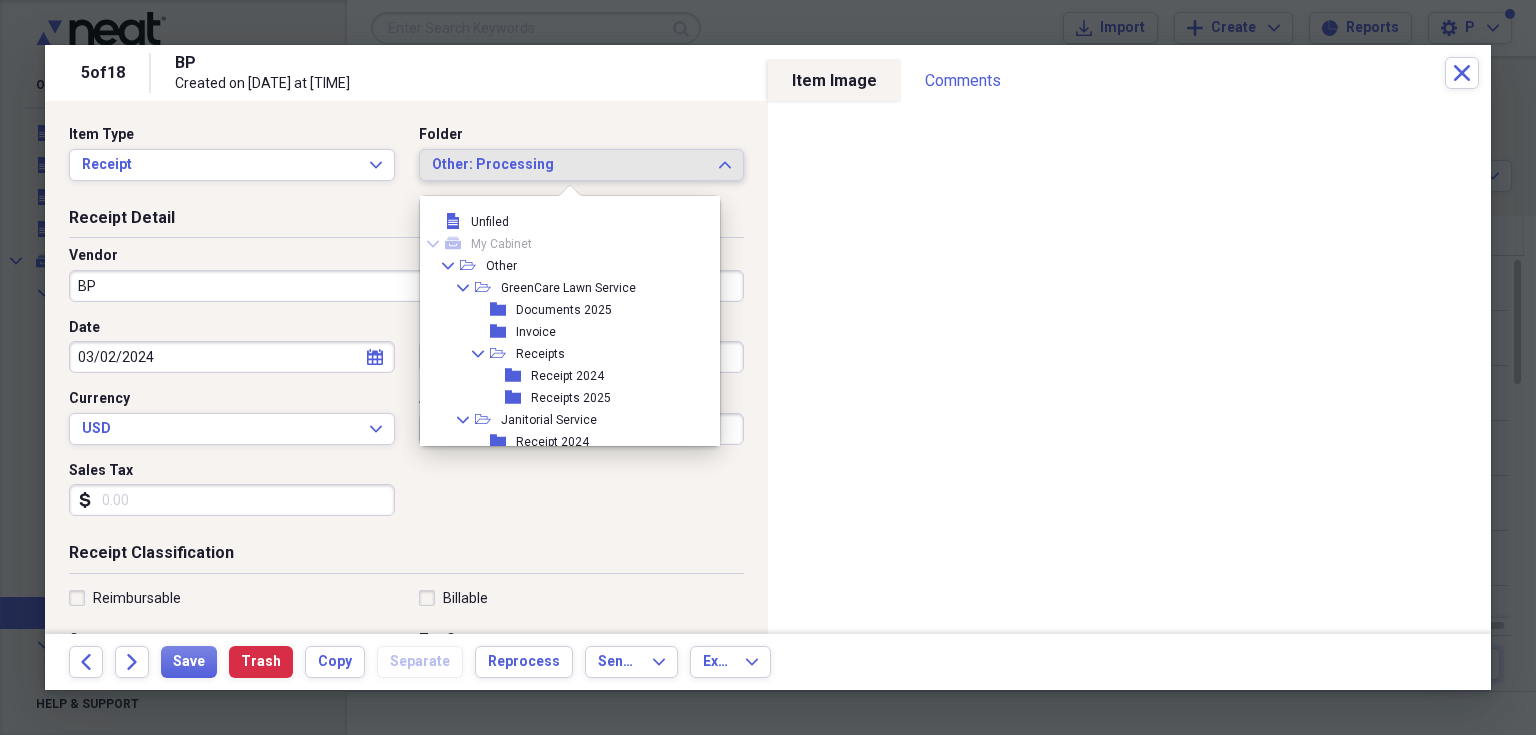 scroll, scrollTop: 94, scrollLeft: 0, axis: vertical 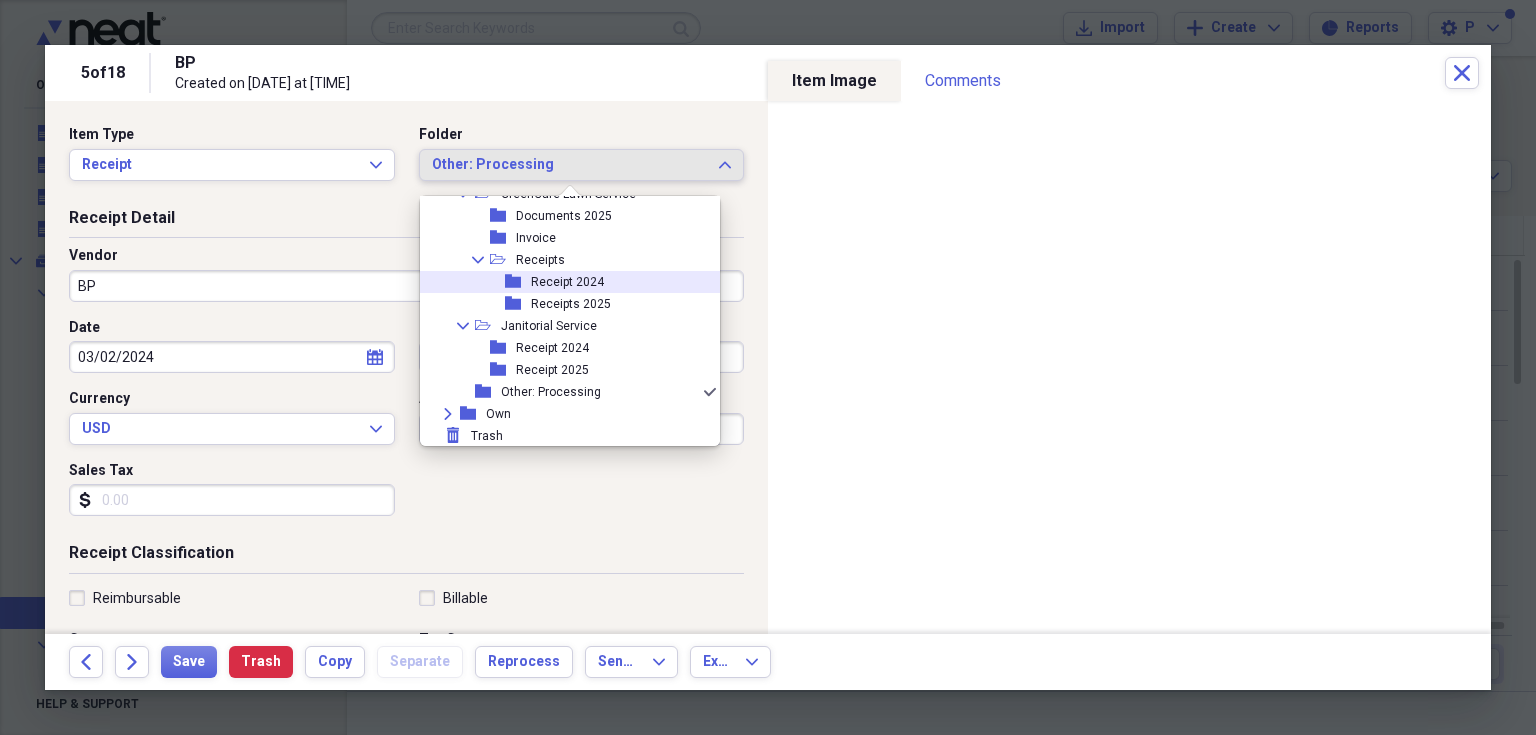 click on "folder Receipt 2024" at bounding box center (562, 282) 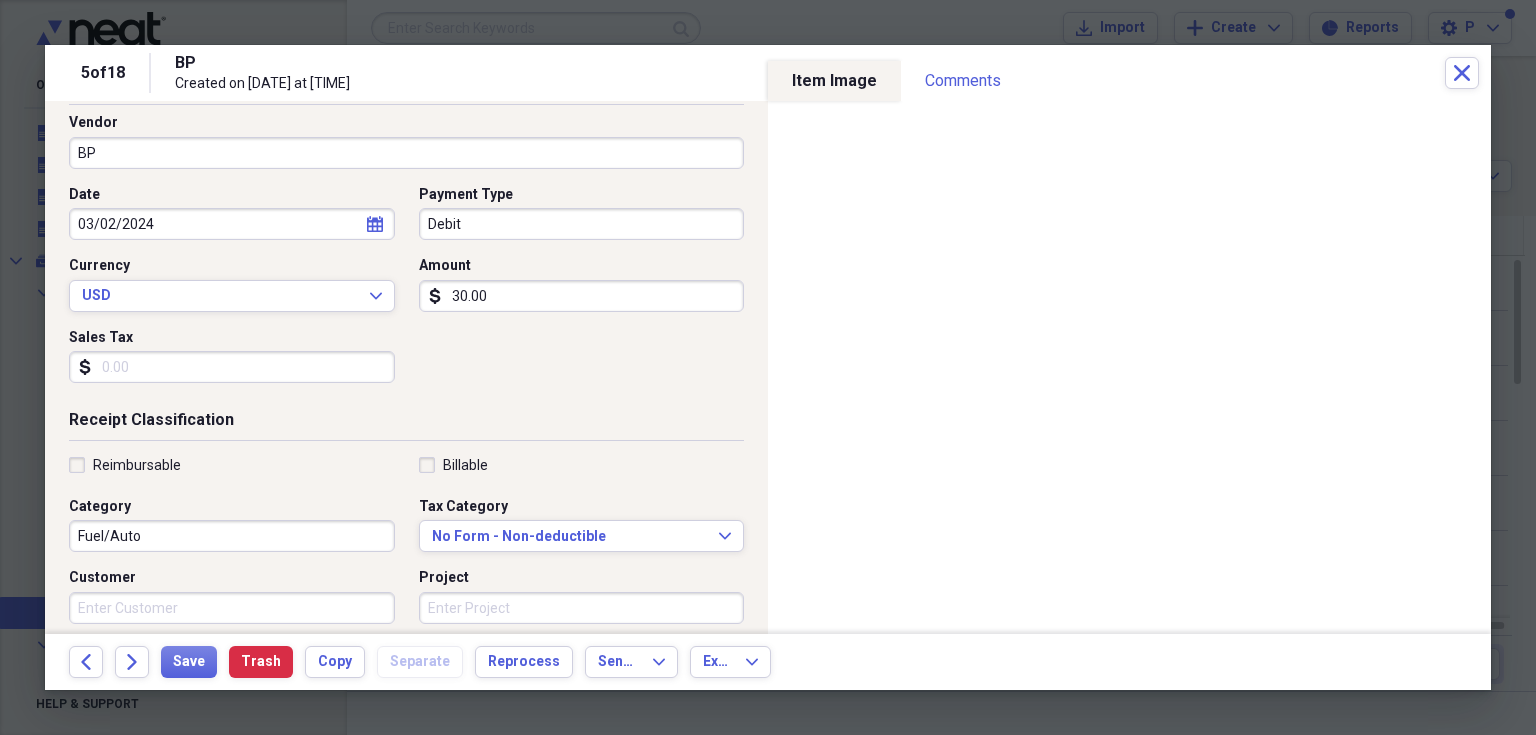 scroll, scrollTop: 226, scrollLeft: 0, axis: vertical 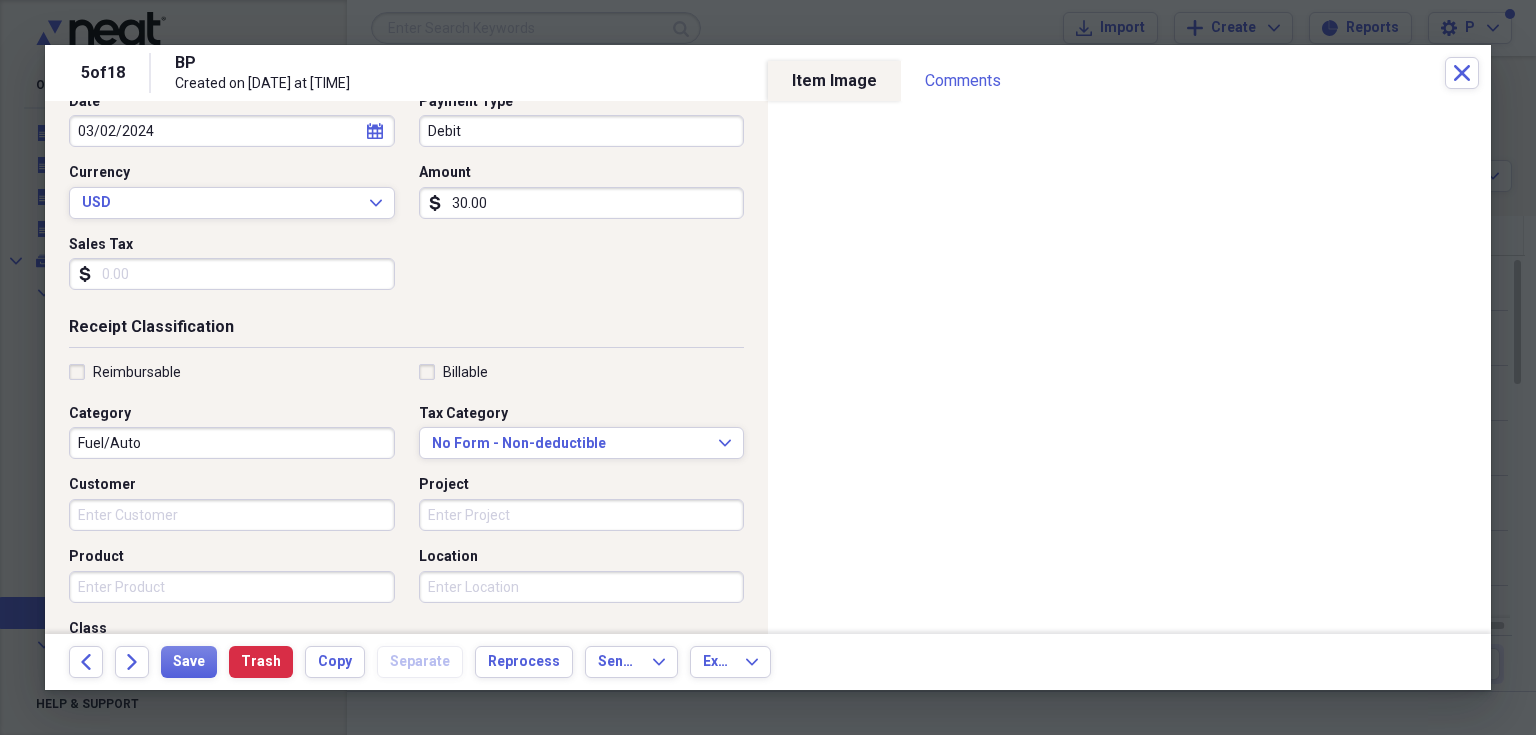 click on "Location" at bounding box center [582, 587] 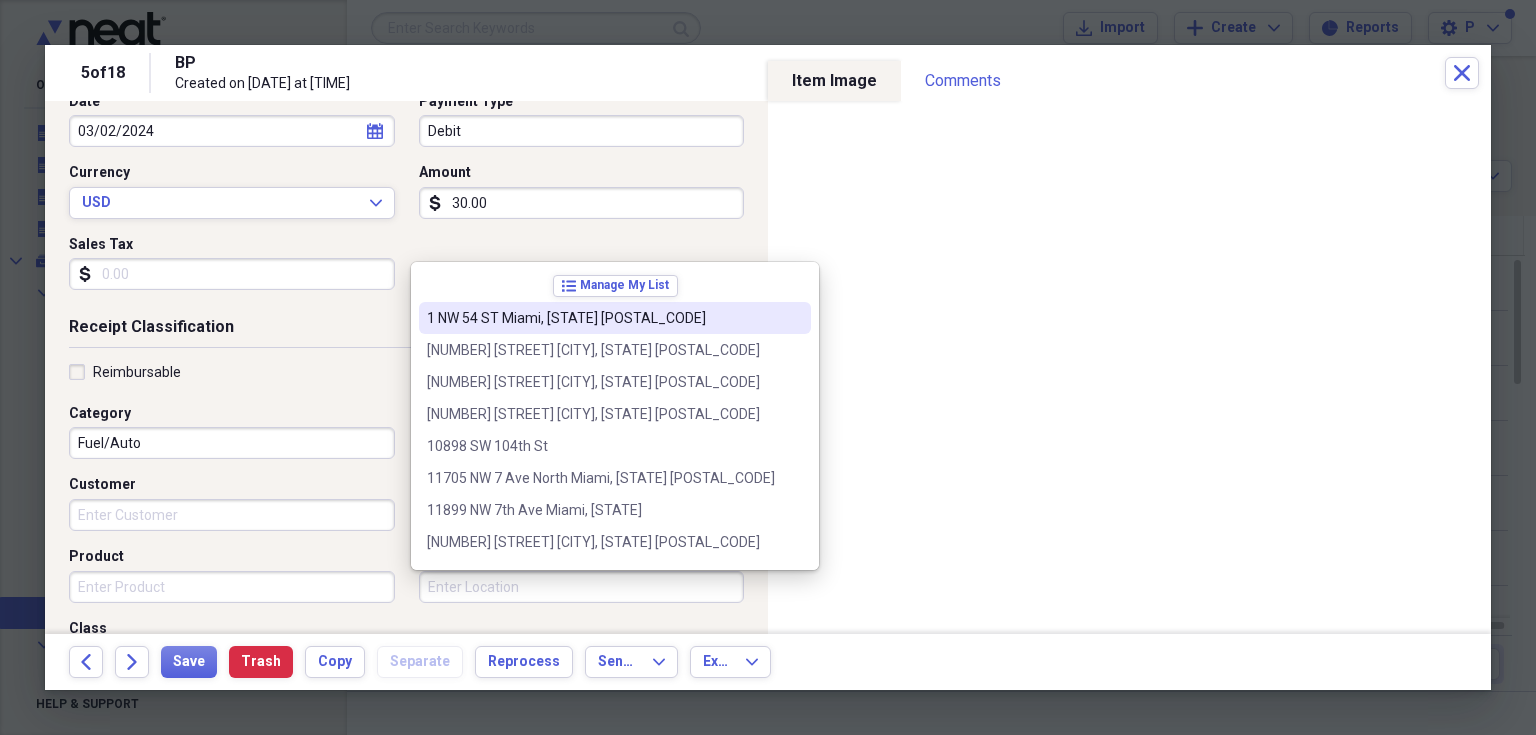 click on "1 NW 54 ST Miami, [STATE] [POSTAL_CODE]" at bounding box center [603, 318] 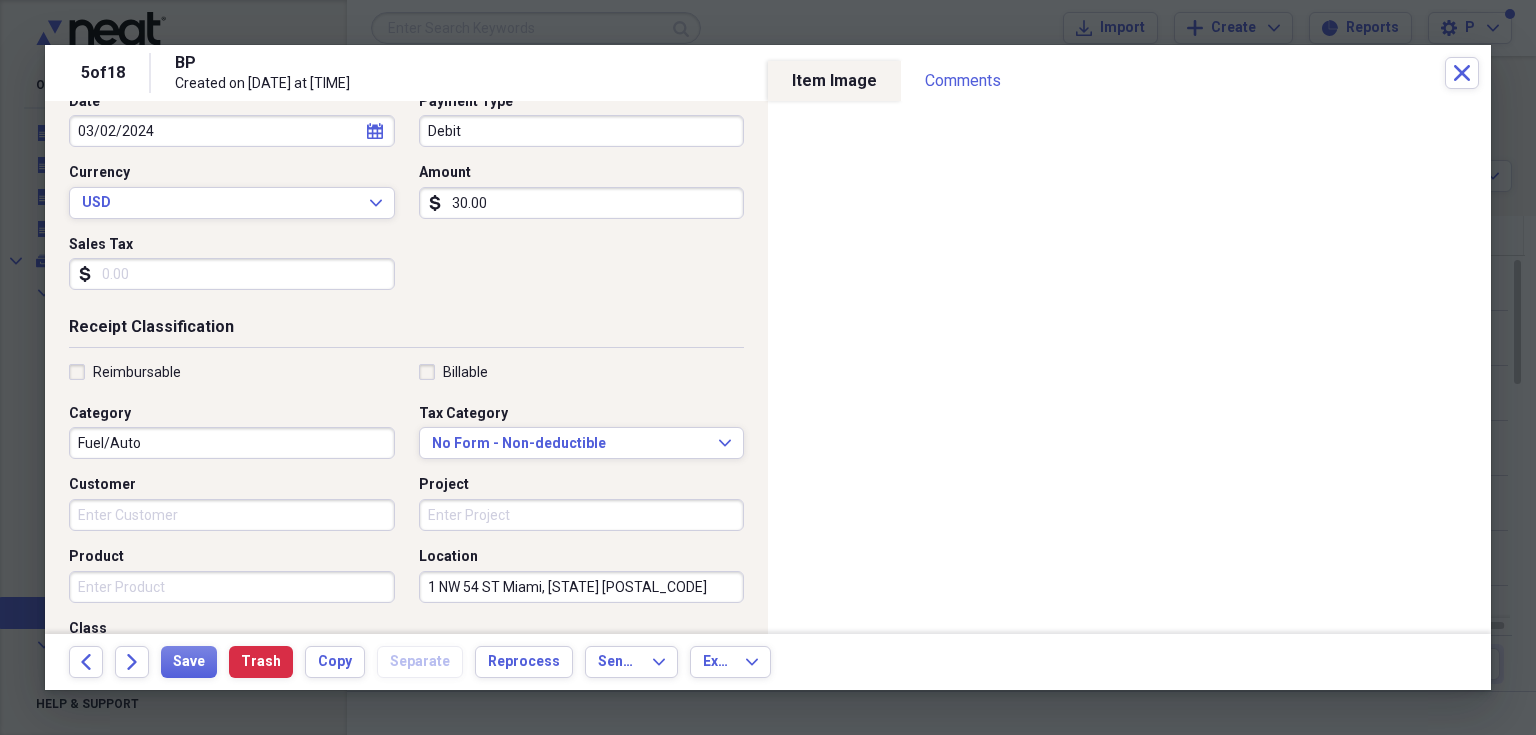 scroll, scrollTop: 56, scrollLeft: 0, axis: vertical 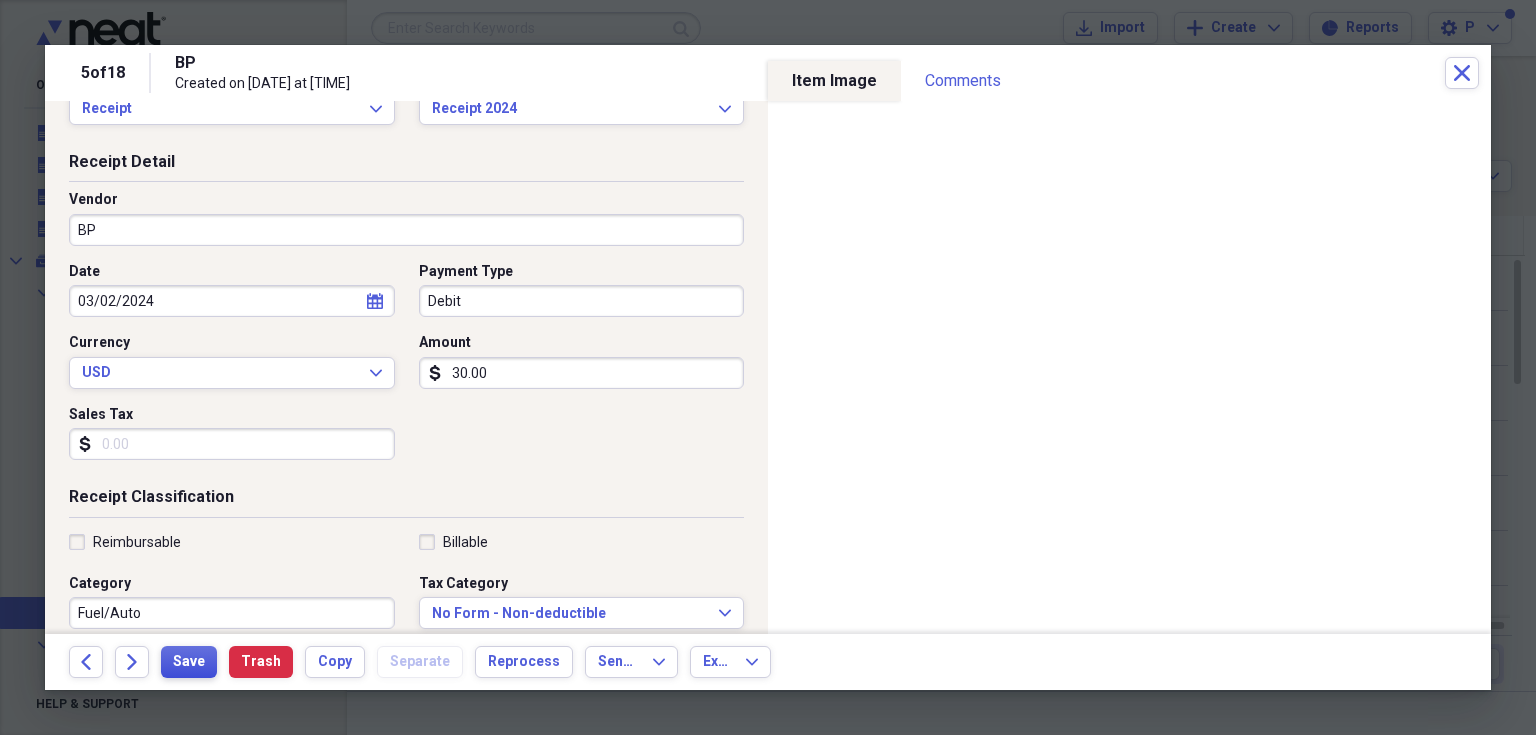 click on "Save" at bounding box center [189, 662] 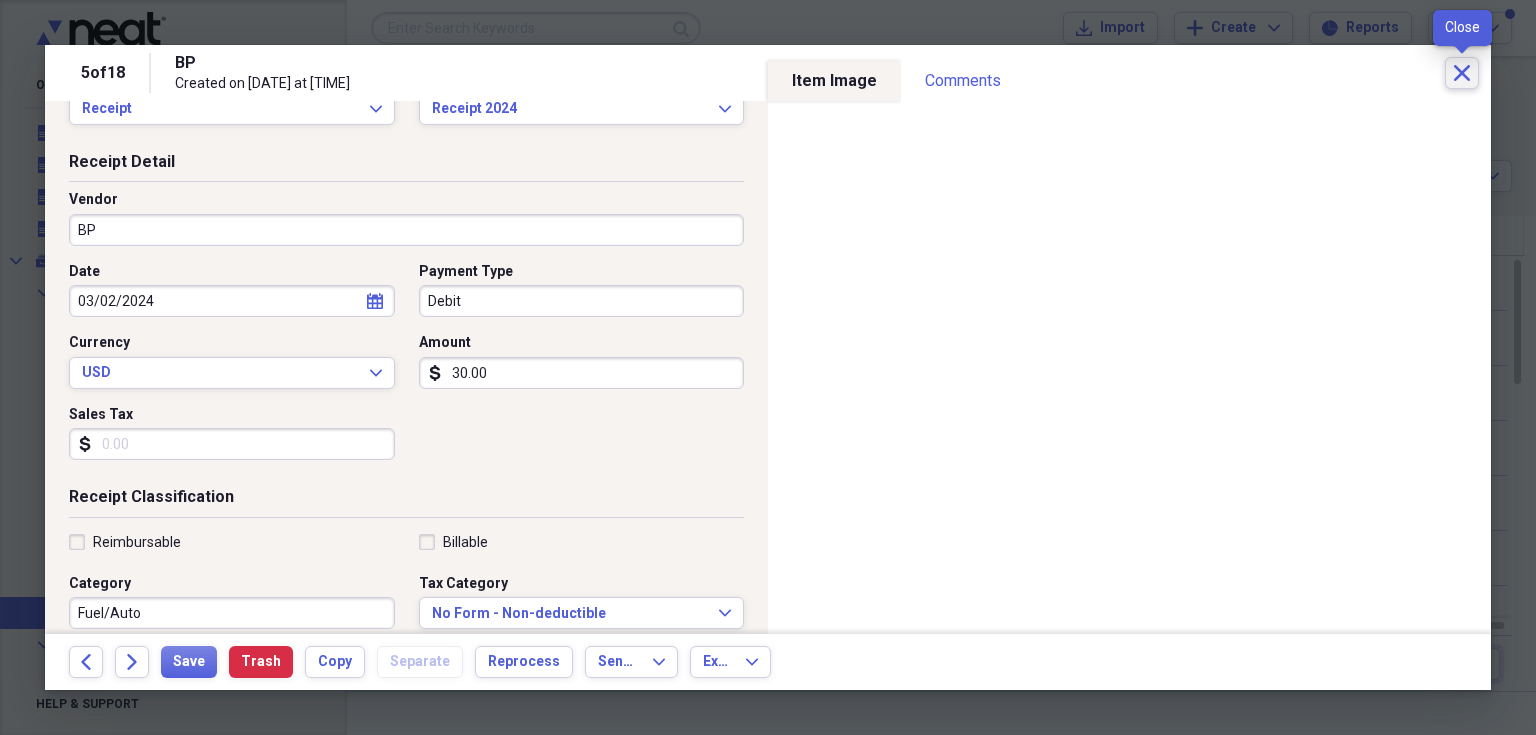 click on "Close" 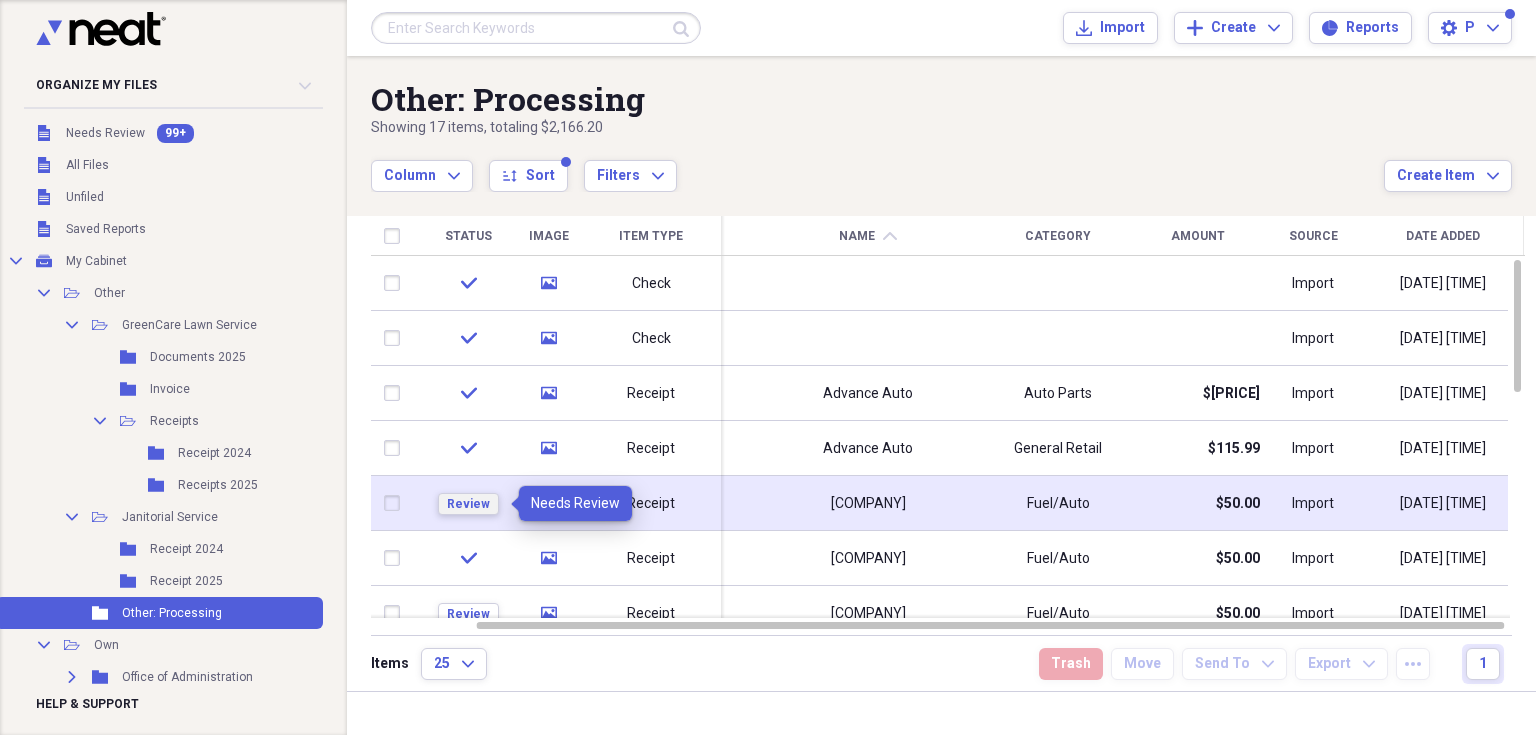 click on "Review" at bounding box center (468, 504) 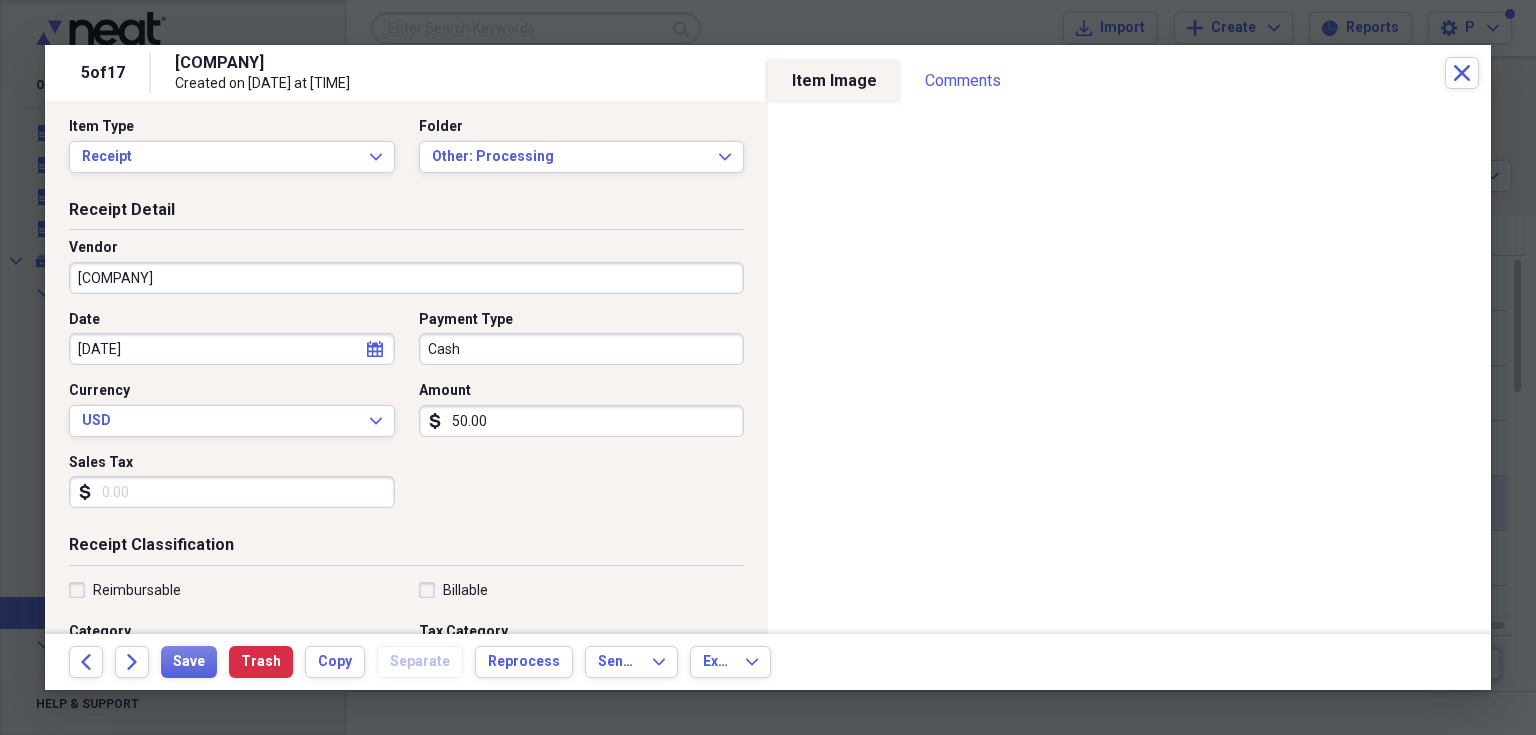 scroll, scrollTop: 12, scrollLeft: 0, axis: vertical 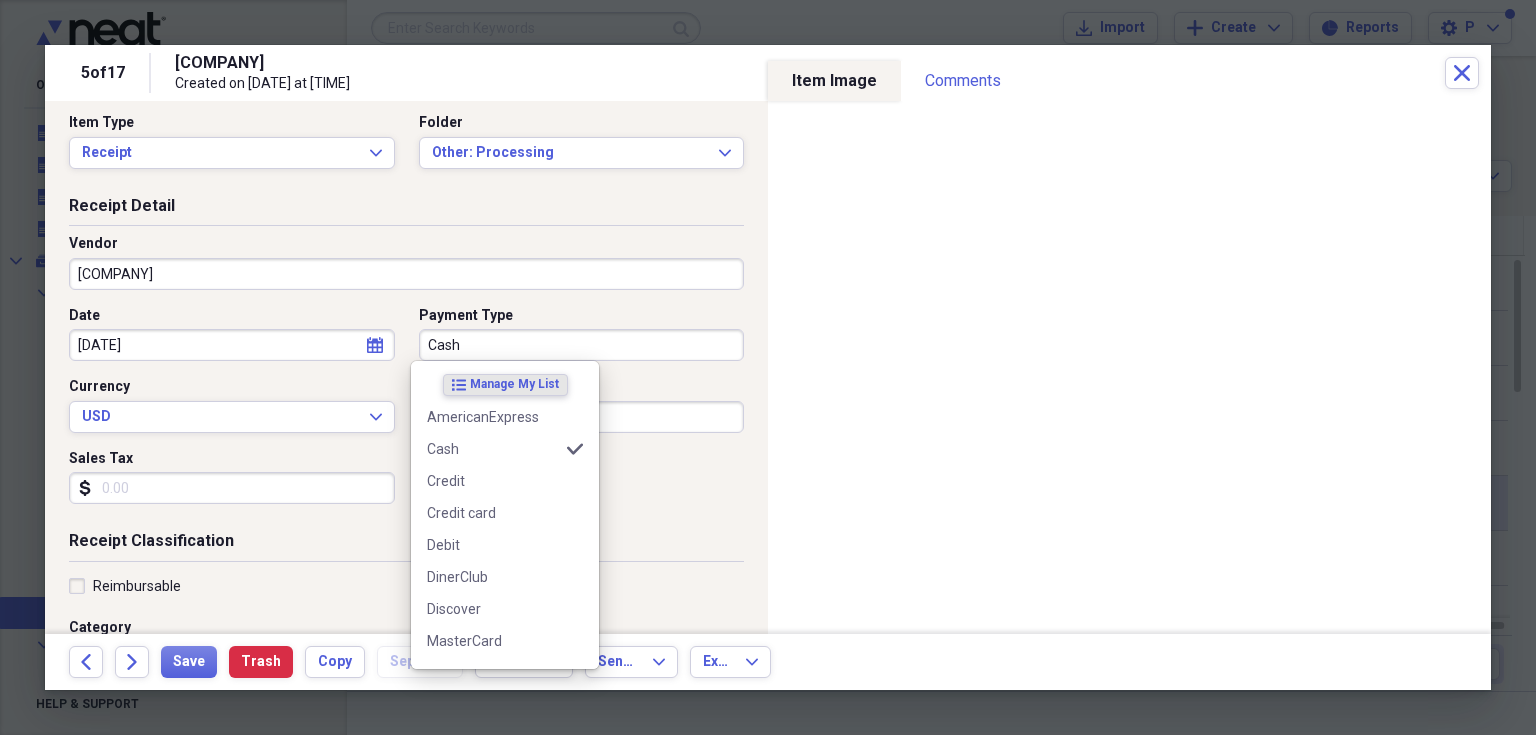 click on "Cash" at bounding box center [582, 345] 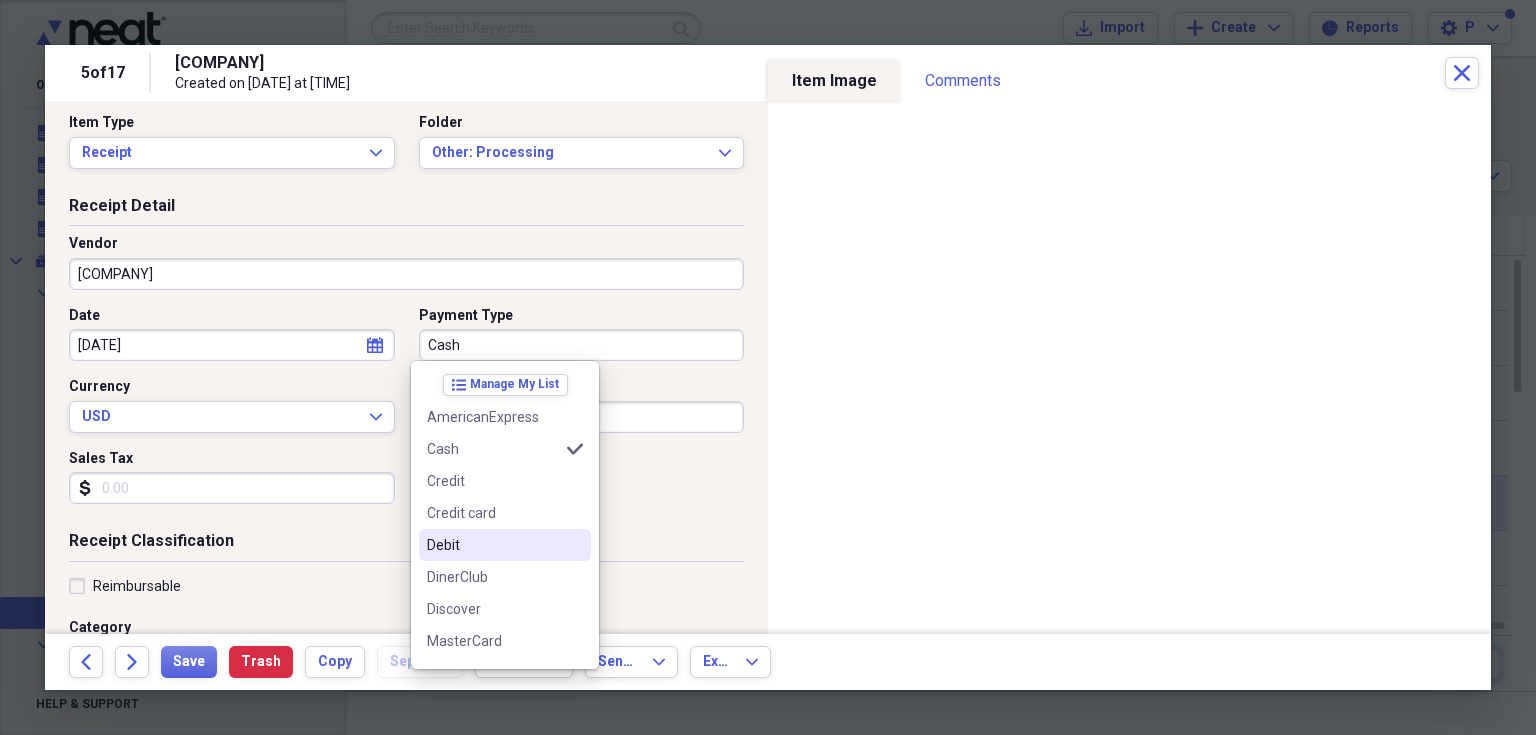 click on "Debit" at bounding box center (493, 545) 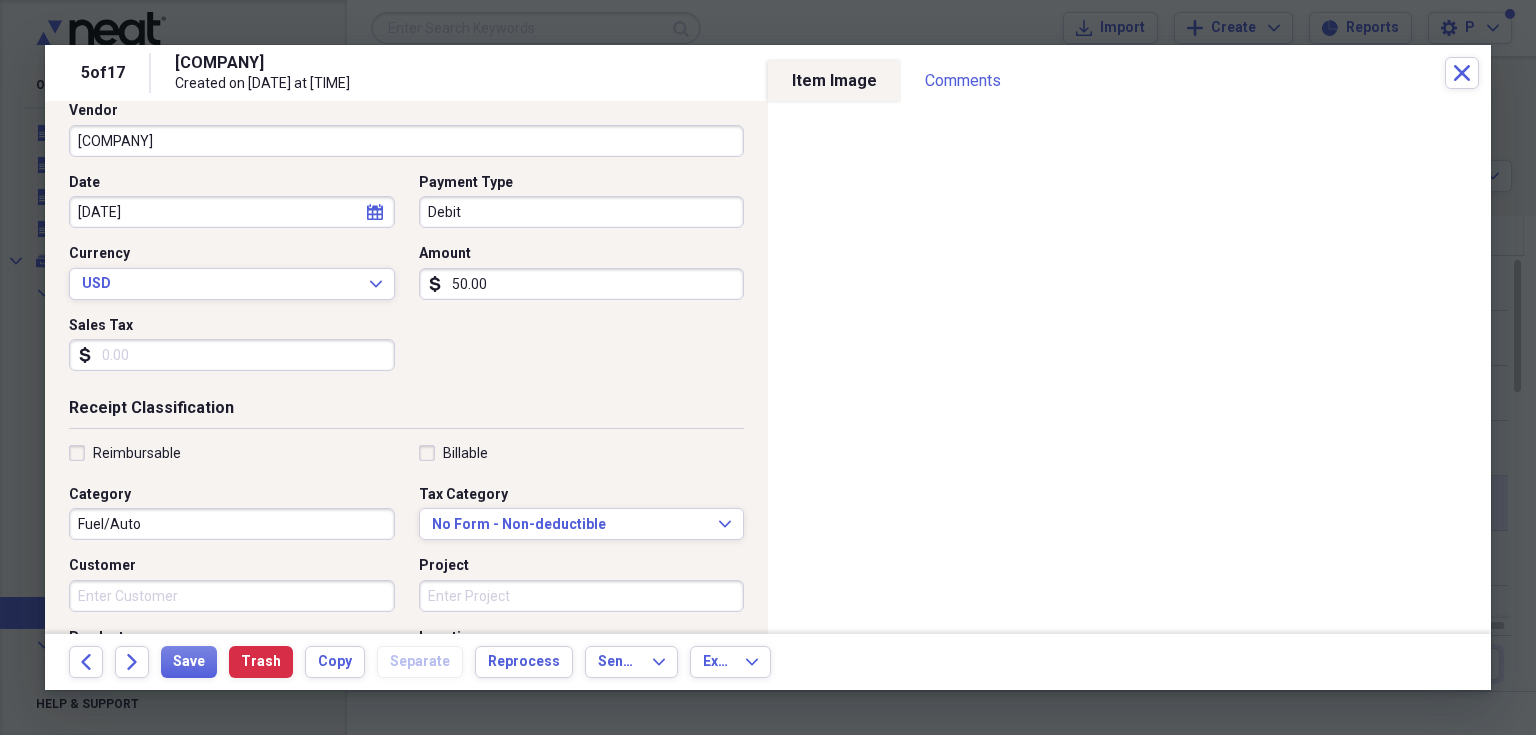 scroll, scrollTop: 305, scrollLeft: 0, axis: vertical 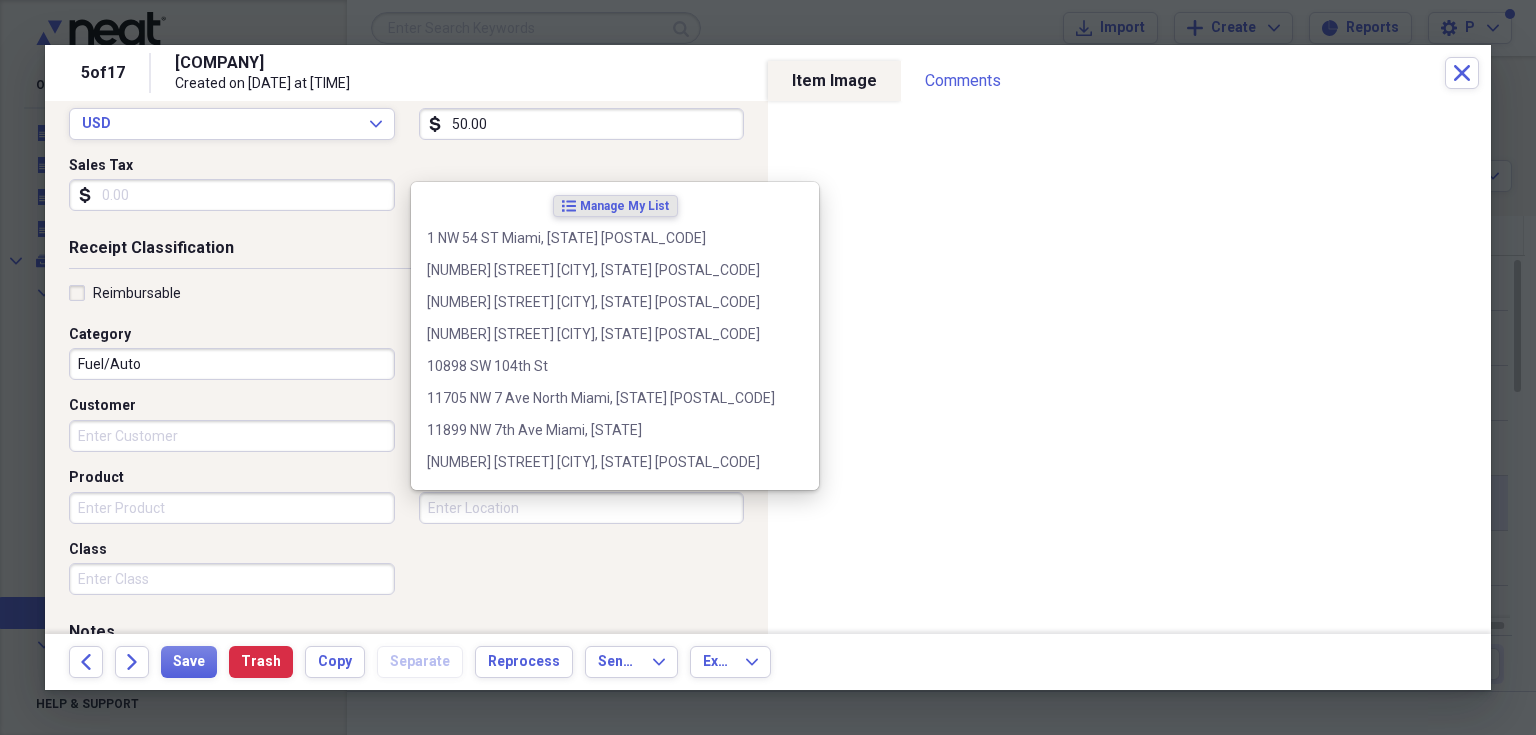 click on "Location" at bounding box center (582, 508) 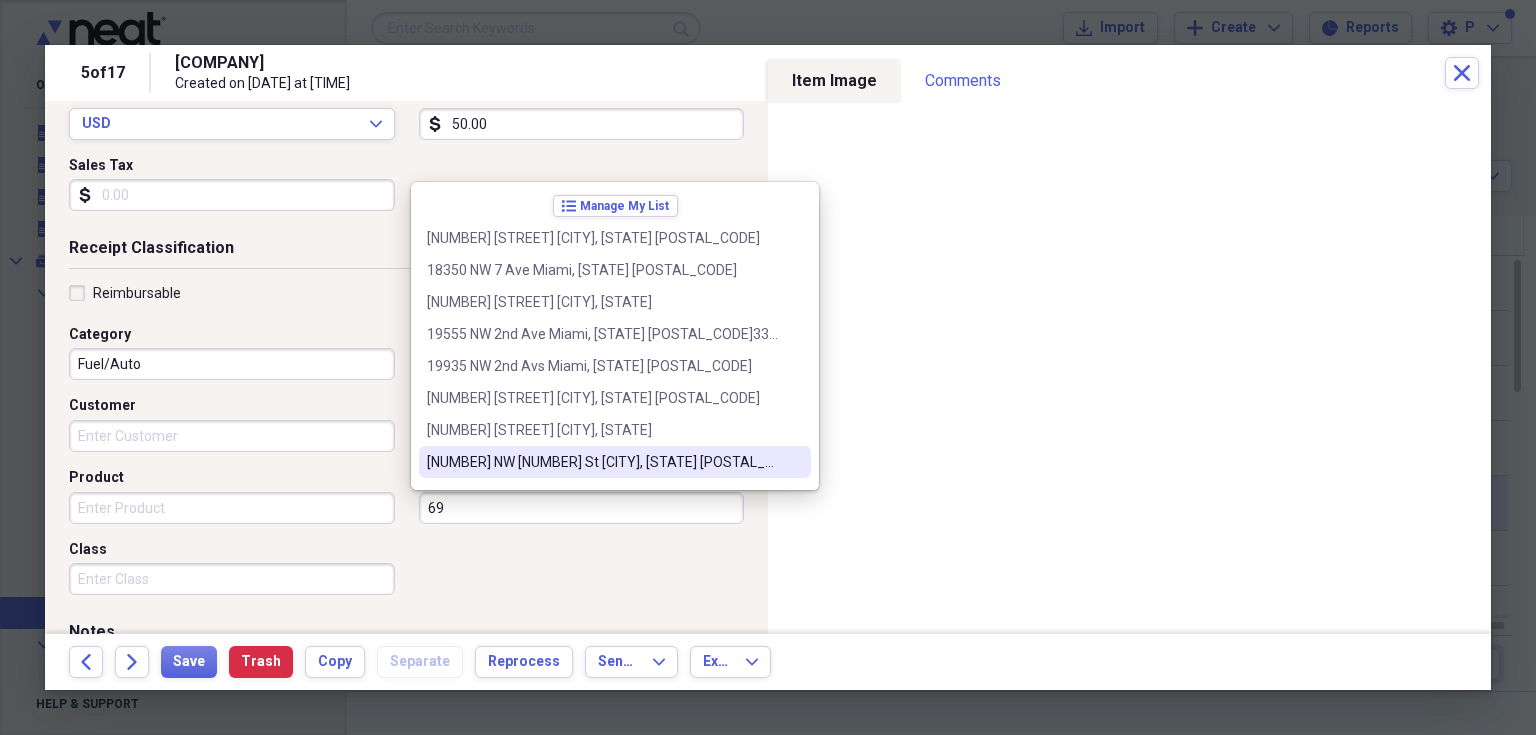 click on "[NUMBER] NW [NUMBER] St [CITY], [STATE] [POSTAL_CODE]" at bounding box center [603, 462] 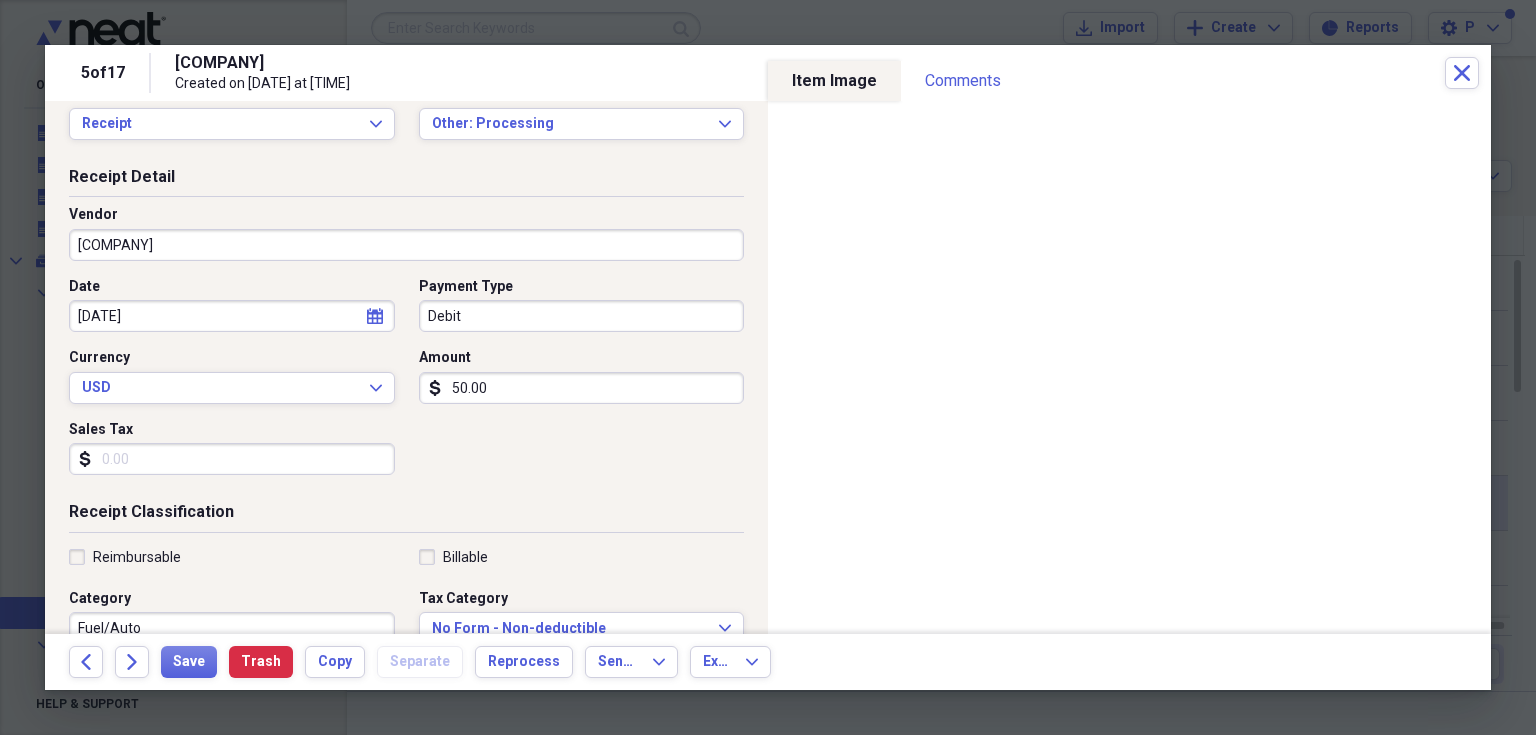 scroll, scrollTop: 0, scrollLeft: 0, axis: both 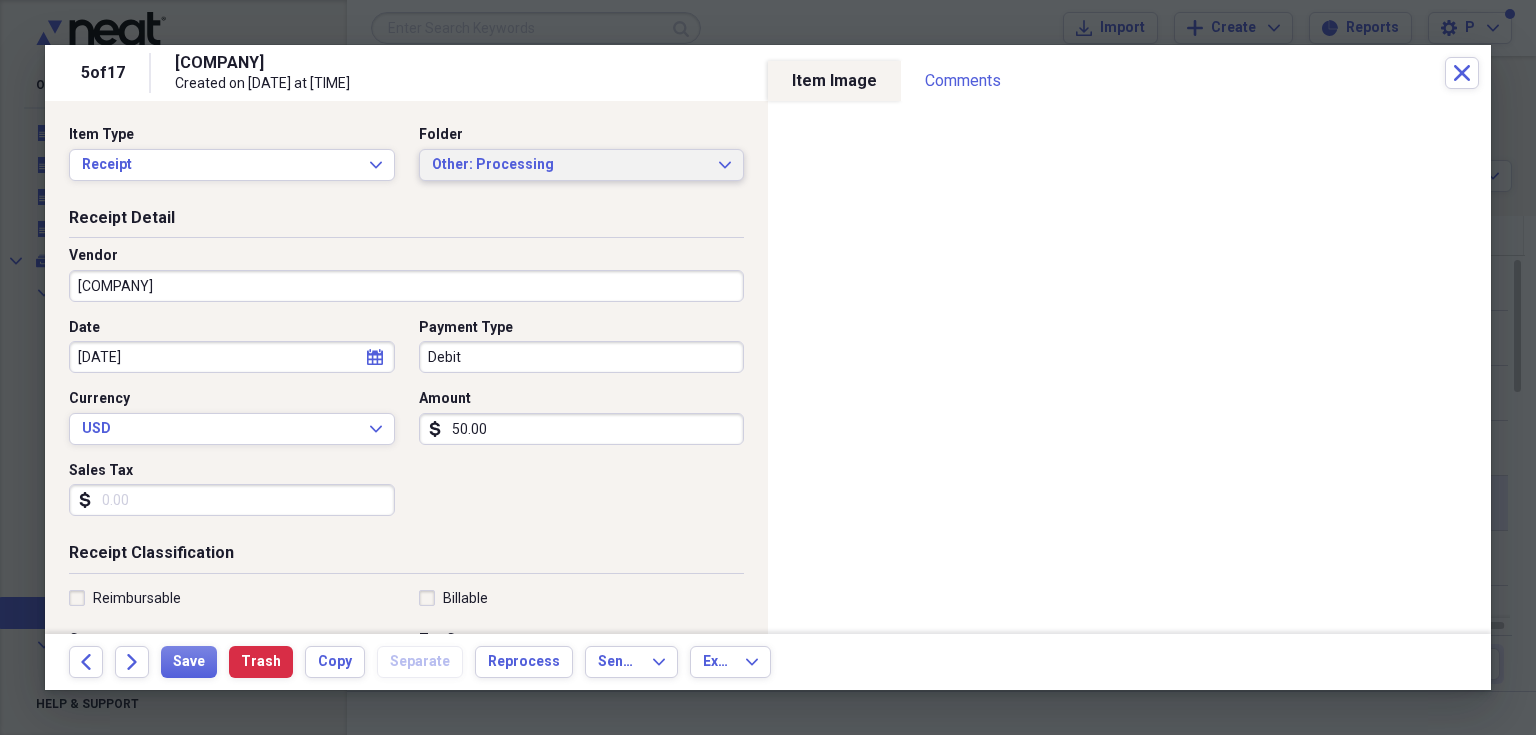 click on "Expand" 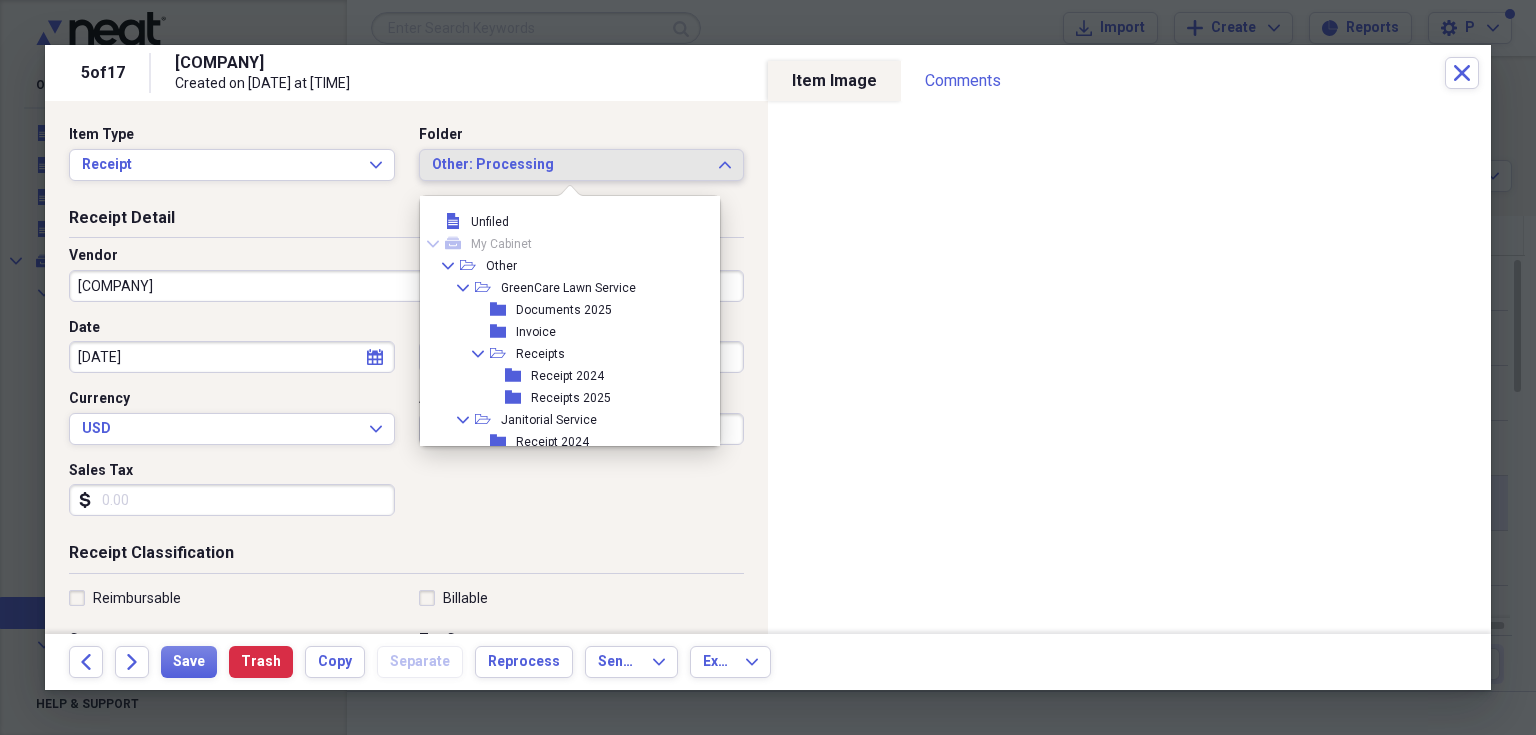 scroll, scrollTop: 94, scrollLeft: 0, axis: vertical 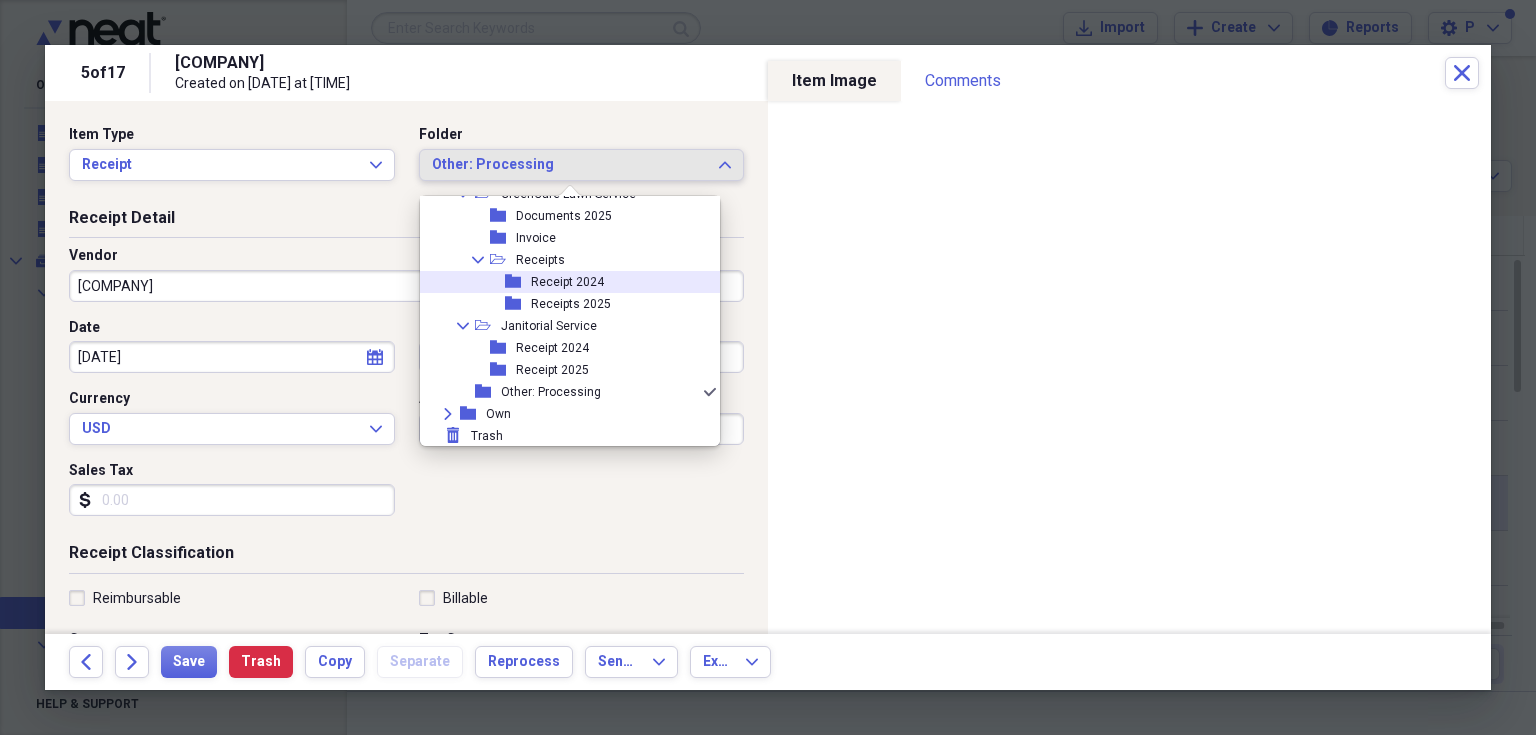 click on "folder Receipt 2024" at bounding box center (562, 282) 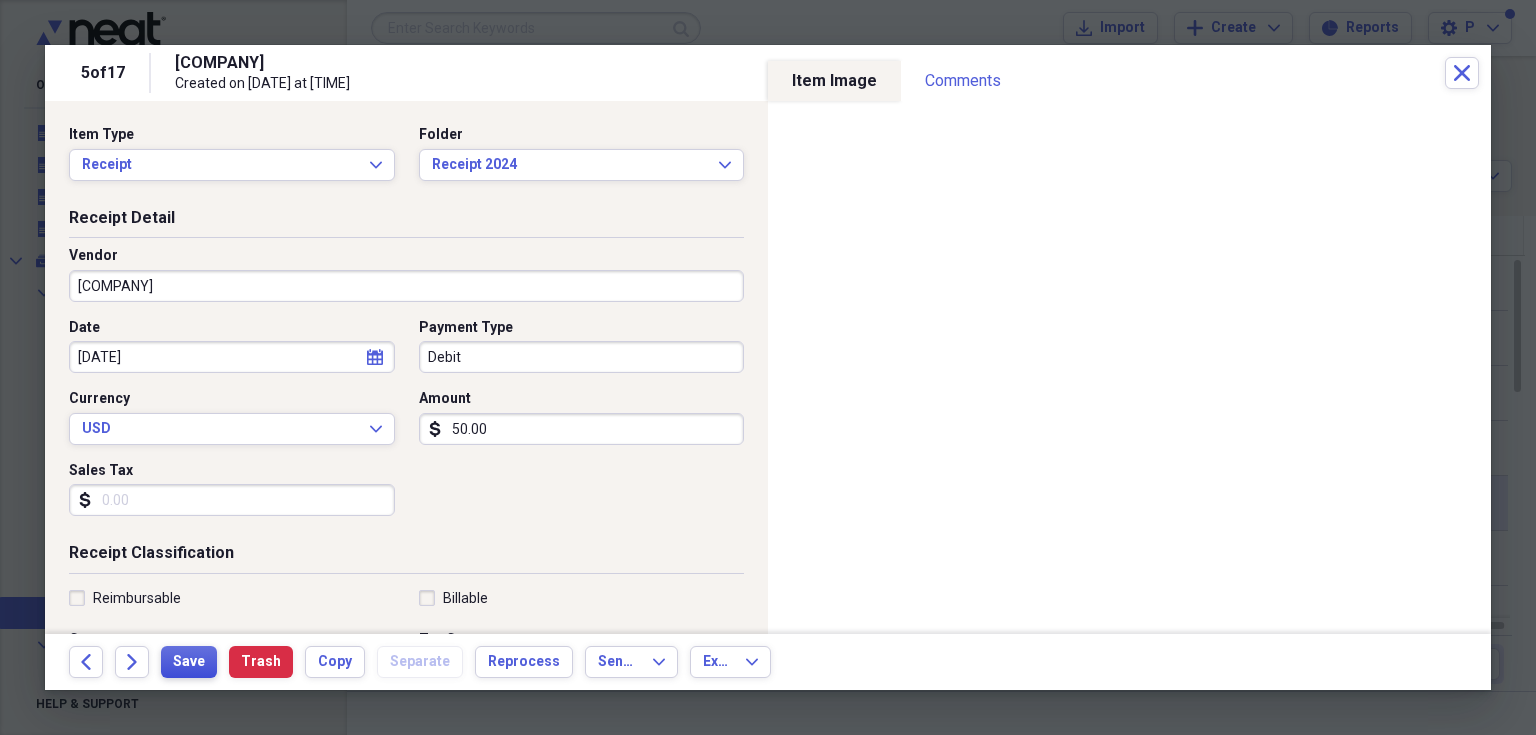 click on "Save" at bounding box center (189, 662) 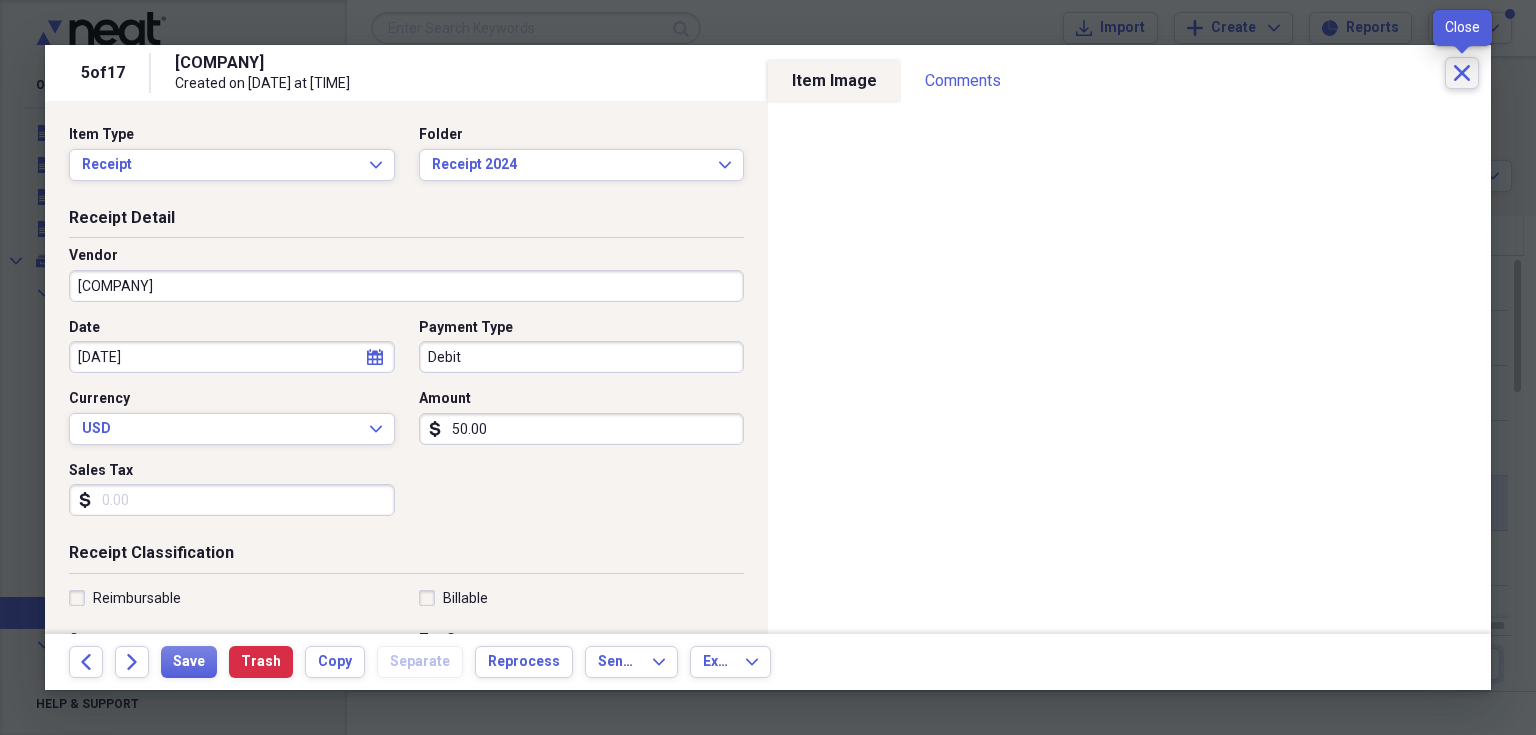 click 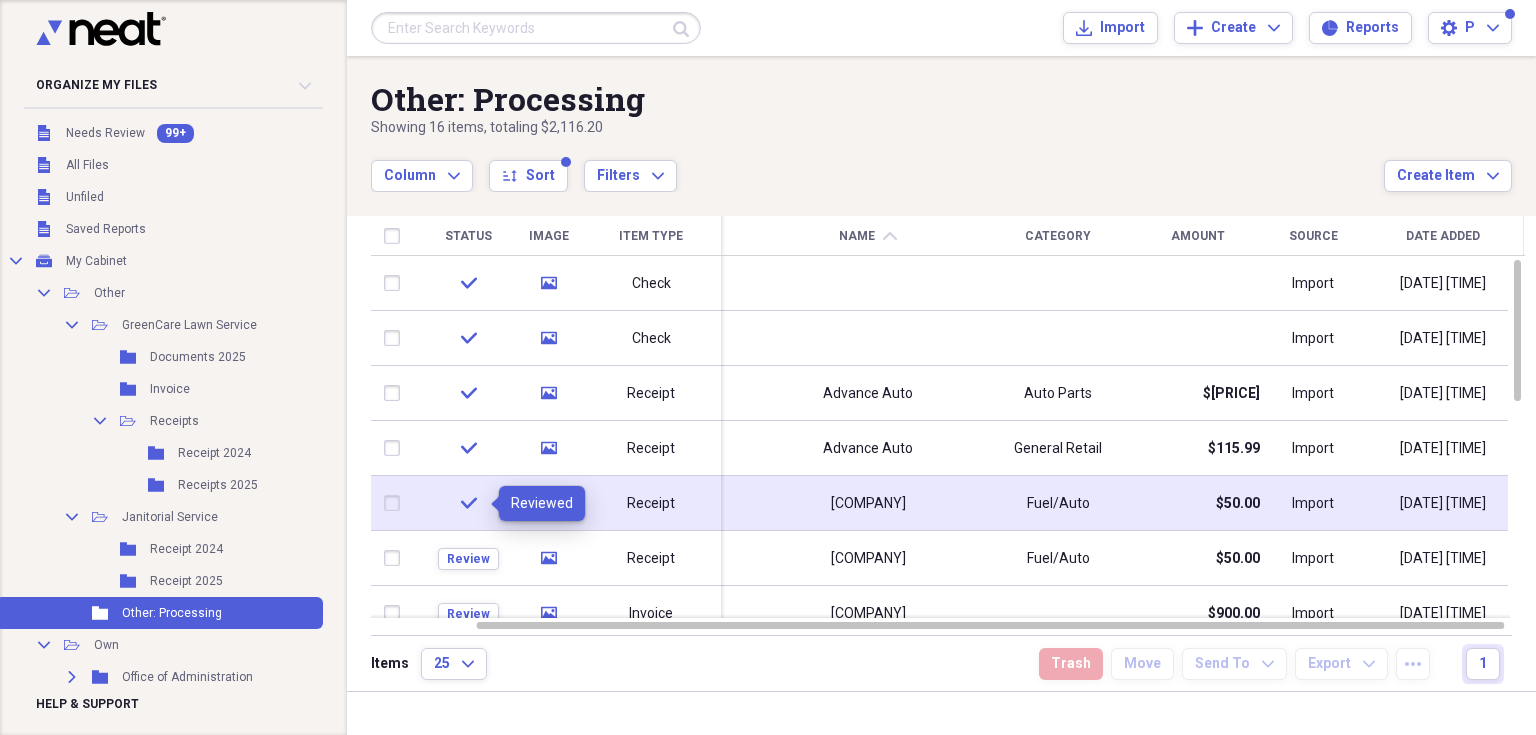 click on "check" 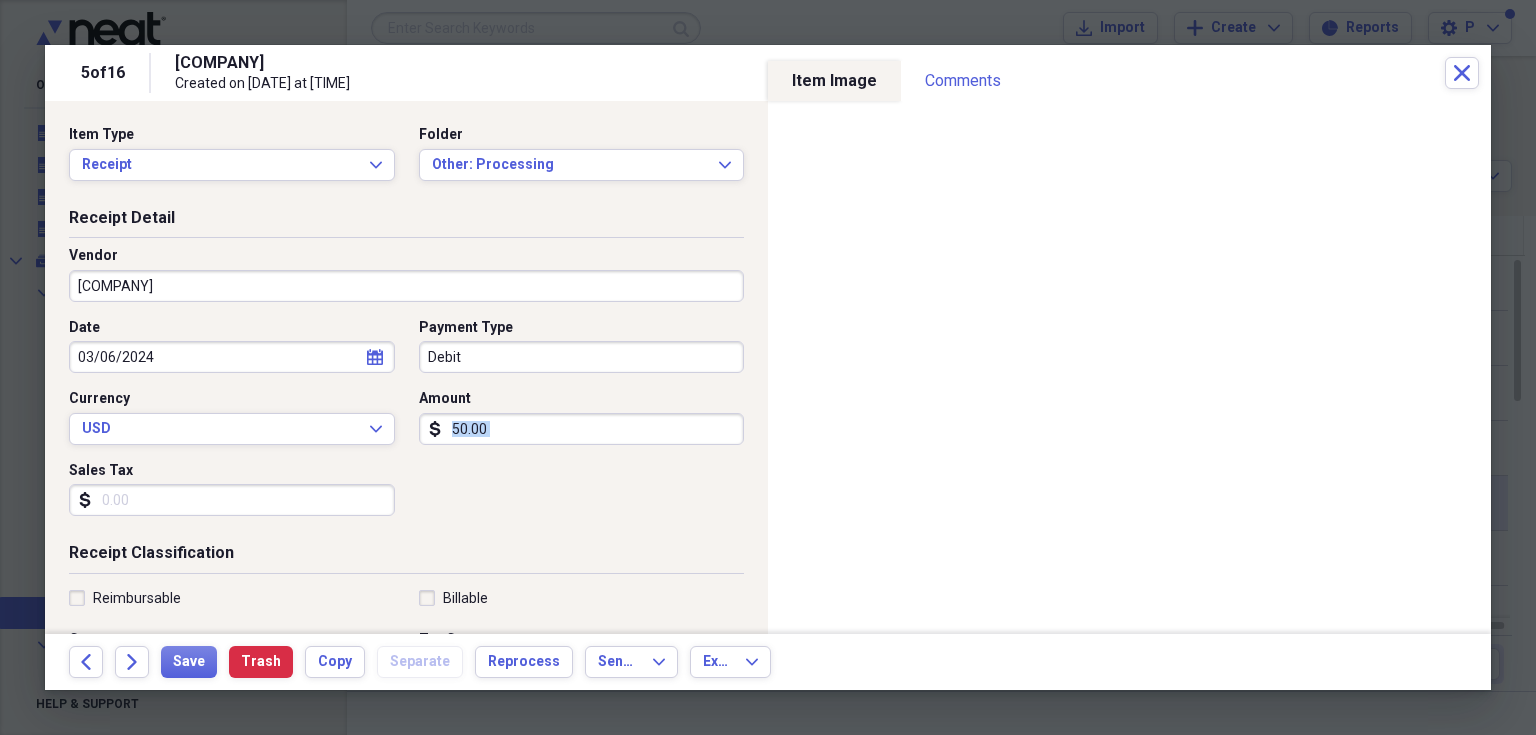 click on "Date [DATE] calendar Calendar Payment Type Debit Currency USD Expand Amount dollar-sign [AMOUNT] Sales Tax dollar-sign" at bounding box center (406, 425) 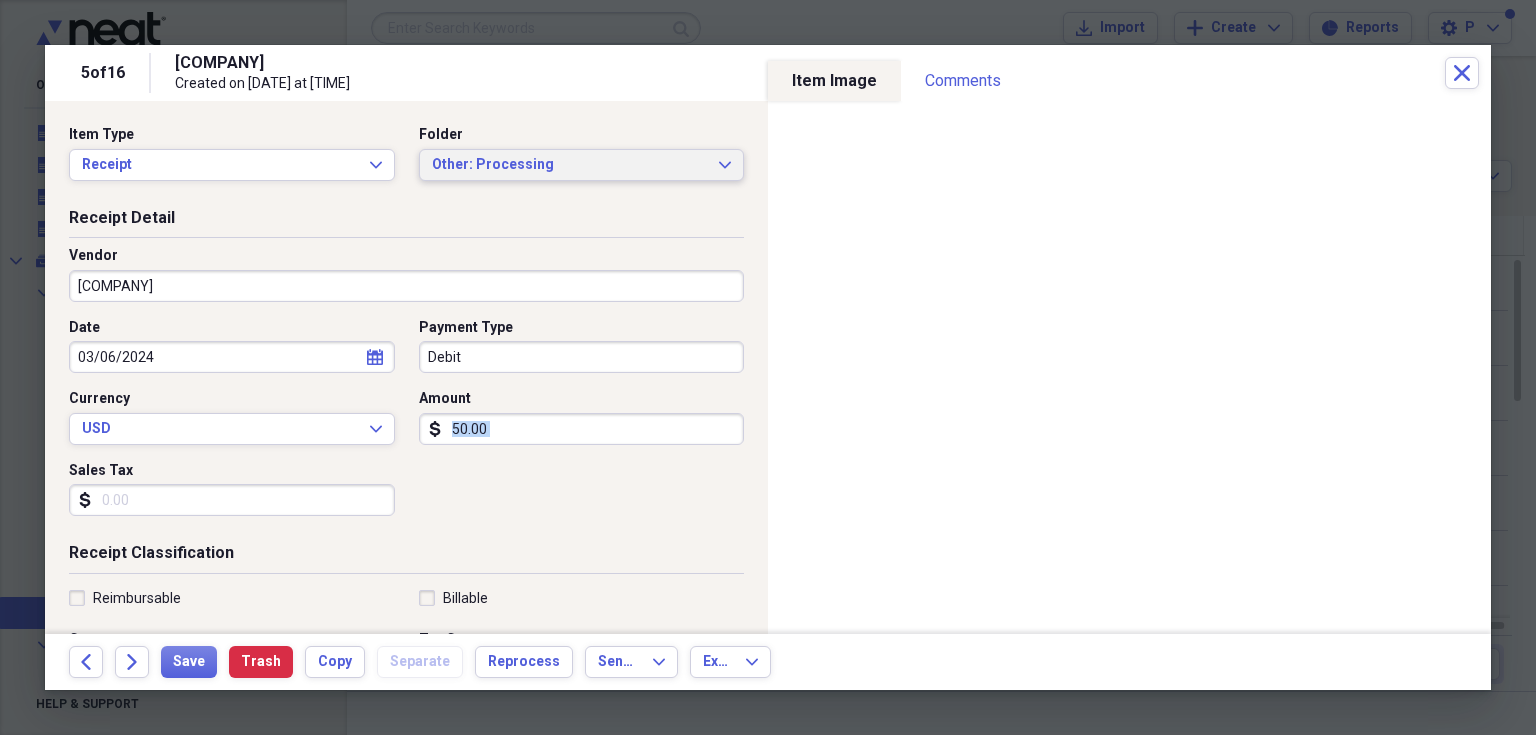 click on "Other: Processing Expand" at bounding box center (582, 165) 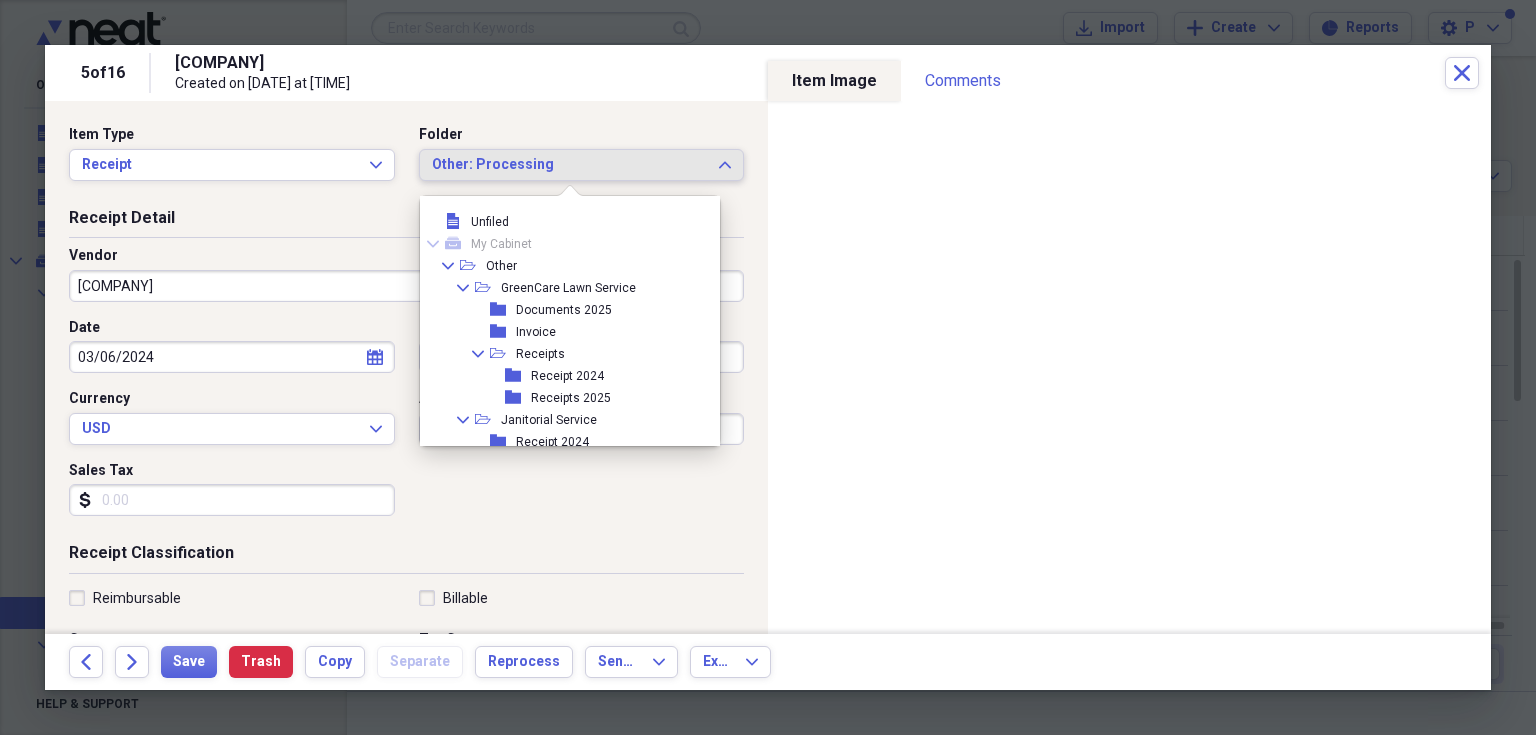 scroll, scrollTop: 94, scrollLeft: 0, axis: vertical 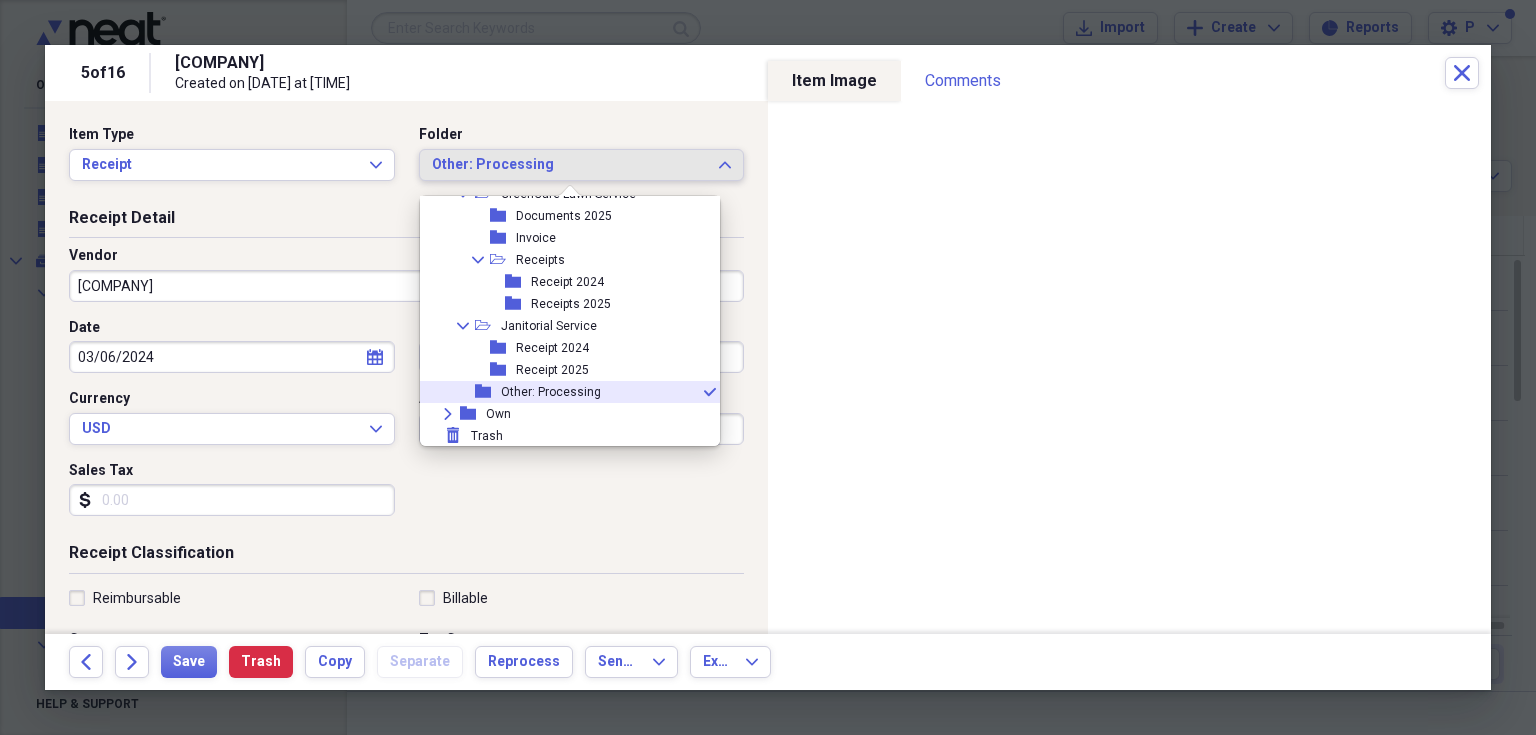 click on "Other: Processing Expand" at bounding box center [582, 165] 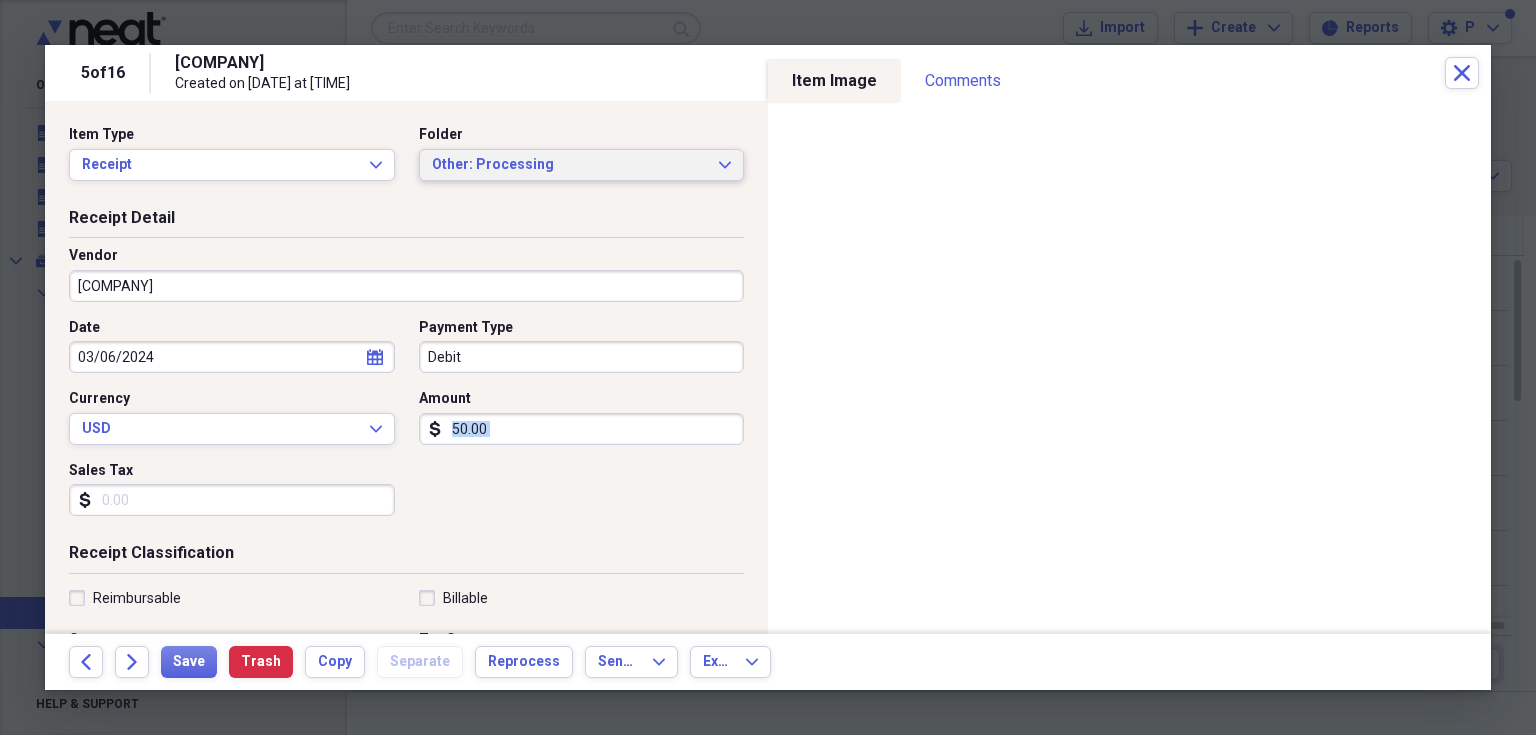 click on "Expand" 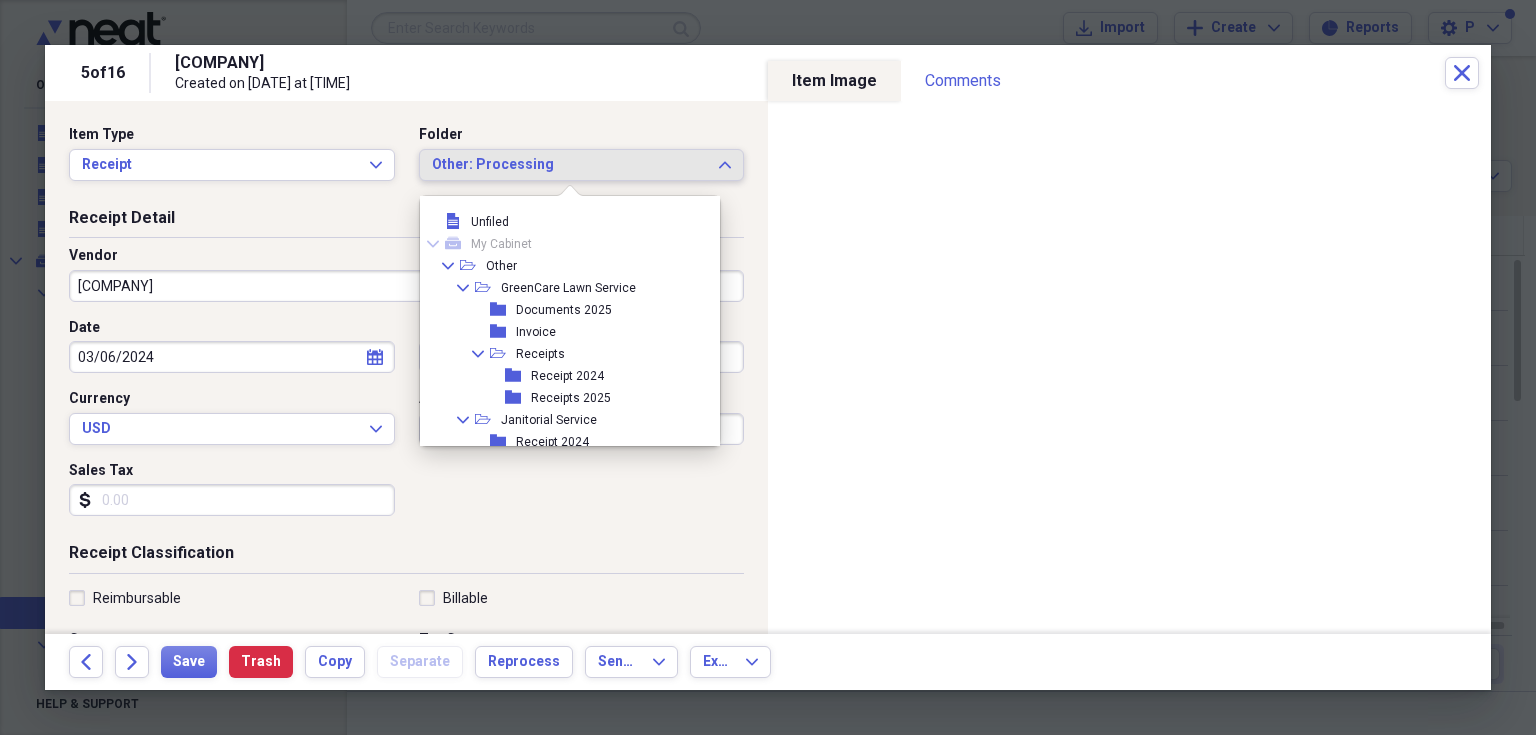 scroll, scrollTop: 94, scrollLeft: 0, axis: vertical 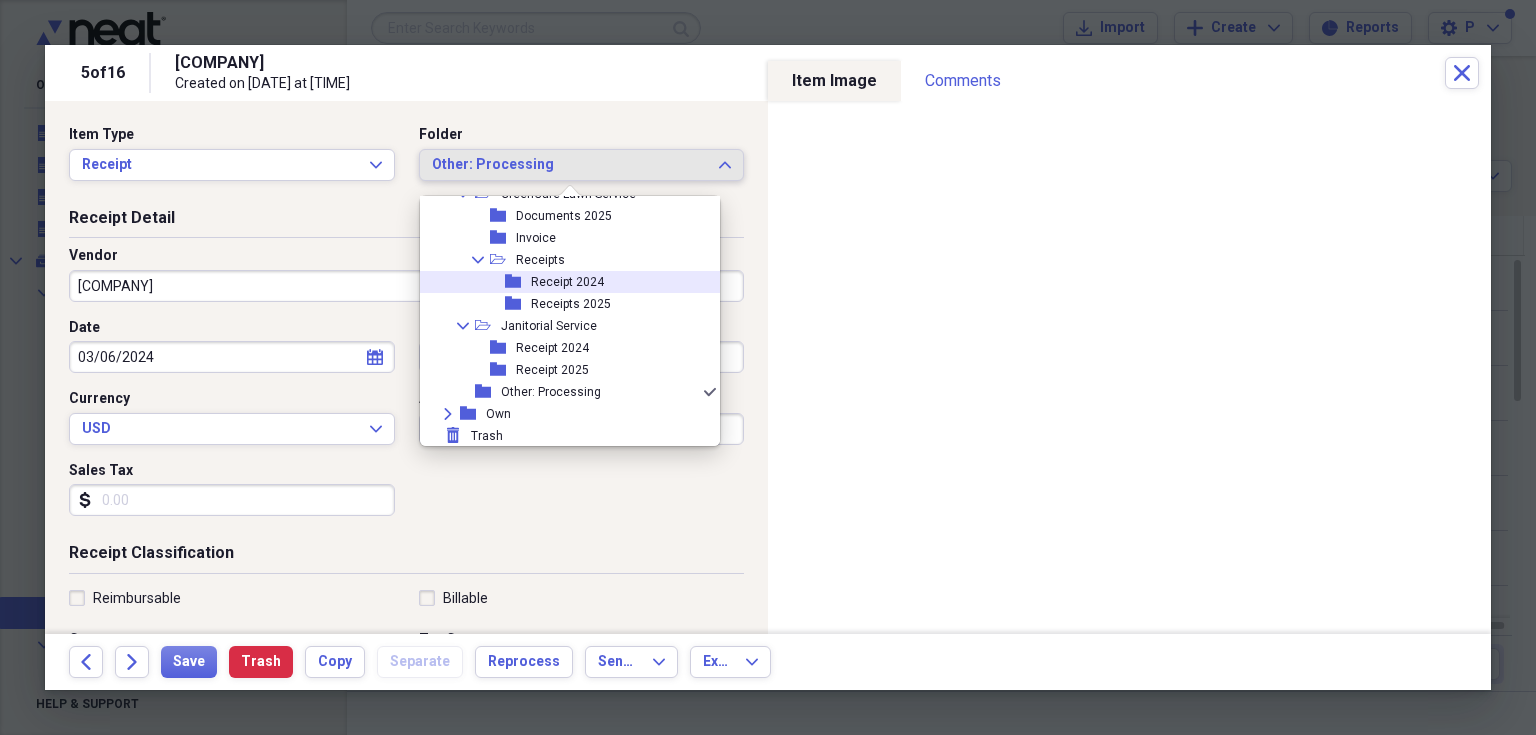 click on "folder Receipt 2024" at bounding box center [562, 282] 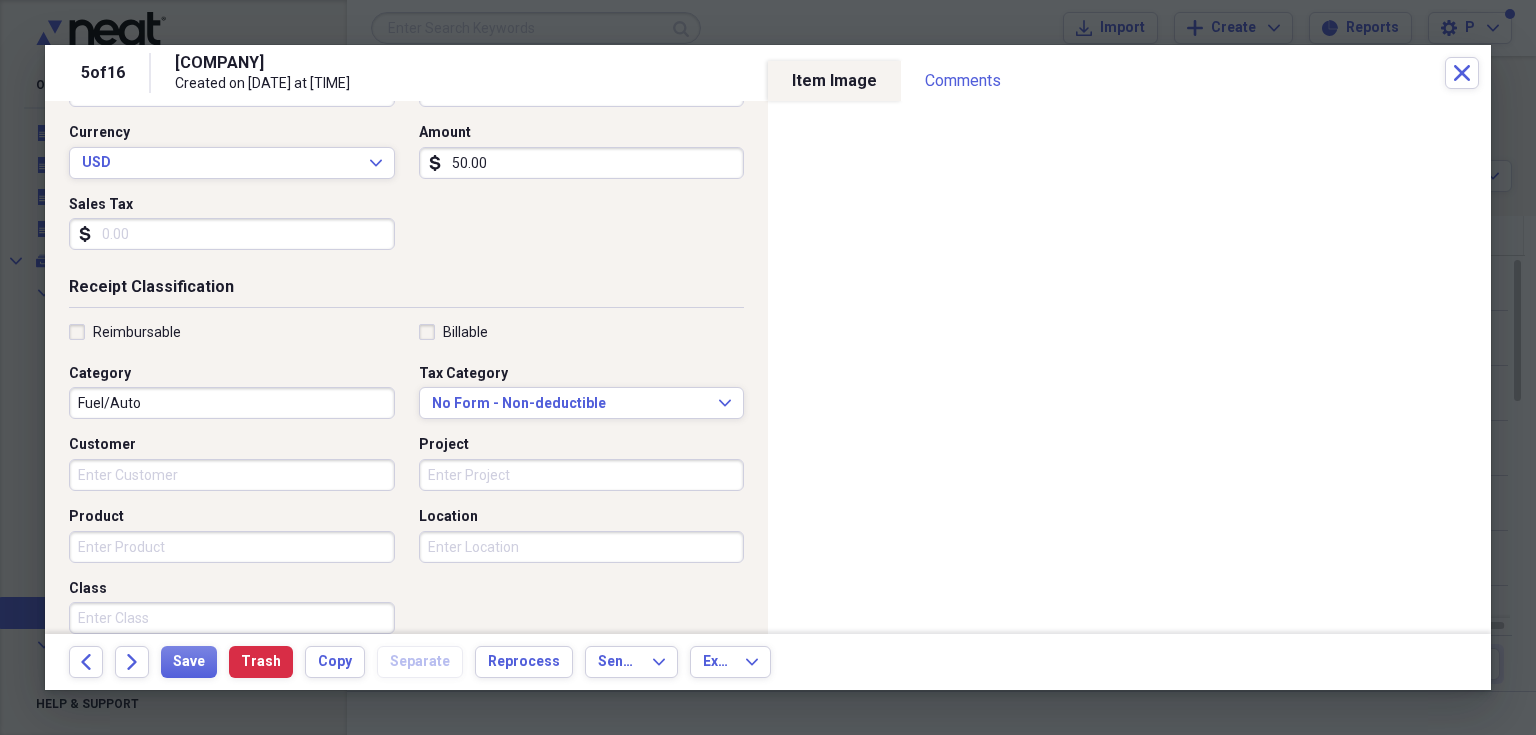 scroll, scrollTop: 292, scrollLeft: 0, axis: vertical 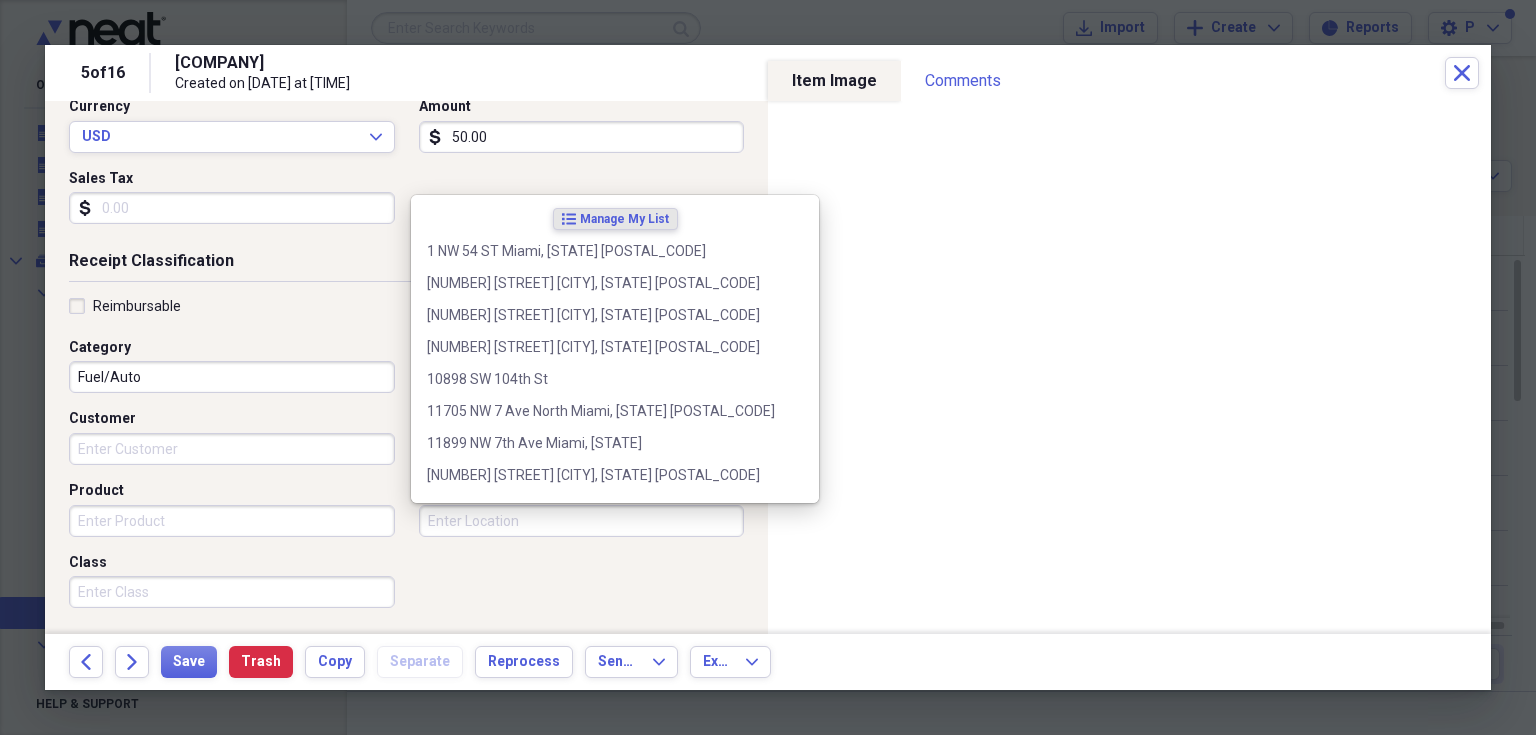 click on "Location" at bounding box center (582, 521) 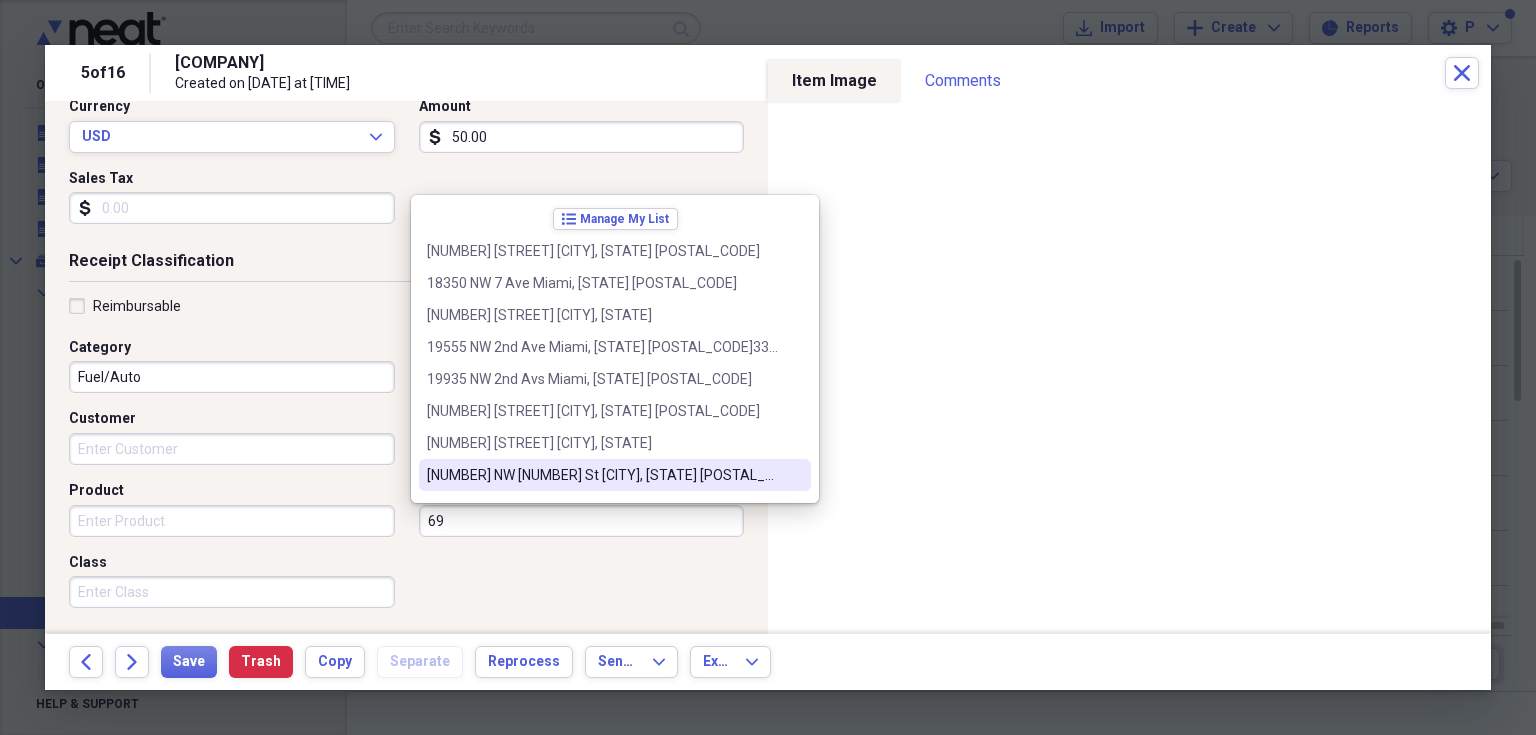 click on "[NUMBER] NW [NUMBER] St [CITY], [STATE] [POSTAL_CODE]" at bounding box center [603, 475] 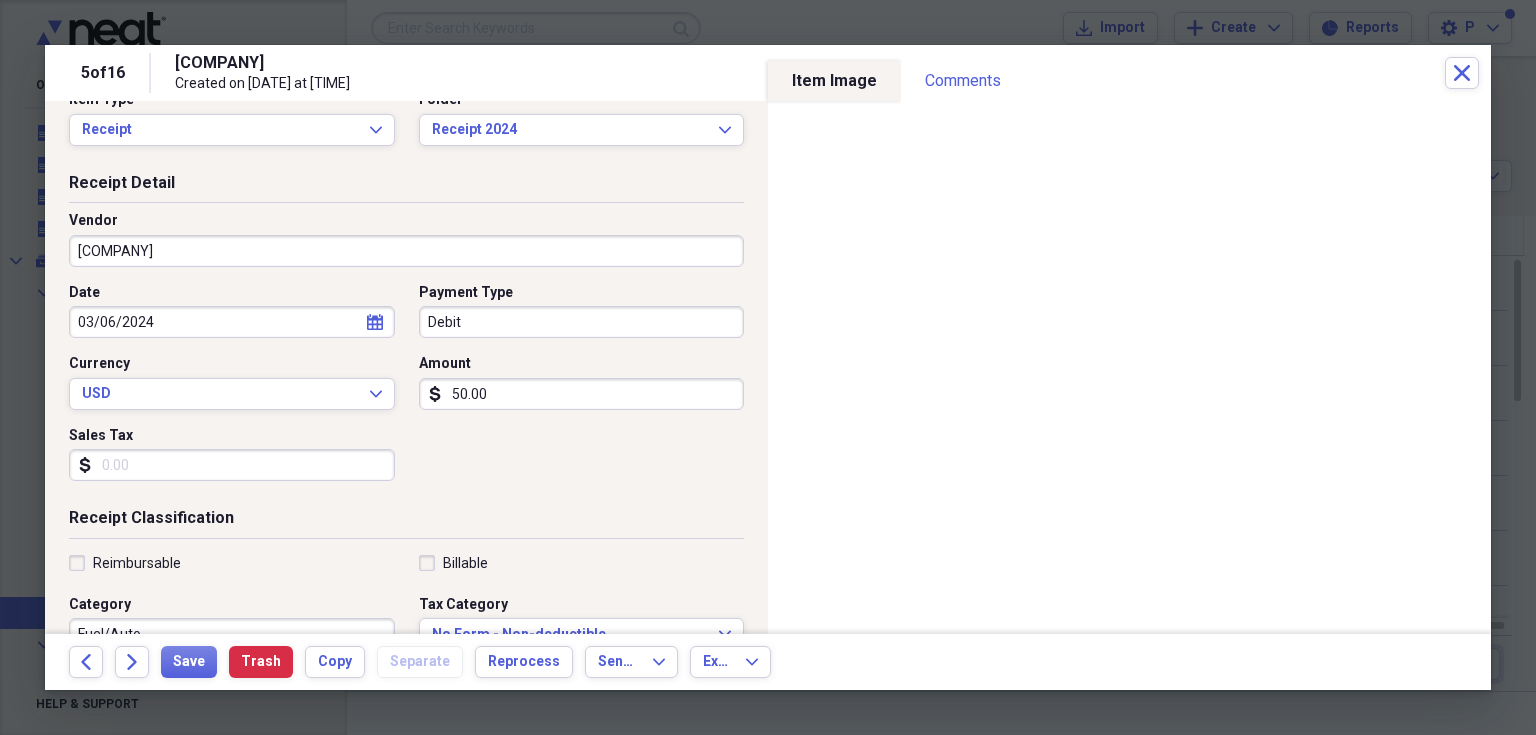 scroll, scrollTop: 0, scrollLeft: 0, axis: both 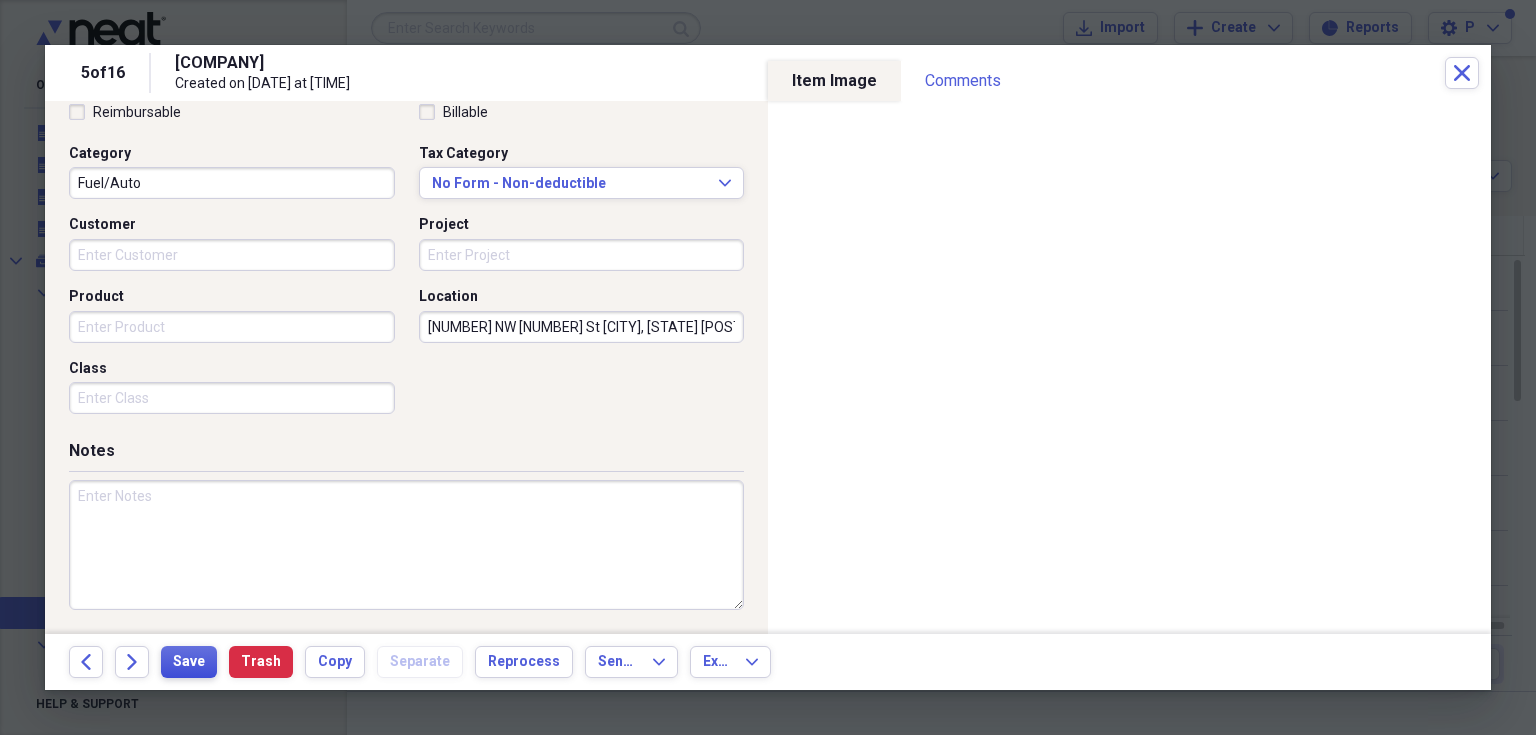 click on "Save" at bounding box center (189, 662) 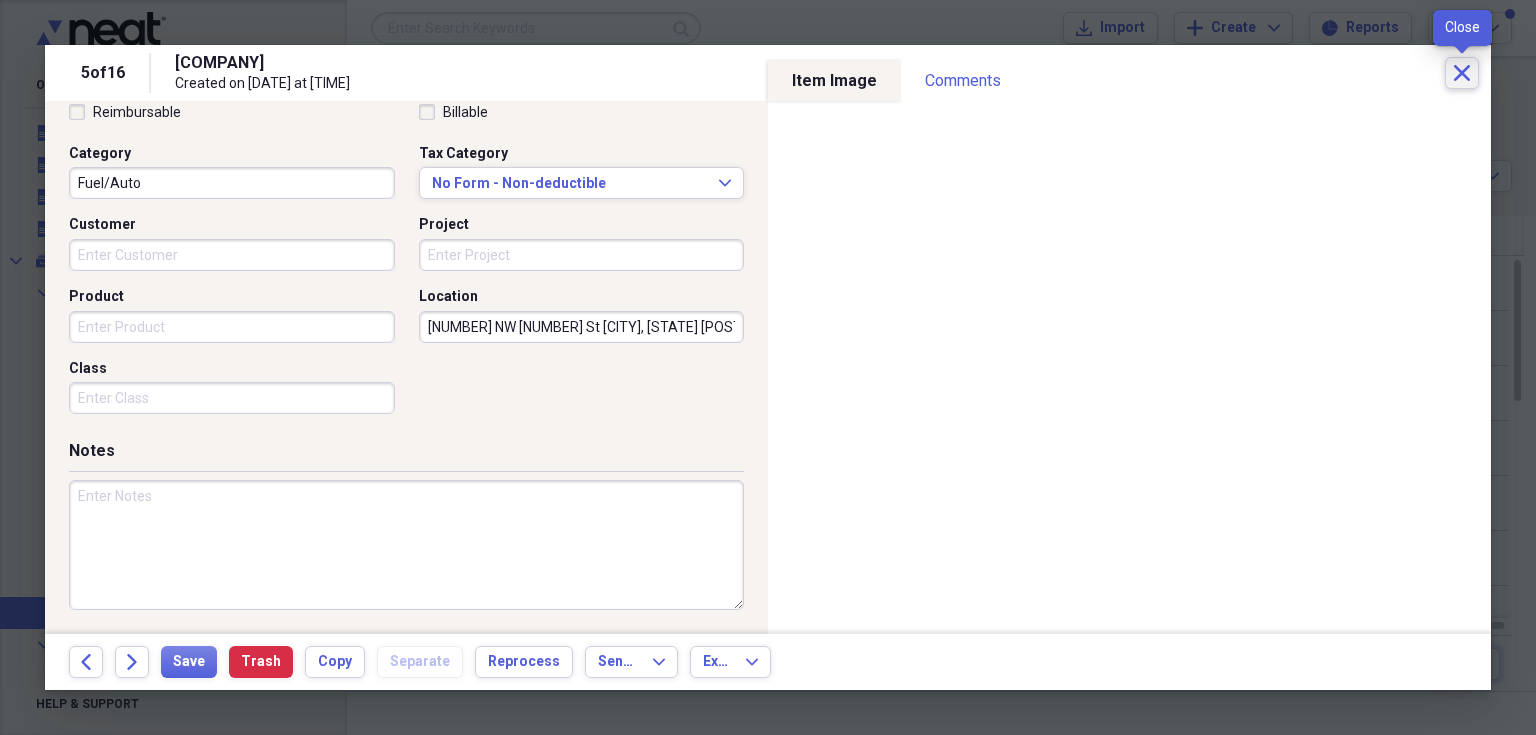 click on "Close" at bounding box center [1462, 73] 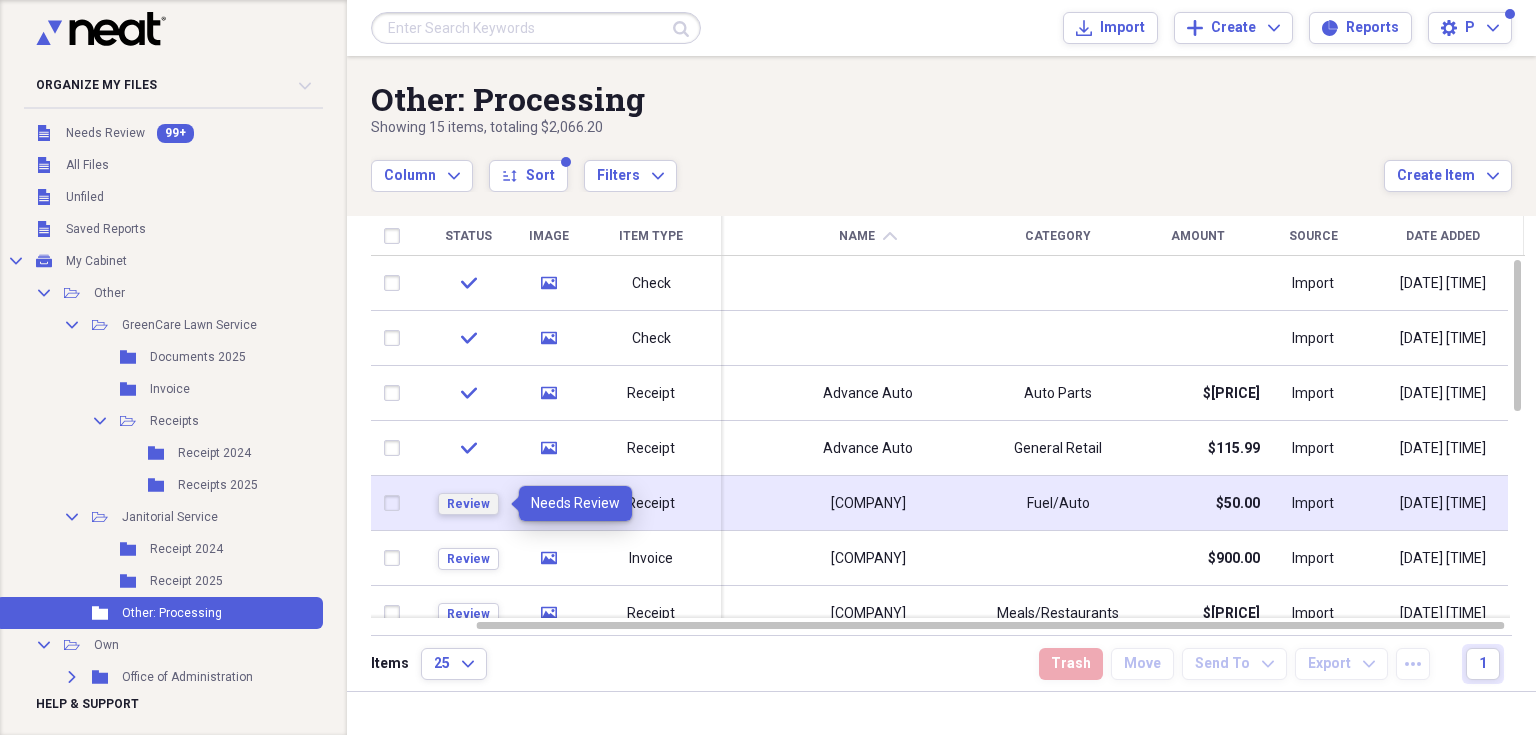 click on "Review" at bounding box center (468, 504) 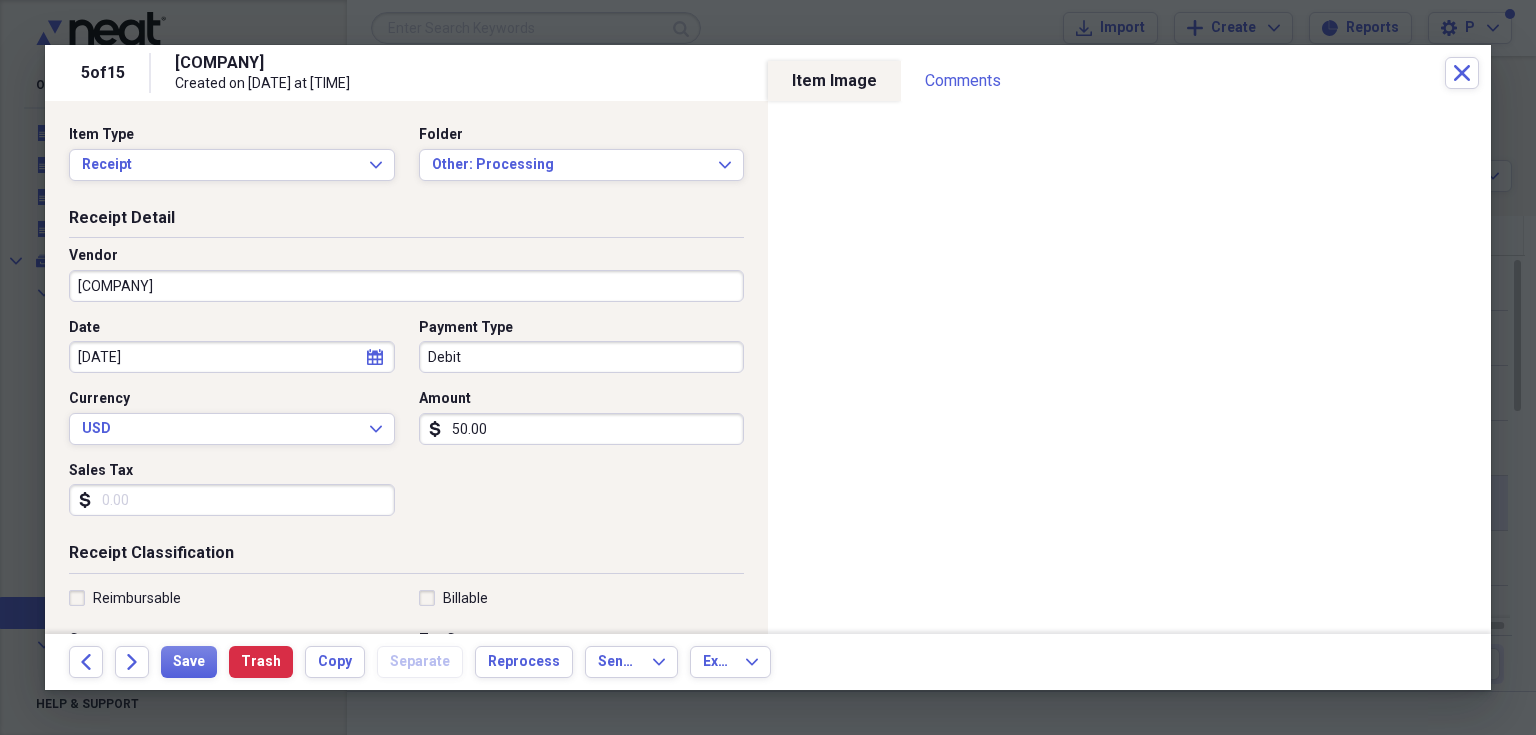 select on "2" 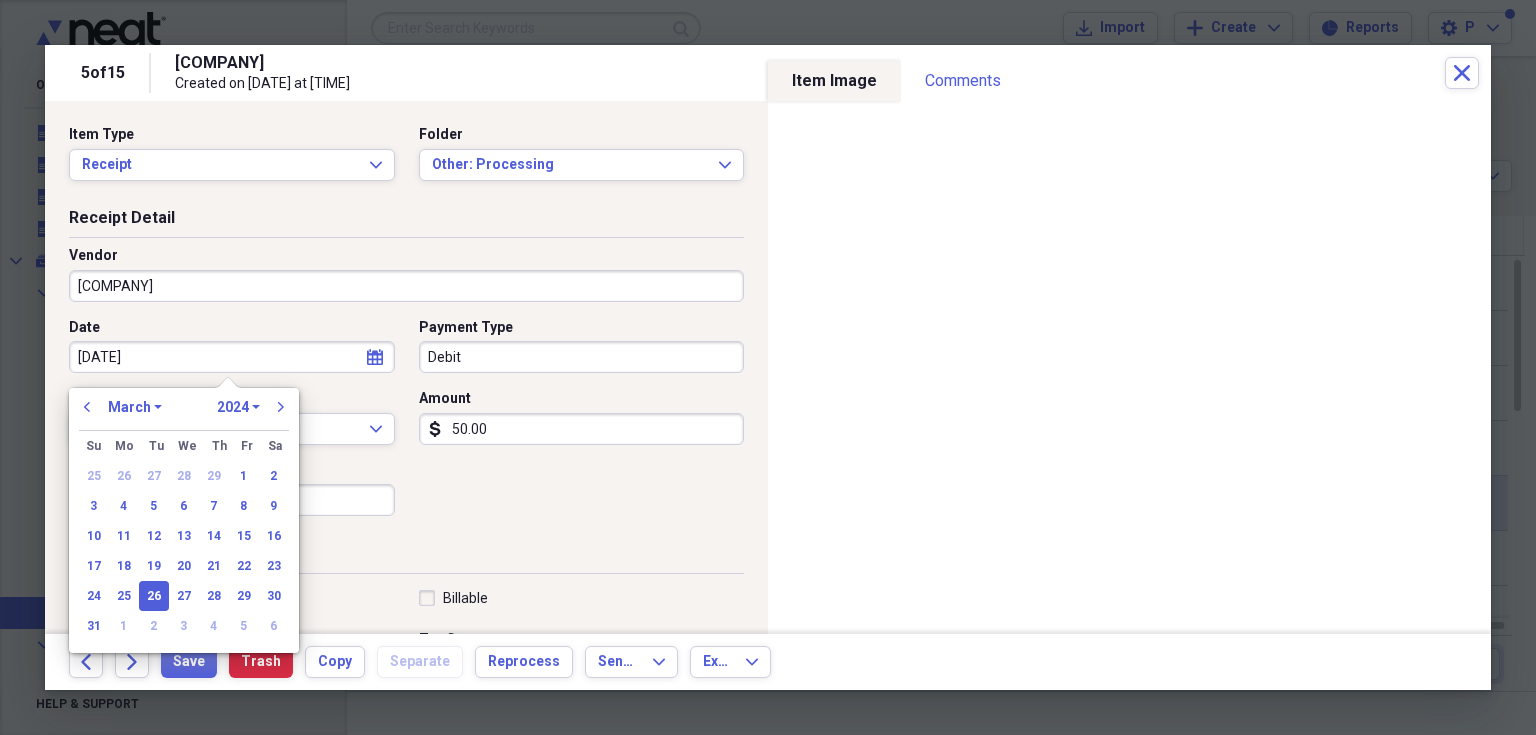 click on "[DATE]" at bounding box center (232, 357) 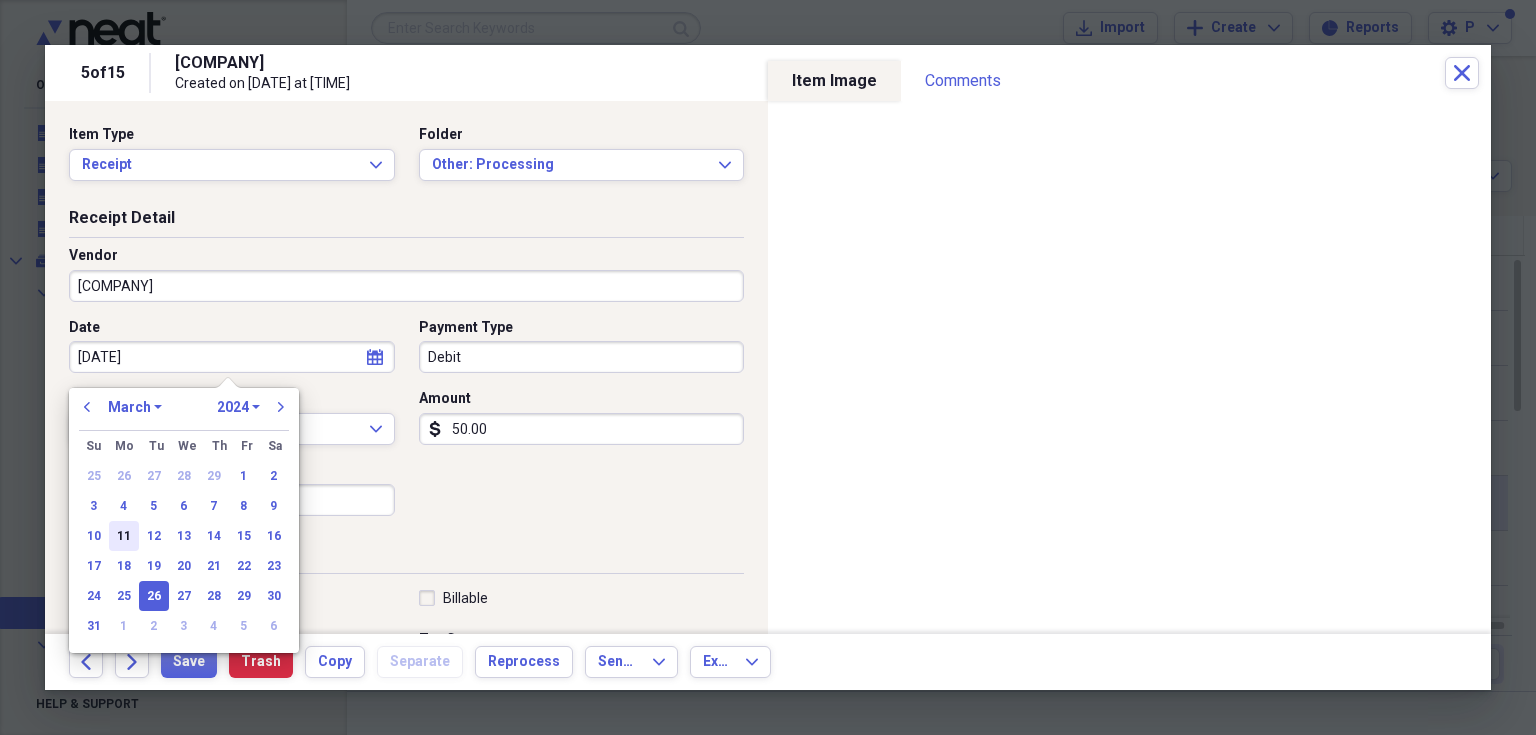 click on "11" at bounding box center (124, 536) 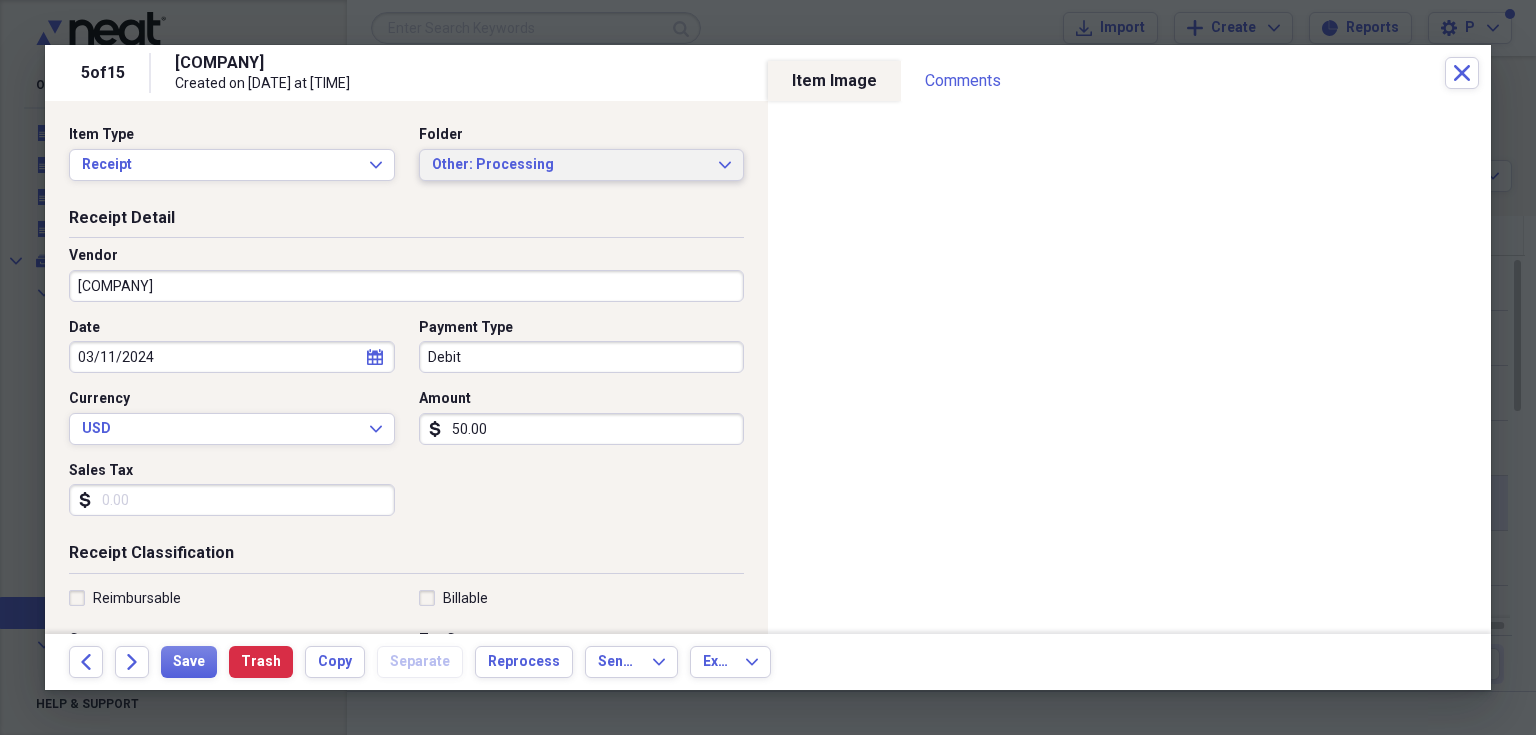 click on "Other: Processing Expand" at bounding box center [582, 165] 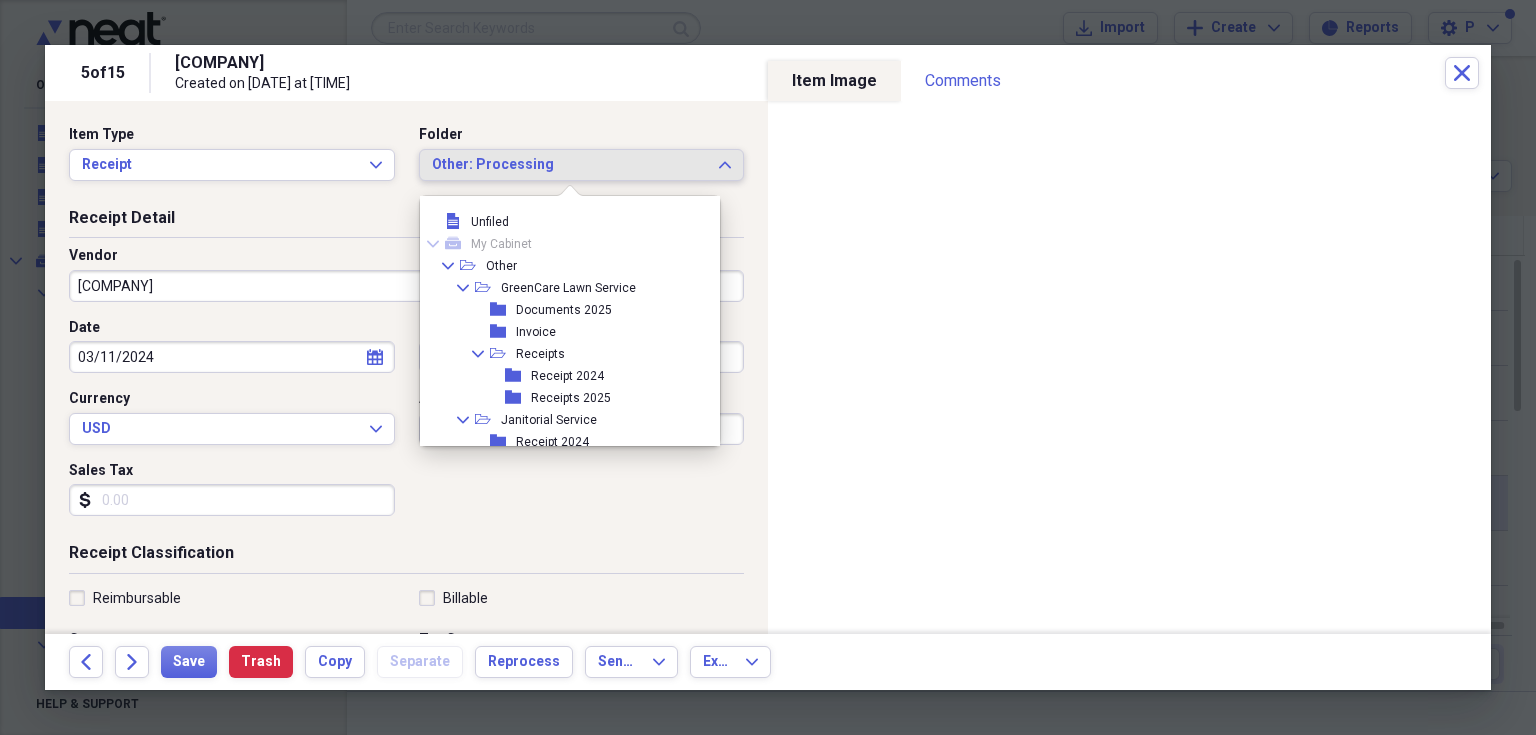 scroll, scrollTop: 94, scrollLeft: 0, axis: vertical 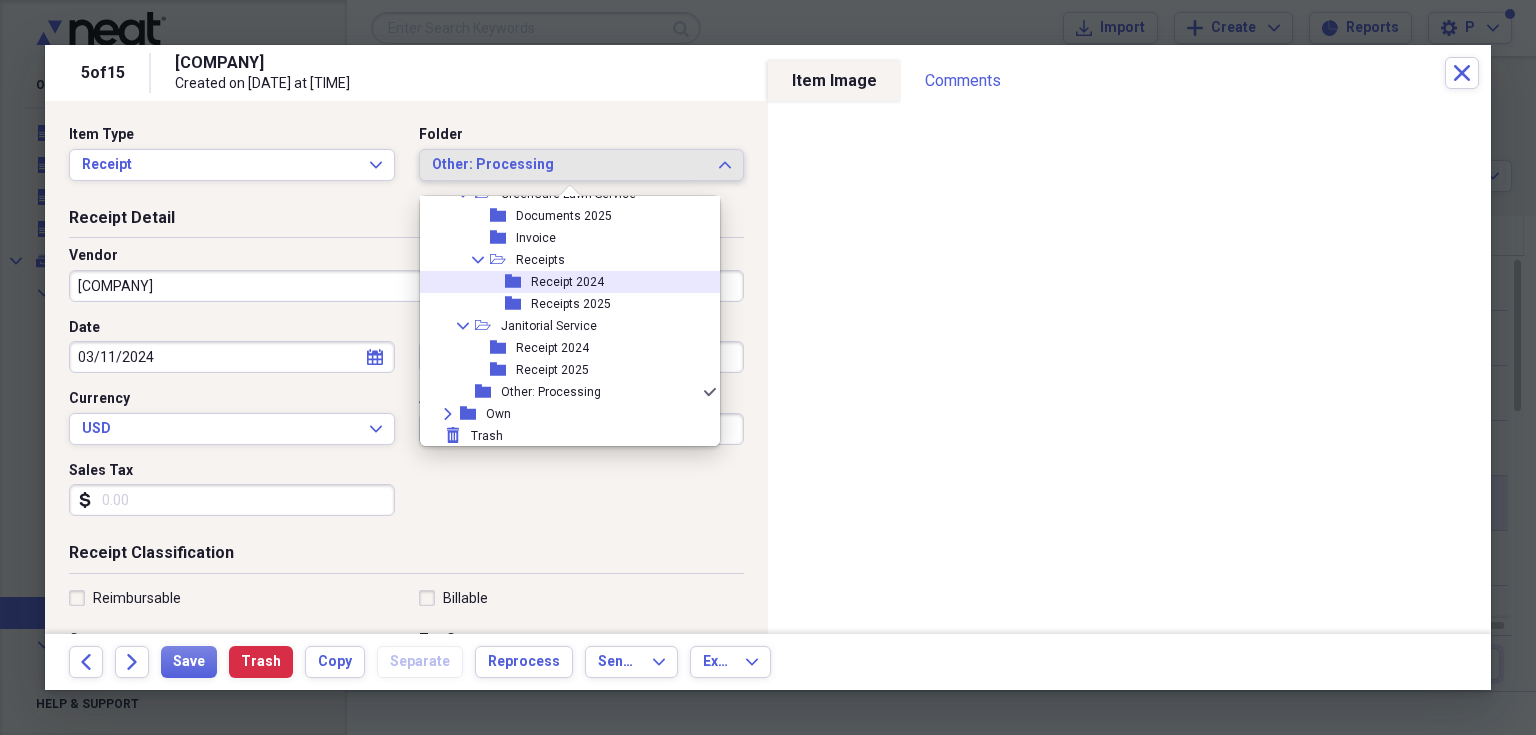 click on "folder Receipt 2024" at bounding box center (562, 282) 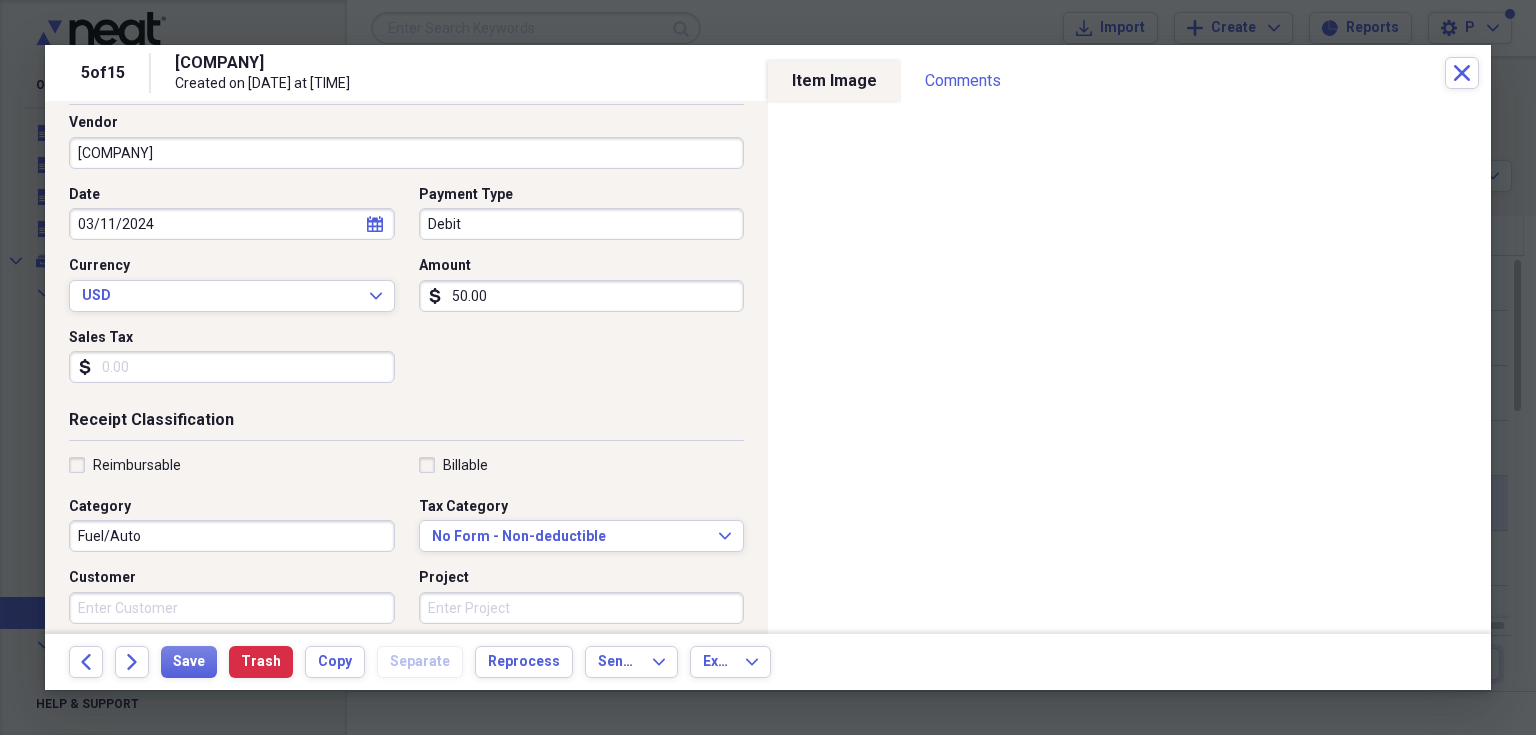 scroll, scrollTop: 186, scrollLeft: 0, axis: vertical 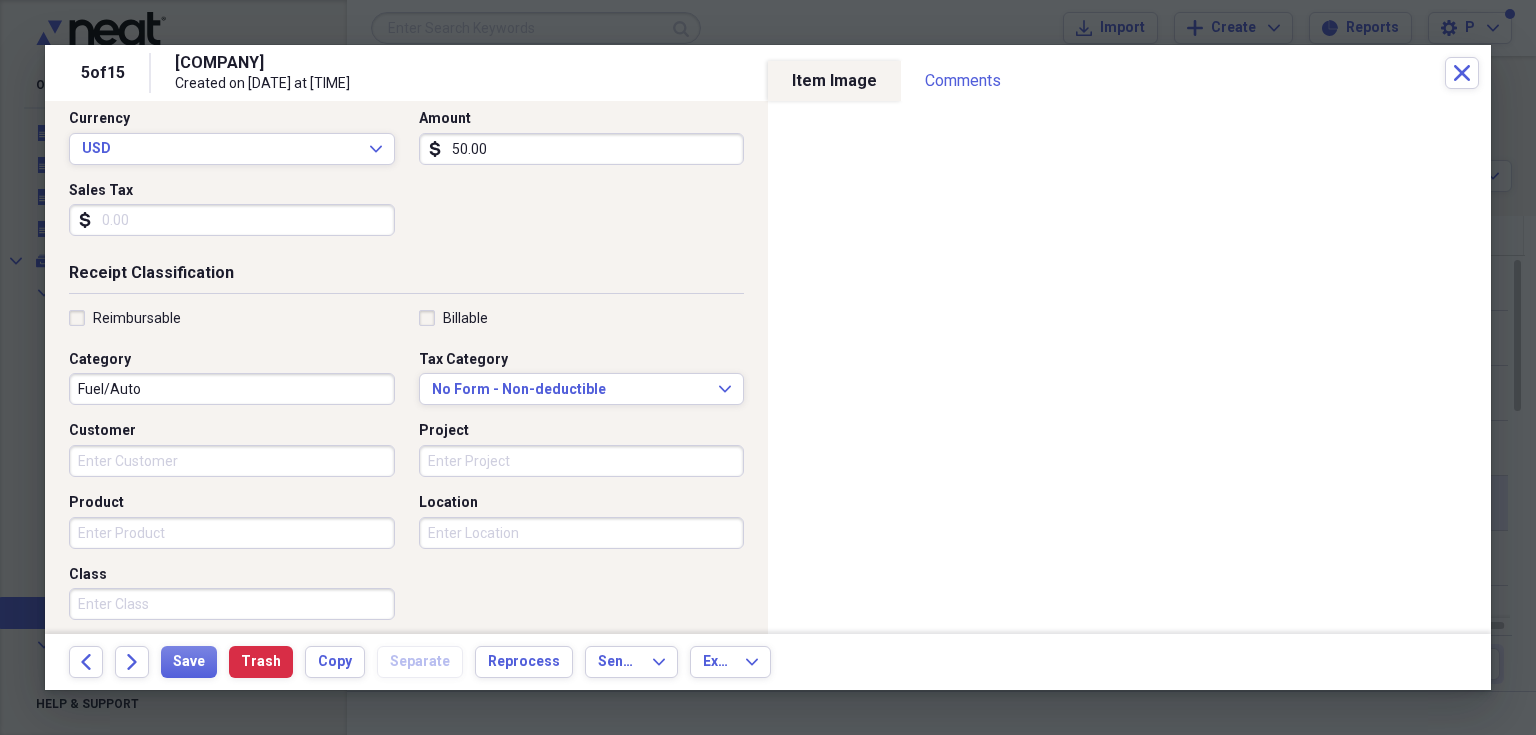 click on "Location" at bounding box center (582, 533) 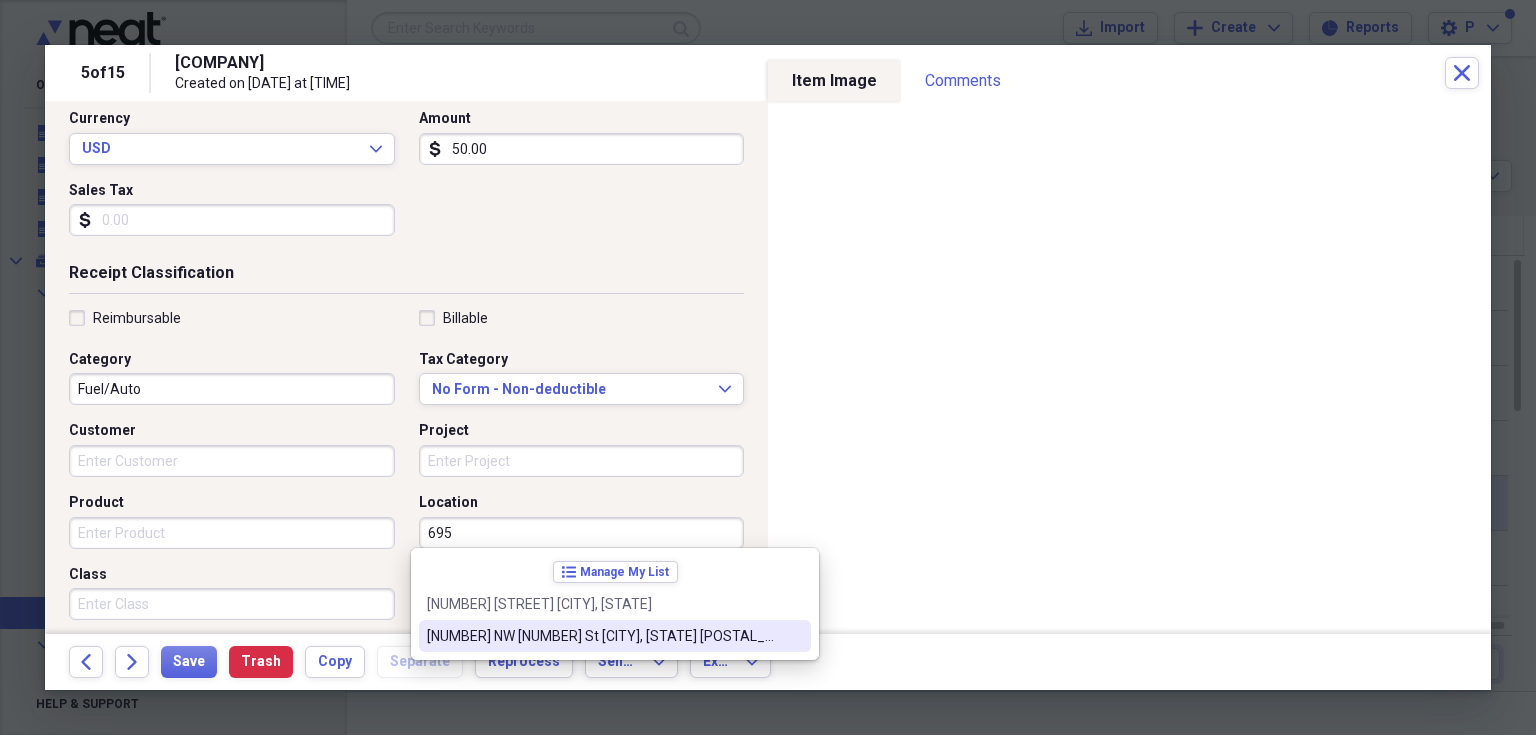 click on "[NUMBER] NW [NUMBER] St [CITY], [STATE] [POSTAL_CODE]" at bounding box center (603, 636) 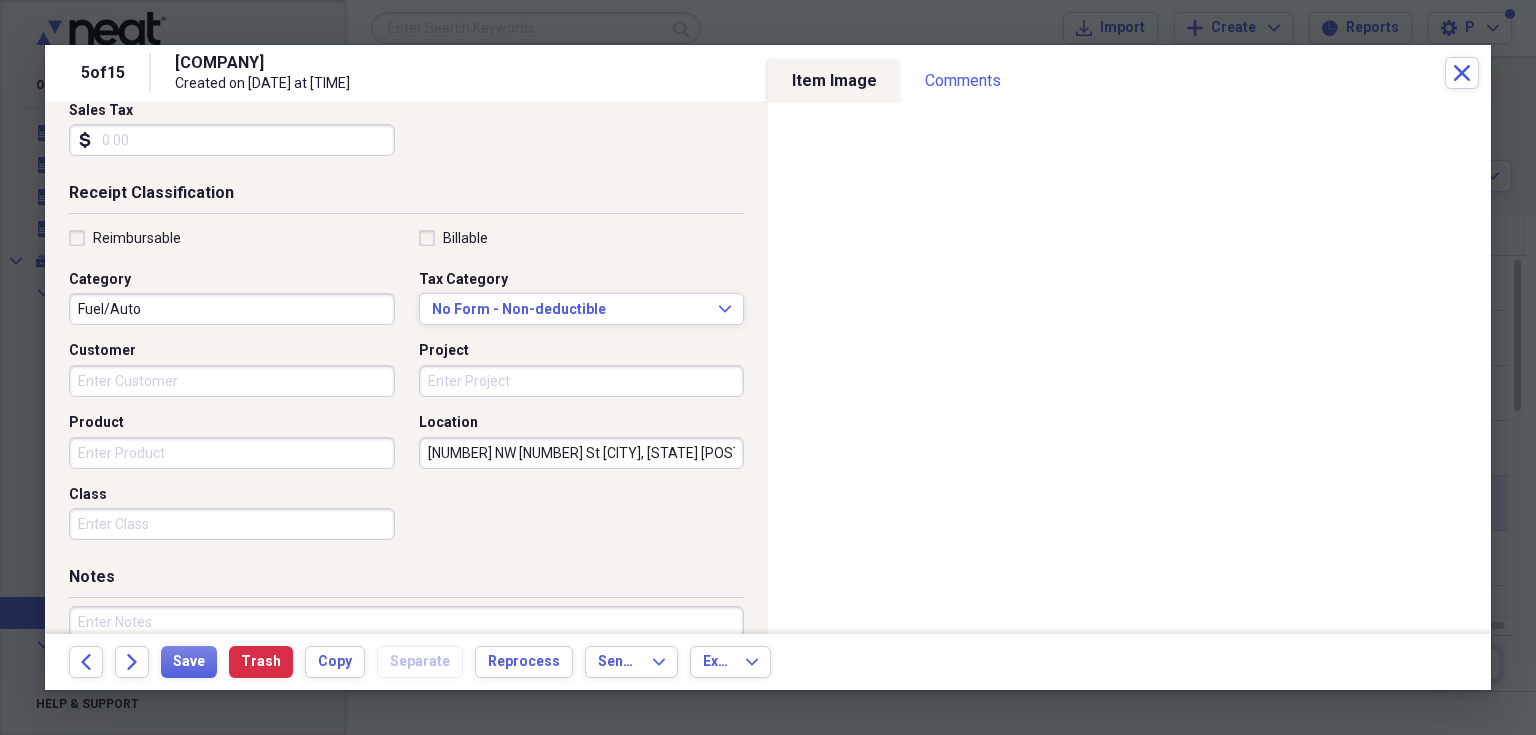 scroll, scrollTop: 386, scrollLeft: 0, axis: vertical 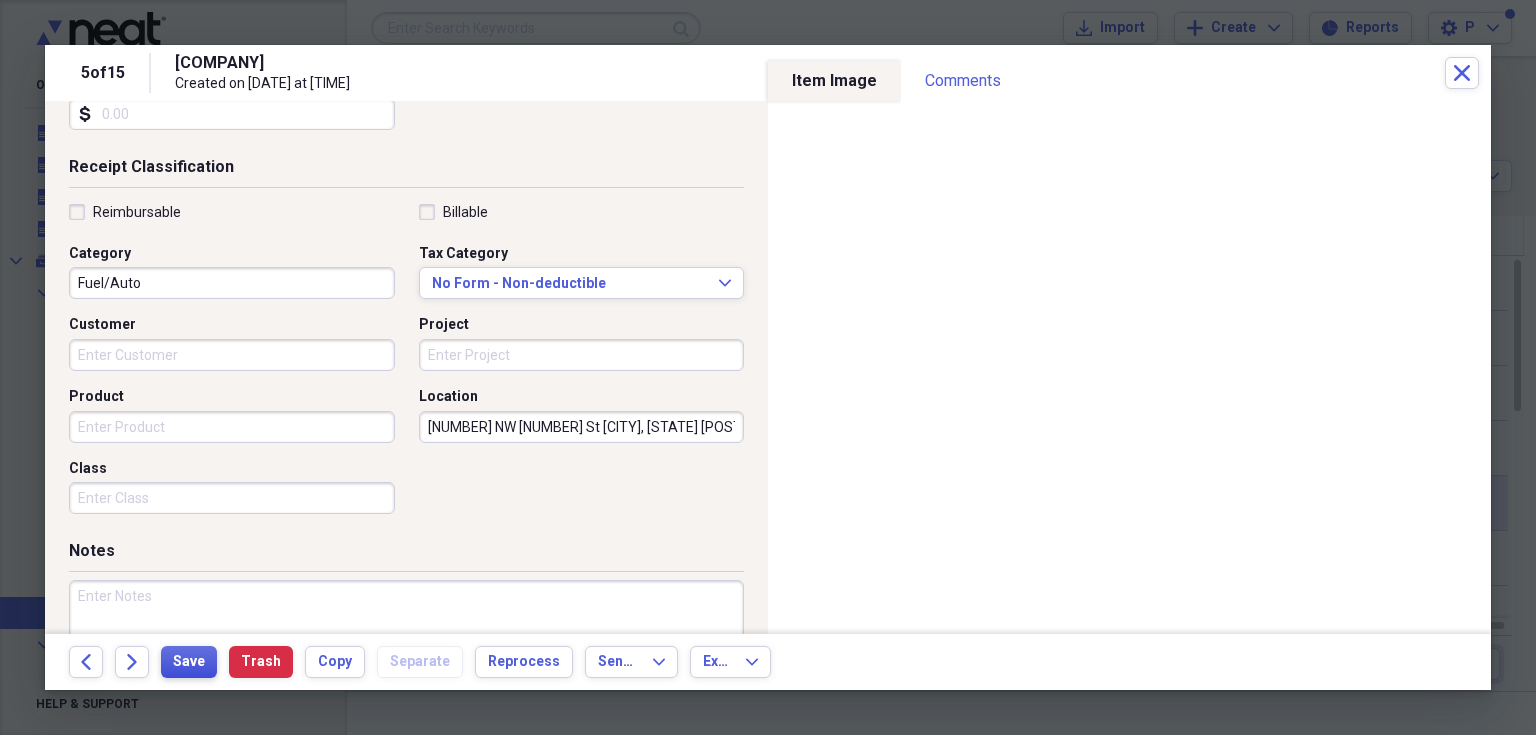 click on "Save" at bounding box center (189, 662) 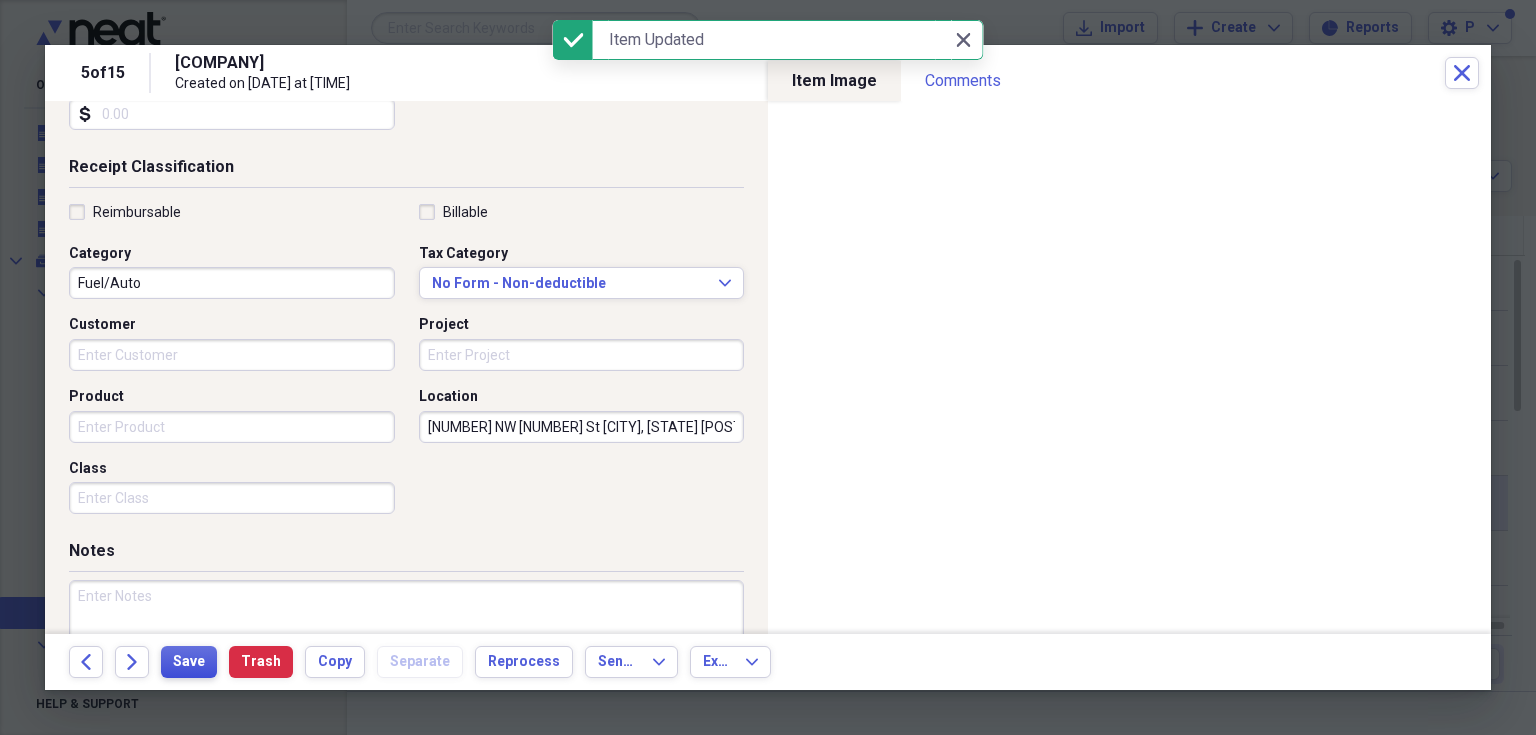 scroll, scrollTop: 0, scrollLeft: 0, axis: both 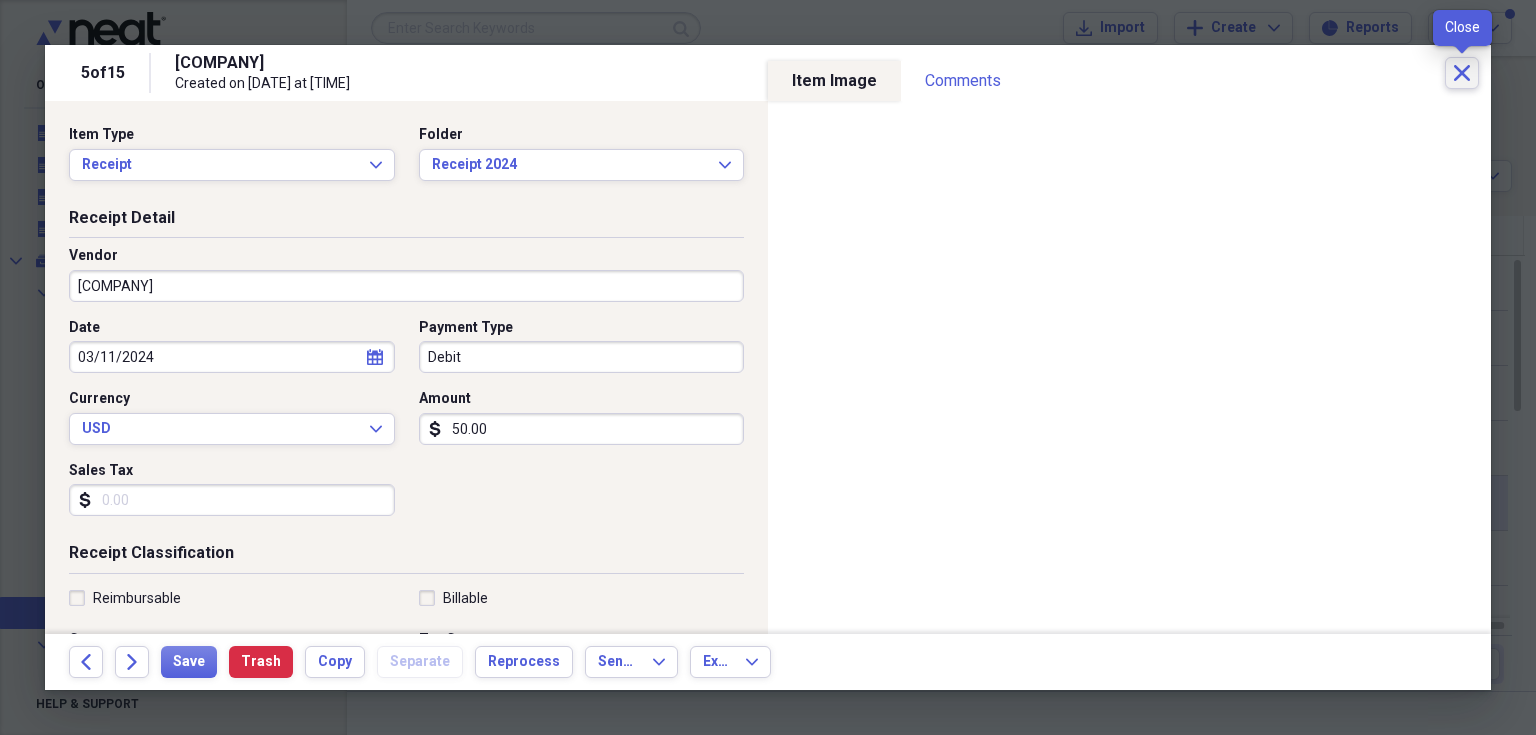 click 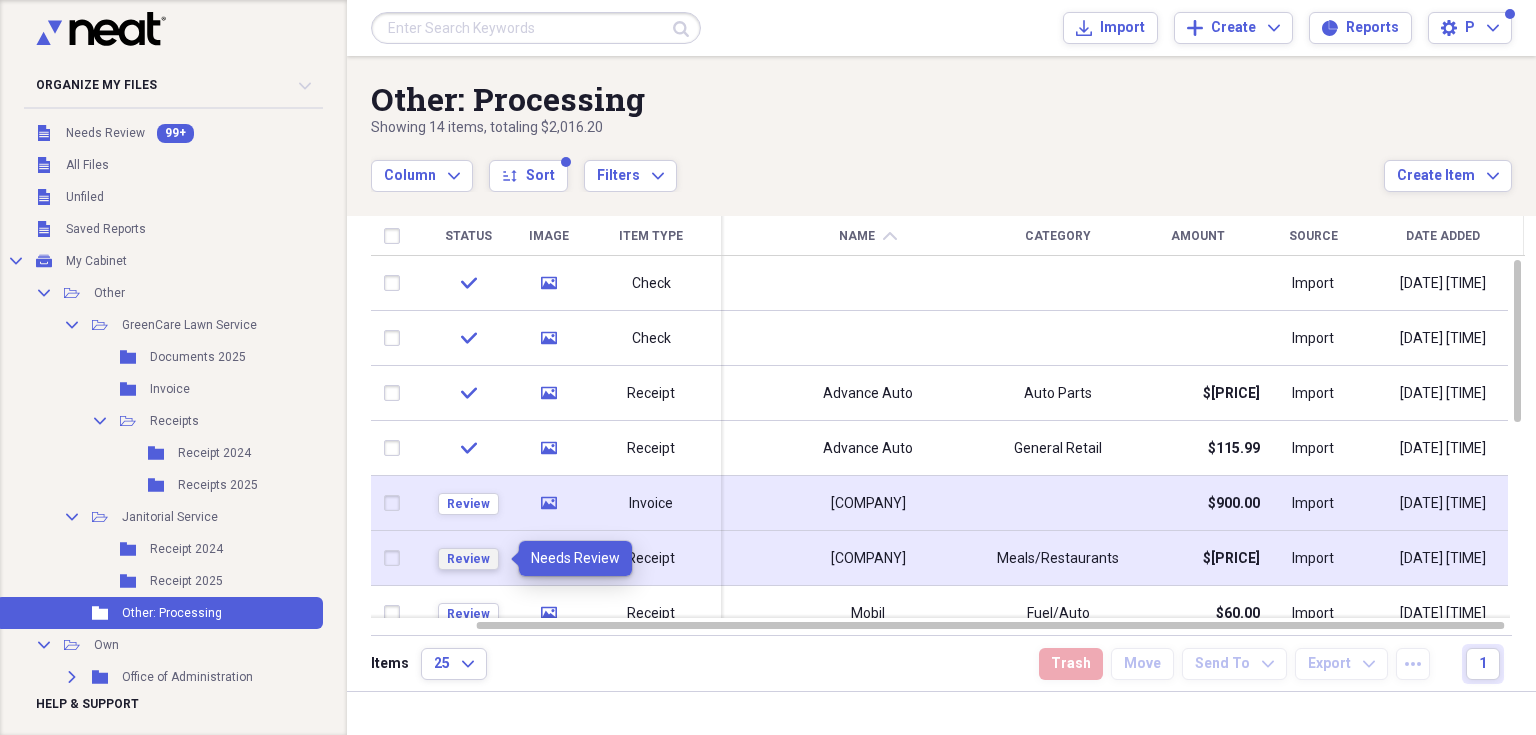 click on "Review" at bounding box center (468, 559) 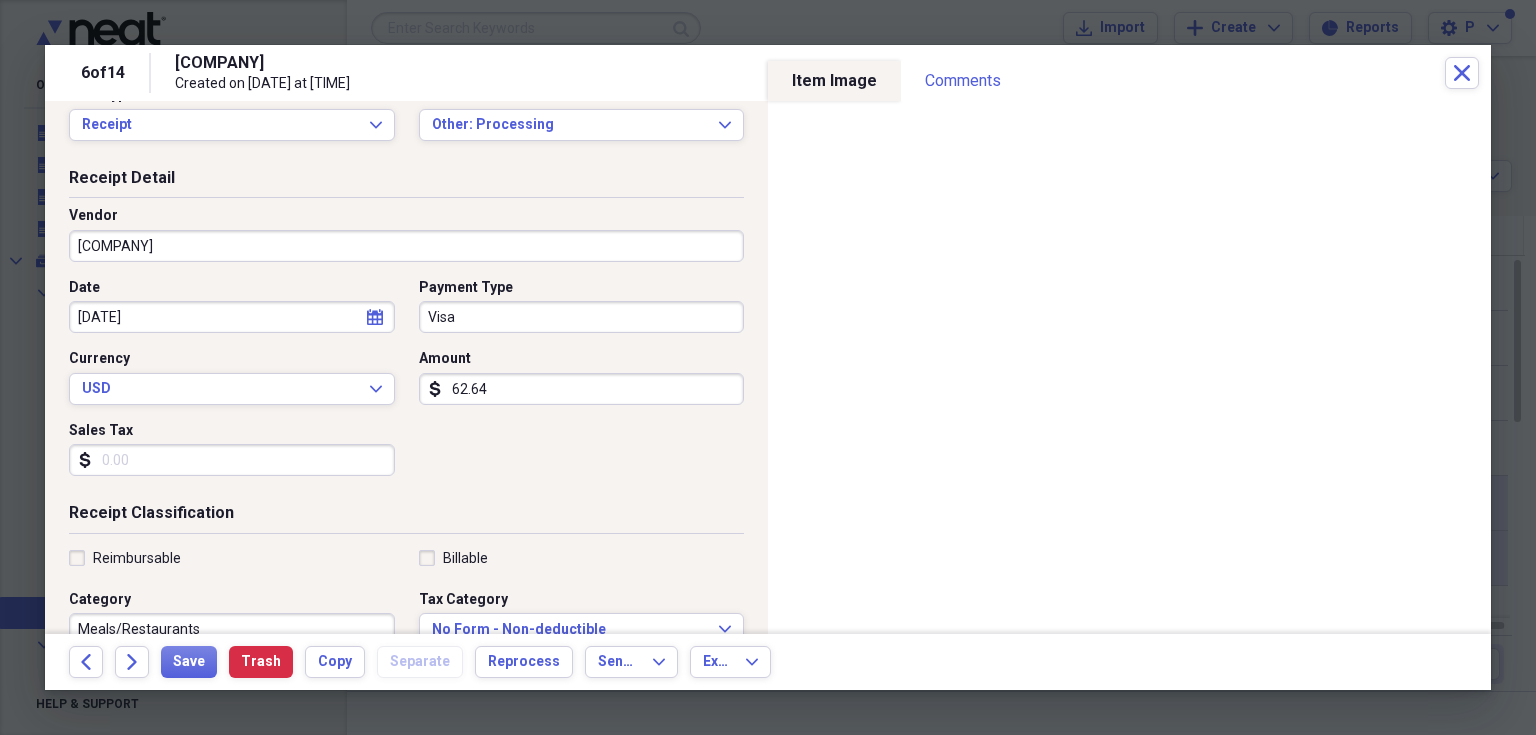 scroll, scrollTop: 80, scrollLeft: 0, axis: vertical 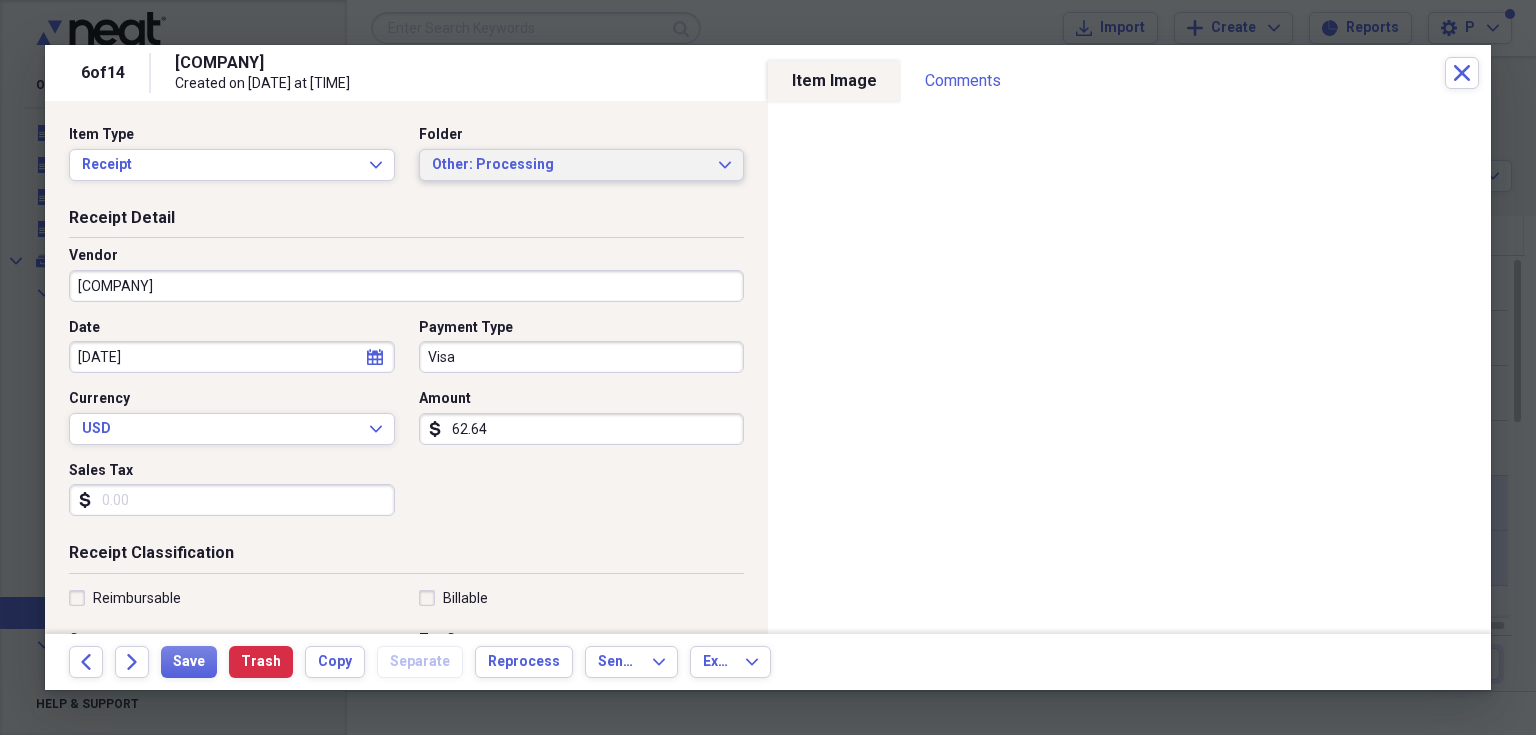 click on "Expand" 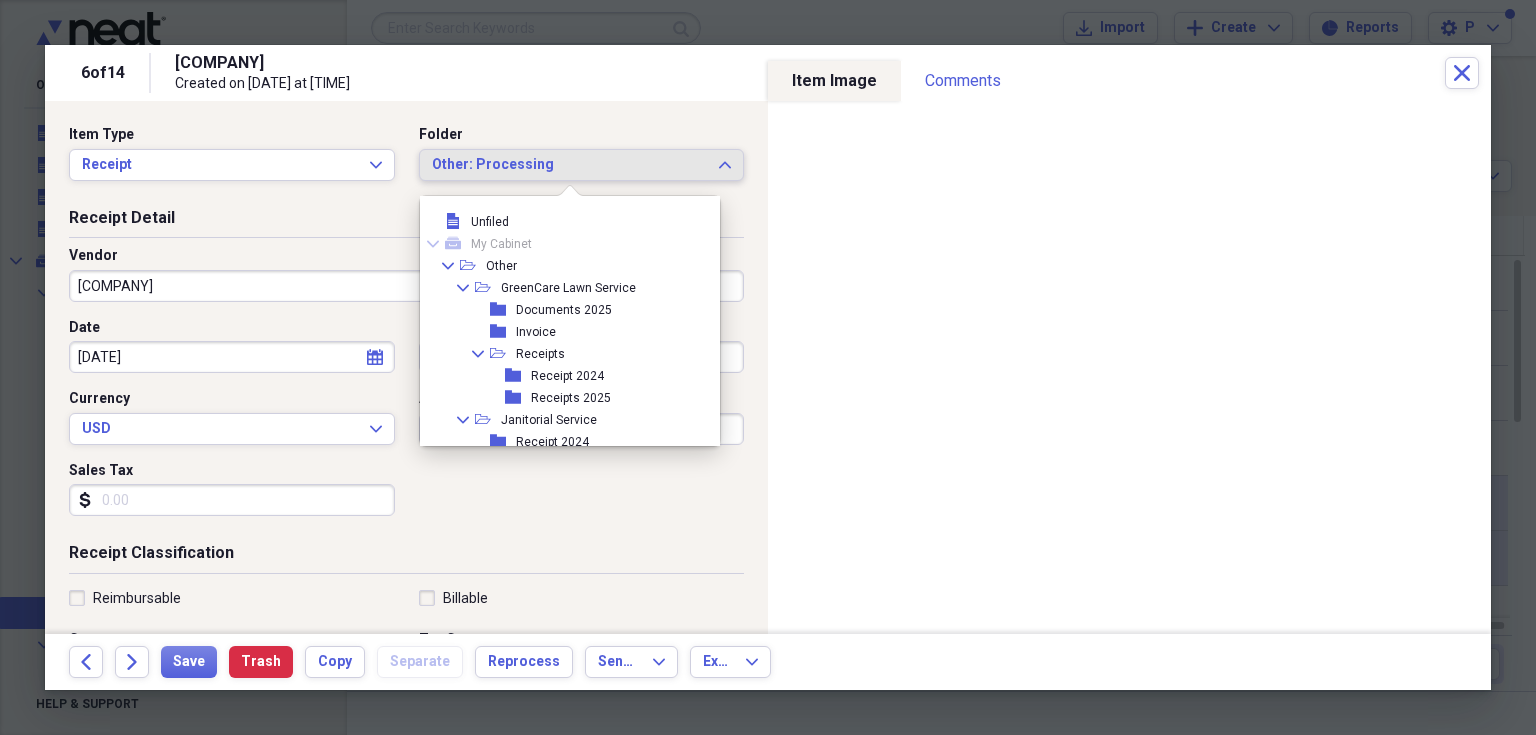 scroll, scrollTop: 94, scrollLeft: 0, axis: vertical 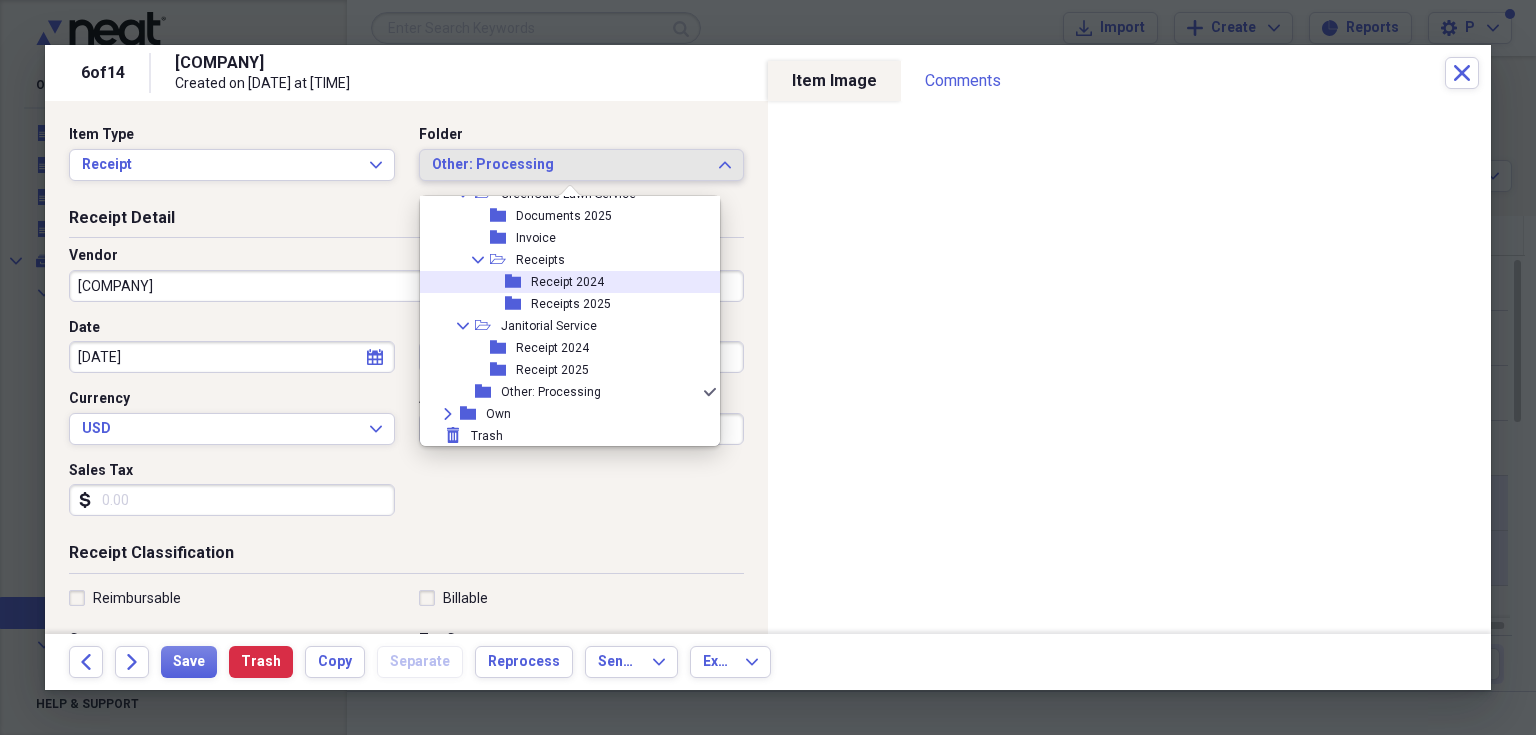 click on "folder Receipt 2024" at bounding box center (562, 282) 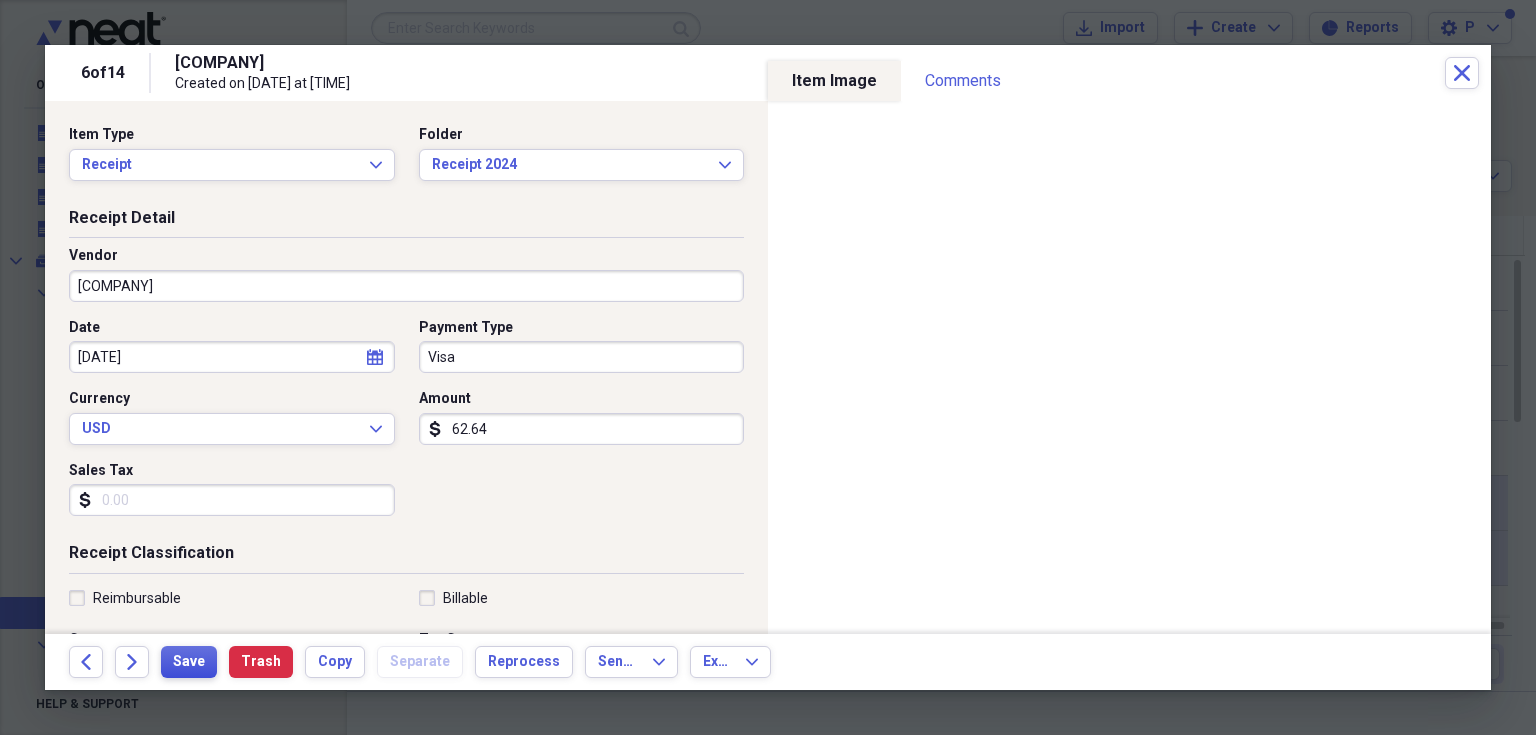 click on "Save" at bounding box center [189, 662] 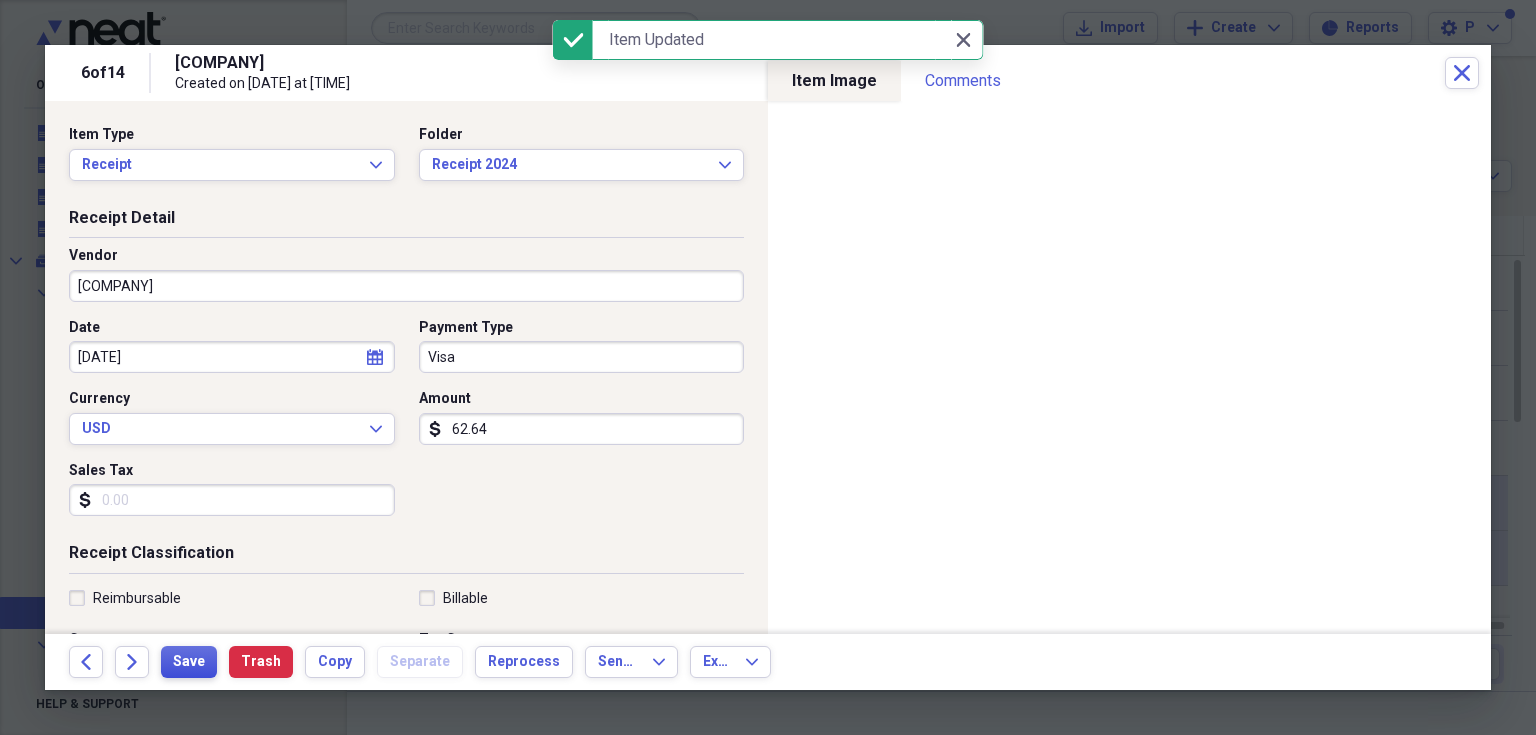 click on "Save" at bounding box center (189, 662) 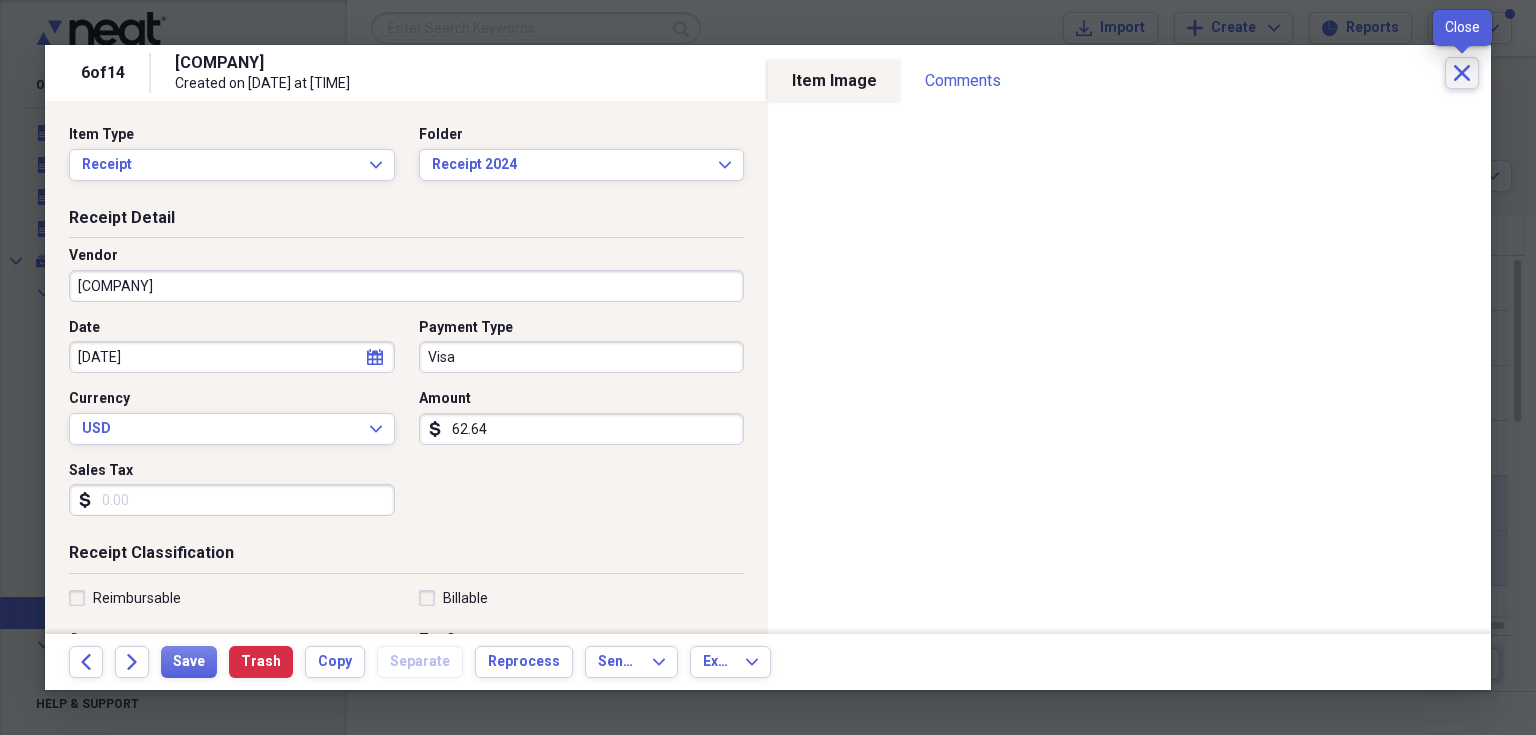 click on "Close" at bounding box center [1462, 73] 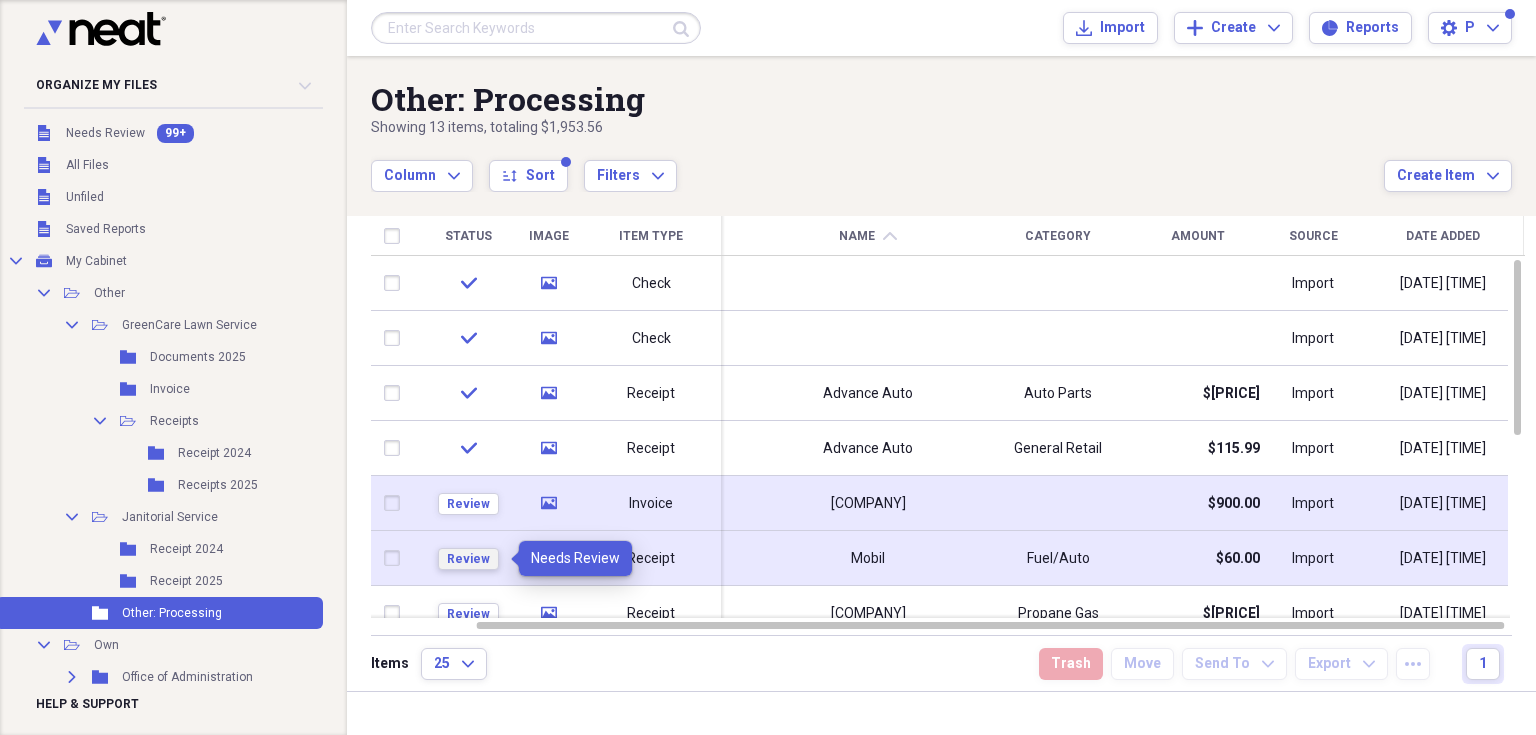 click on "Review" at bounding box center [468, 559] 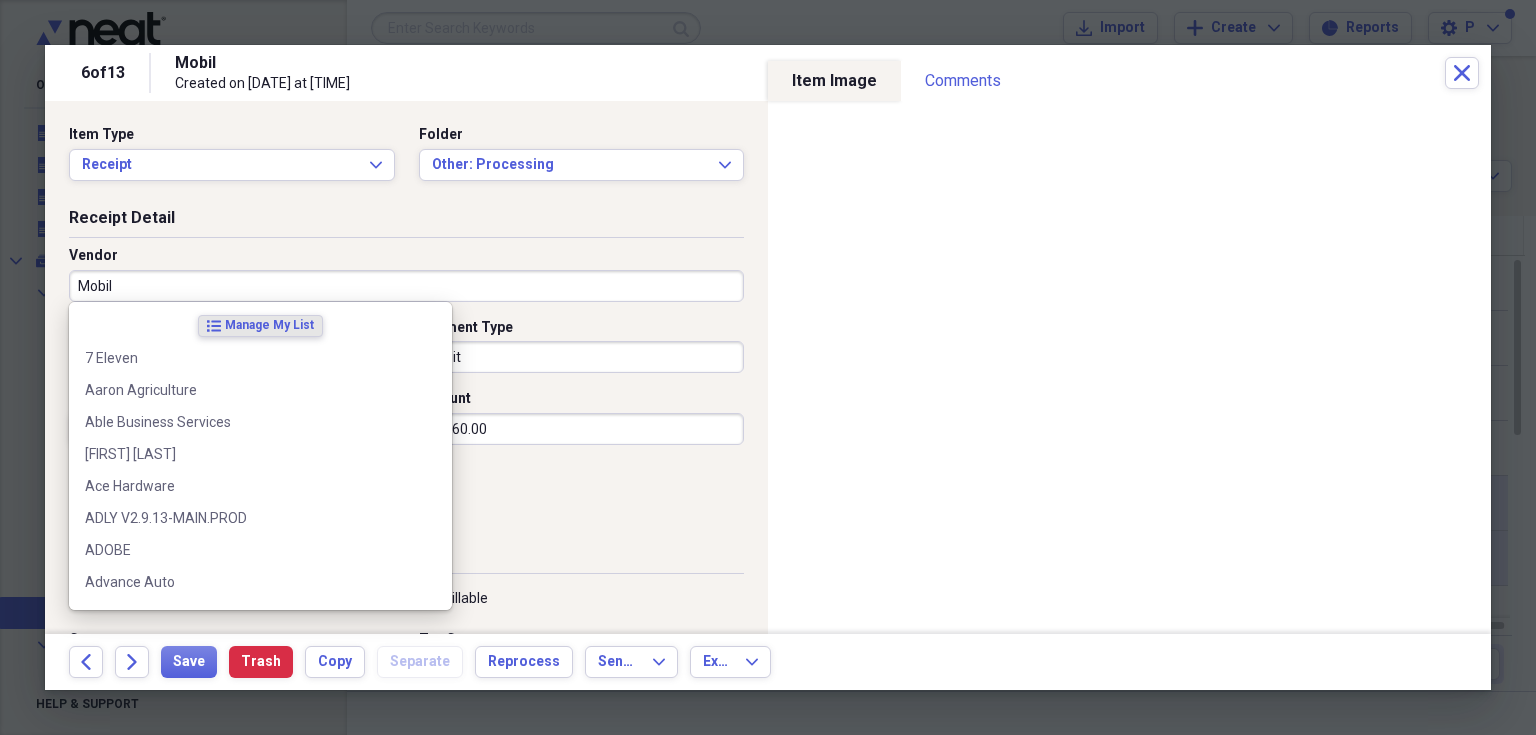 click on "Mobil" at bounding box center (406, 286) 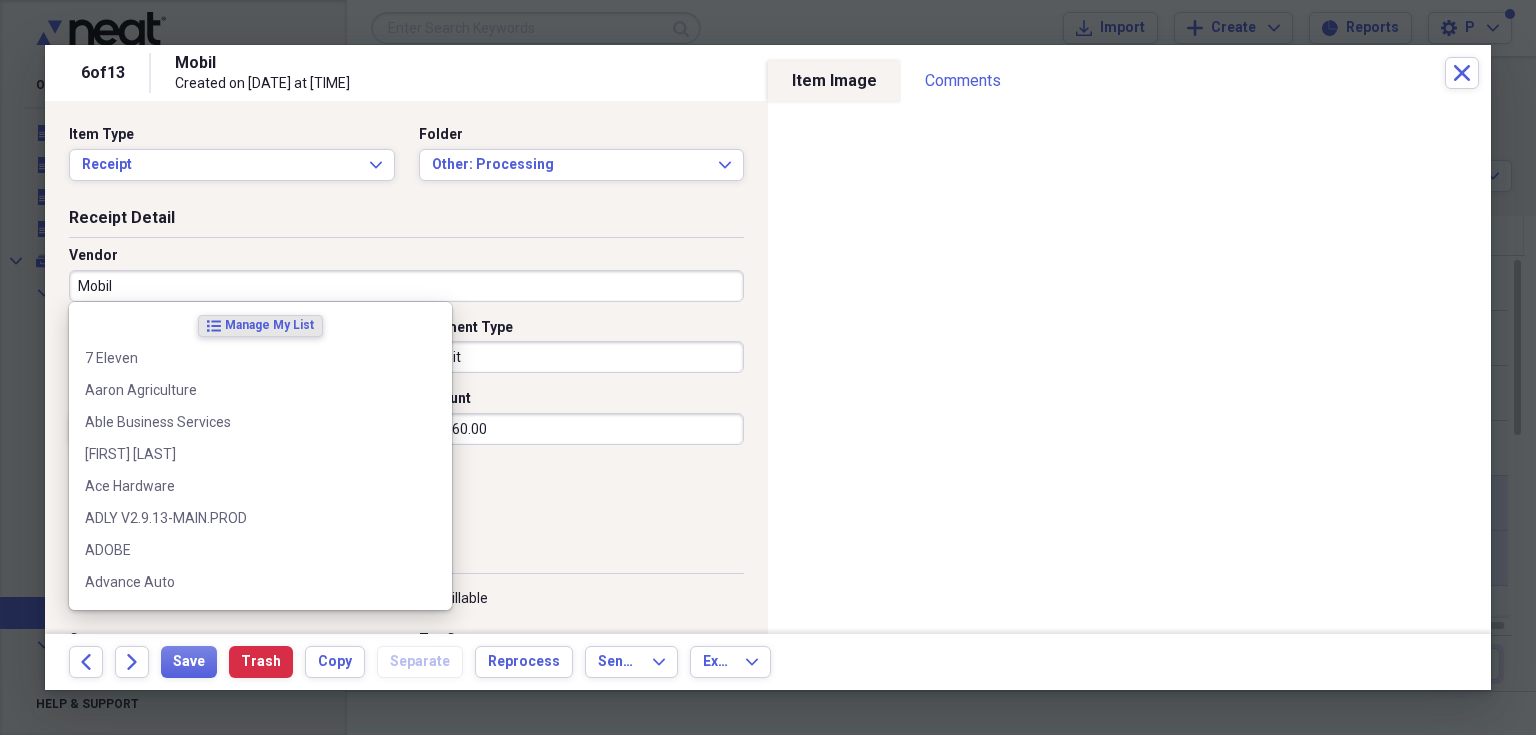 click on "Mobil" at bounding box center (406, 286) 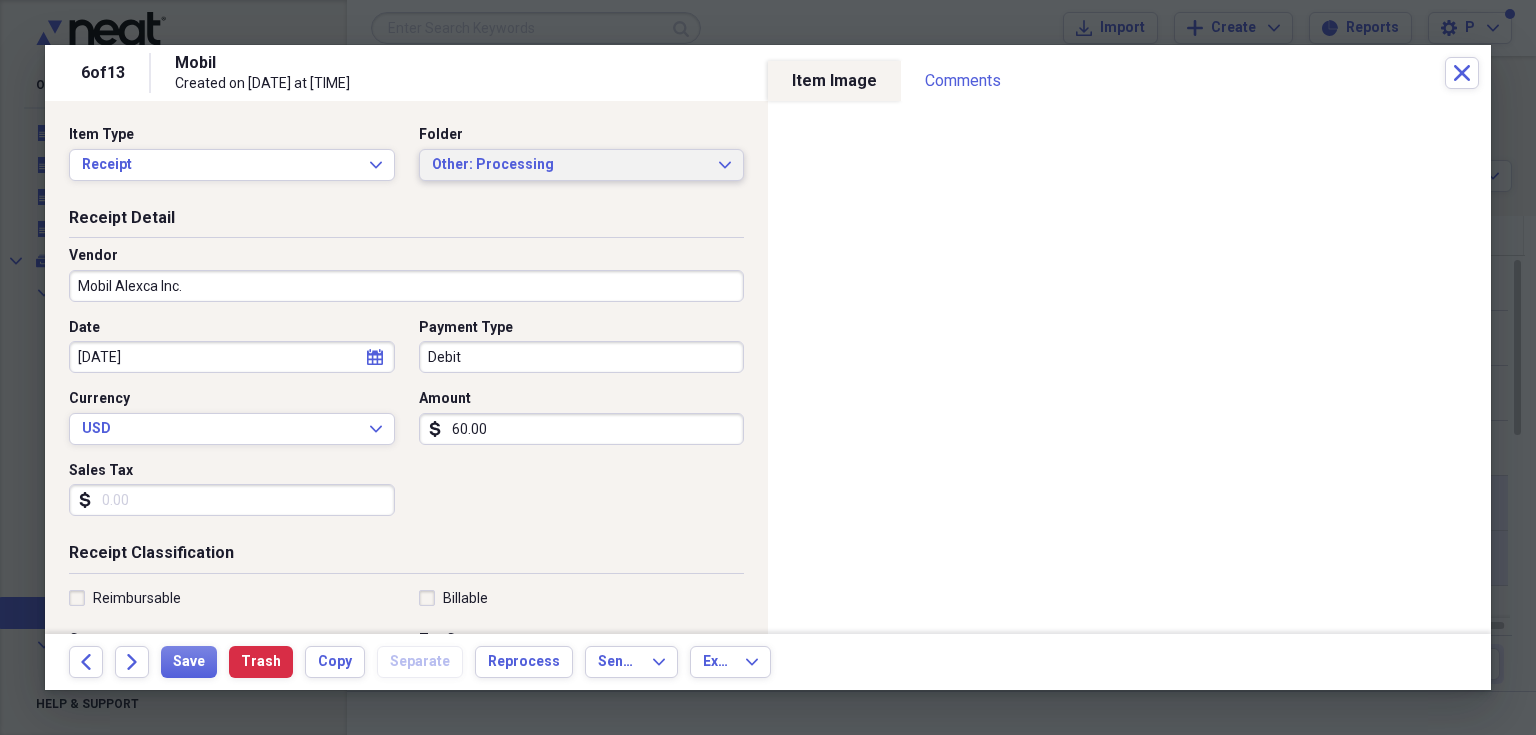 type on "Mobil Alexca Inc." 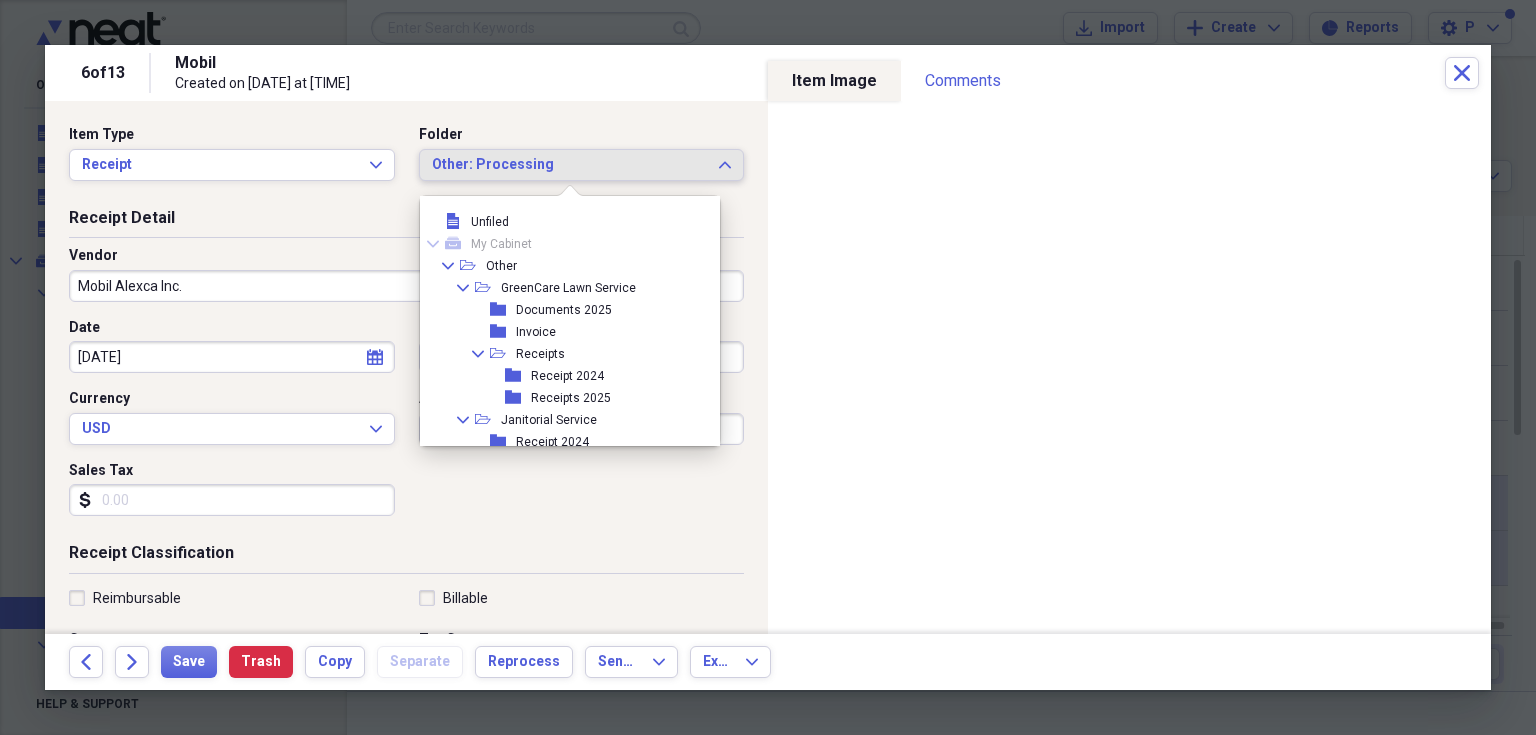scroll, scrollTop: 94, scrollLeft: 0, axis: vertical 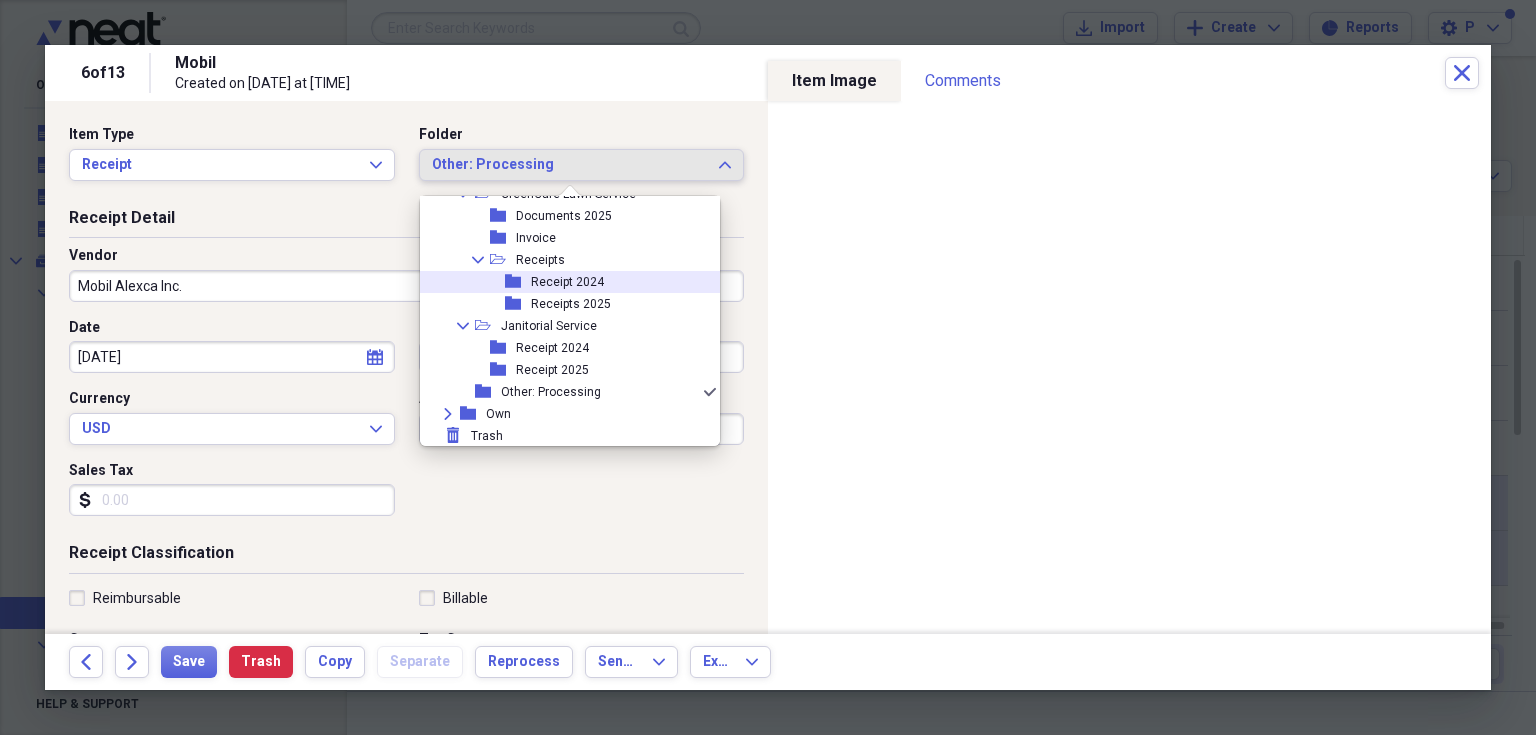 click on "folder Receipt 2024" at bounding box center [562, 282] 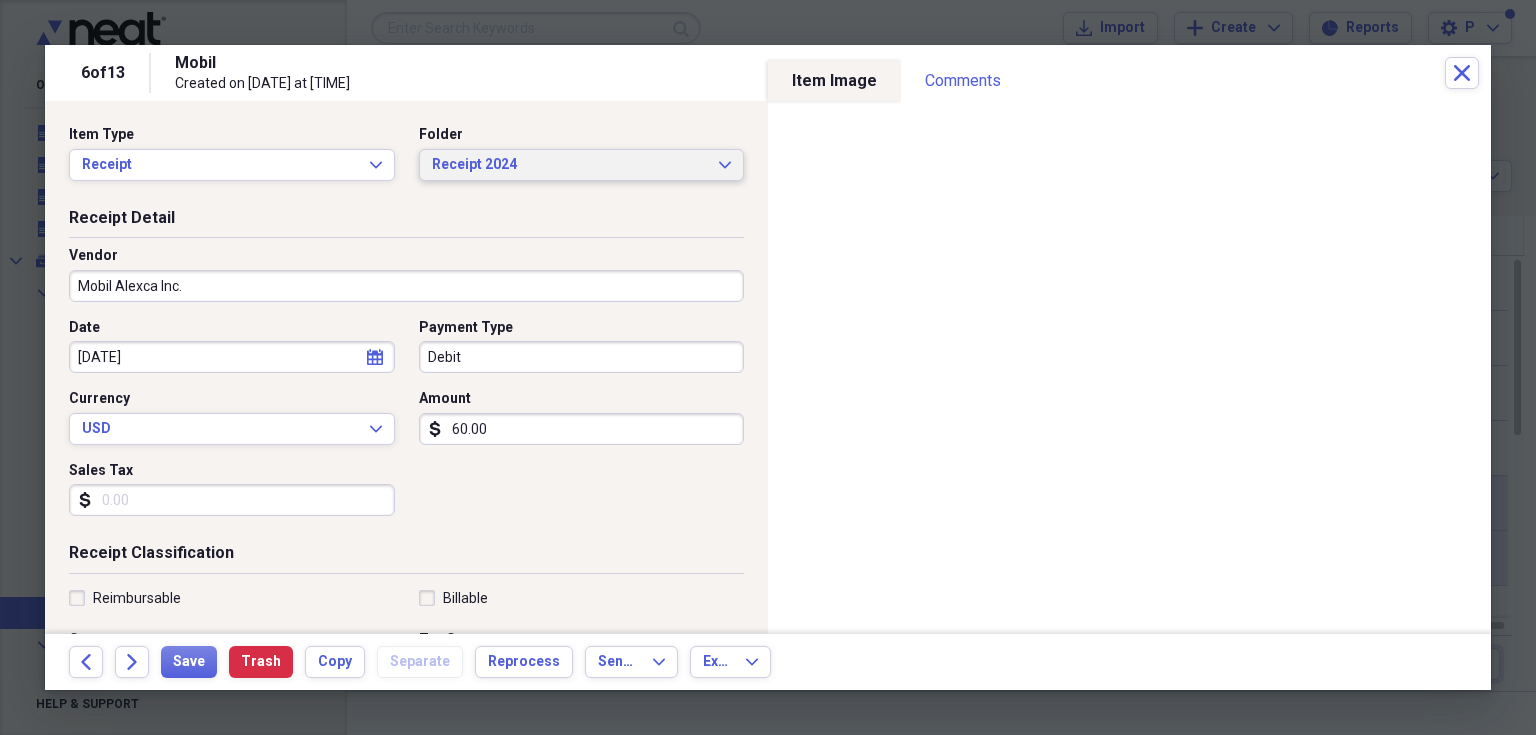 scroll, scrollTop: 40, scrollLeft: 0, axis: vertical 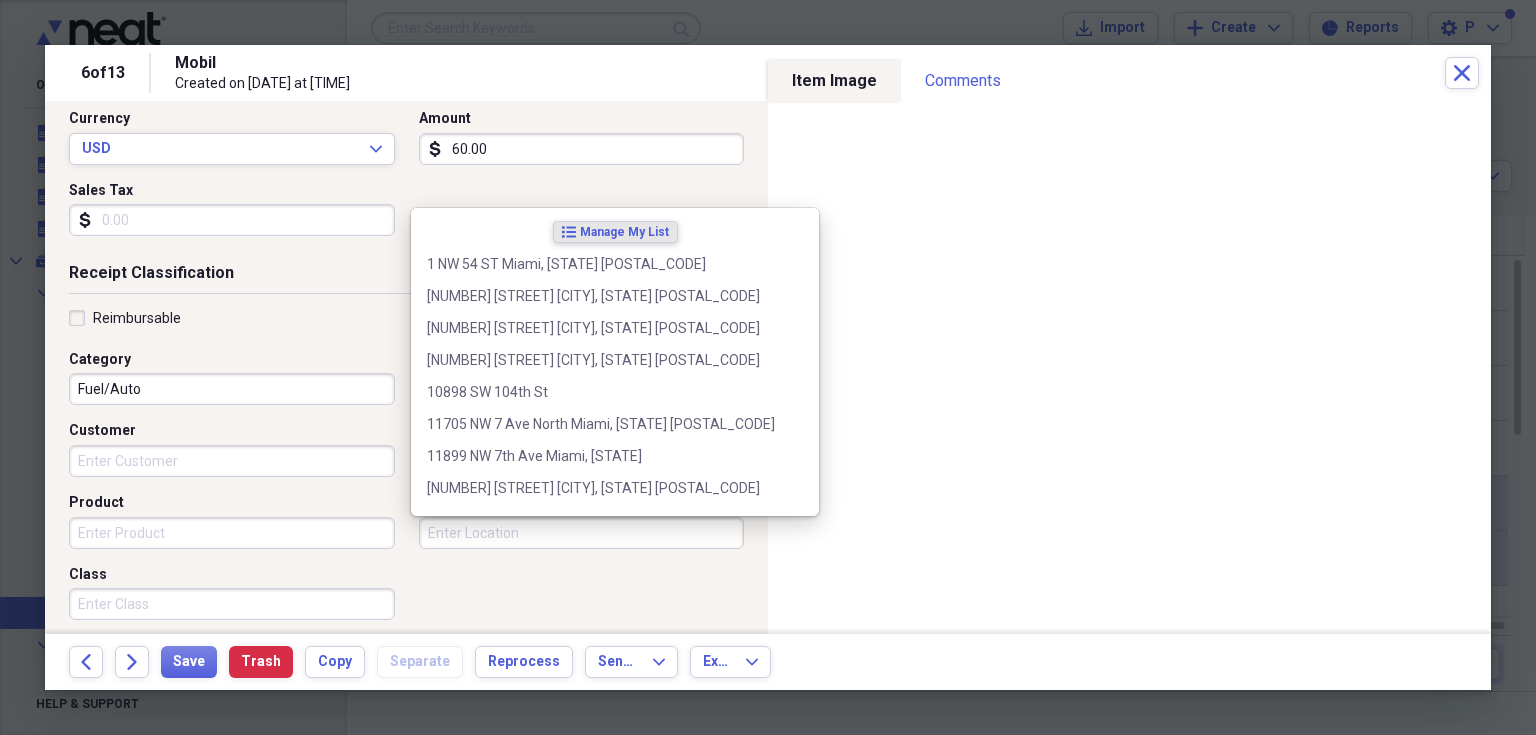 click on "Location" at bounding box center (582, 533) 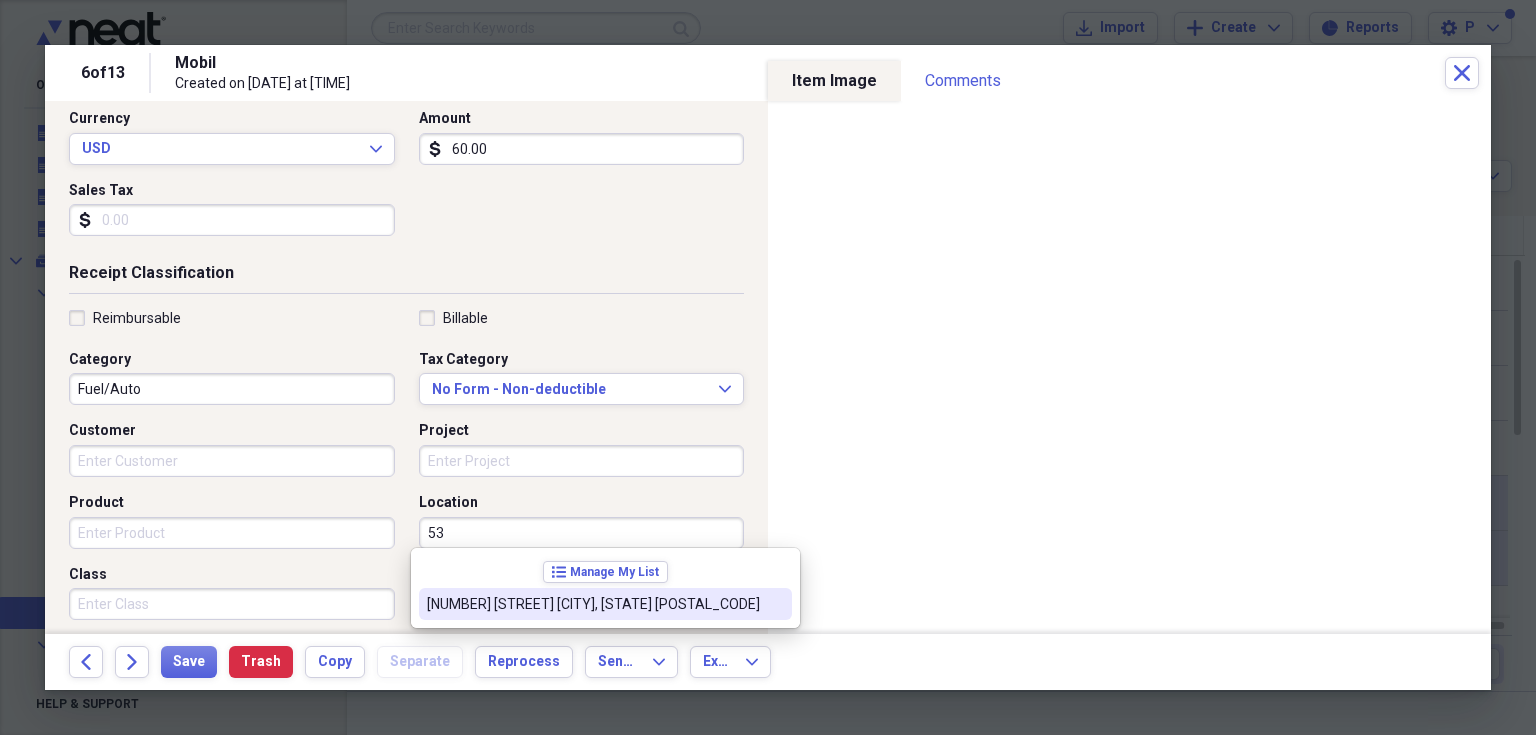 click on "[NUMBER] [STREET] [CITY], [STATE] [POSTAL_CODE]" at bounding box center (593, 604) 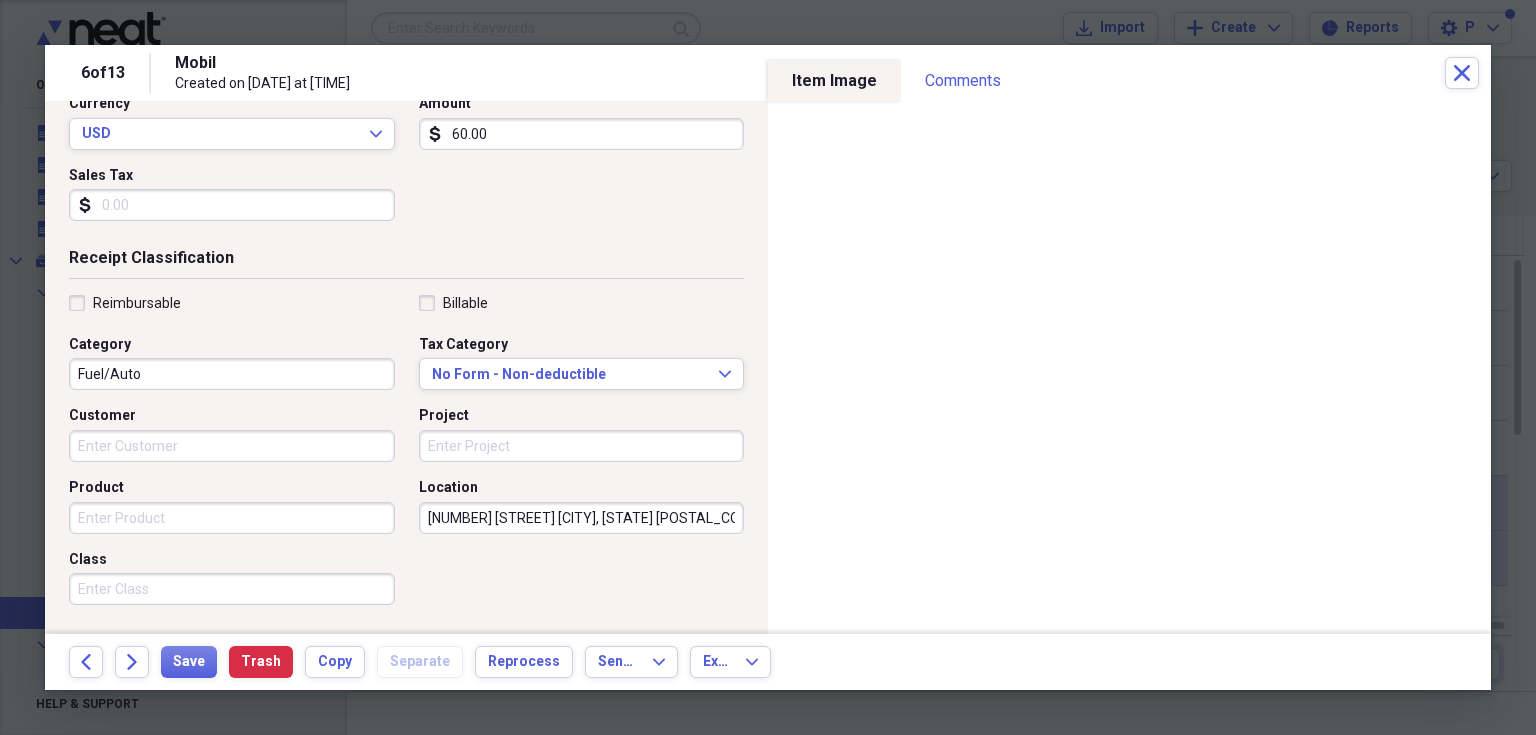 scroll, scrollTop: 486, scrollLeft: 0, axis: vertical 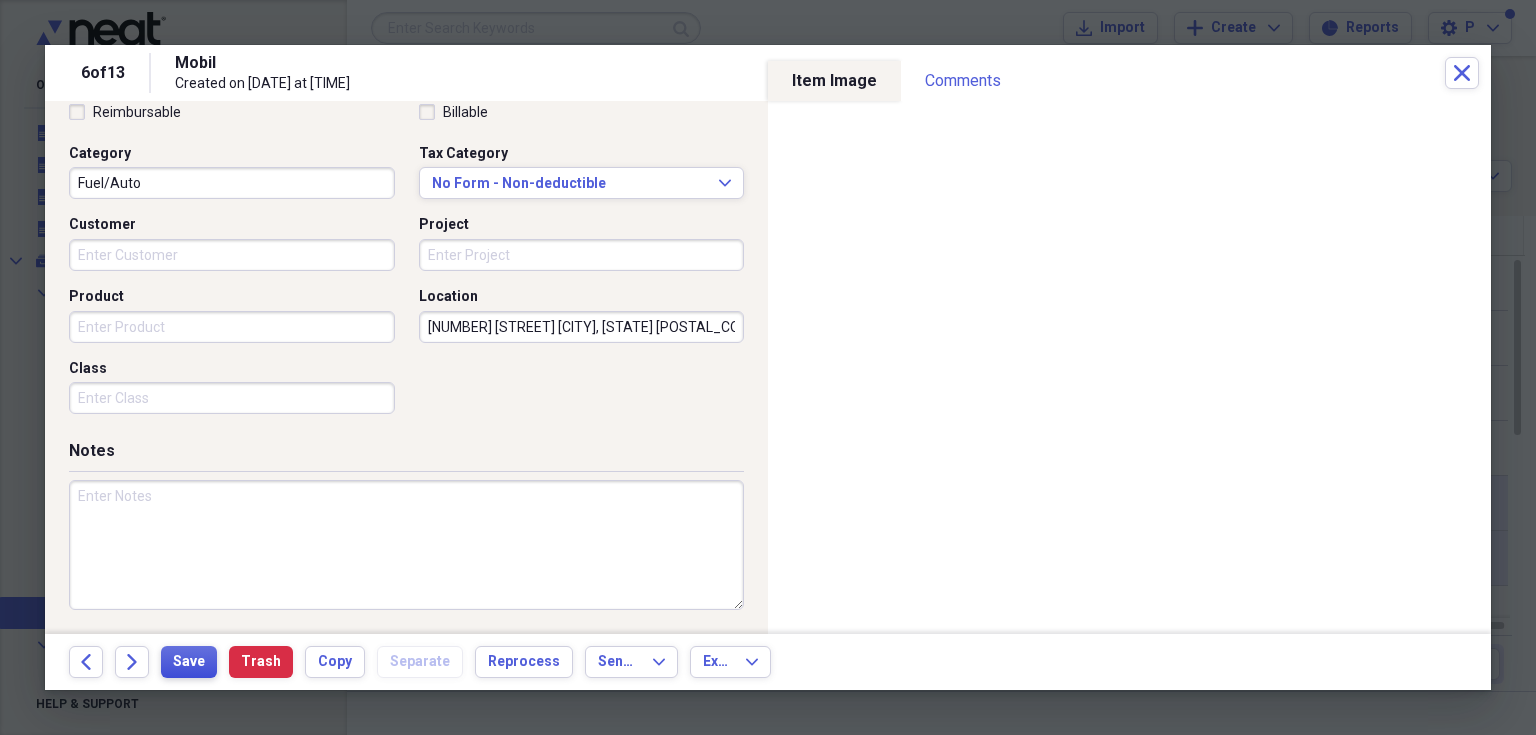 click on "Save" at bounding box center (189, 662) 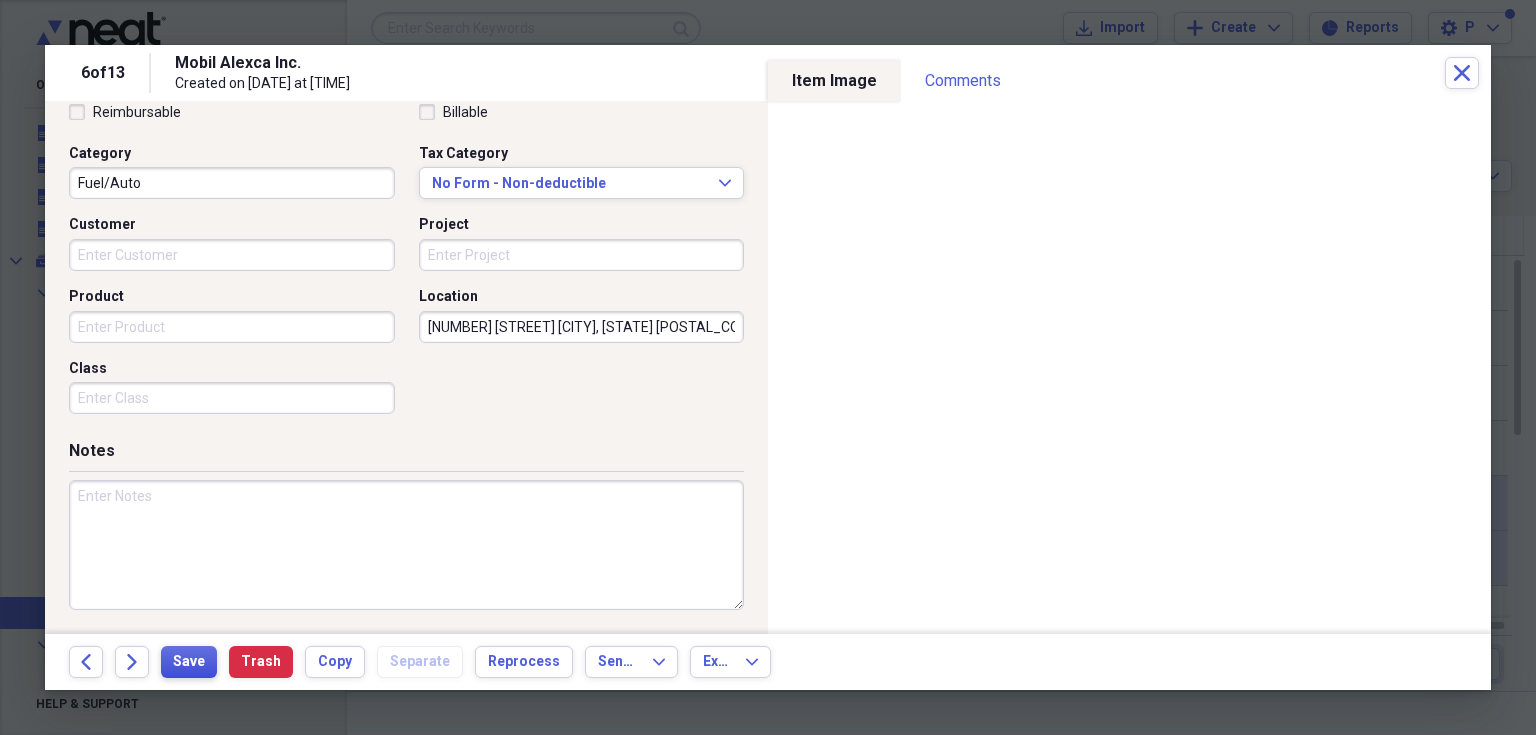click on "Save" at bounding box center (189, 662) 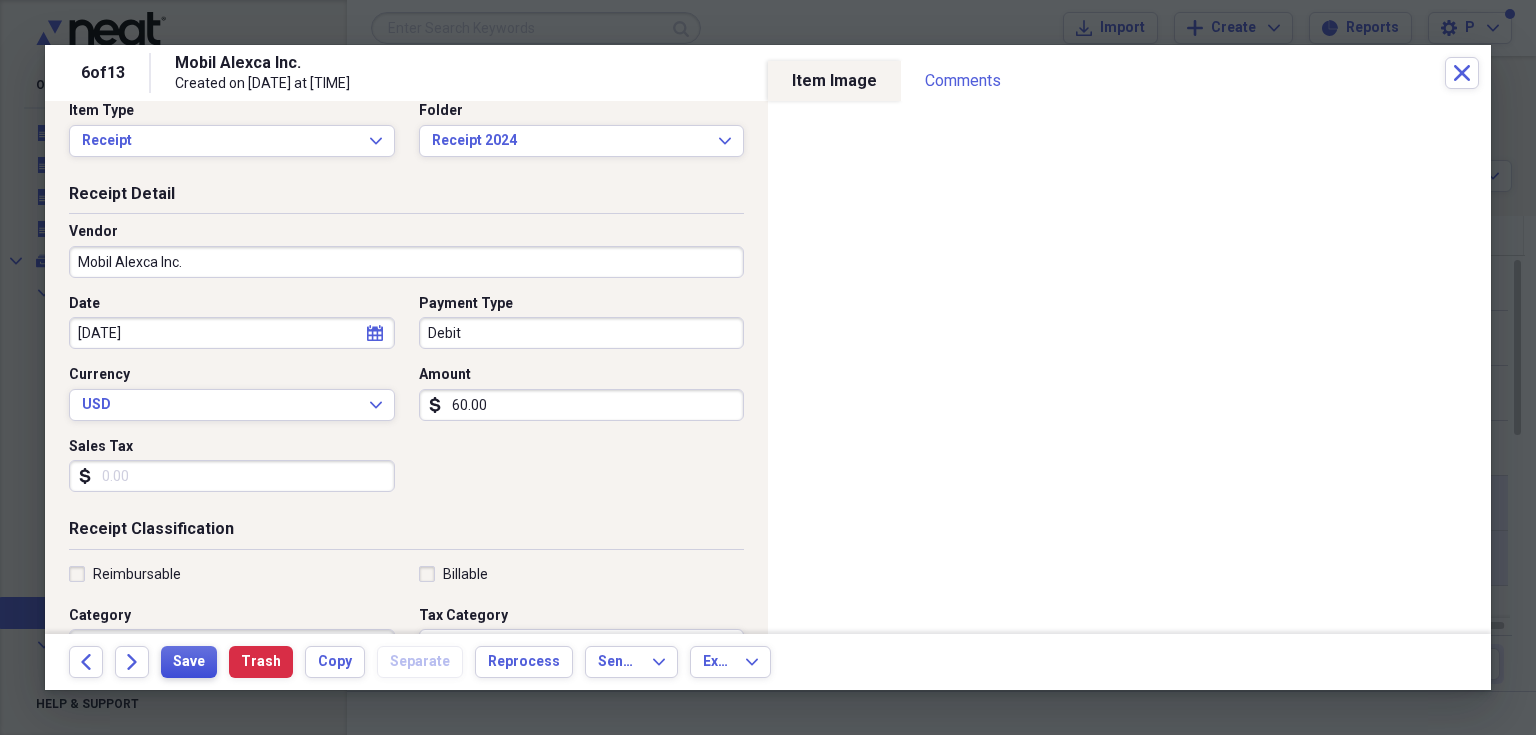 scroll, scrollTop: 23, scrollLeft: 0, axis: vertical 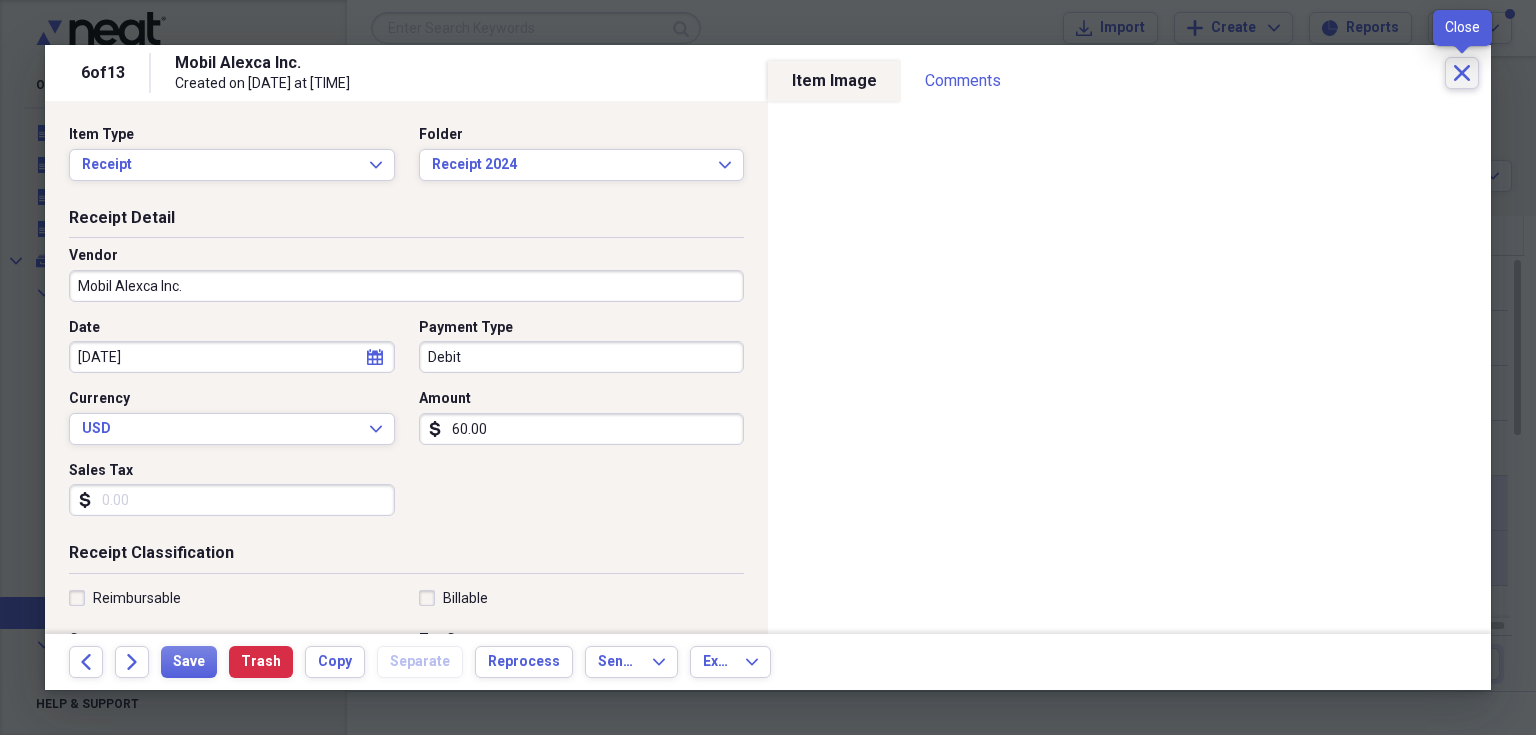 click 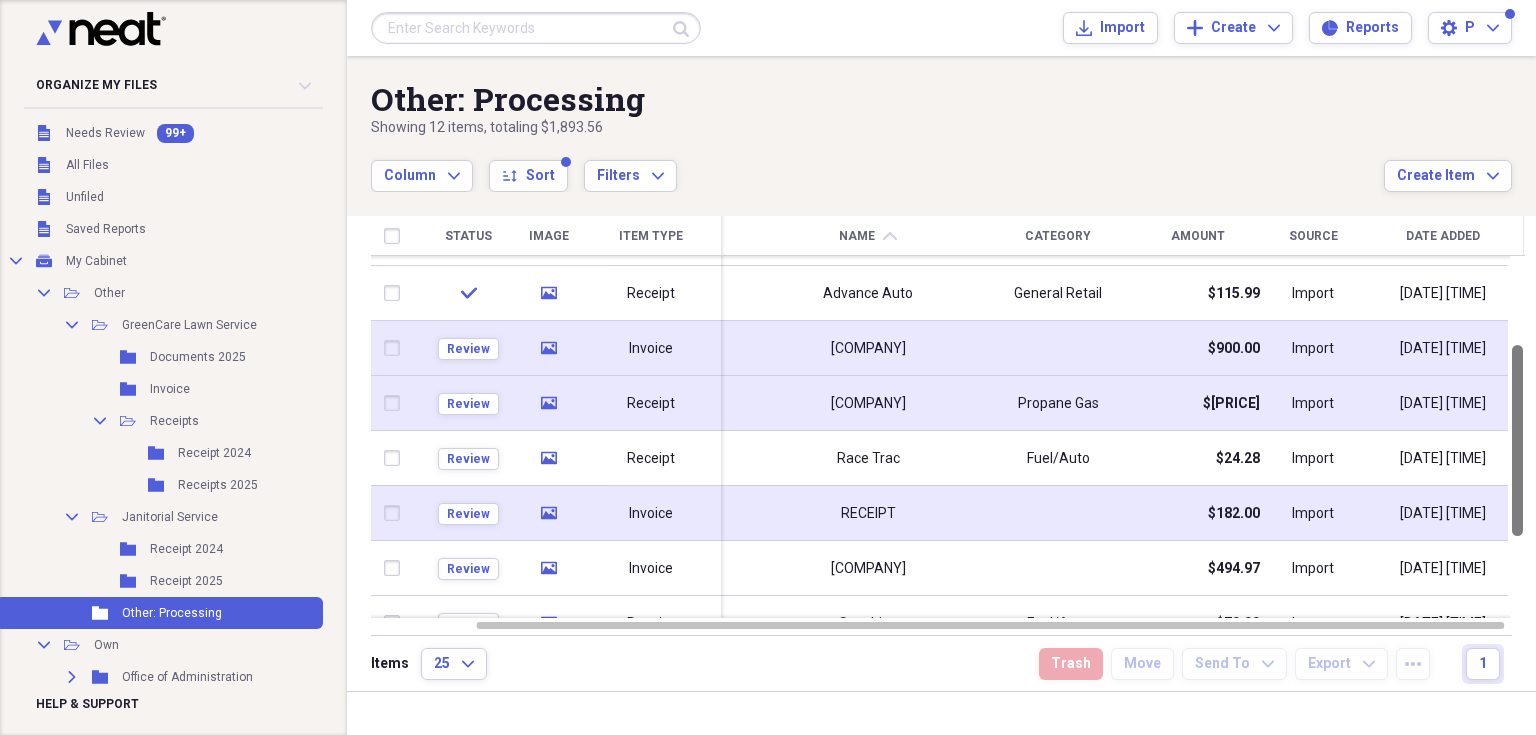 drag, startPoint x: 1528, startPoint y: 409, endPoint x: 1528, endPoint y: 494, distance: 85 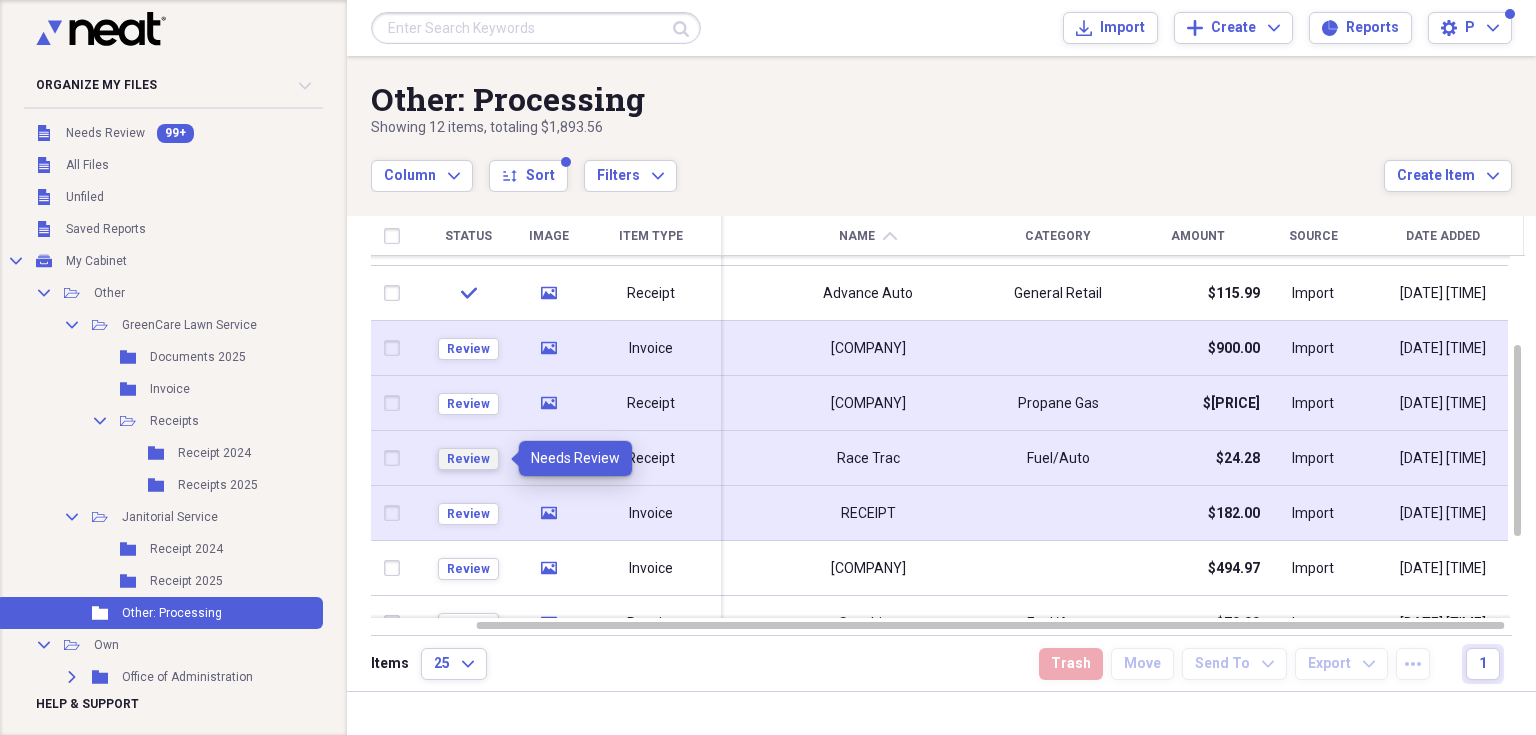 click on "Review" at bounding box center (468, 459) 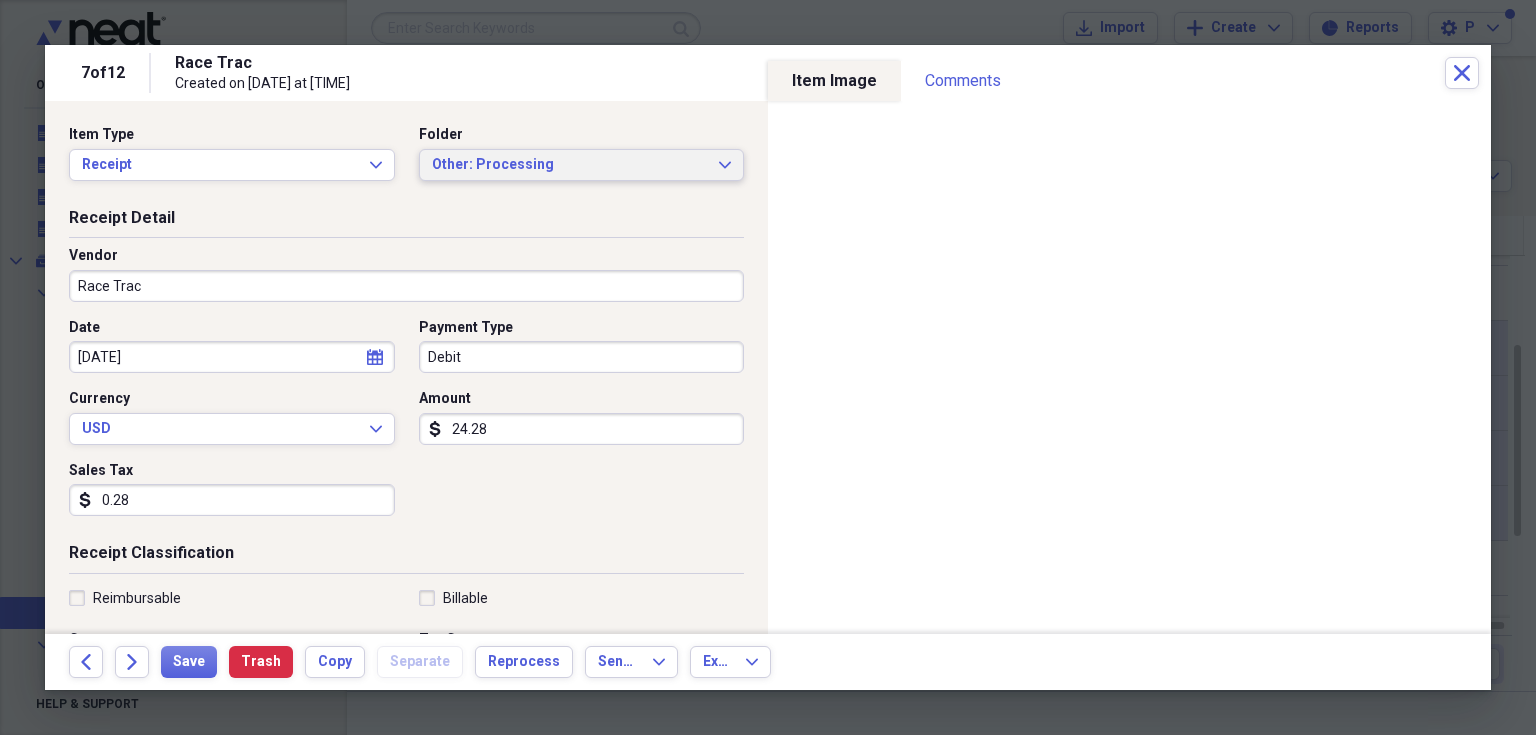click on "Expand" 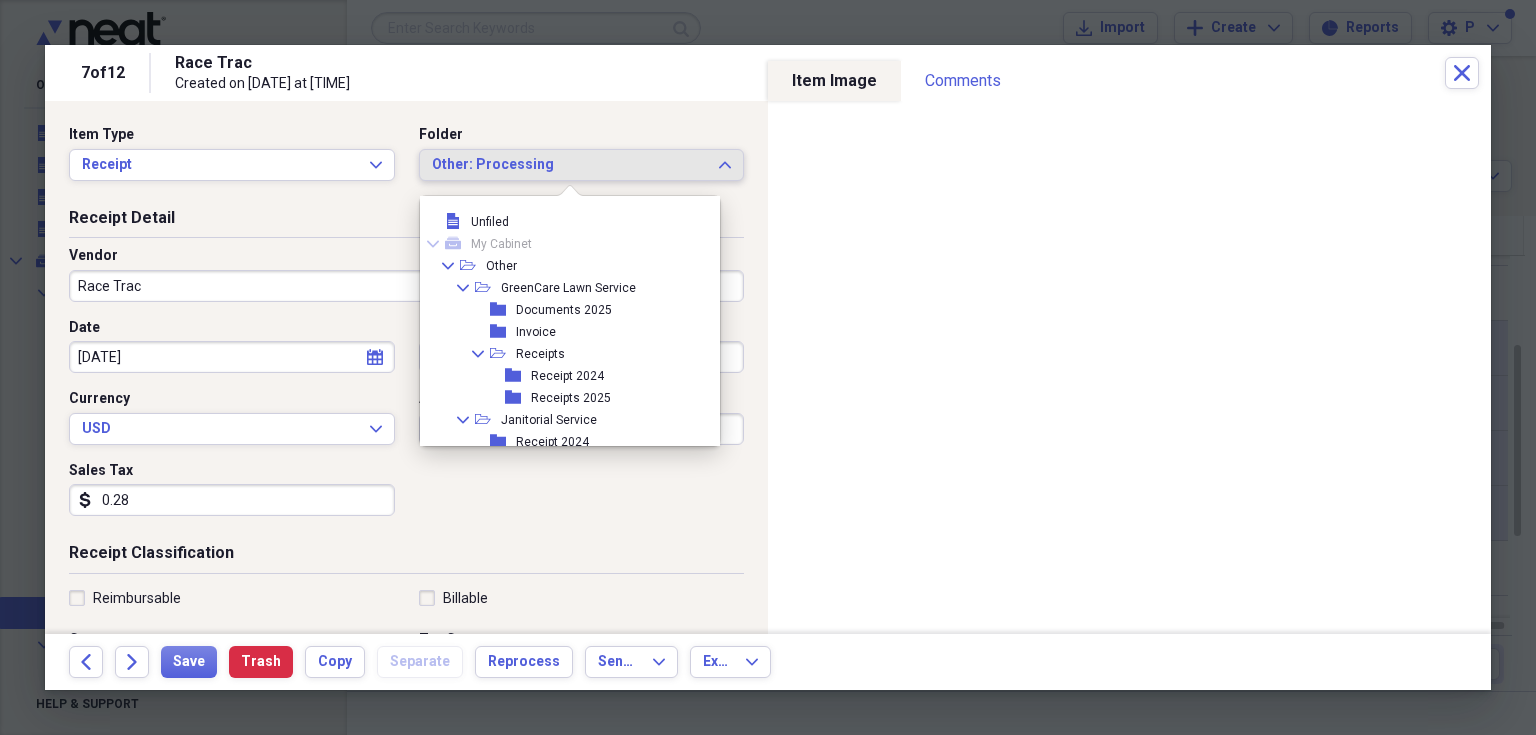 scroll, scrollTop: 94, scrollLeft: 0, axis: vertical 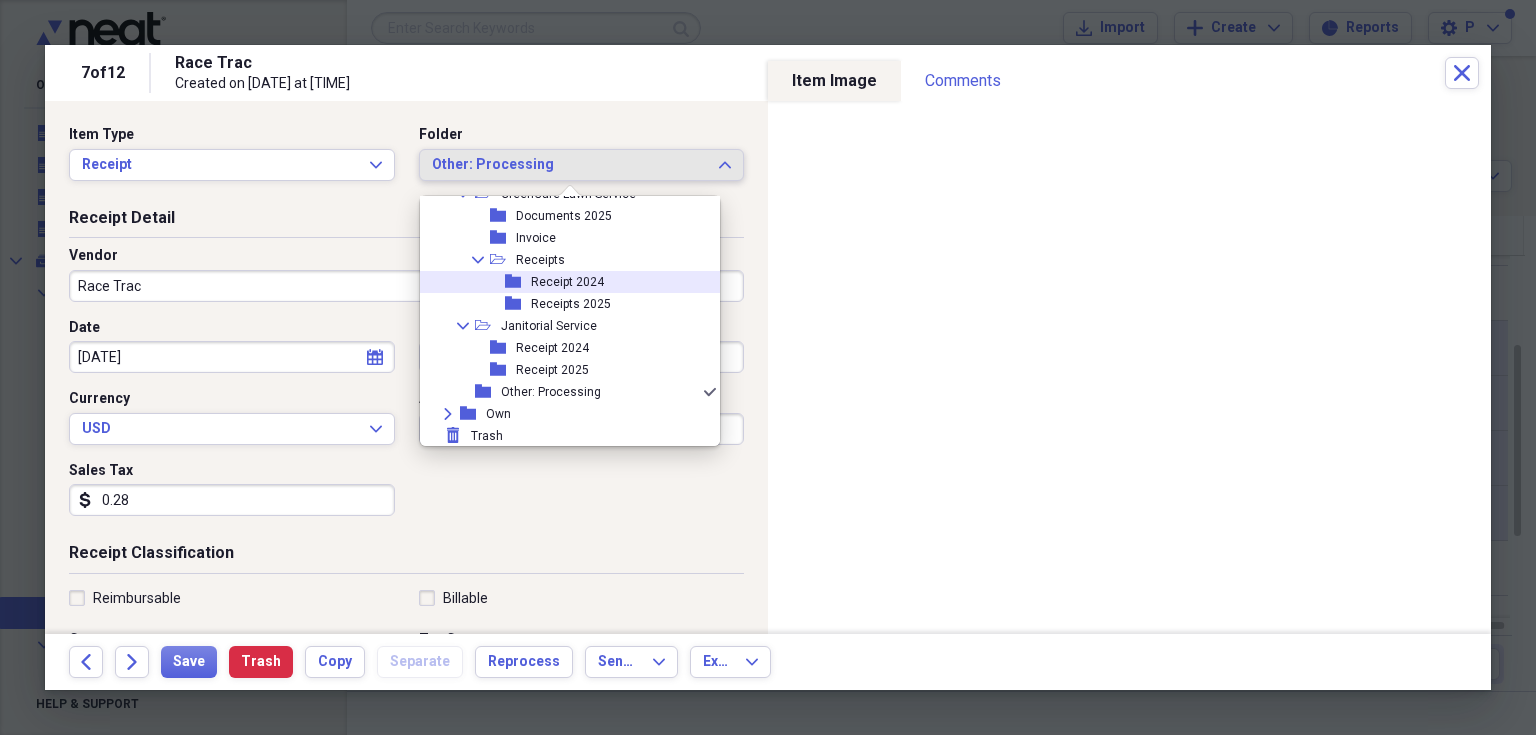 click on "folder Receipt 2024" at bounding box center [562, 282] 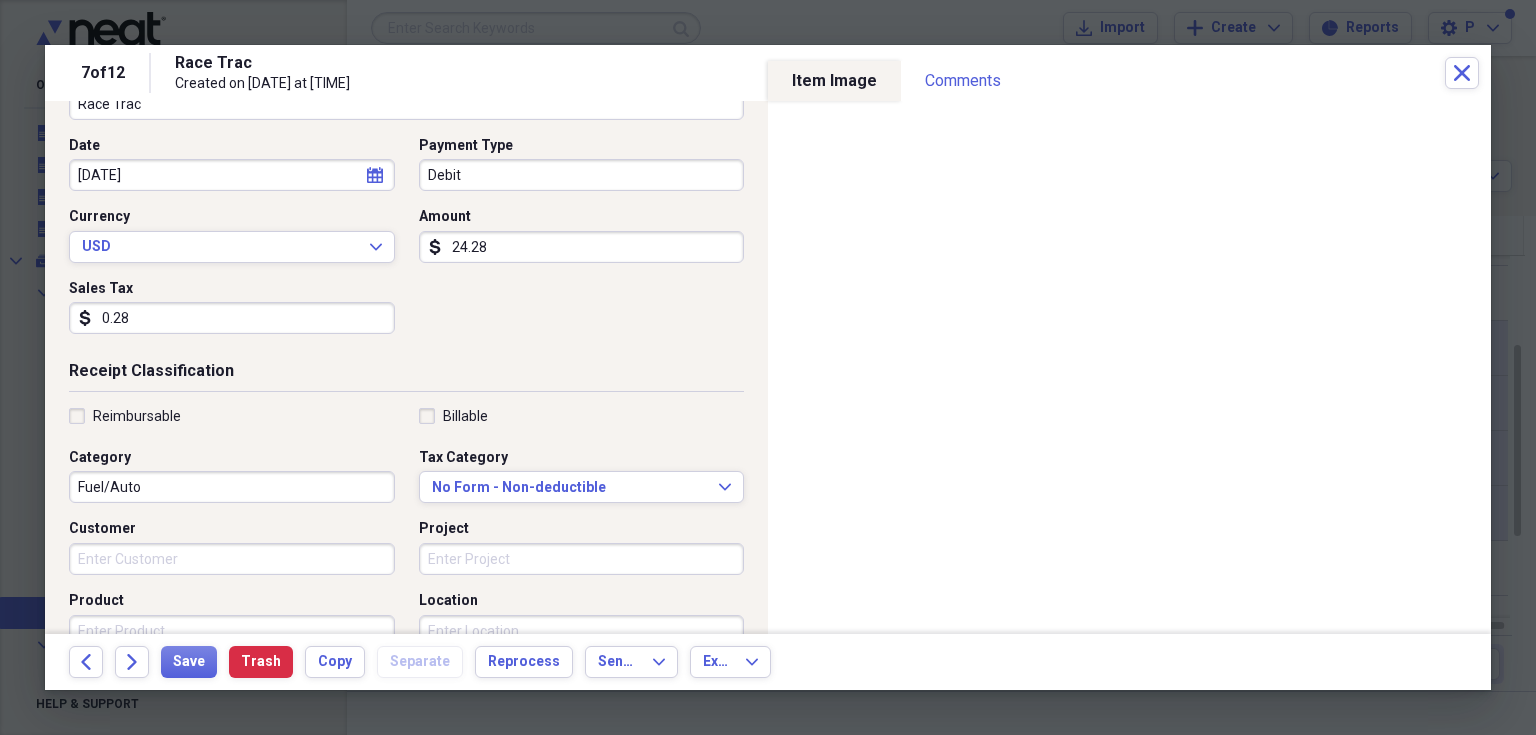 scroll, scrollTop: 240, scrollLeft: 0, axis: vertical 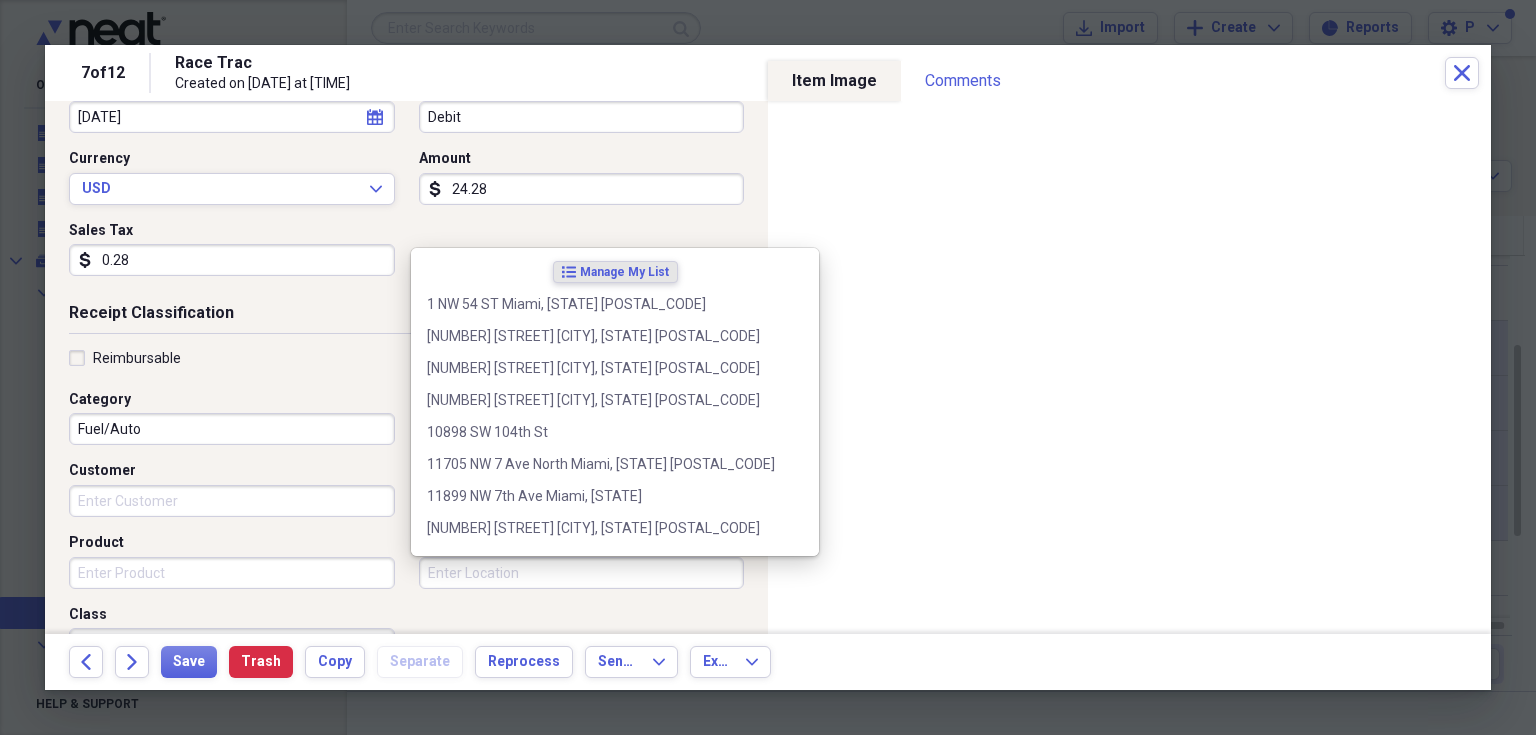 click on "Location" at bounding box center (582, 573) 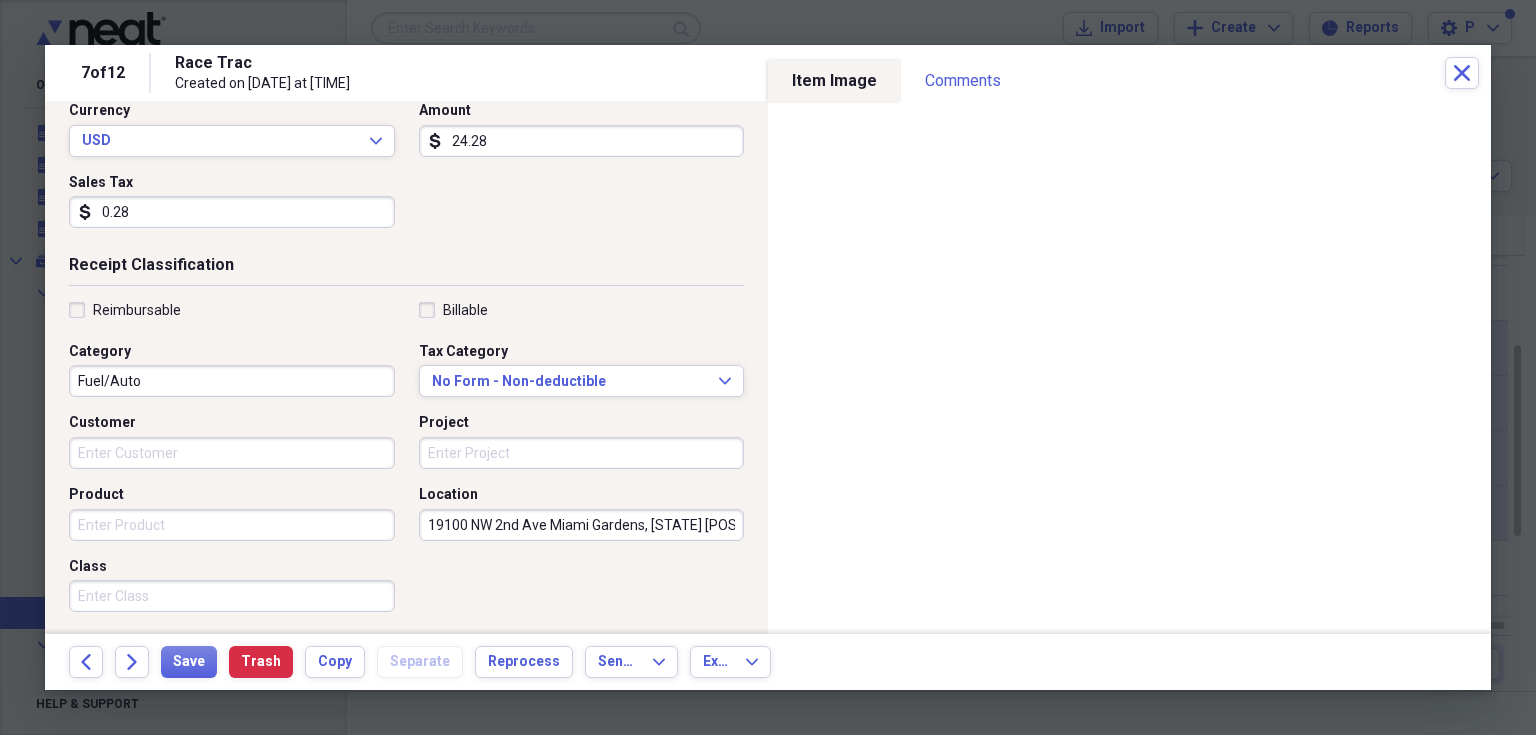 scroll, scrollTop: 486, scrollLeft: 0, axis: vertical 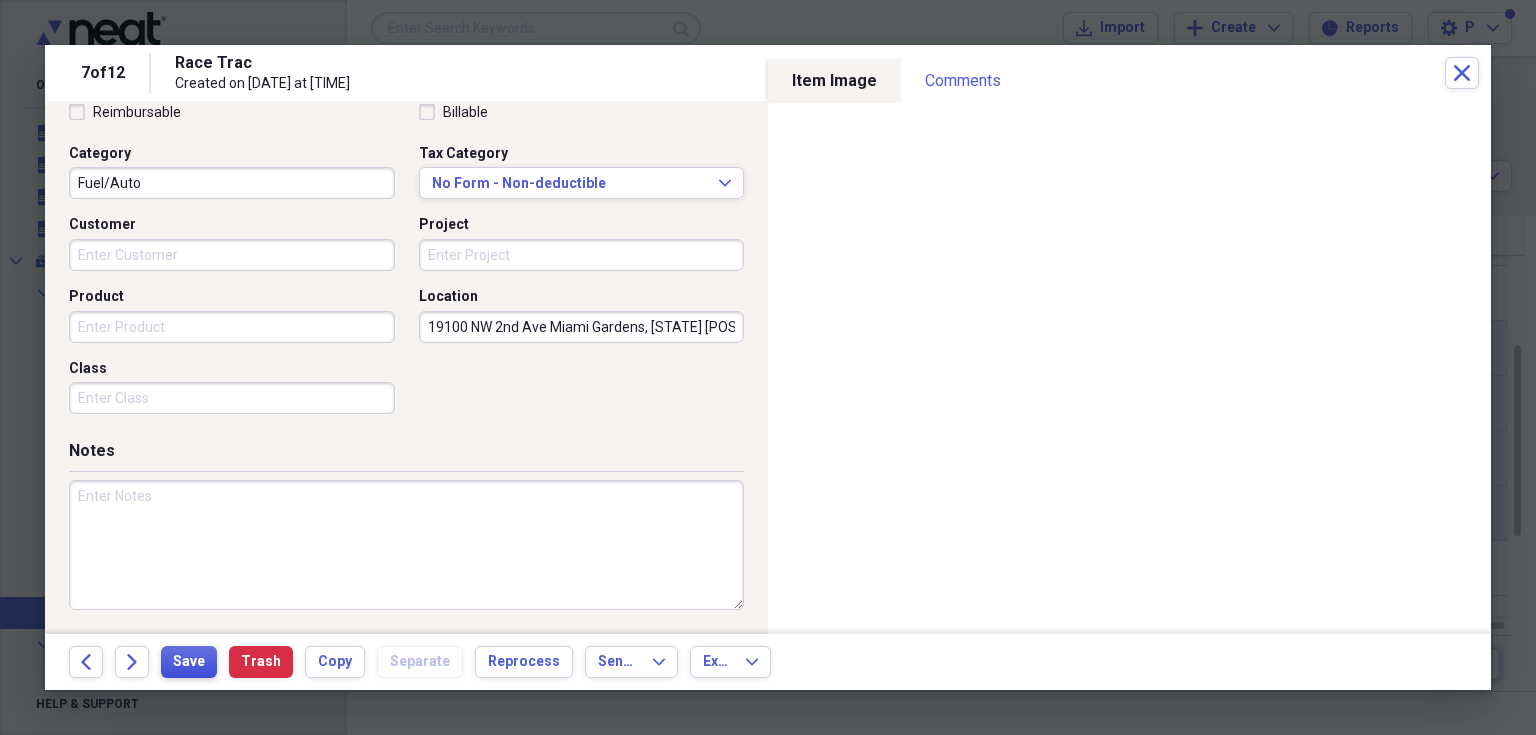 type on "19100 NW 2nd Ave Miami Gardens, [STATE] [POSTAL_CODE]" 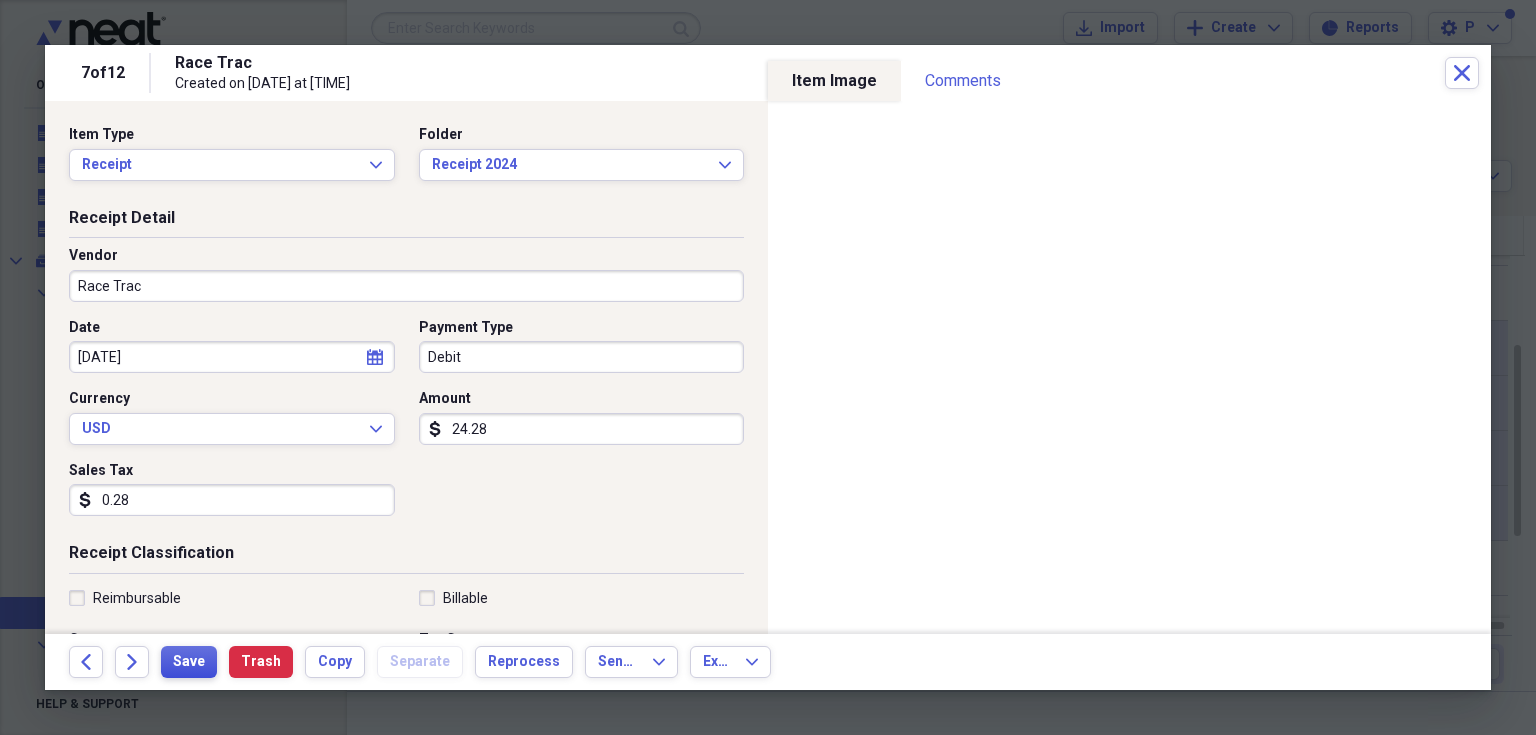 scroll, scrollTop: 486, scrollLeft: 0, axis: vertical 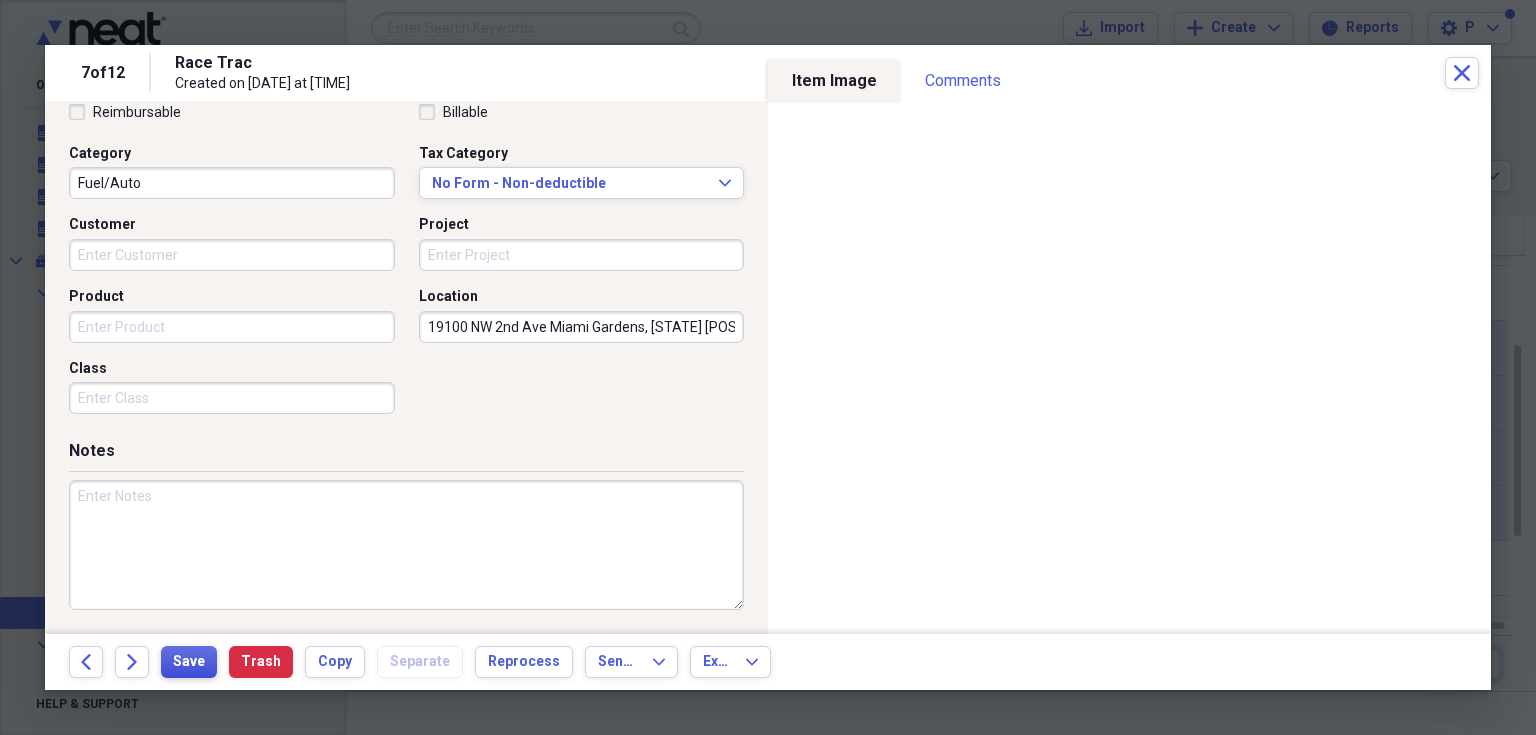 click on "Save" at bounding box center [189, 662] 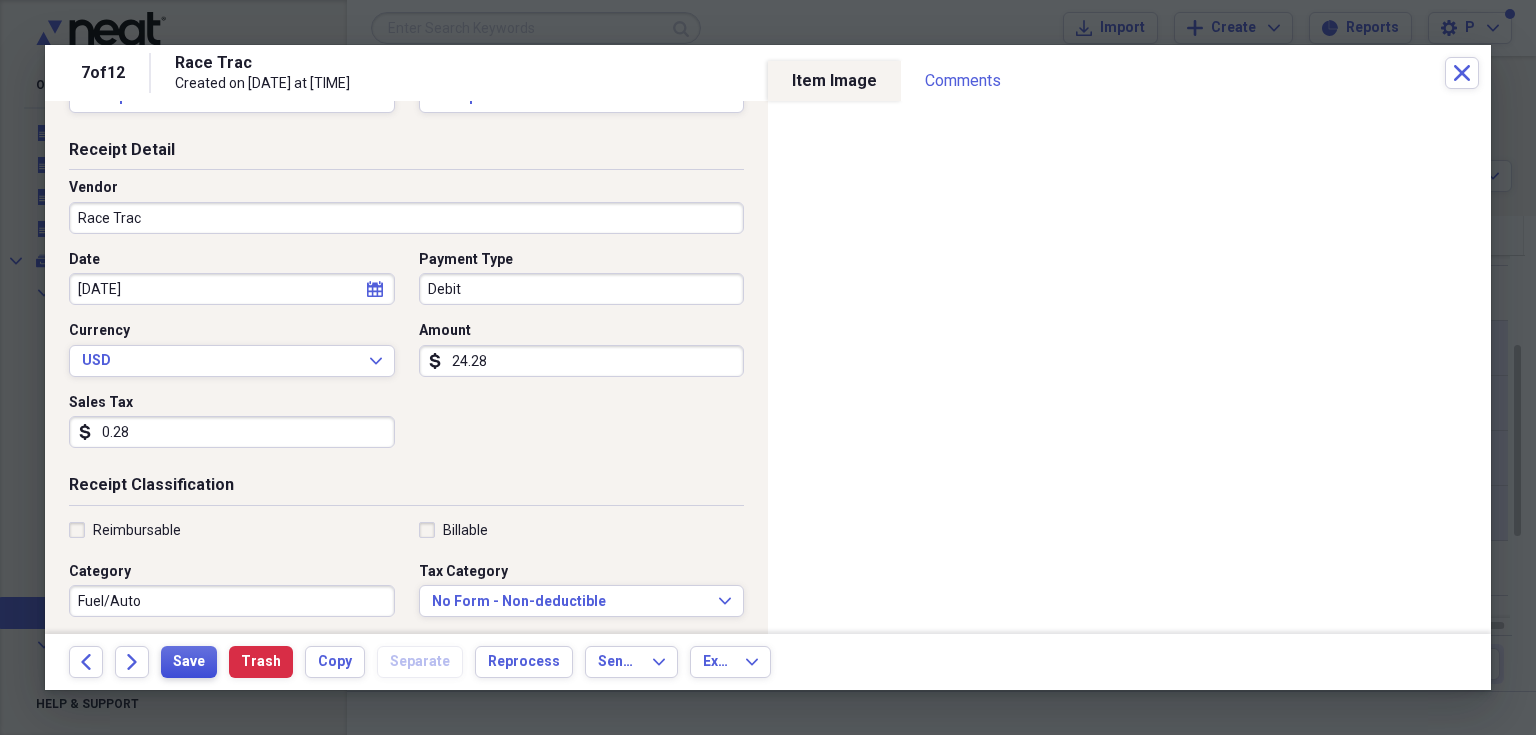 scroll, scrollTop: 0, scrollLeft: 0, axis: both 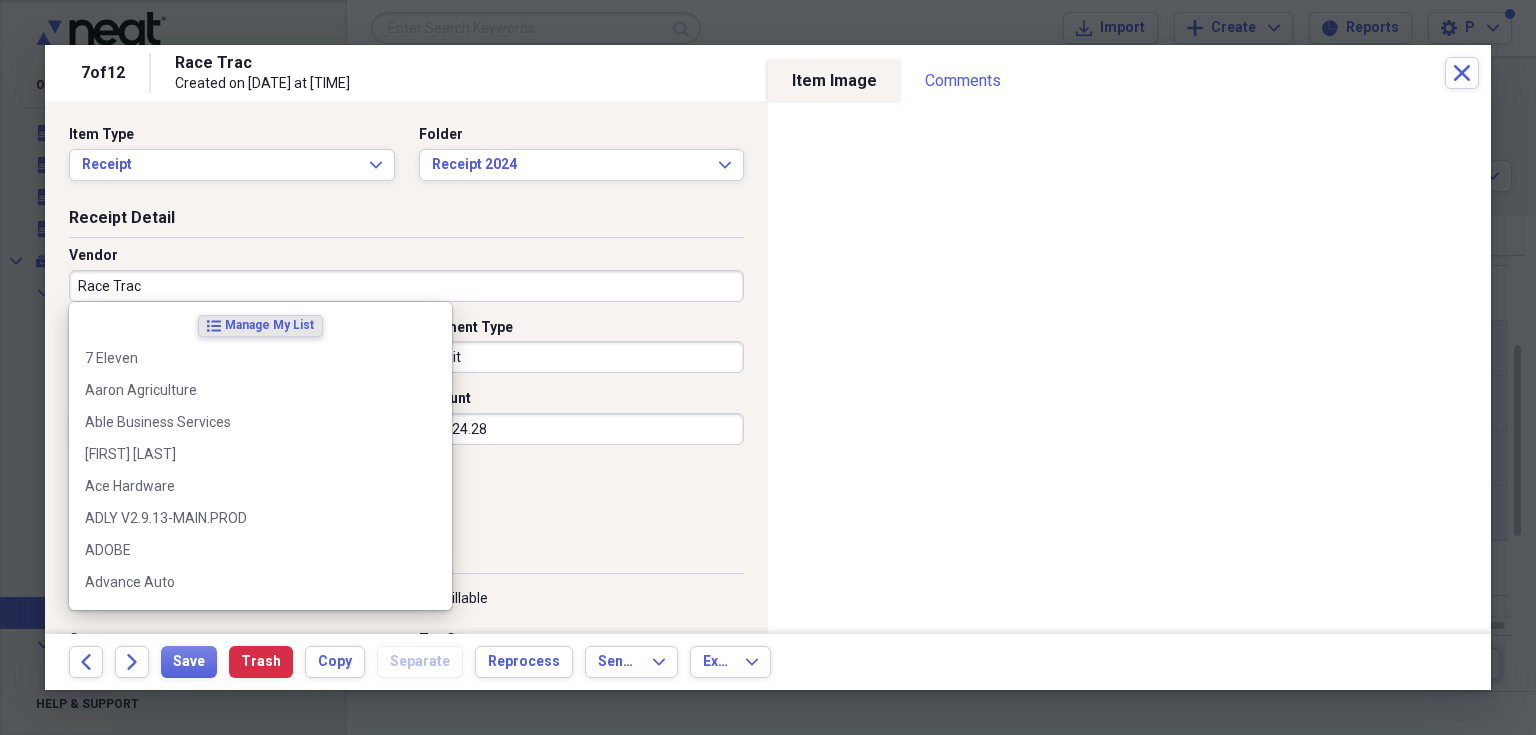 click on "Race Trac" at bounding box center (406, 286) 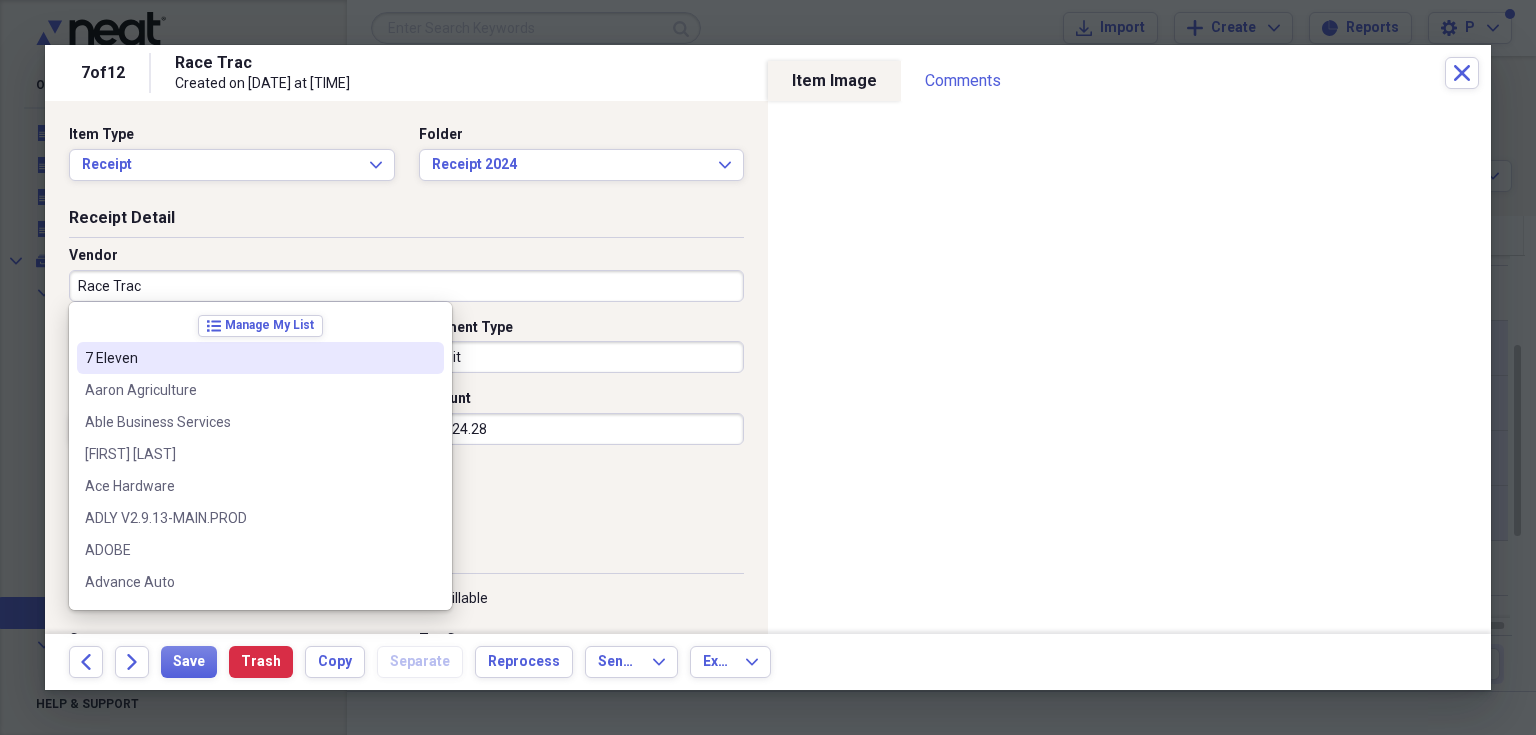 click on "Race Trac" at bounding box center [406, 286] 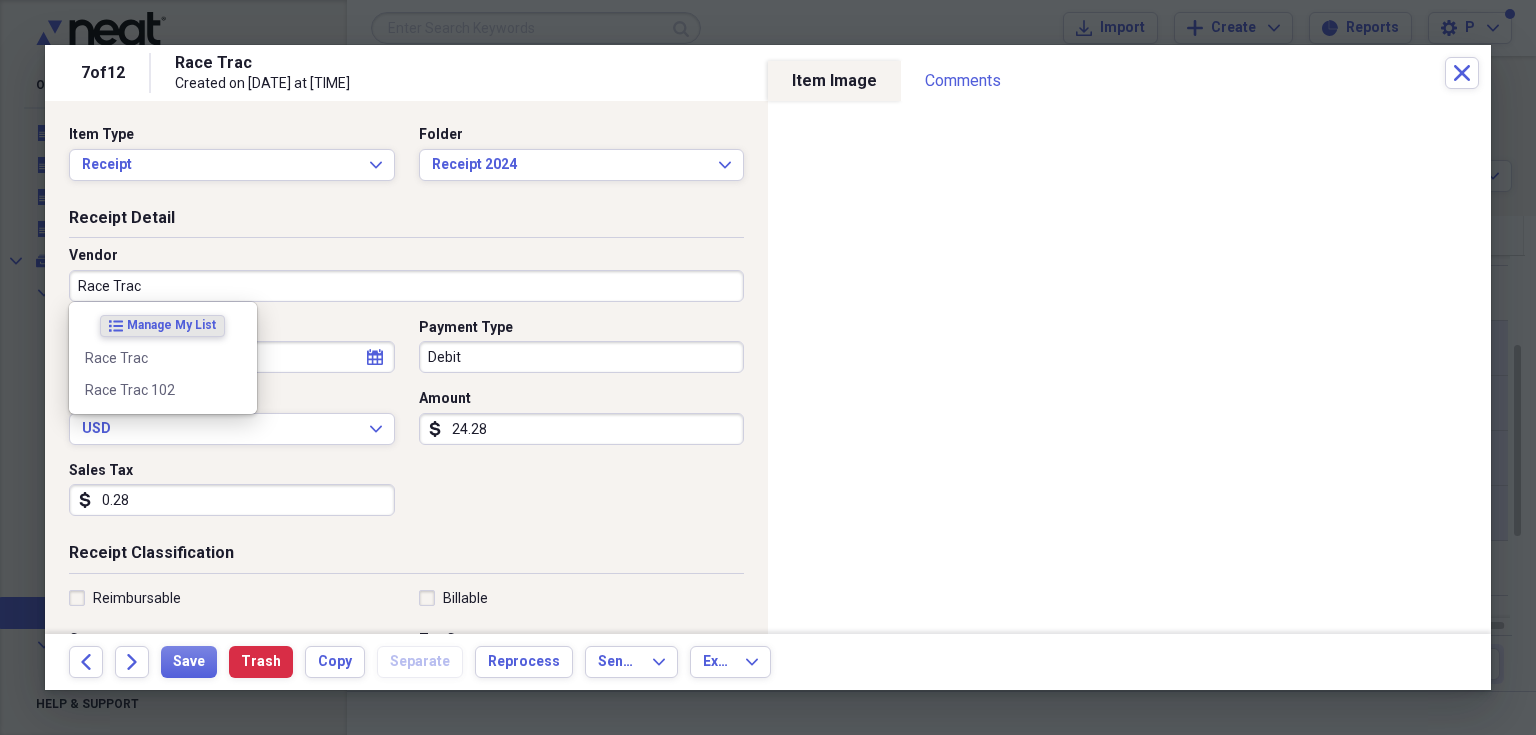 click on "Race Trac" at bounding box center [406, 286] 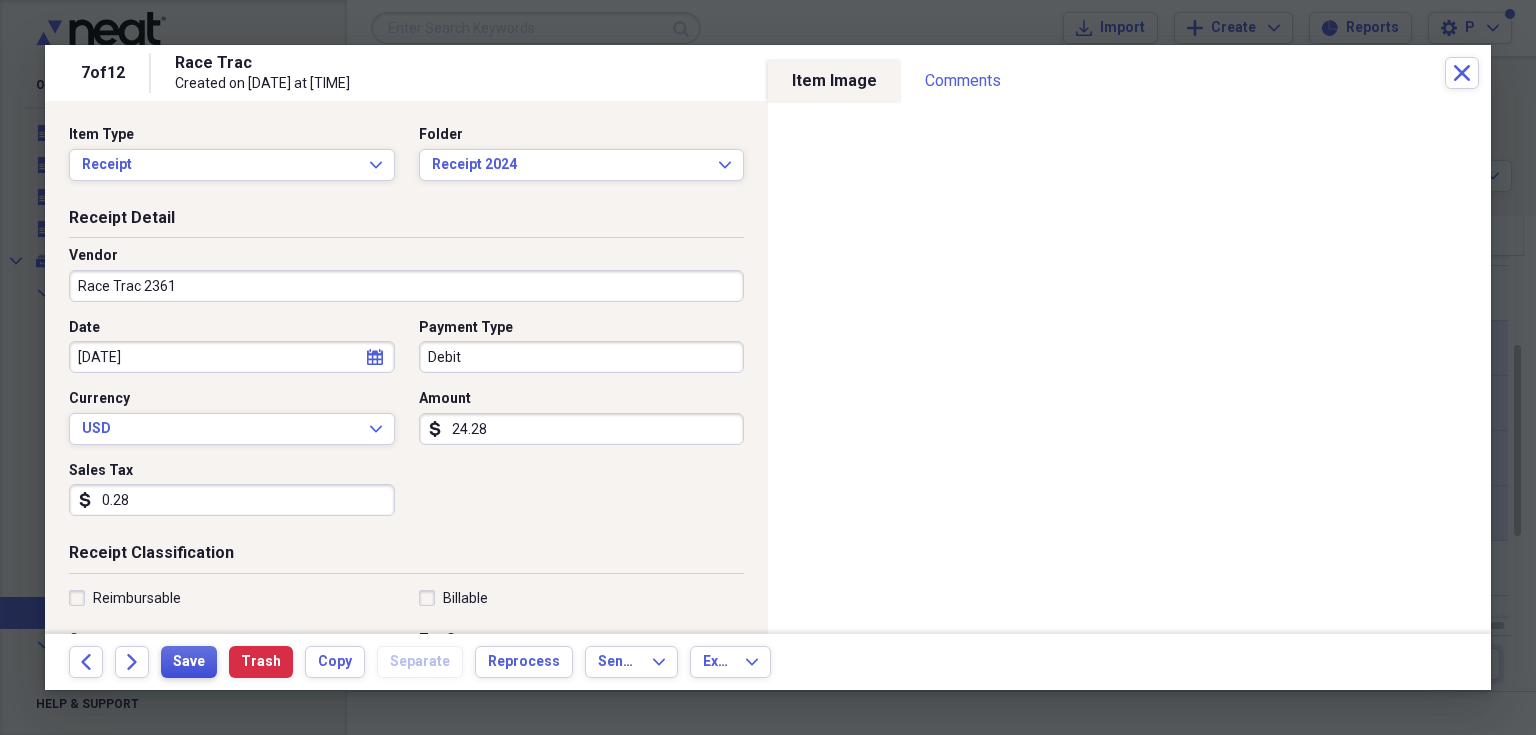 type on "Race Trac 2361" 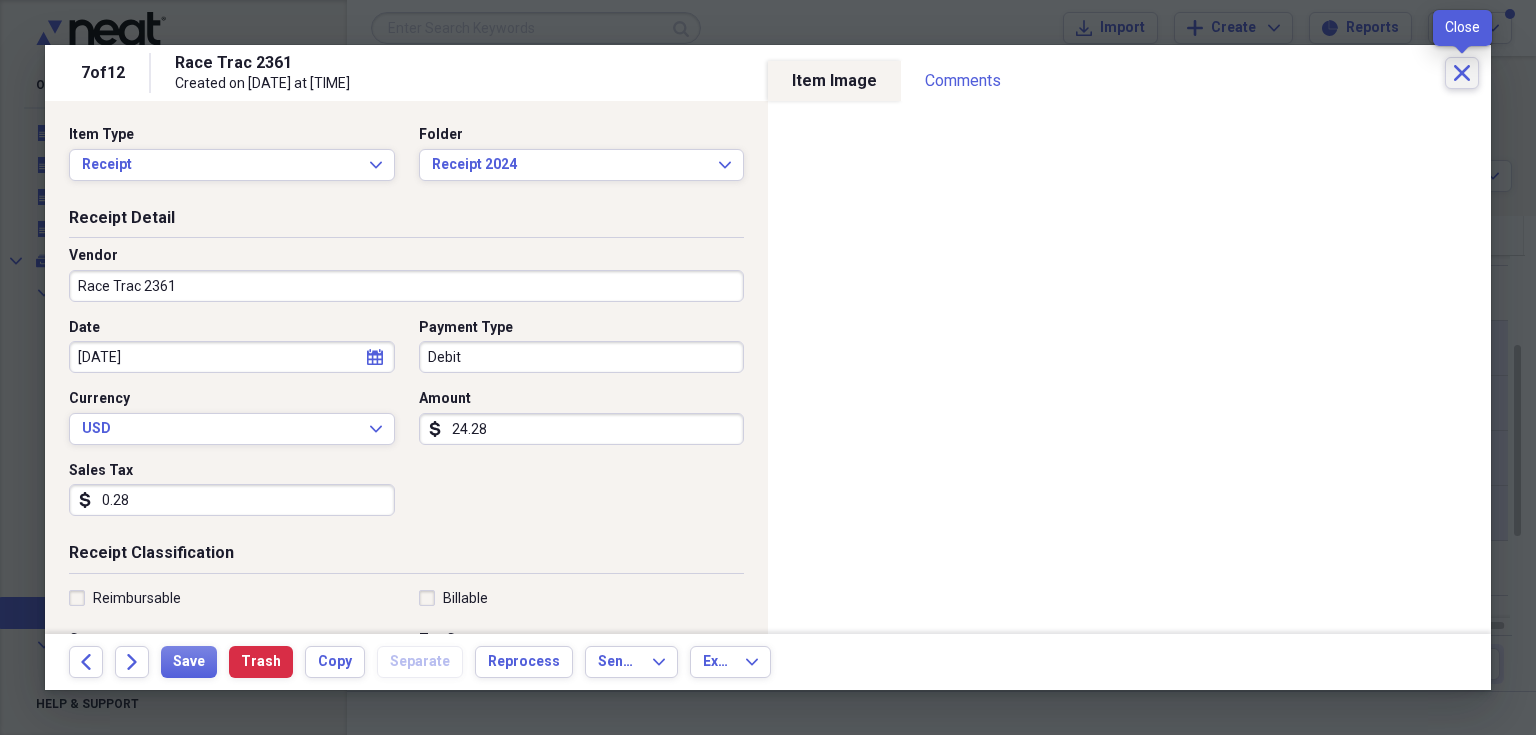 click on "Close" 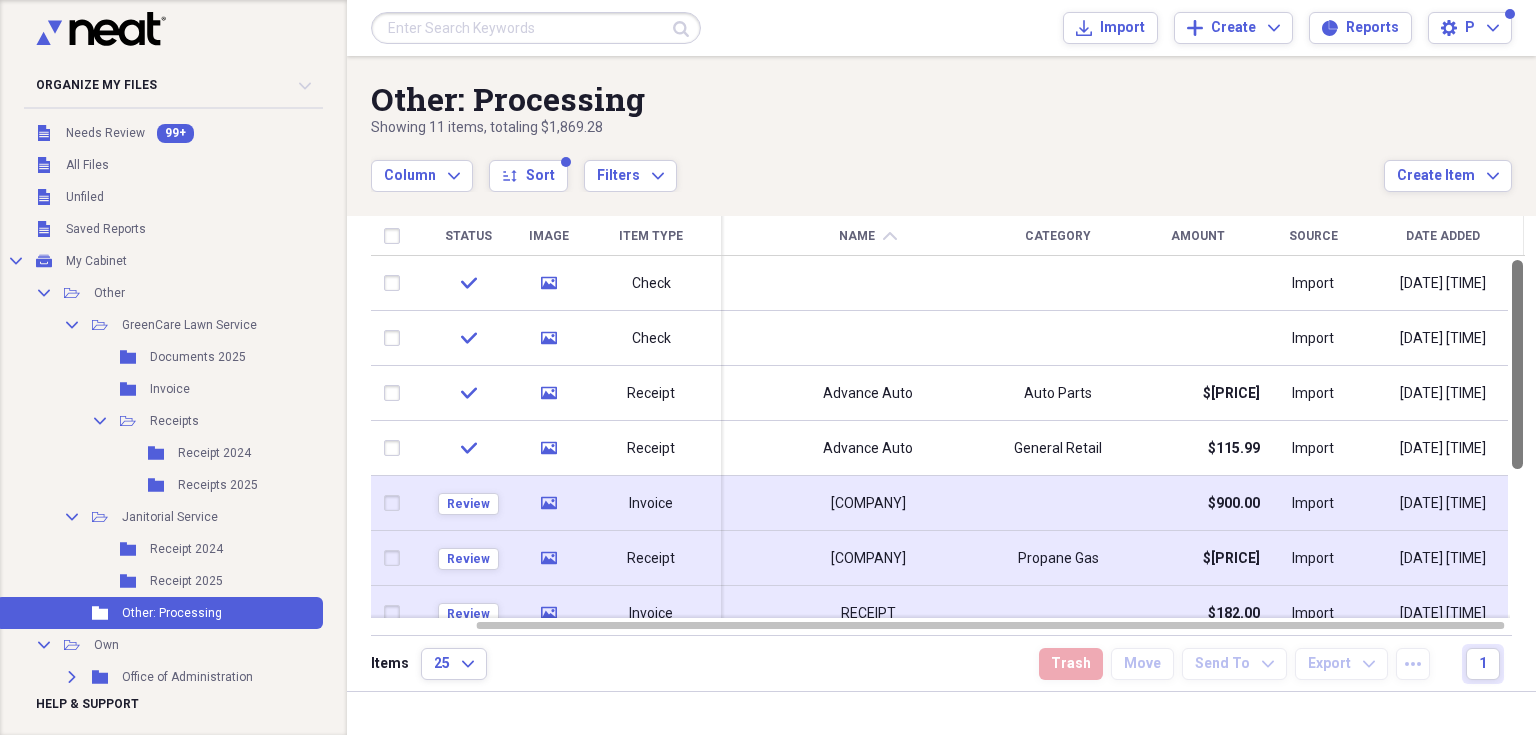 drag, startPoint x: 1529, startPoint y: 372, endPoint x: 1535, endPoint y: 191, distance: 181.09943 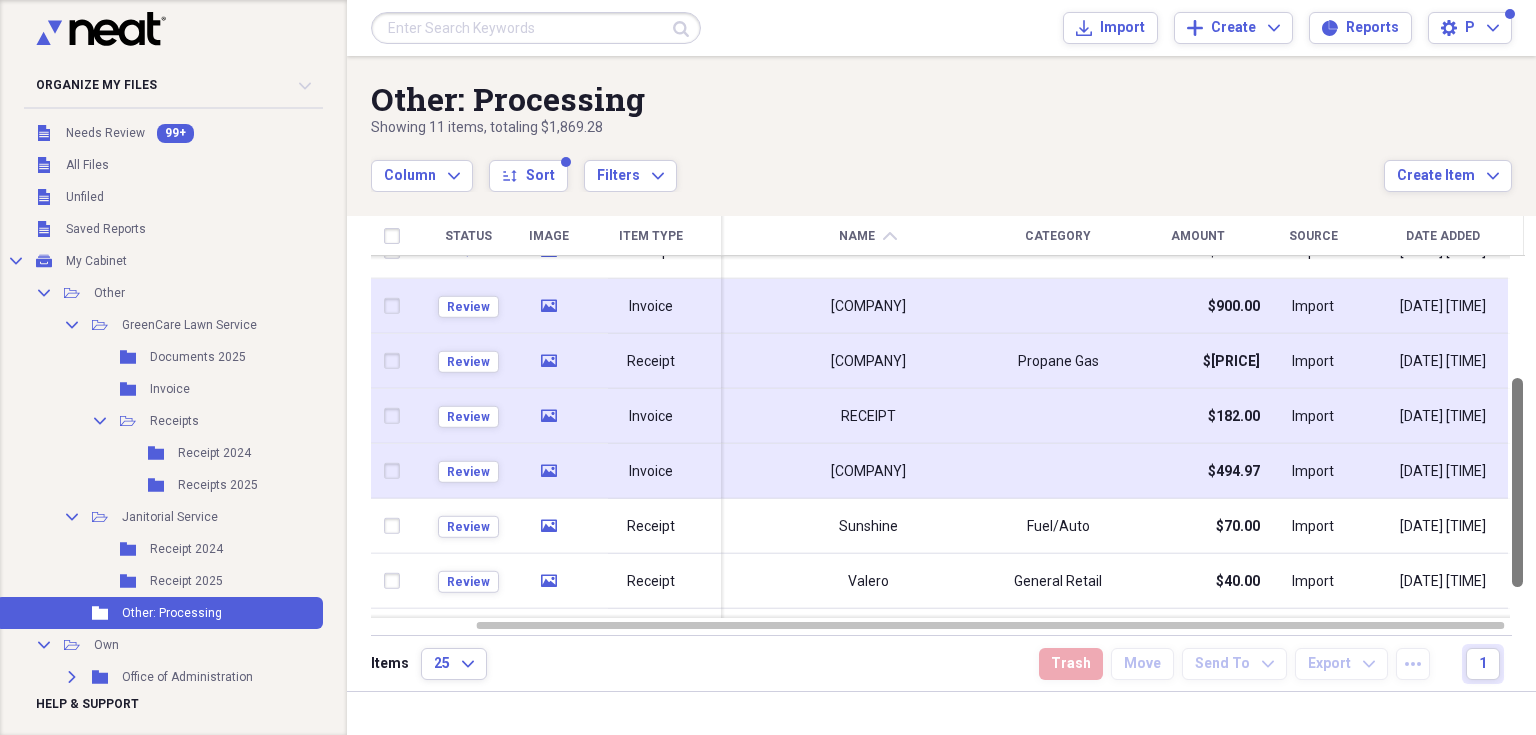 drag, startPoint x: 1524, startPoint y: 302, endPoint x: 1516, endPoint y: 420, distance: 118.270874 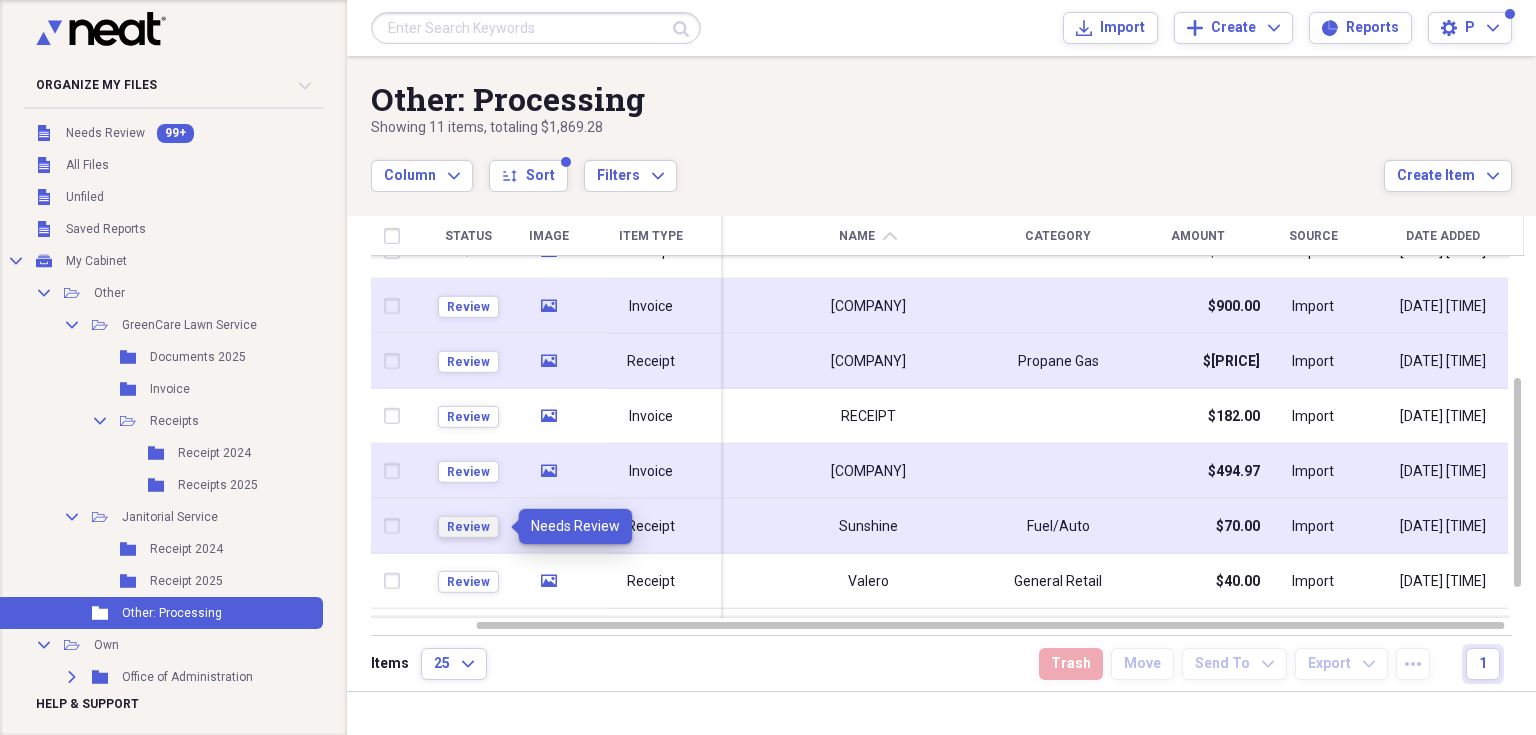 click on "Review" at bounding box center [468, 527] 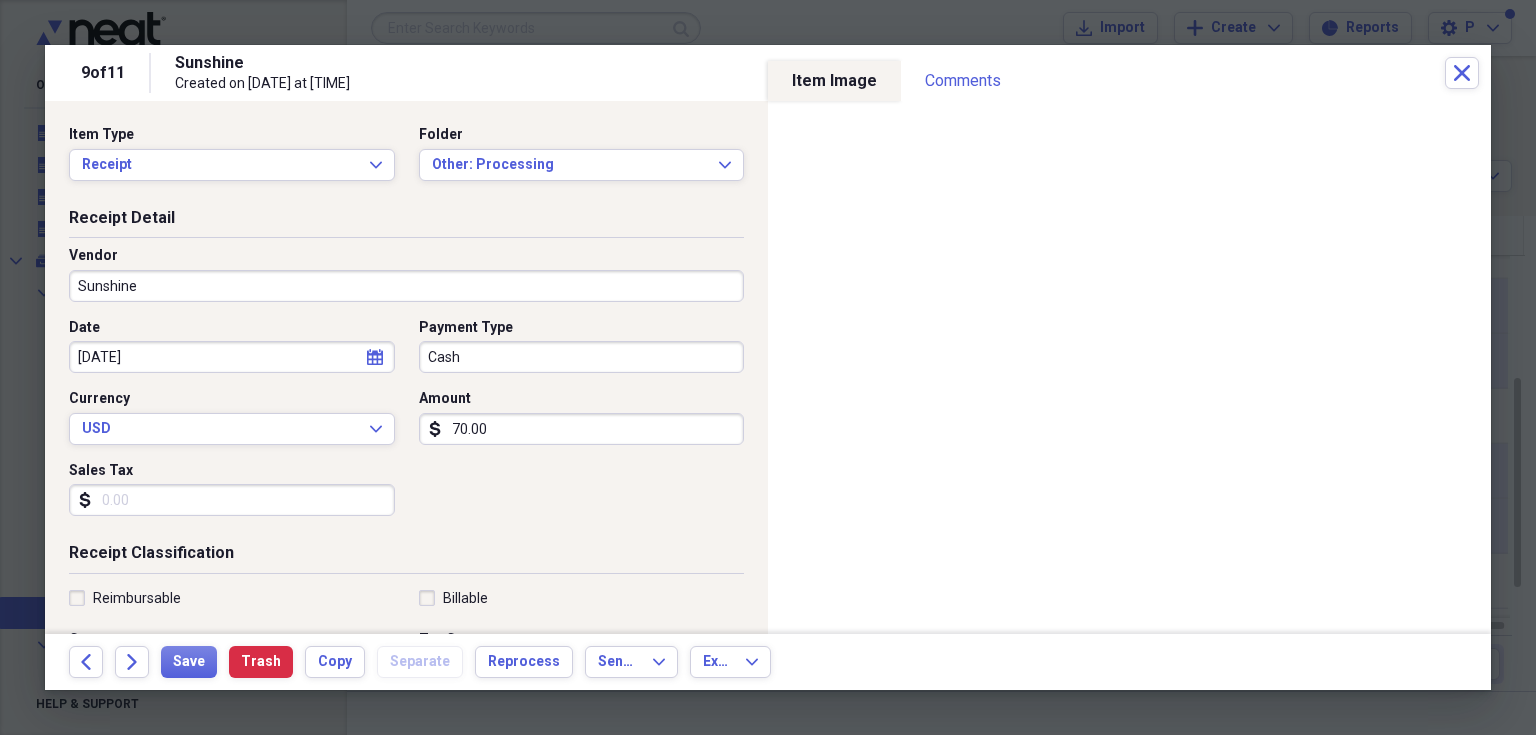 click on "Date [DATE] calendar Calendar Payment Type Cash Currency USD Expand Amount dollar-sign [PRICE] Sales Tax dollar-sign" at bounding box center (406, 425) 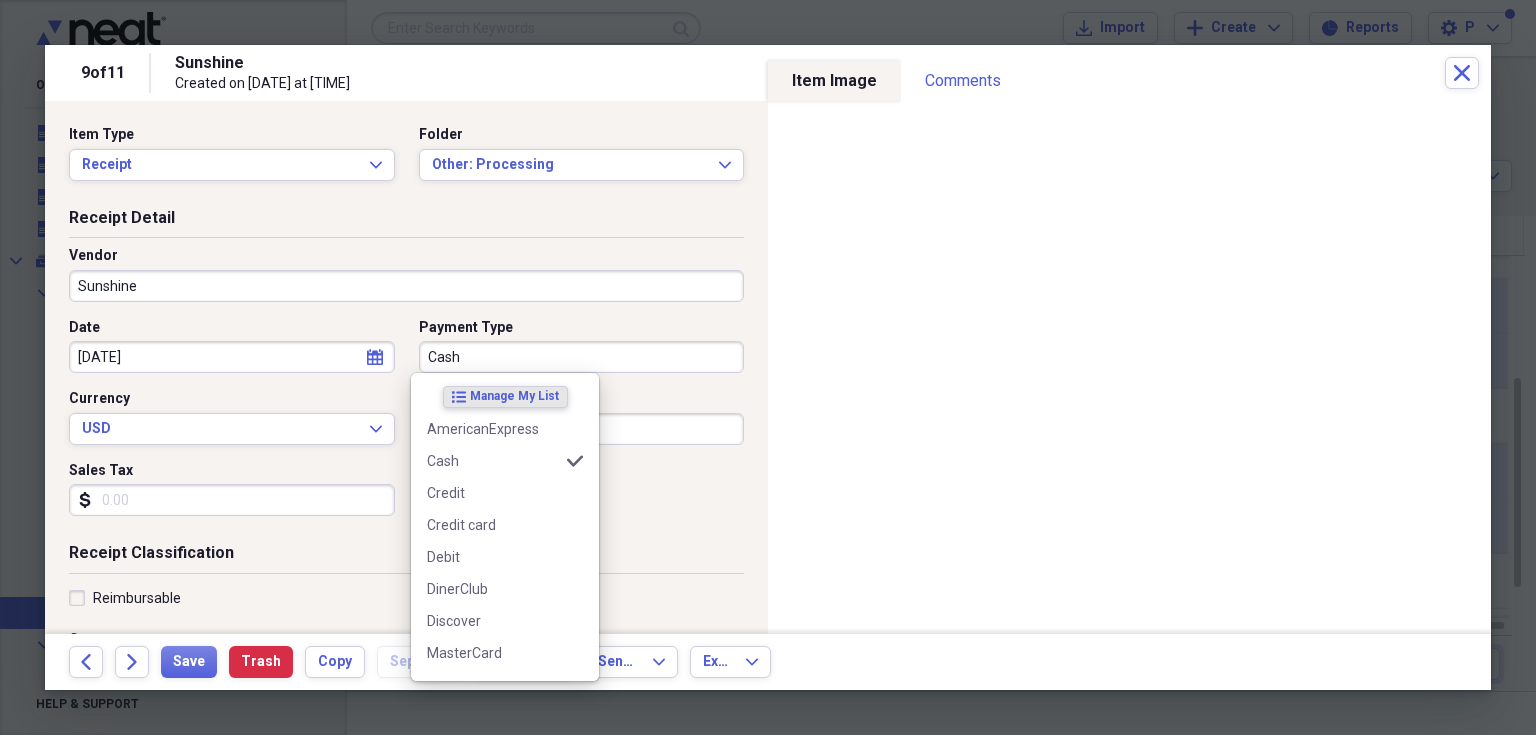 click on "Cash" at bounding box center [582, 357] 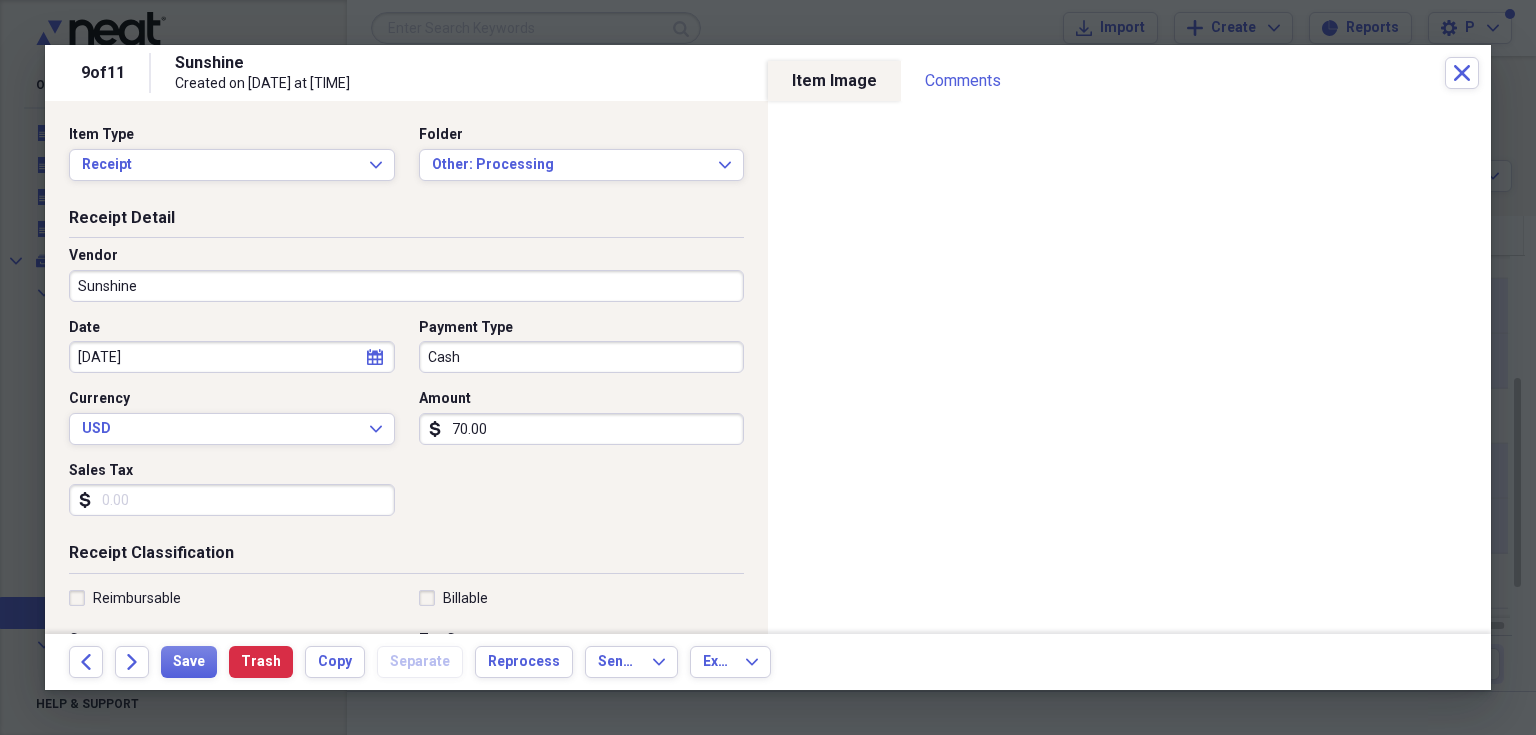 click on "70.00" at bounding box center (582, 429) 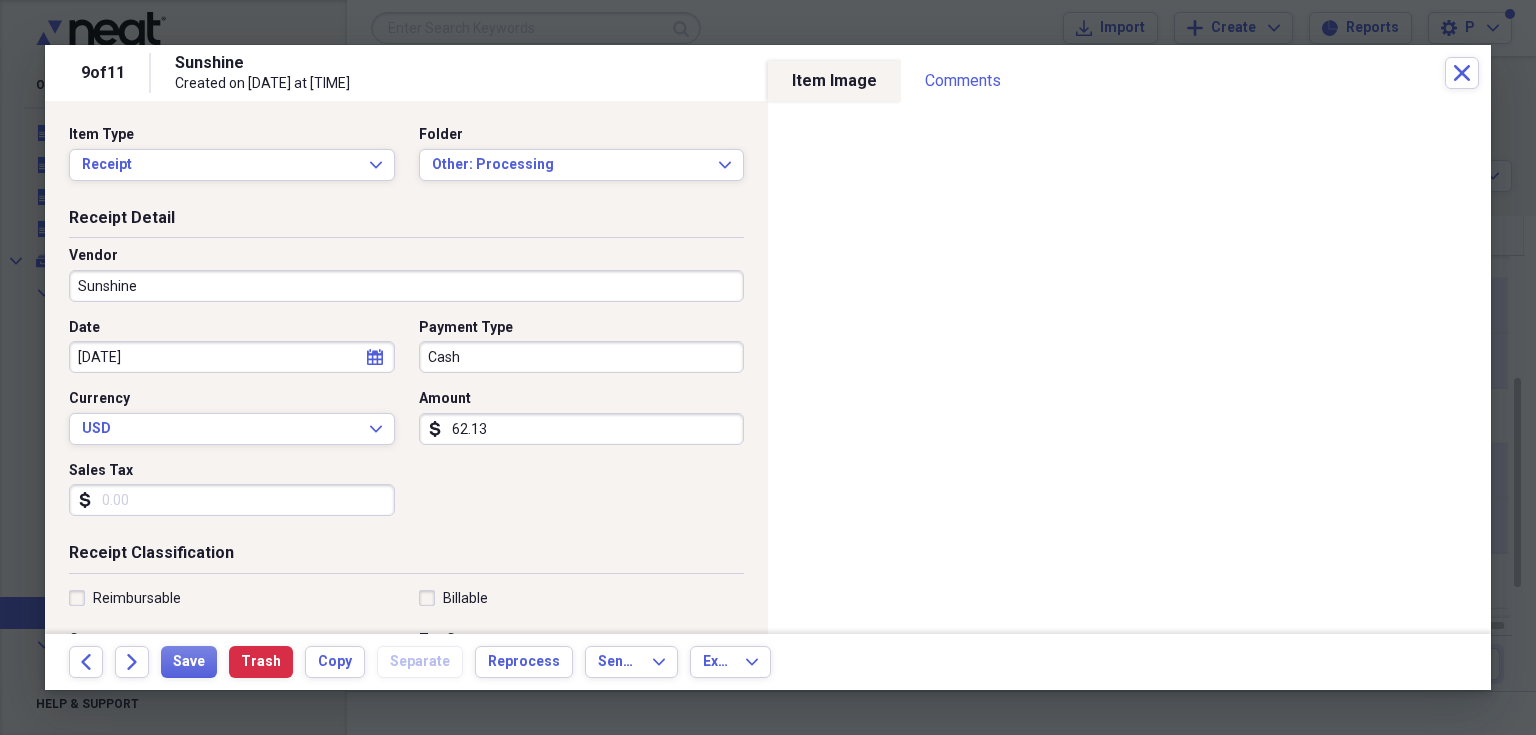 type on "62.13" 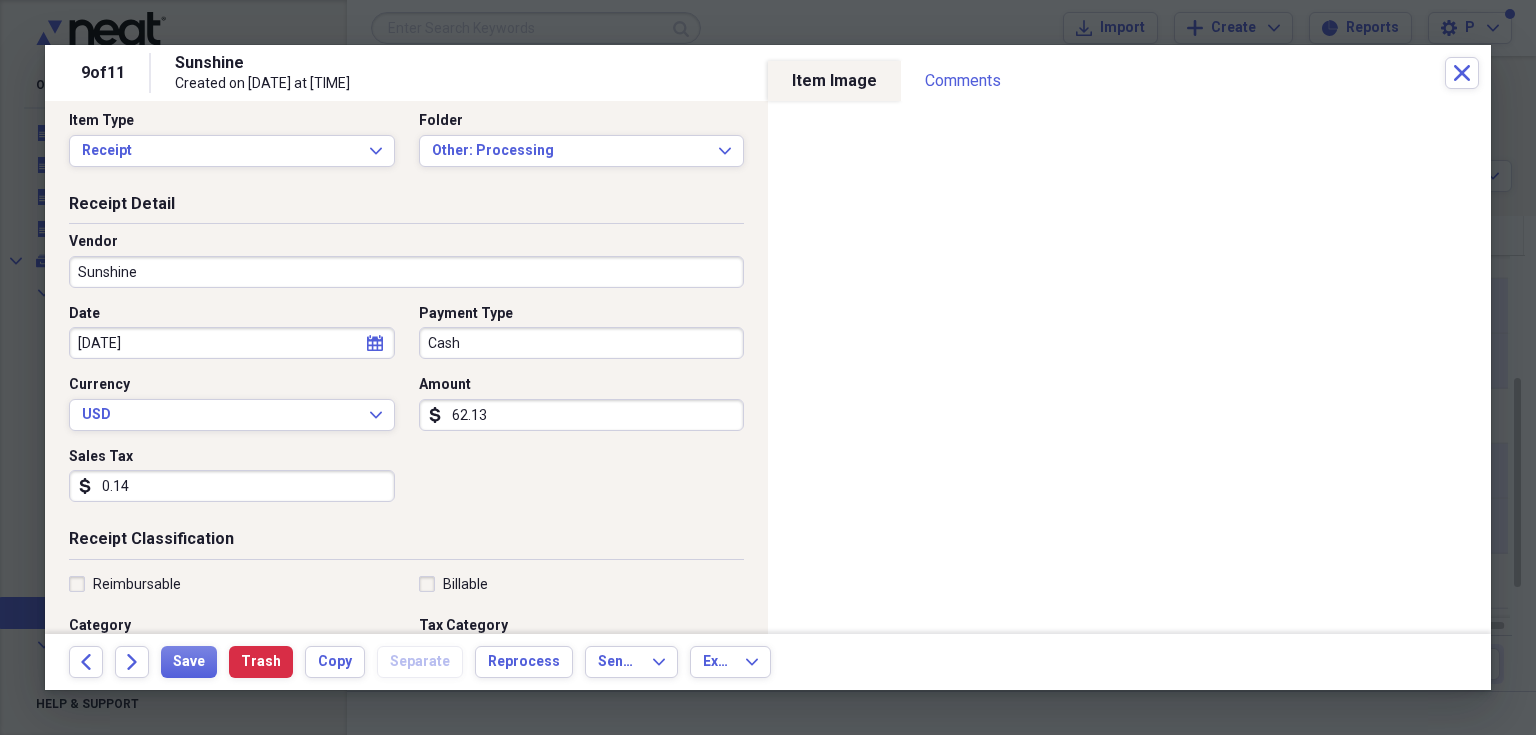 scroll, scrollTop: 40, scrollLeft: 0, axis: vertical 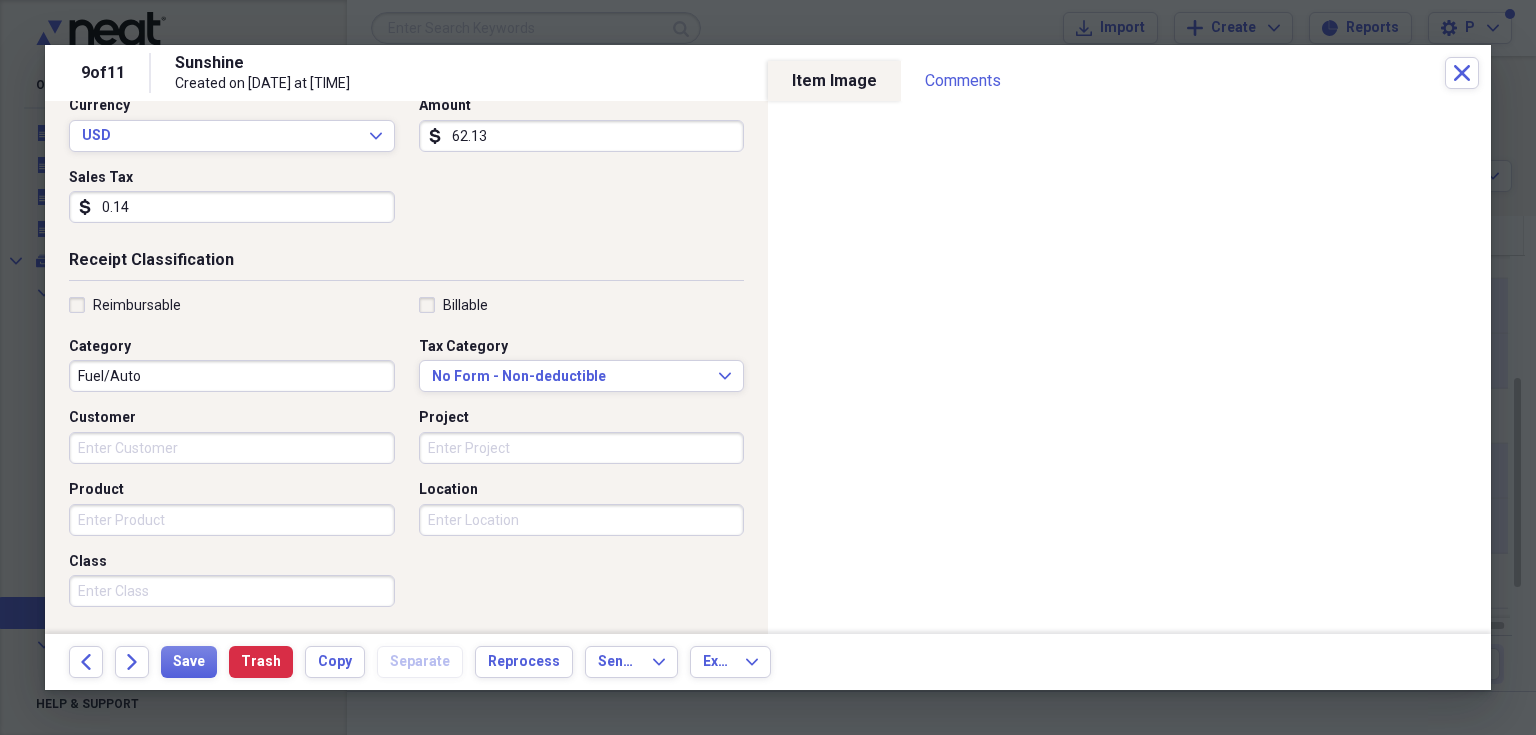 type on "0.14" 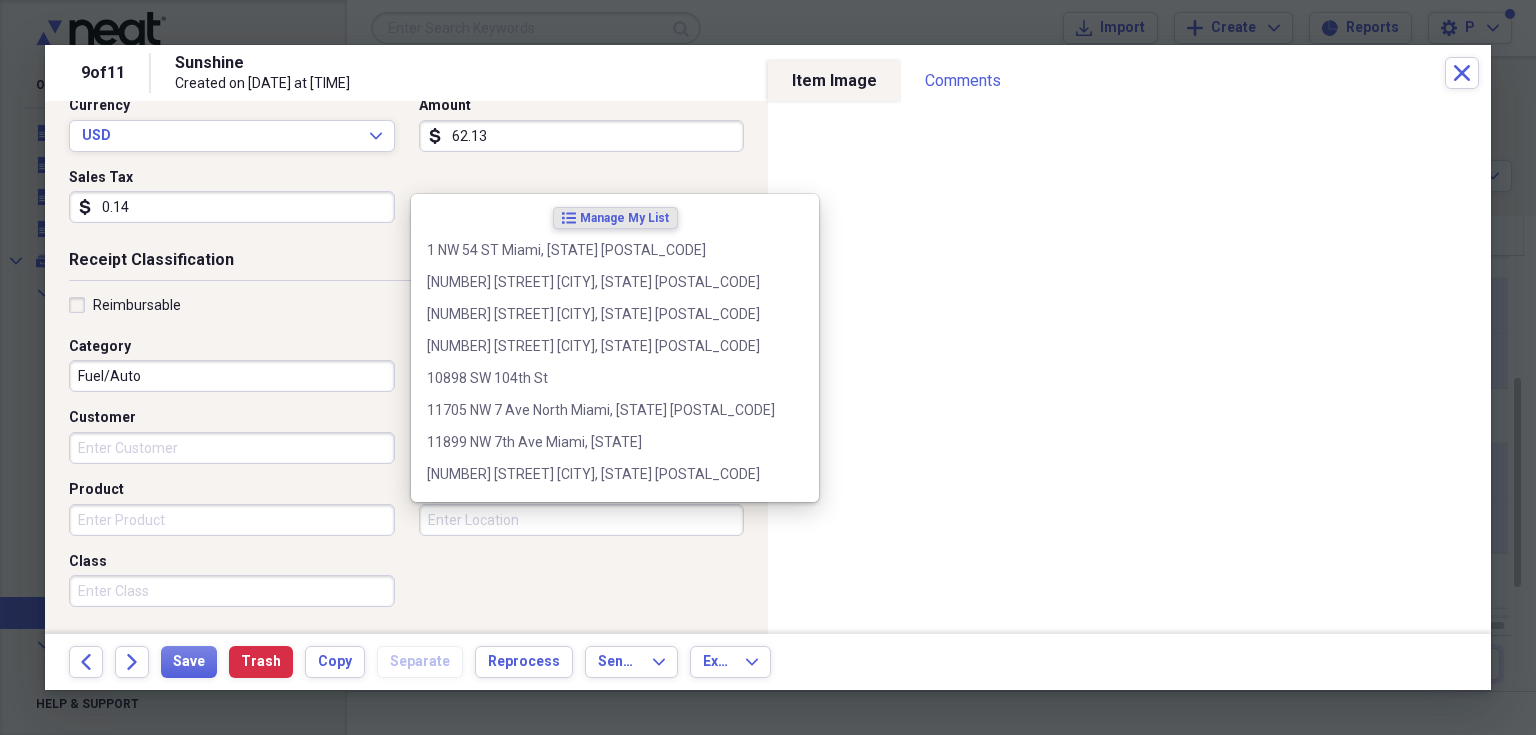click on "Location" at bounding box center [582, 520] 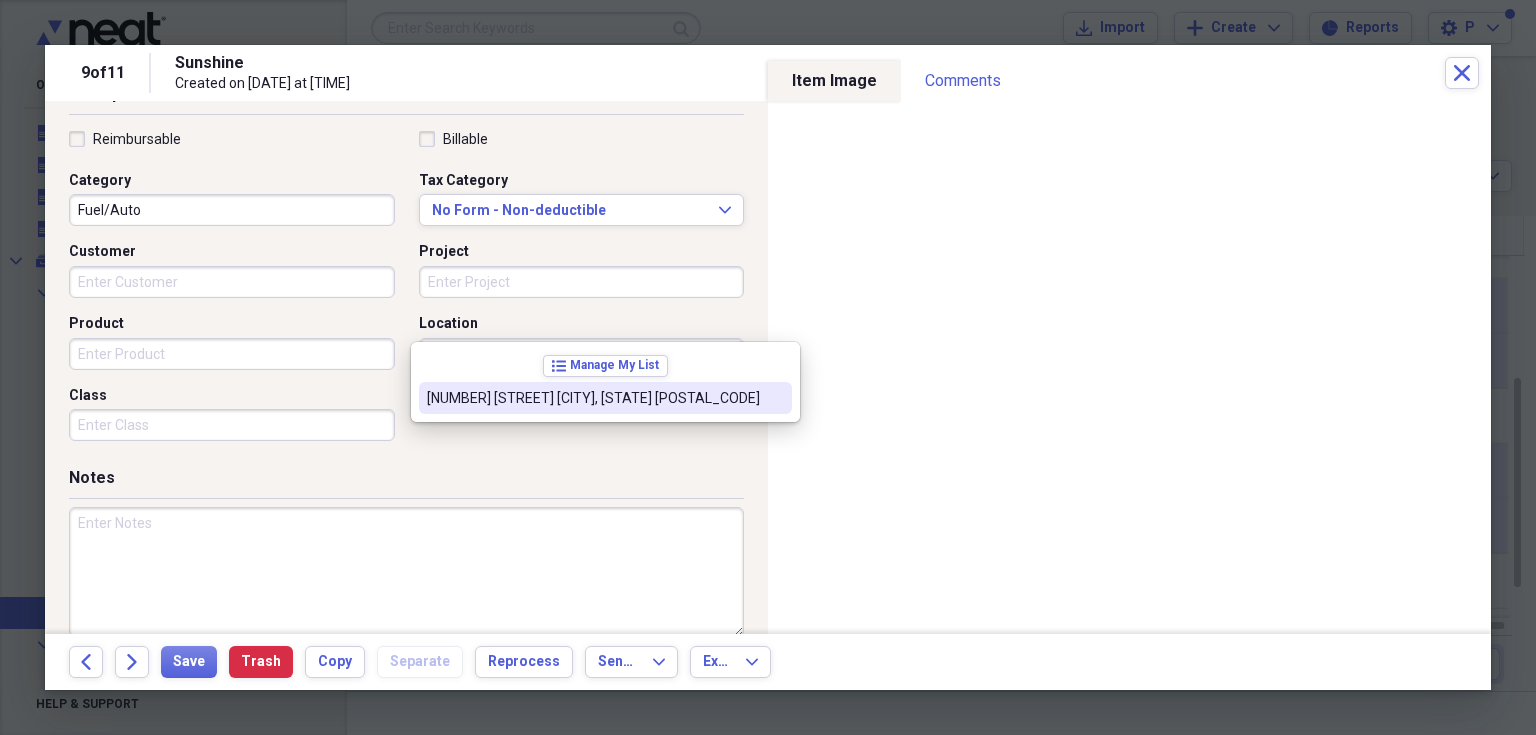 scroll, scrollTop: 486, scrollLeft: 0, axis: vertical 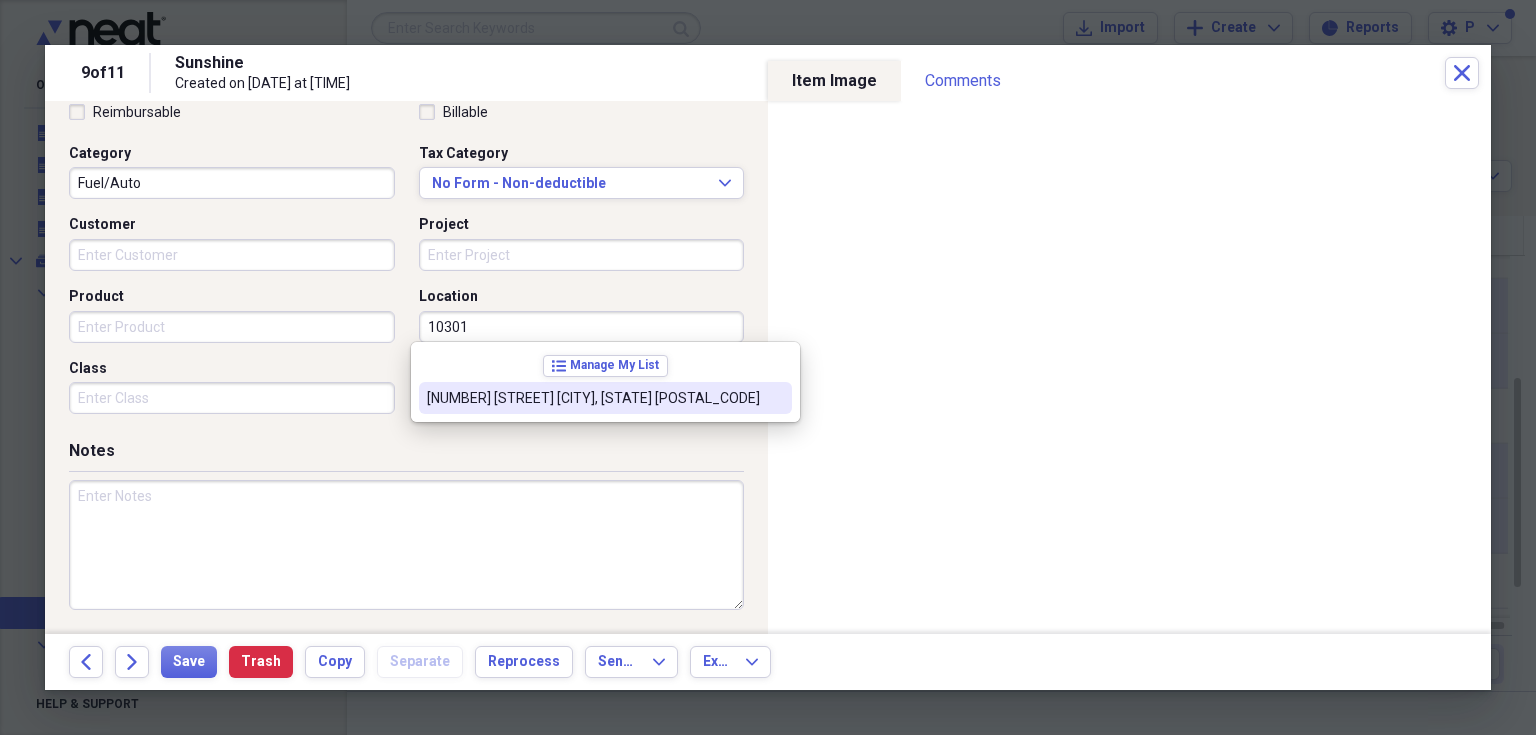 drag, startPoint x: 424, startPoint y: 515, endPoint x: 545, endPoint y: 401, distance: 166.24379 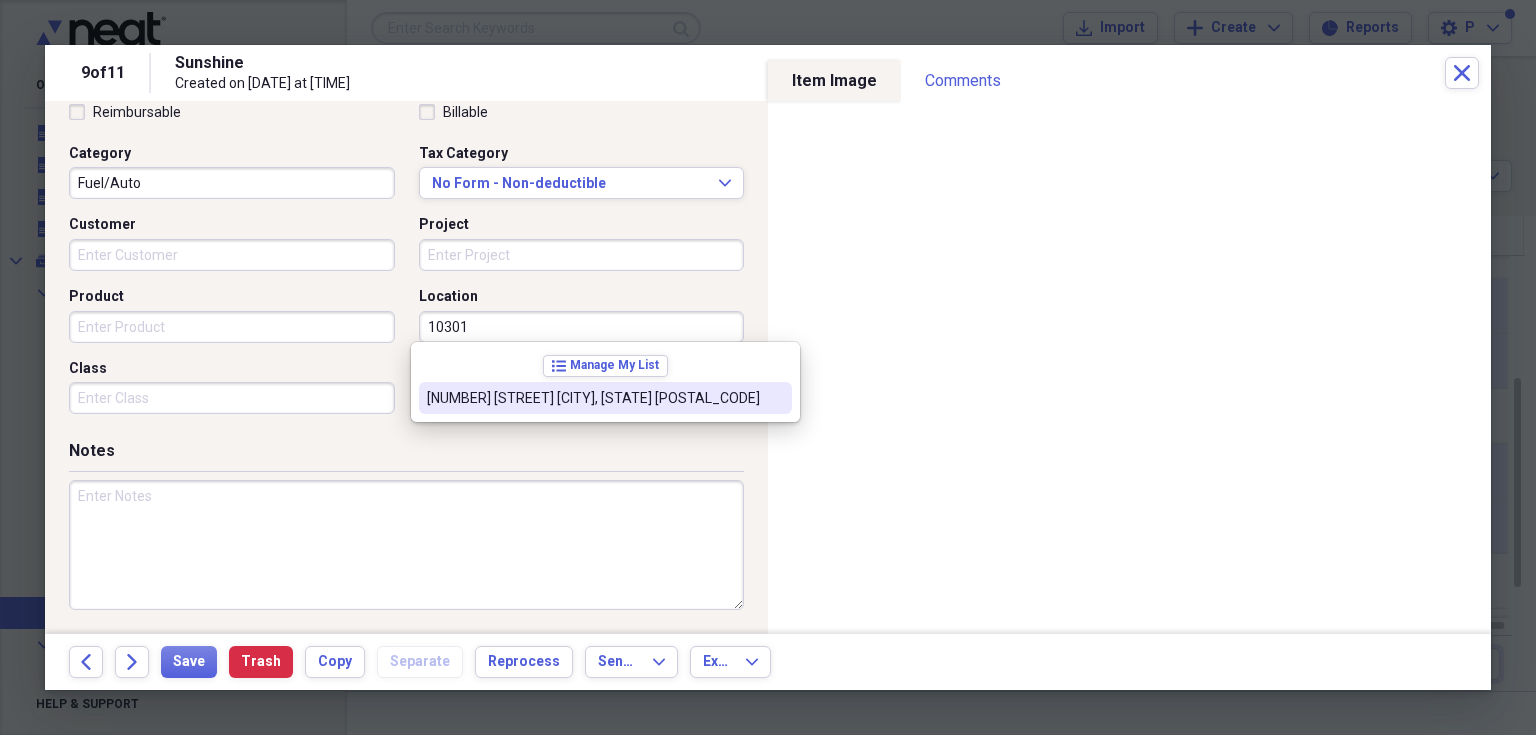 drag, startPoint x: 545, startPoint y: 401, endPoint x: 447, endPoint y: 400, distance: 98.005104 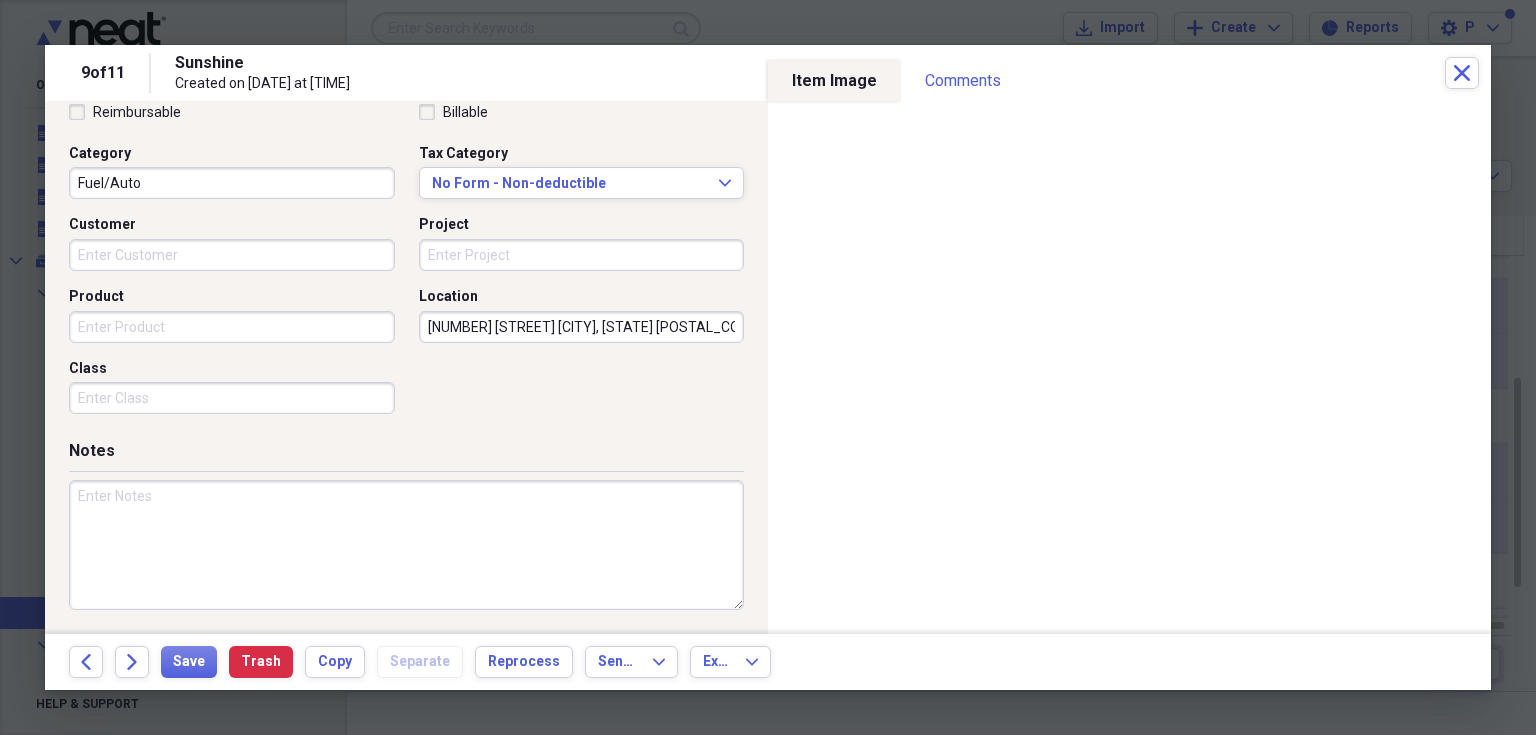 click on "Reimbursable Billable Category Fuel/Auto Tax Category No Form - Non-deductible Expand Customer Project Product Location 10301 NW 7th Ave Miami, [STATE] [POSTAL_CODE] Class" at bounding box center (406, 263) 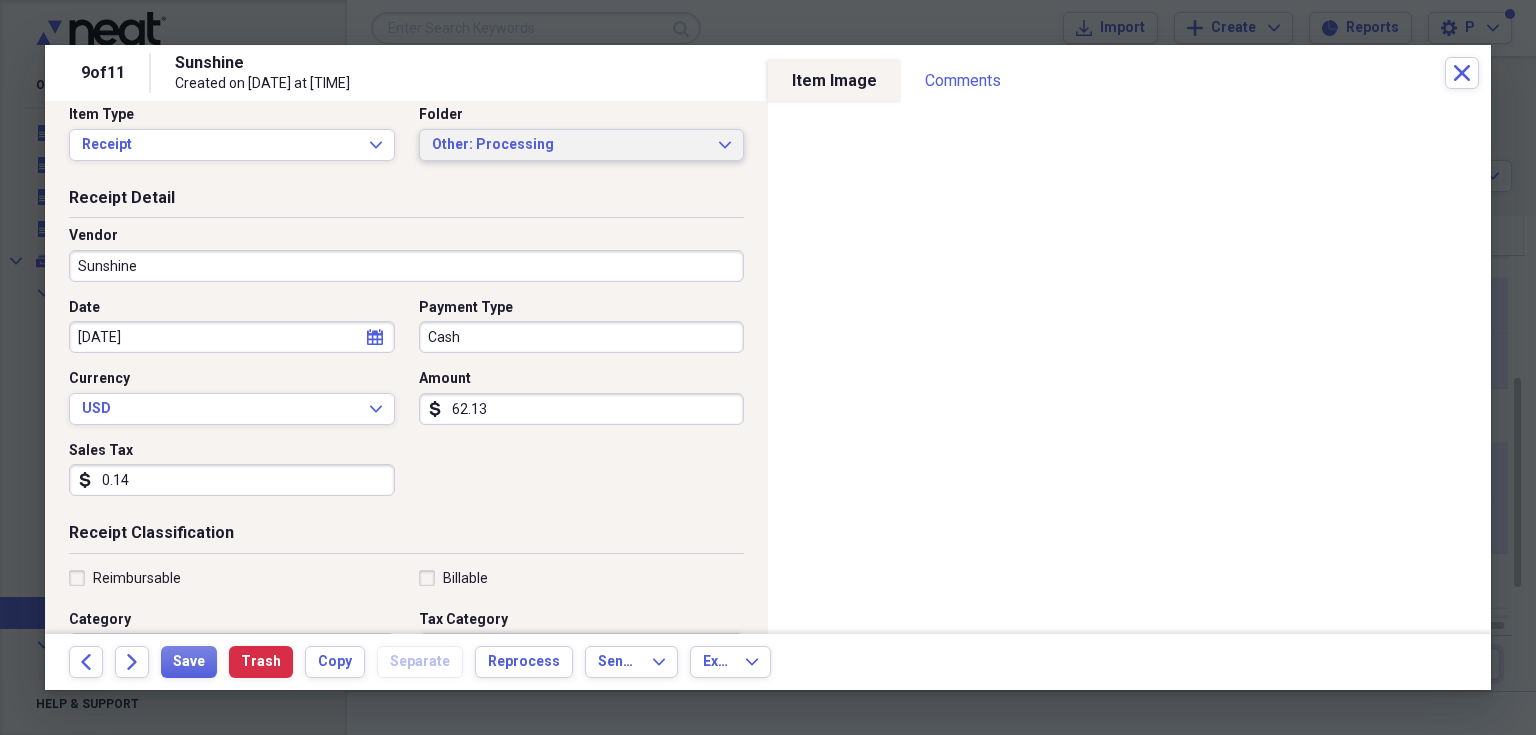 click 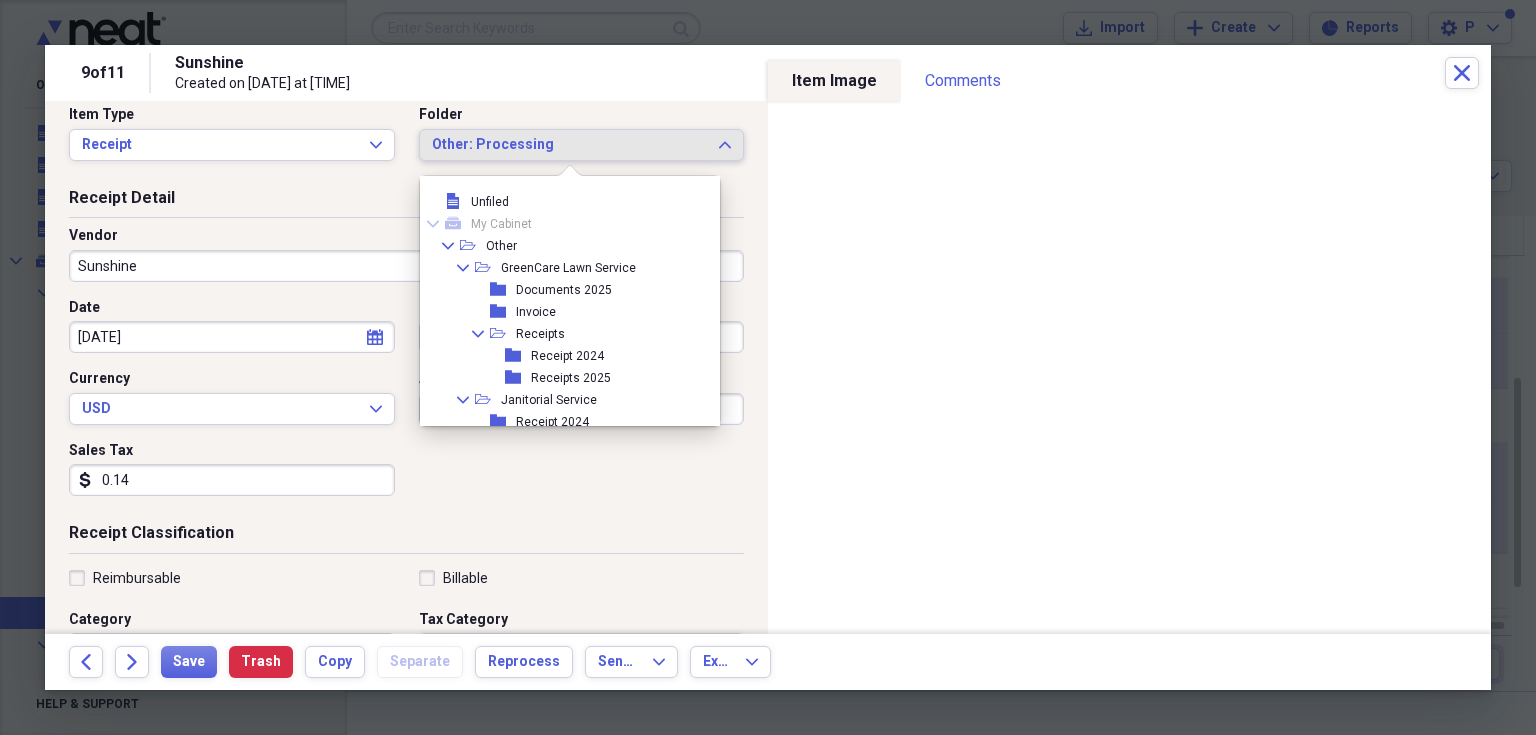 scroll, scrollTop: 94, scrollLeft: 0, axis: vertical 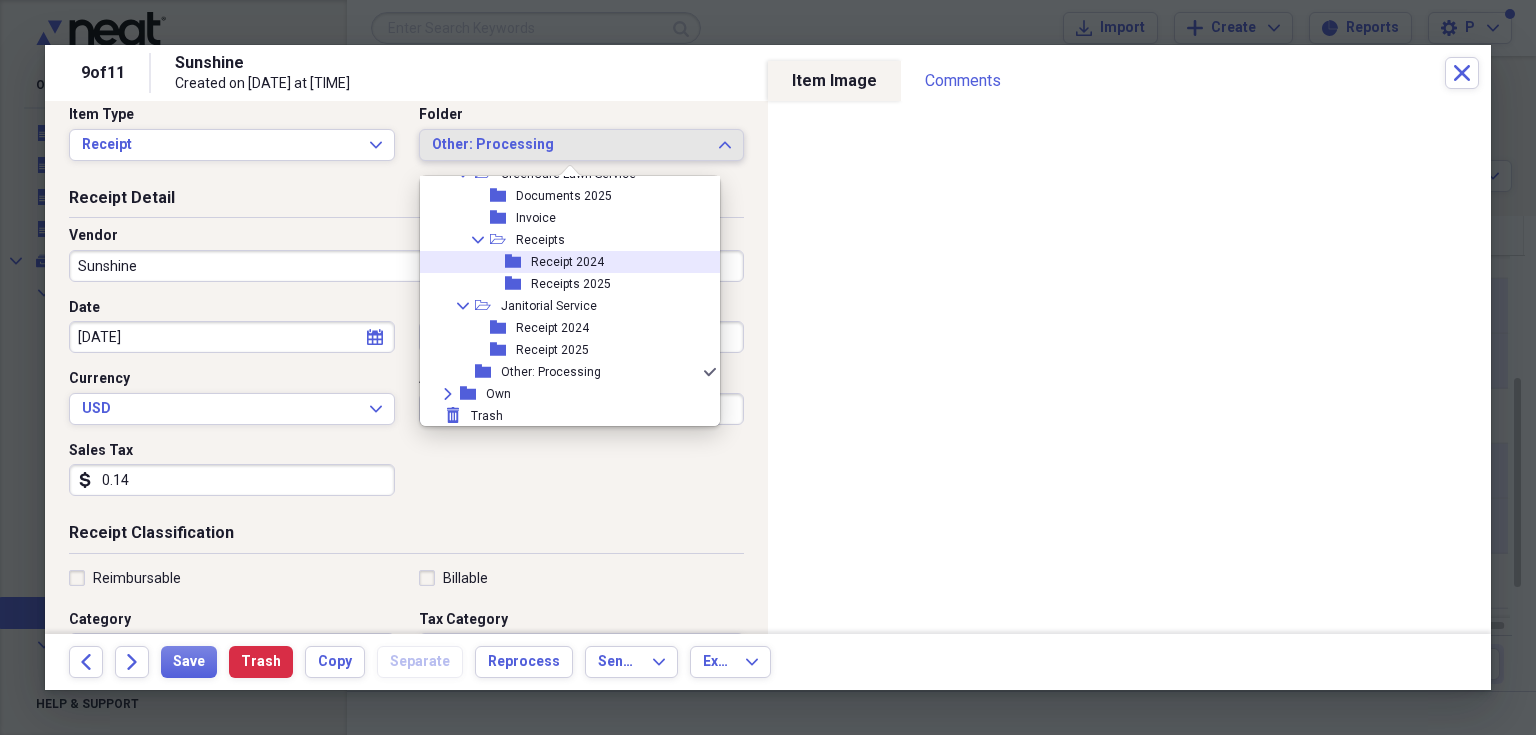 click on "folder Receipt 2024" at bounding box center [562, 262] 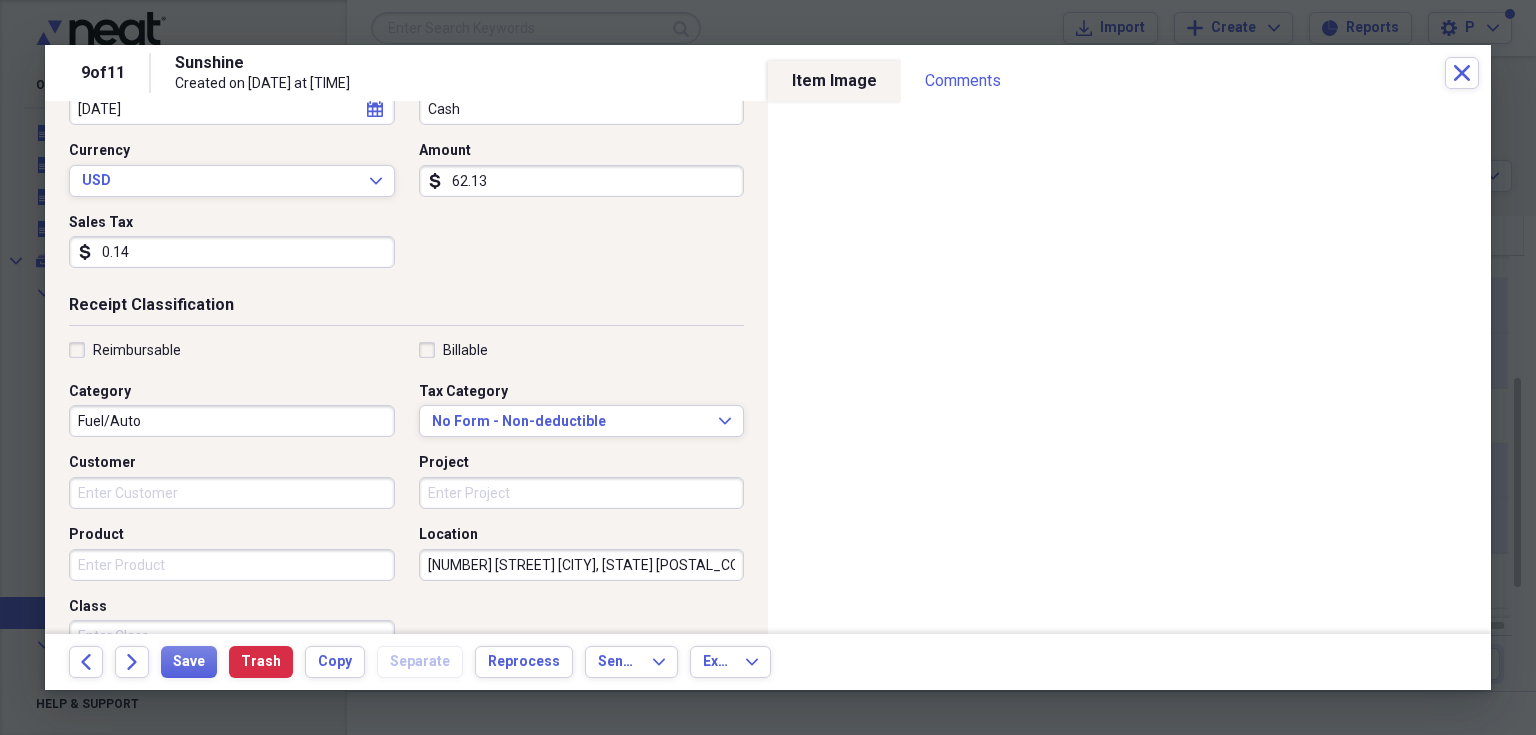 scroll, scrollTop: 260, scrollLeft: 0, axis: vertical 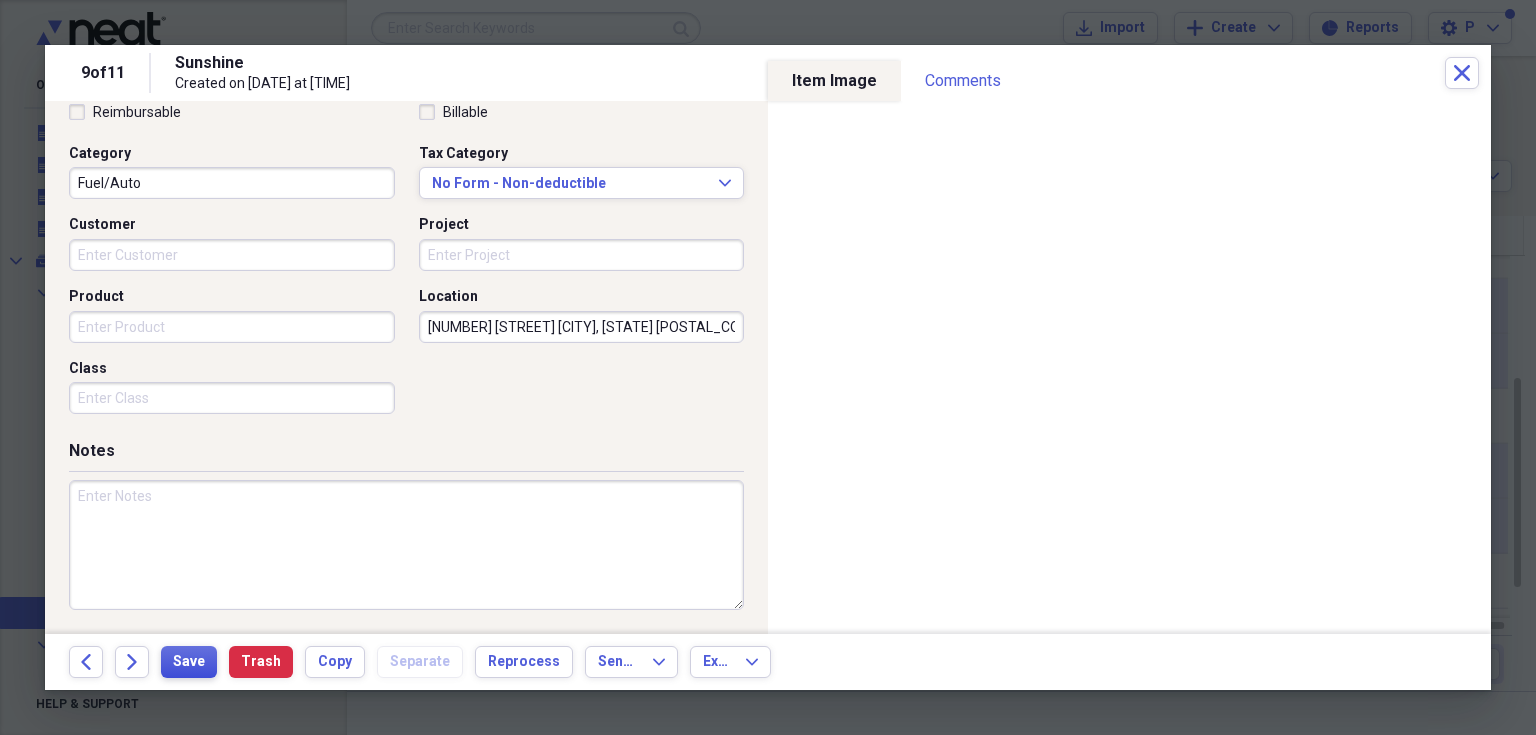 click on "Save" at bounding box center (189, 662) 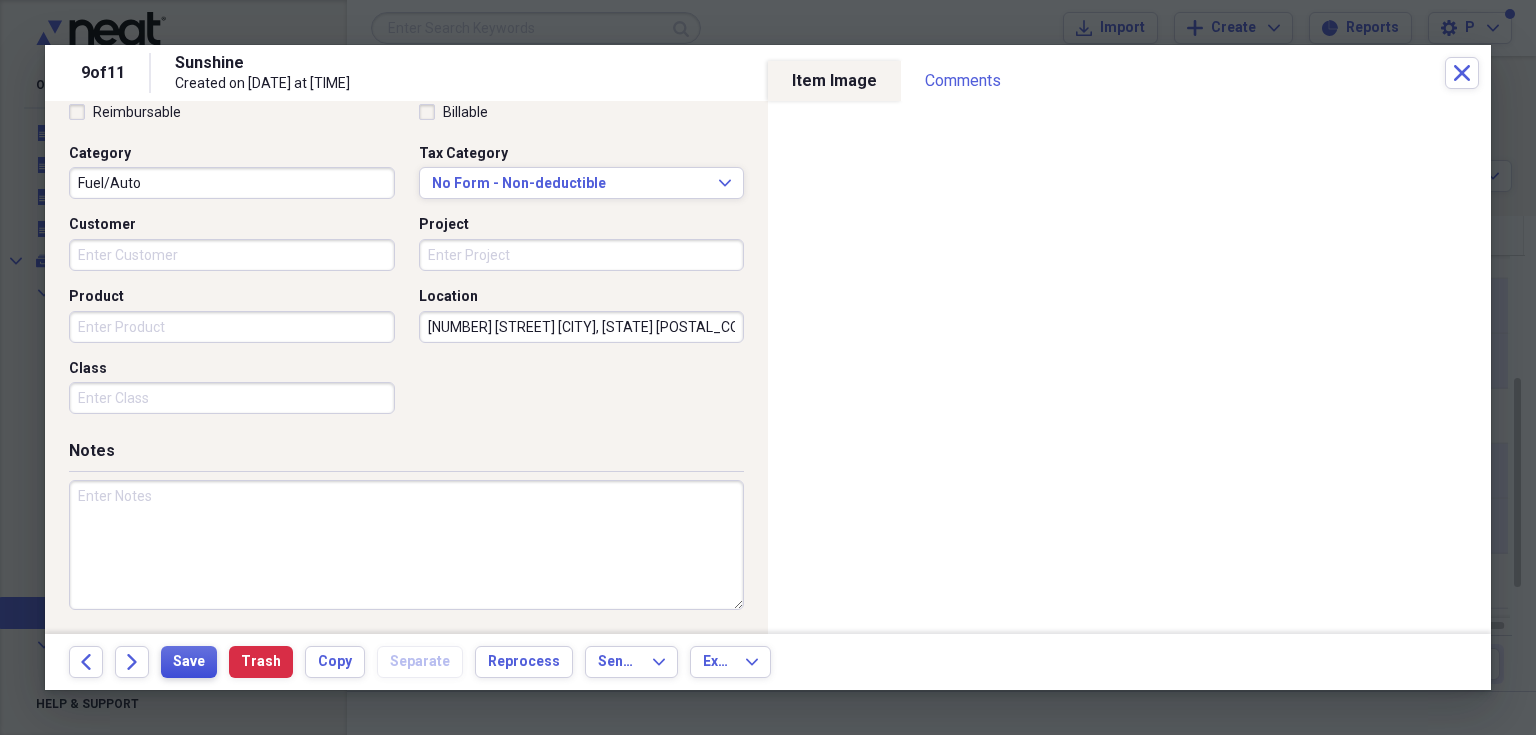 scroll, scrollTop: 20, scrollLeft: 0, axis: vertical 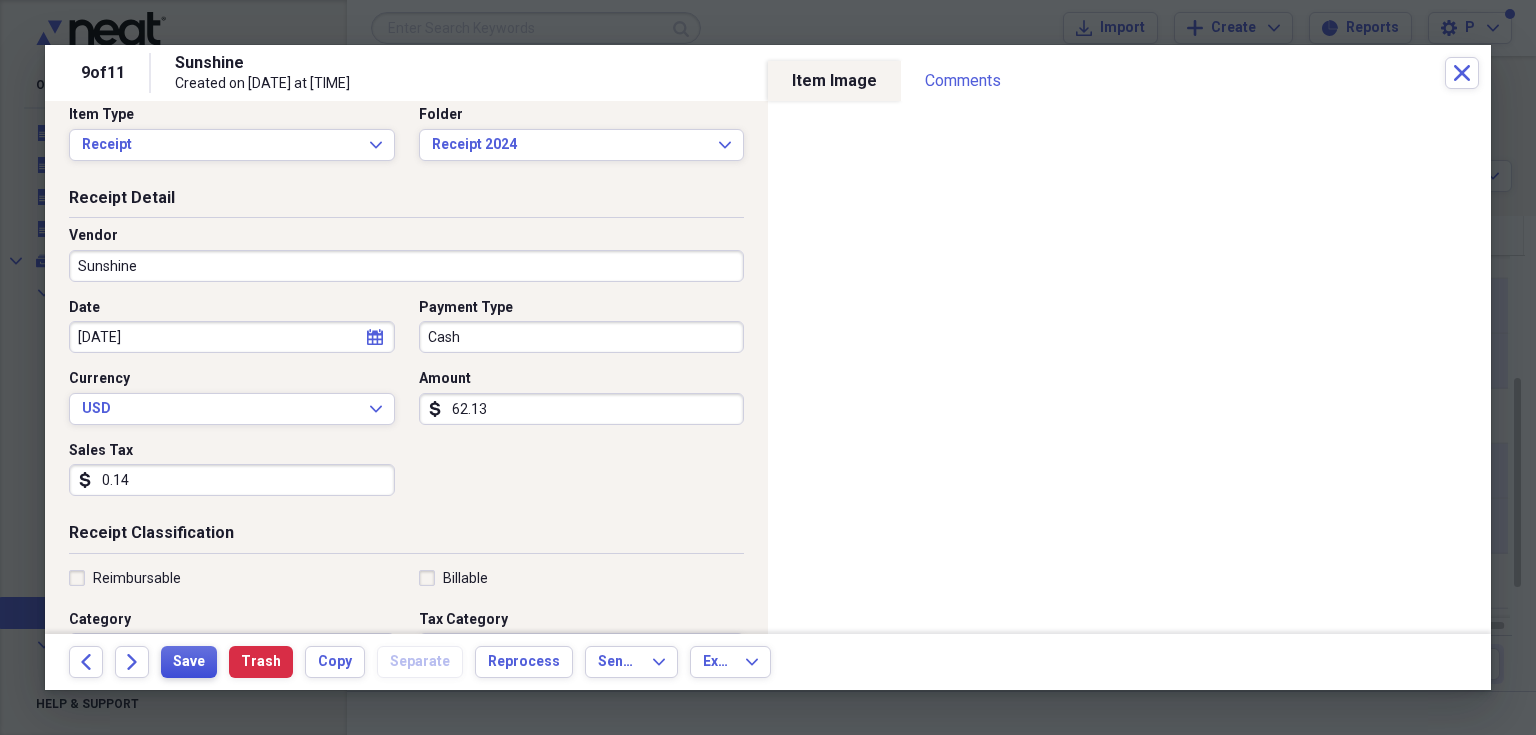 click on "Save" at bounding box center [189, 662] 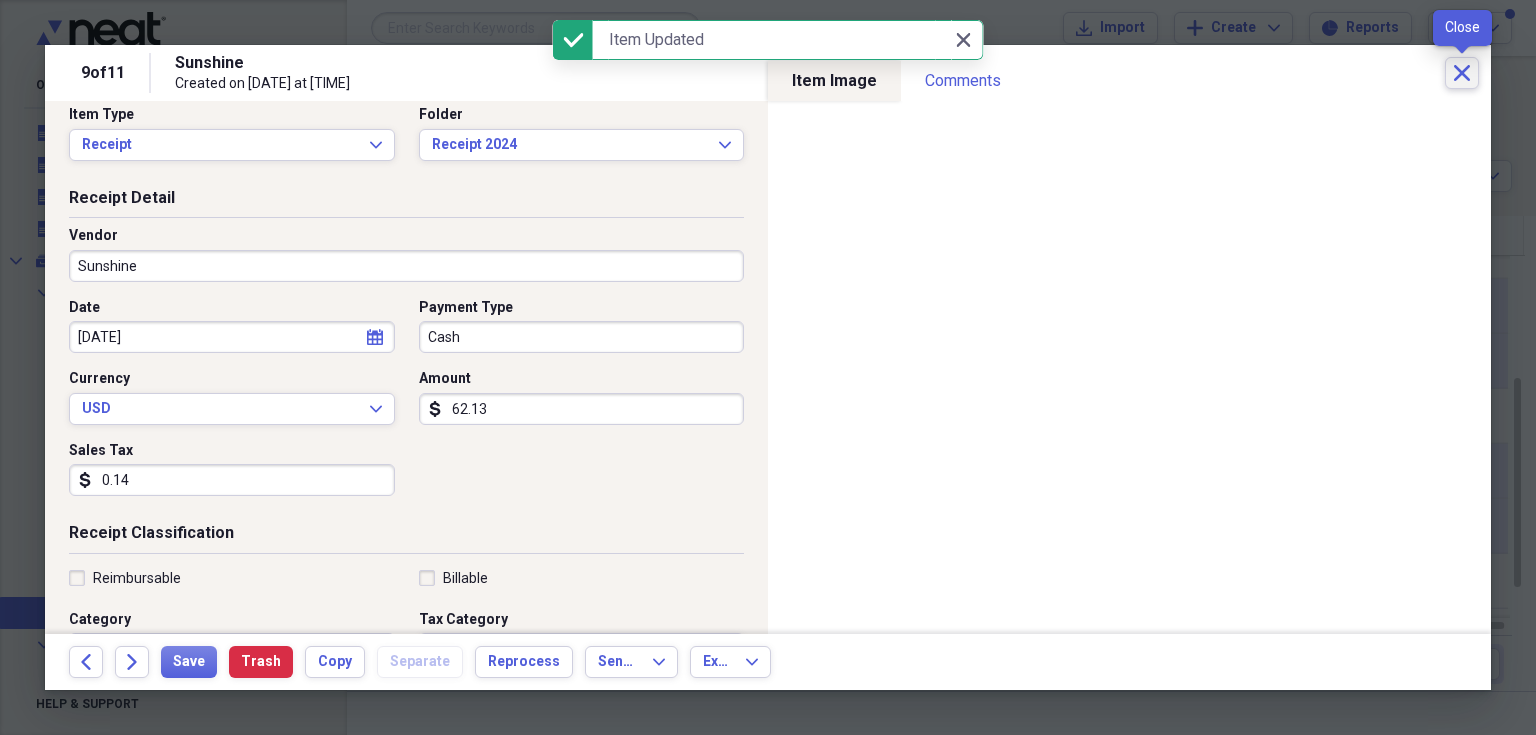 click 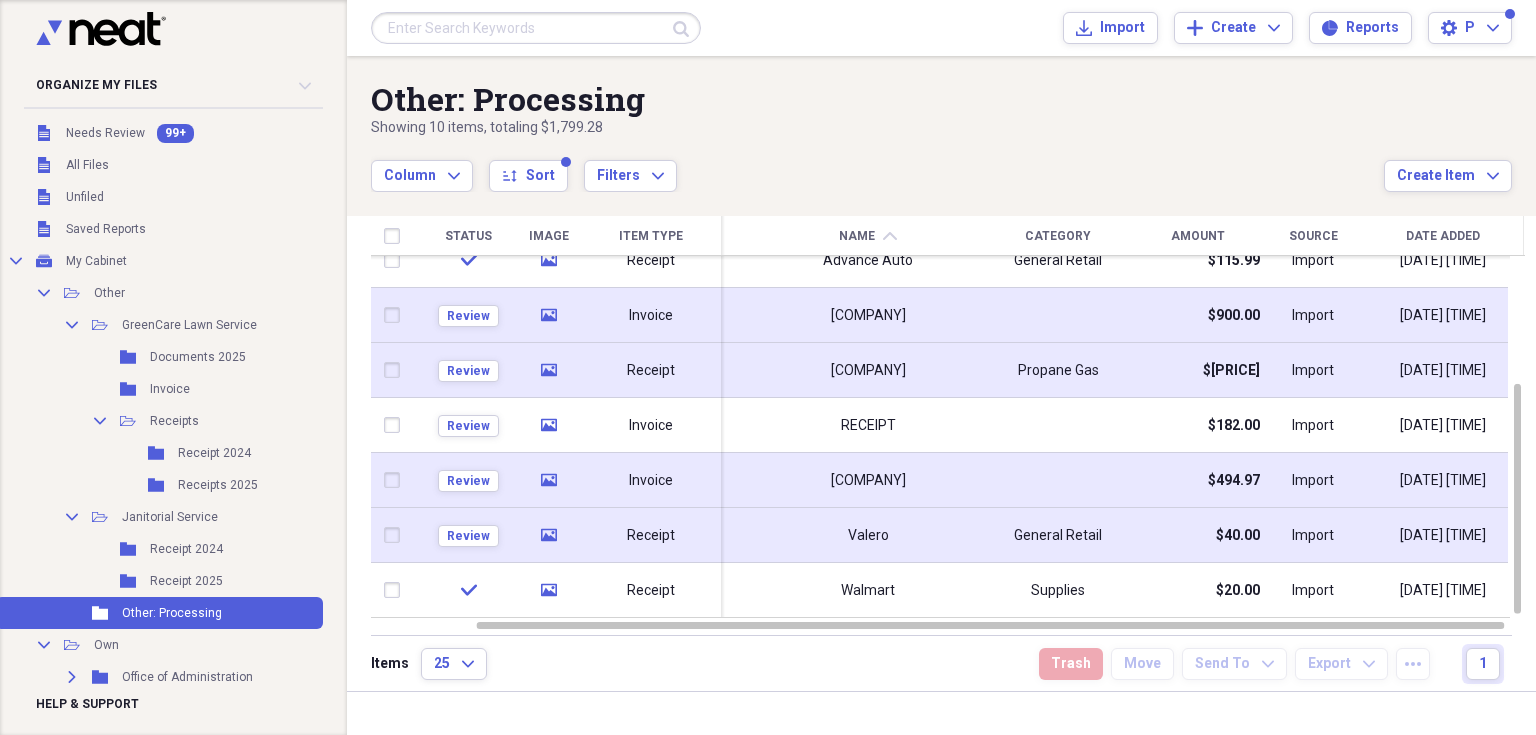 click on "$40.00" at bounding box center (1238, 536) 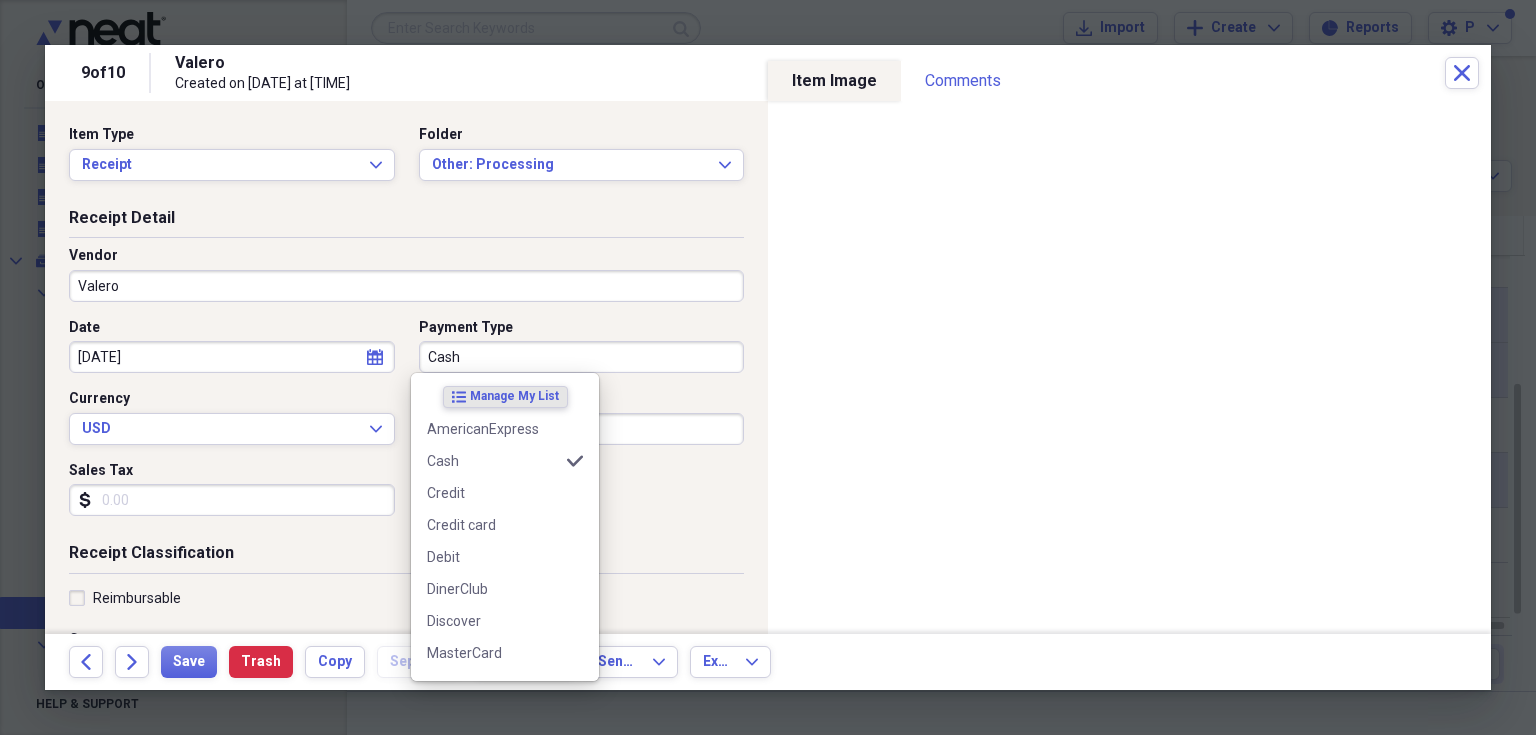 click on "Cash" at bounding box center (582, 357) 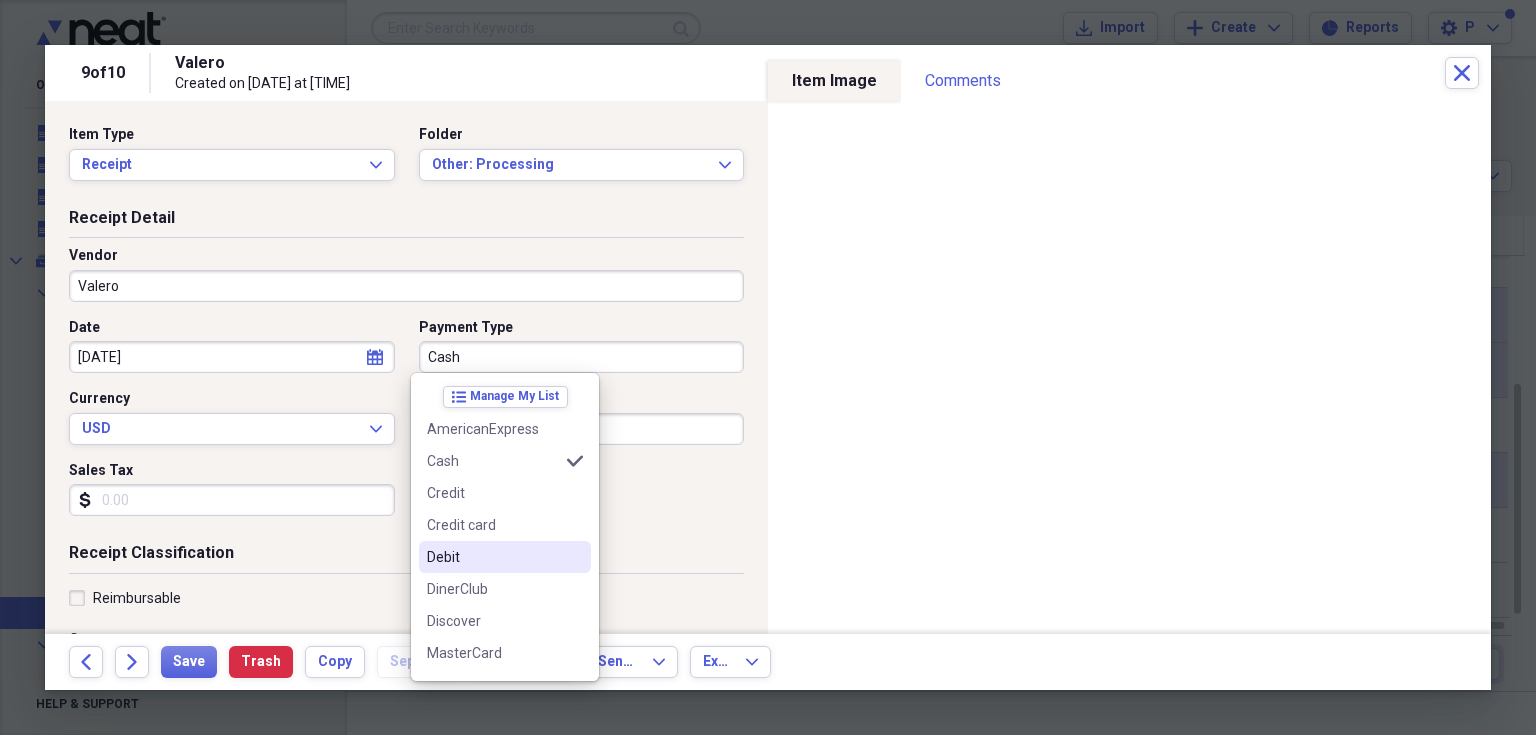 click on "Debit" at bounding box center (493, 557) 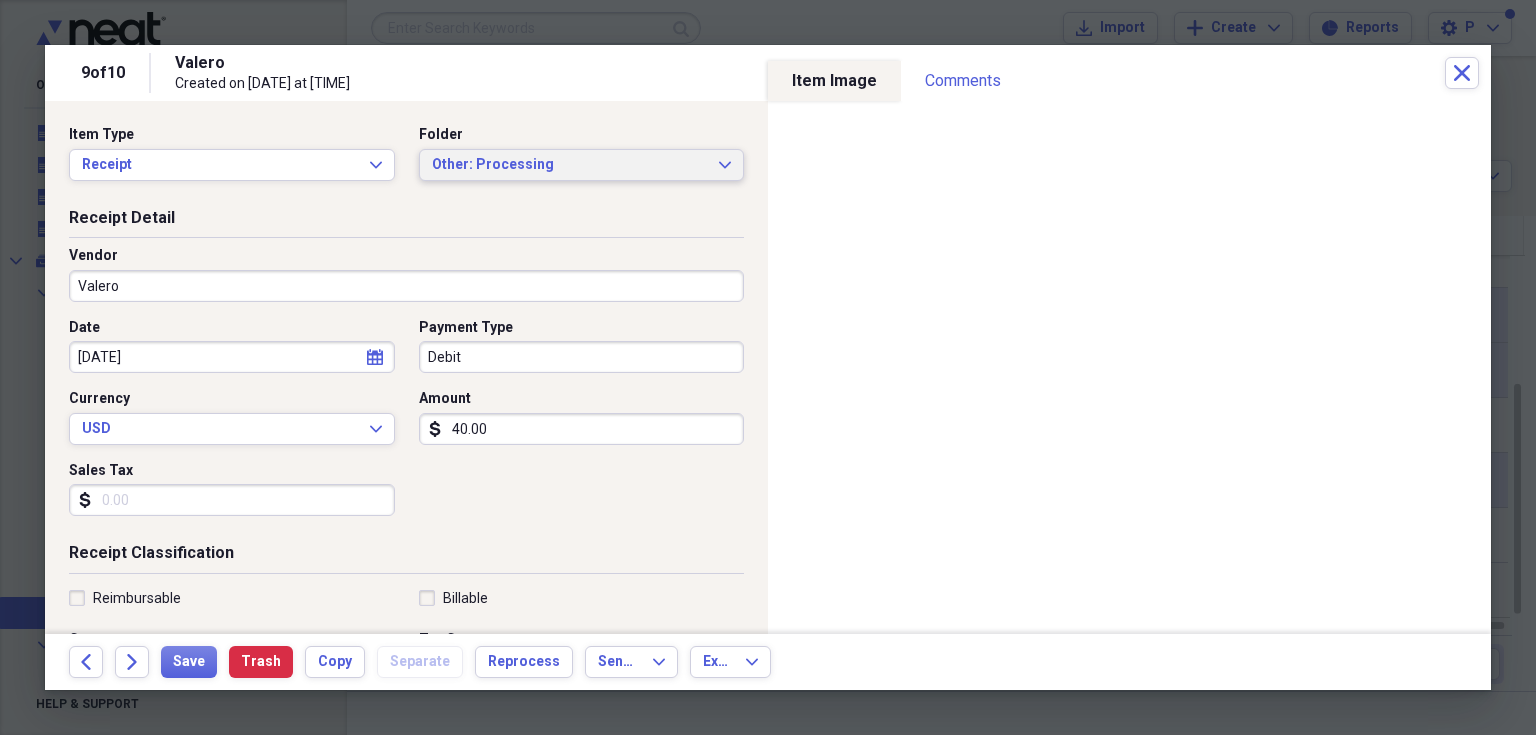 click on "Expand" 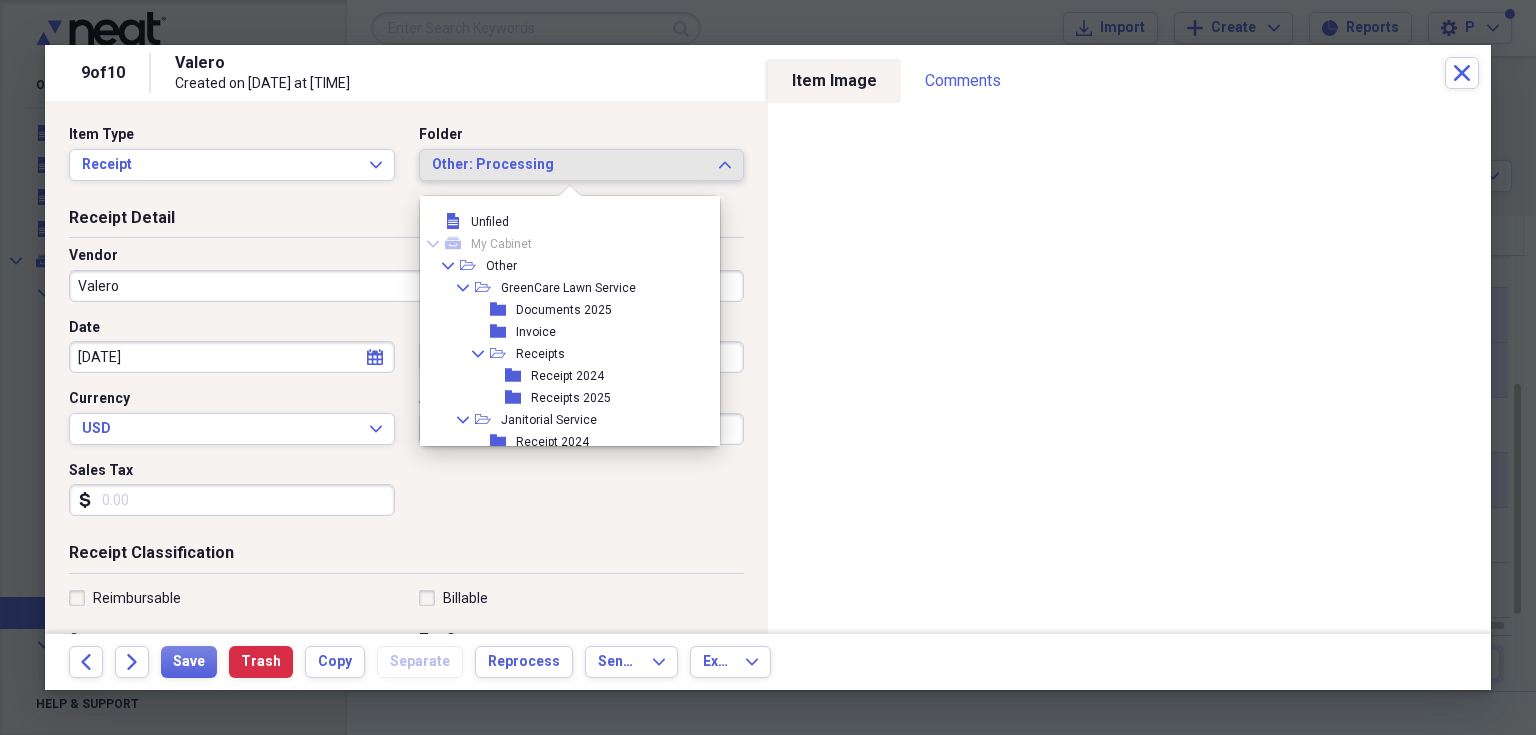 scroll, scrollTop: 94, scrollLeft: 0, axis: vertical 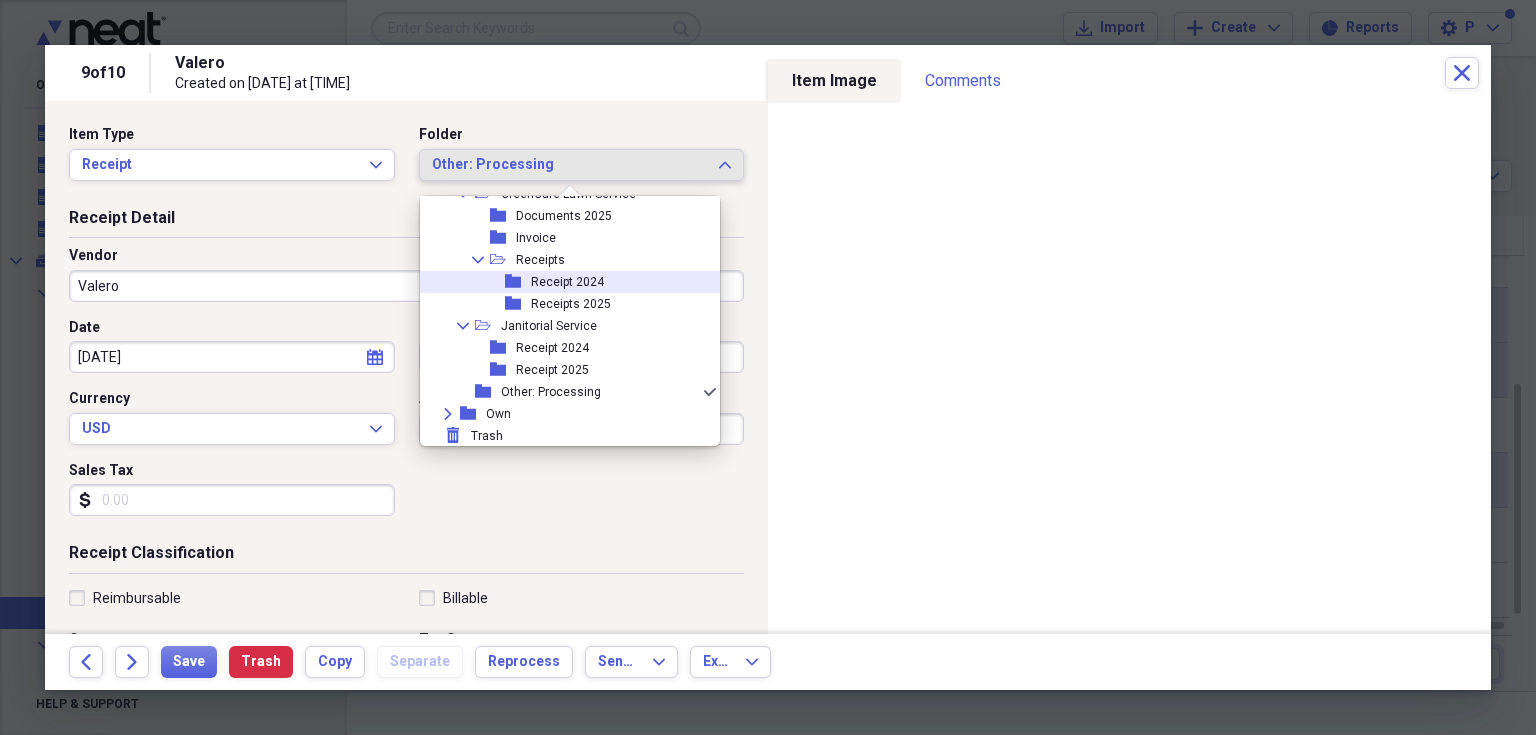 click on "folder Receipt 2024" at bounding box center [562, 282] 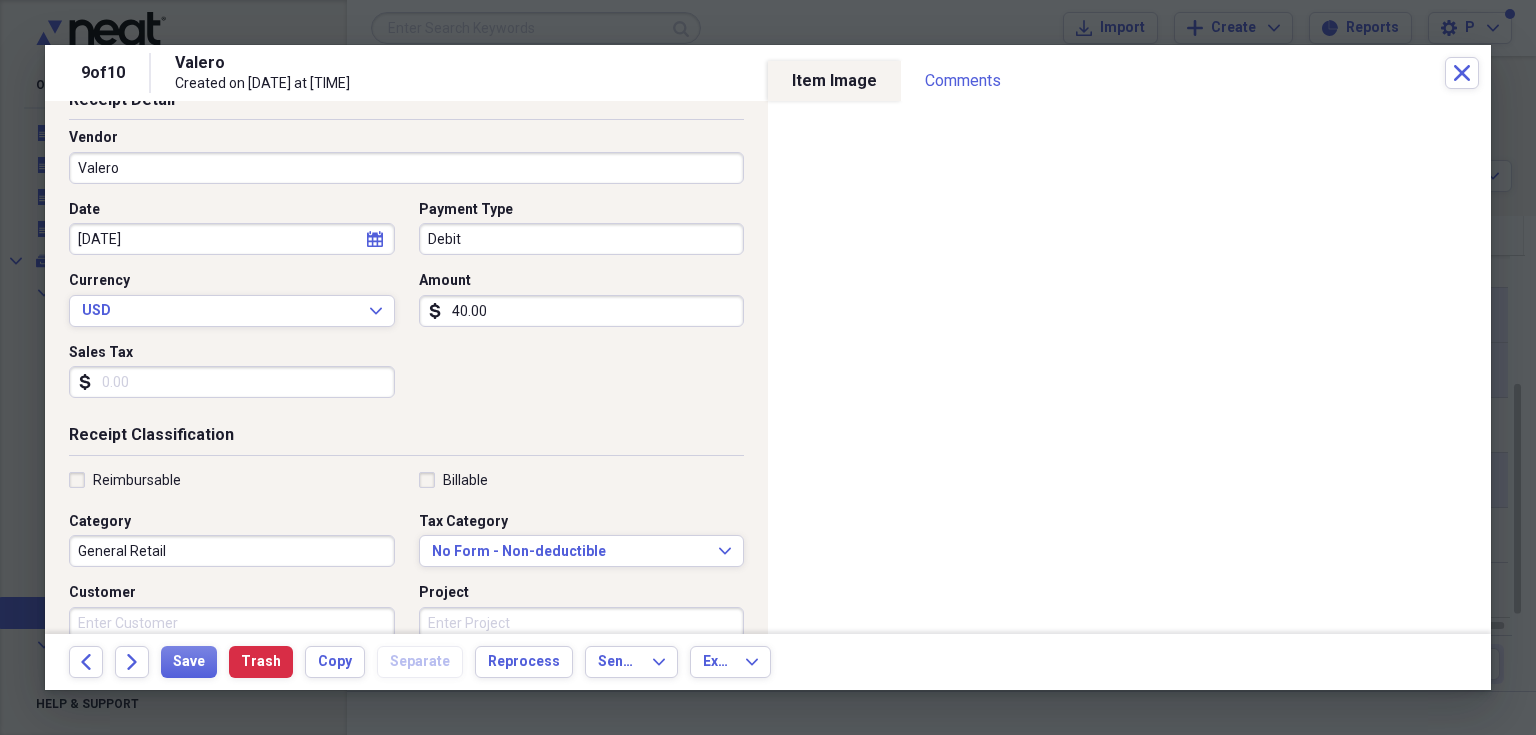 scroll, scrollTop: 120, scrollLeft: 0, axis: vertical 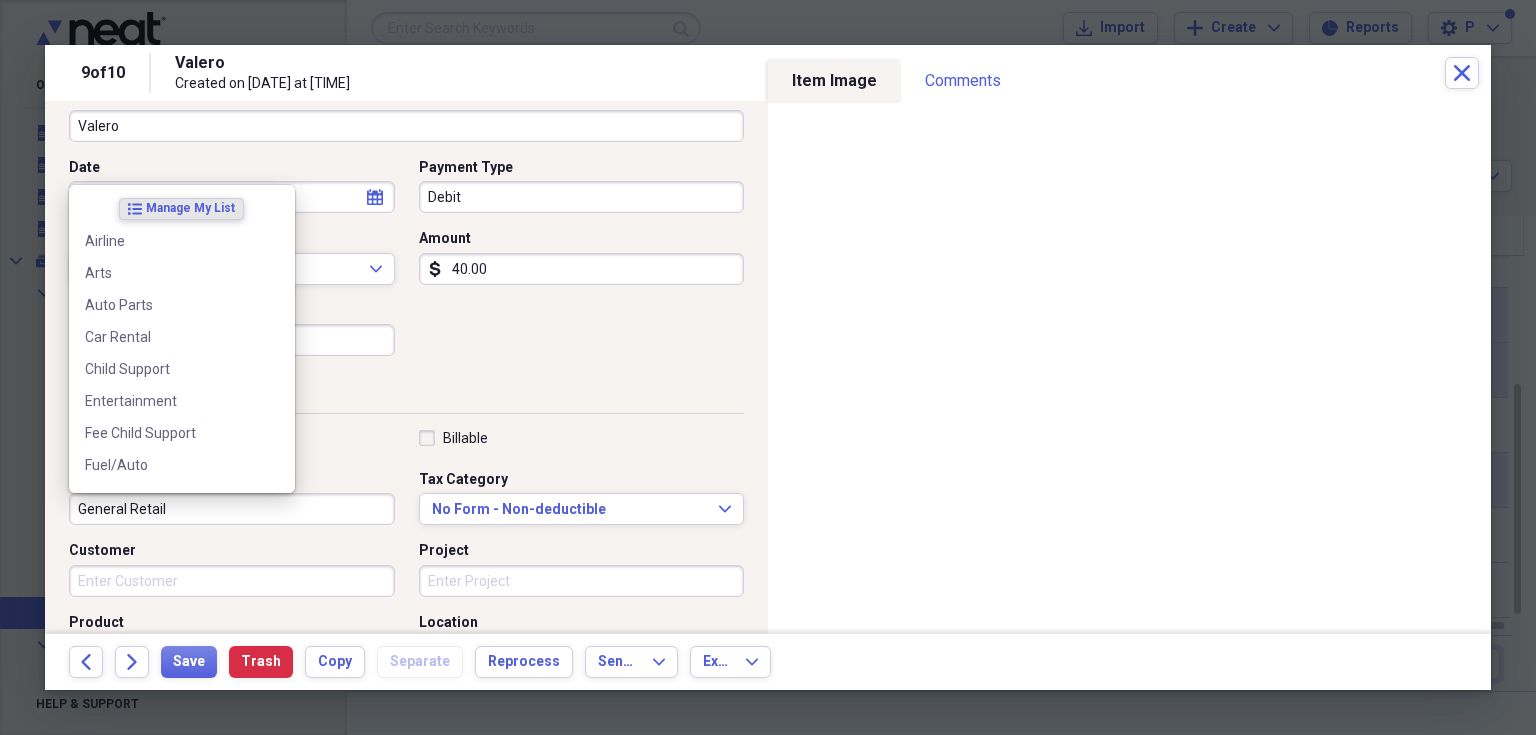 click on "General Retail" at bounding box center (232, 509) 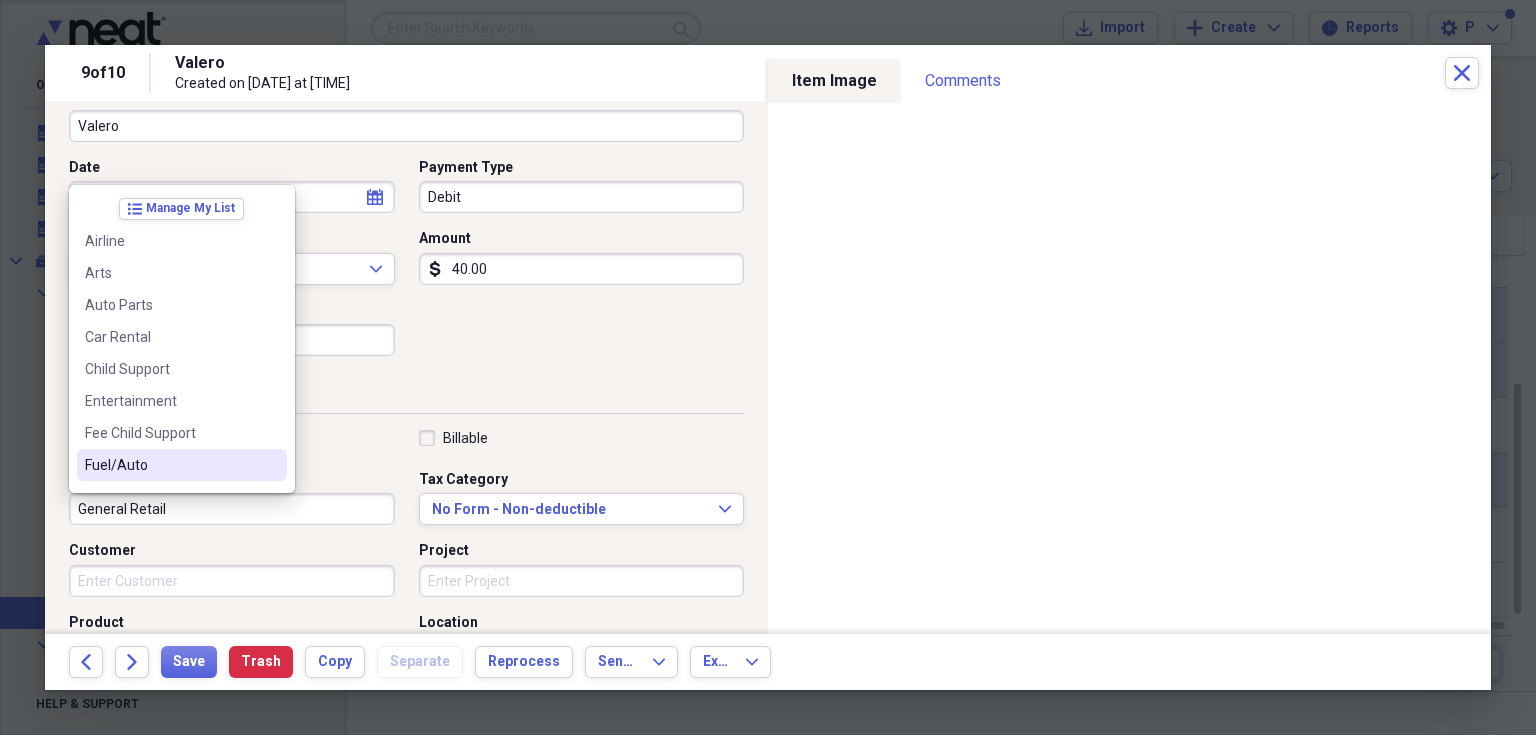 click on "Fuel/Auto" at bounding box center (170, 465) 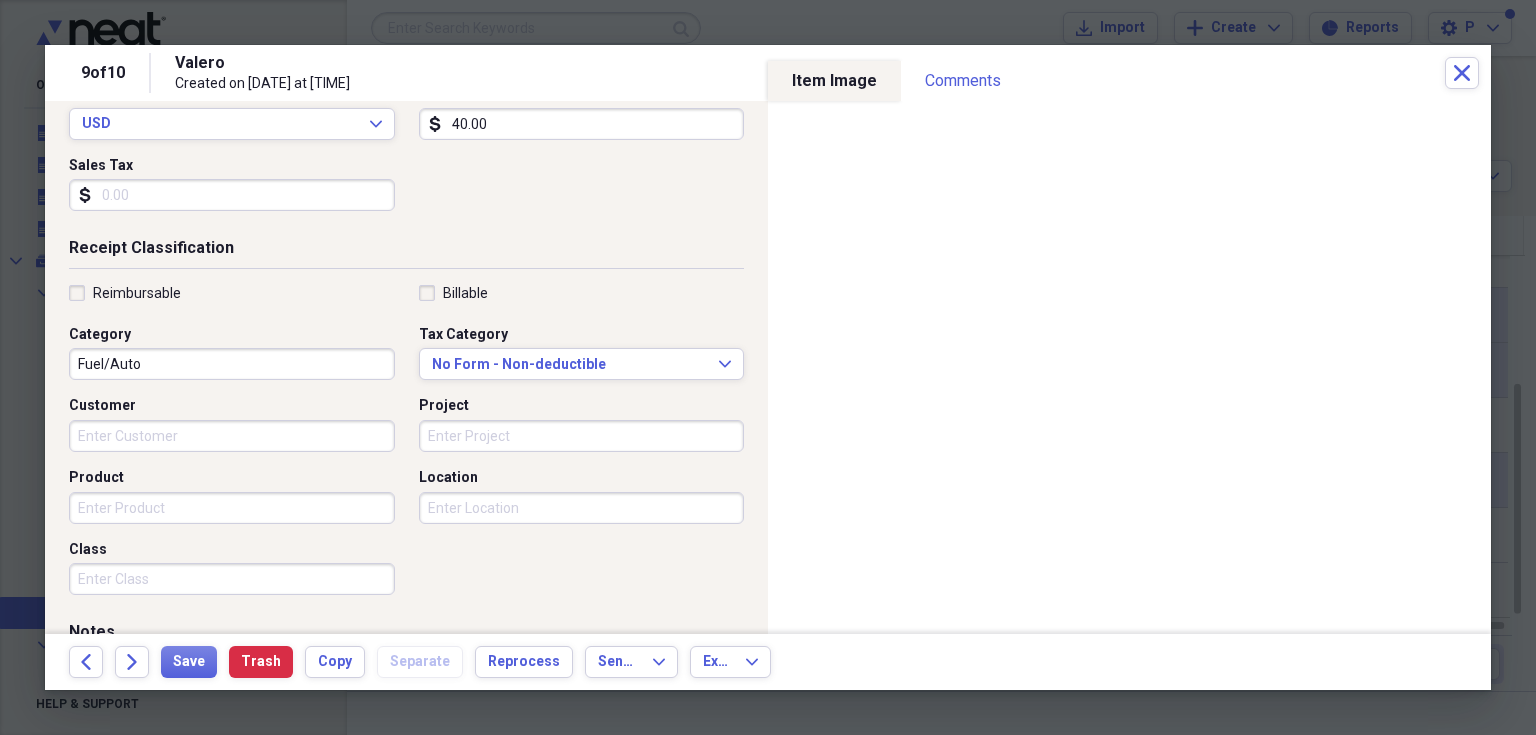 scroll, scrollTop: 440, scrollLeft: 0, axis: vertical 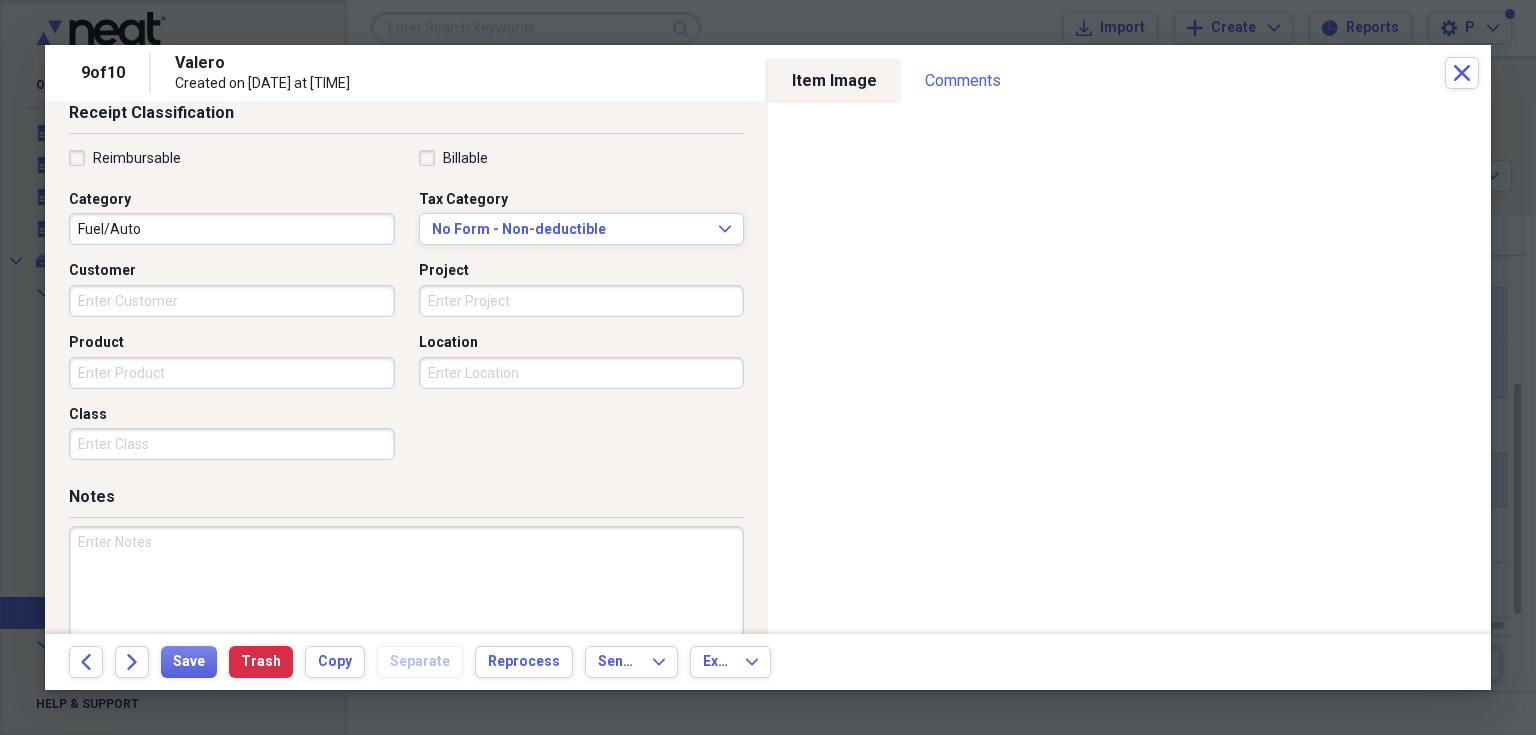 click on "Location" at bounding box center (582, 373) 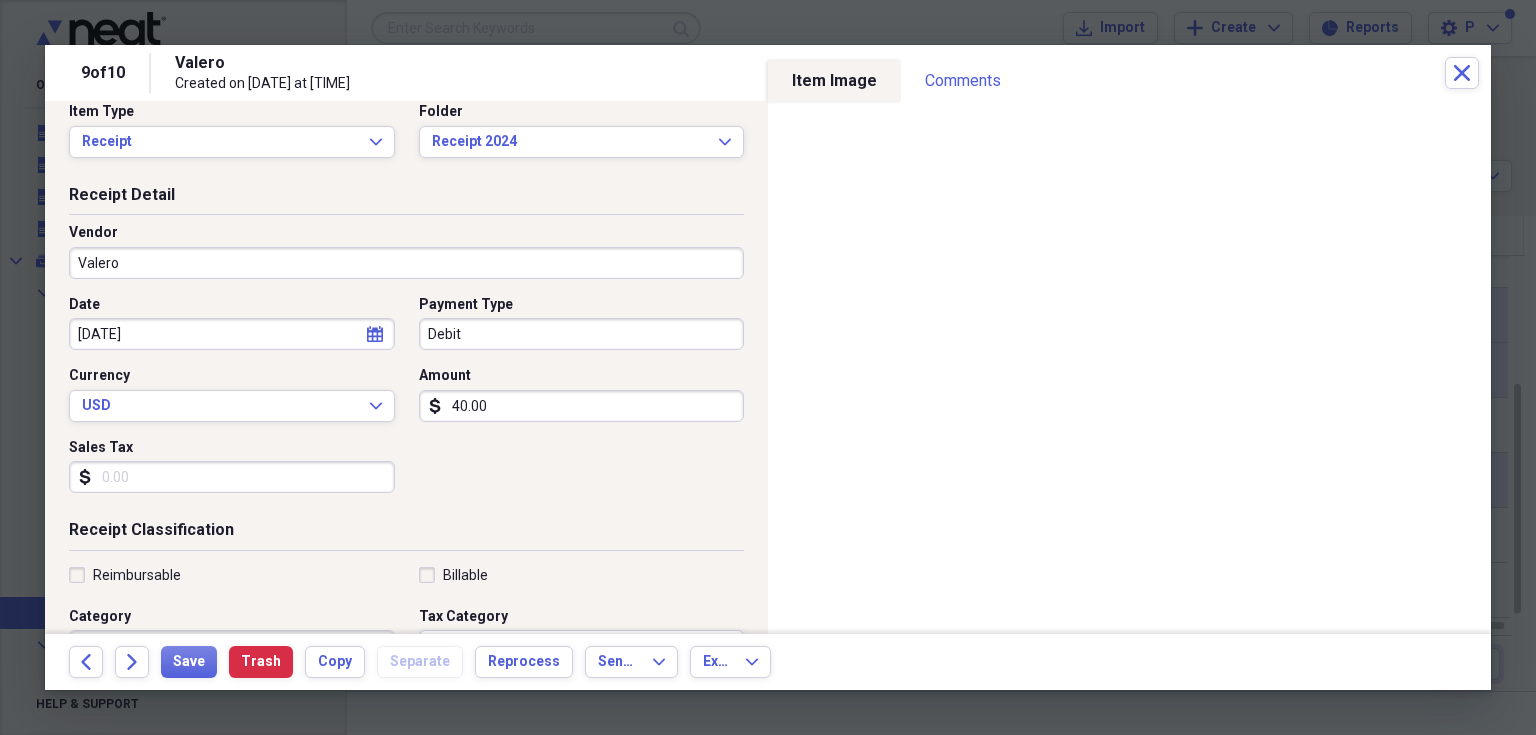 scroll, scrollTop: 486, scrollLeft: 0, axis: vertical 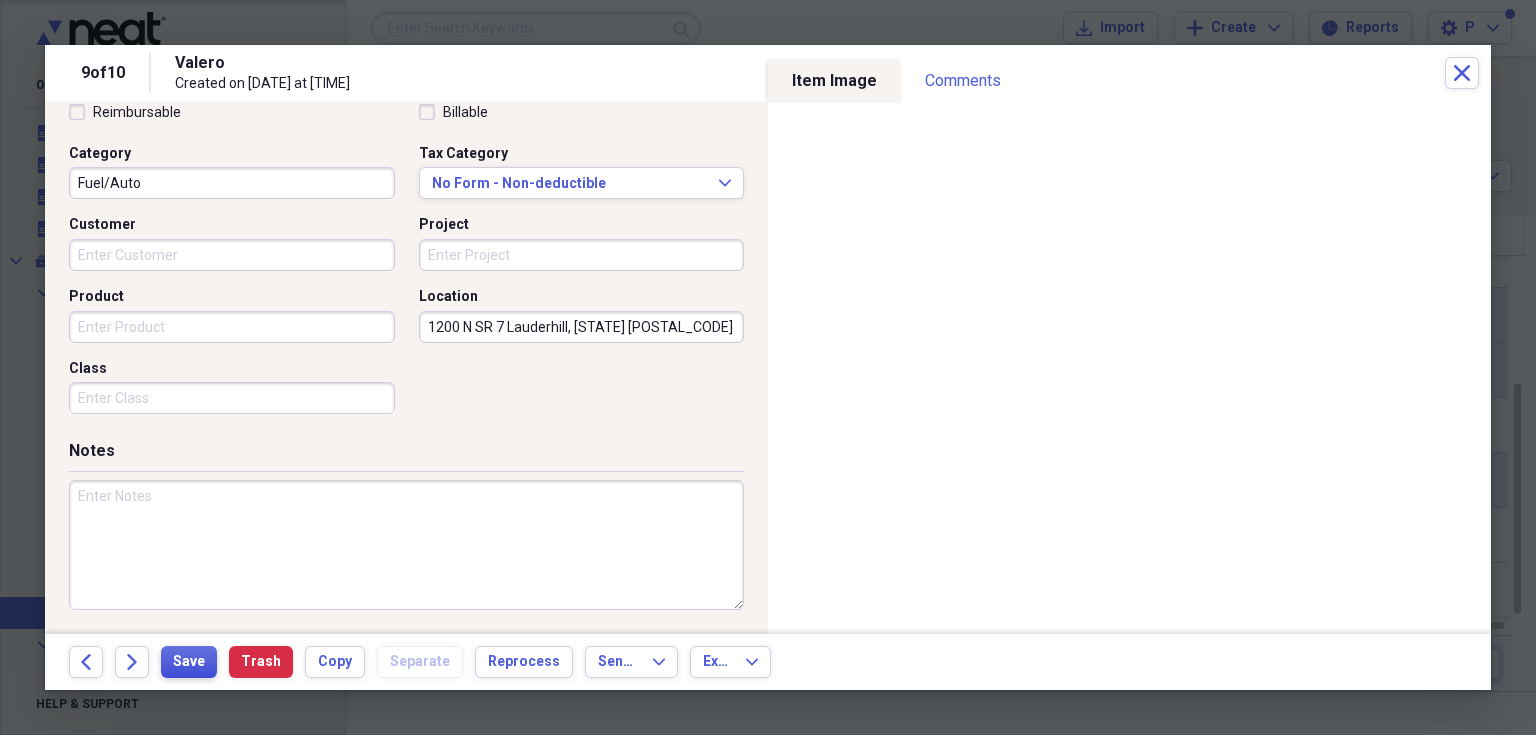 type on "1200 N SR 7 Lauderhill, [STATE] [POSTAL_CODE]" 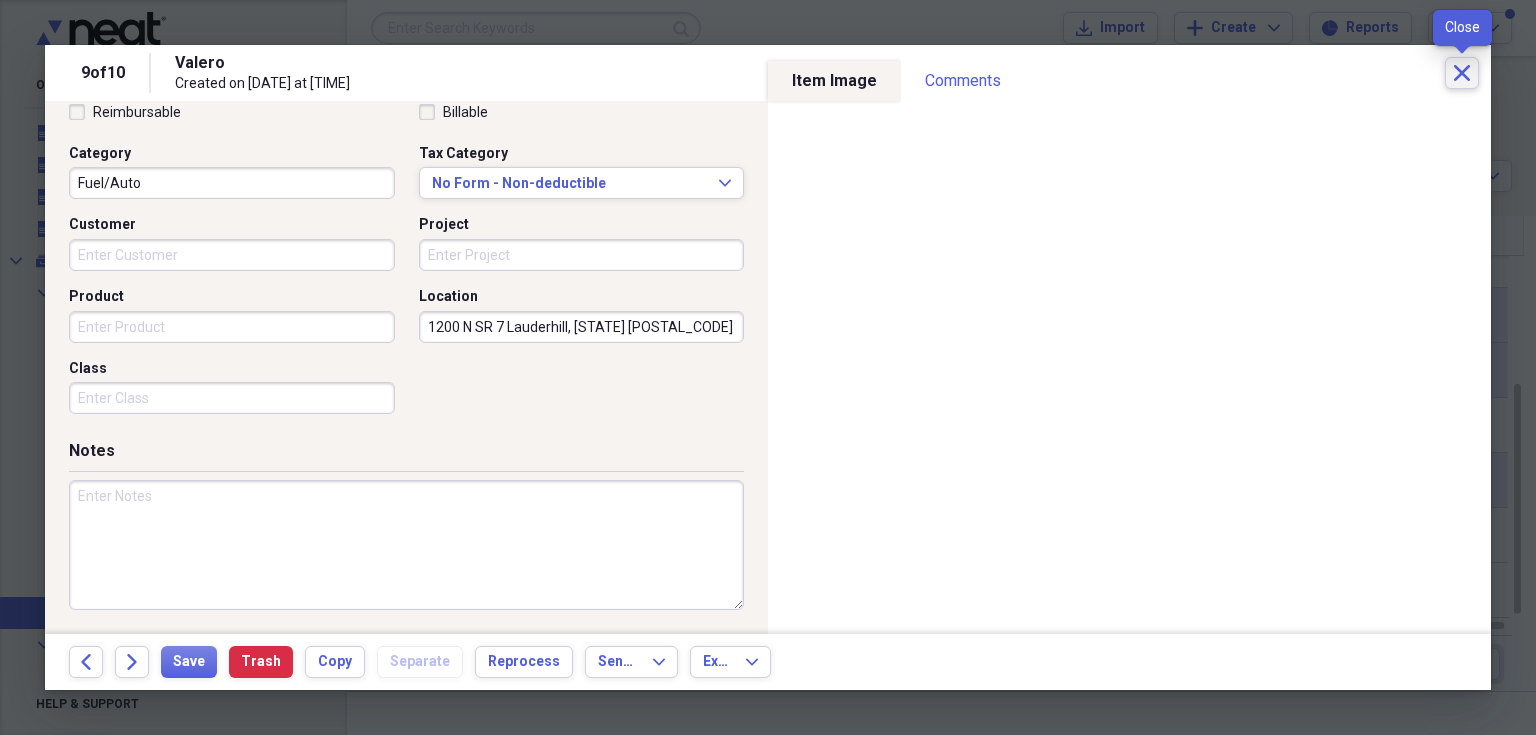 click 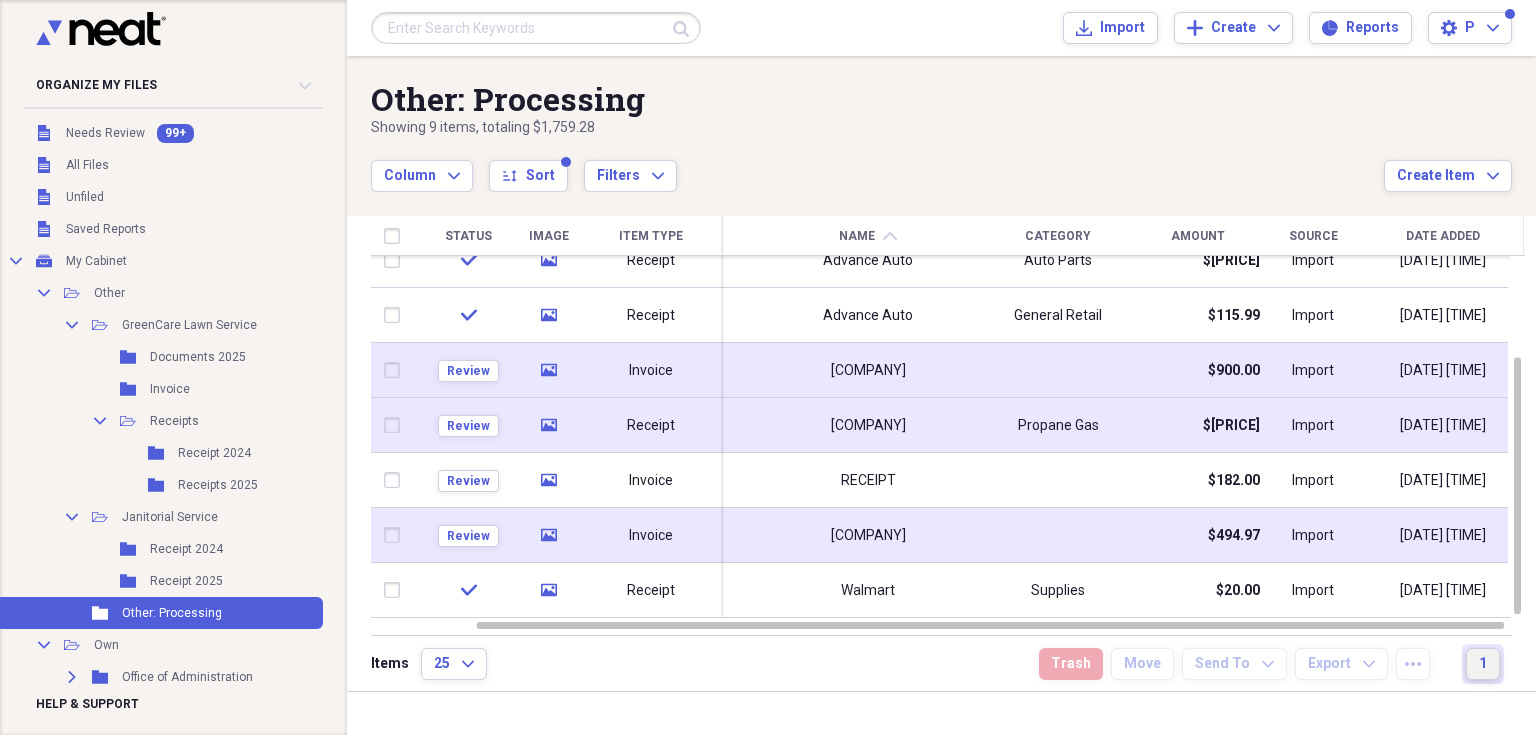 click on "1" at bounding box center (1483, 664) 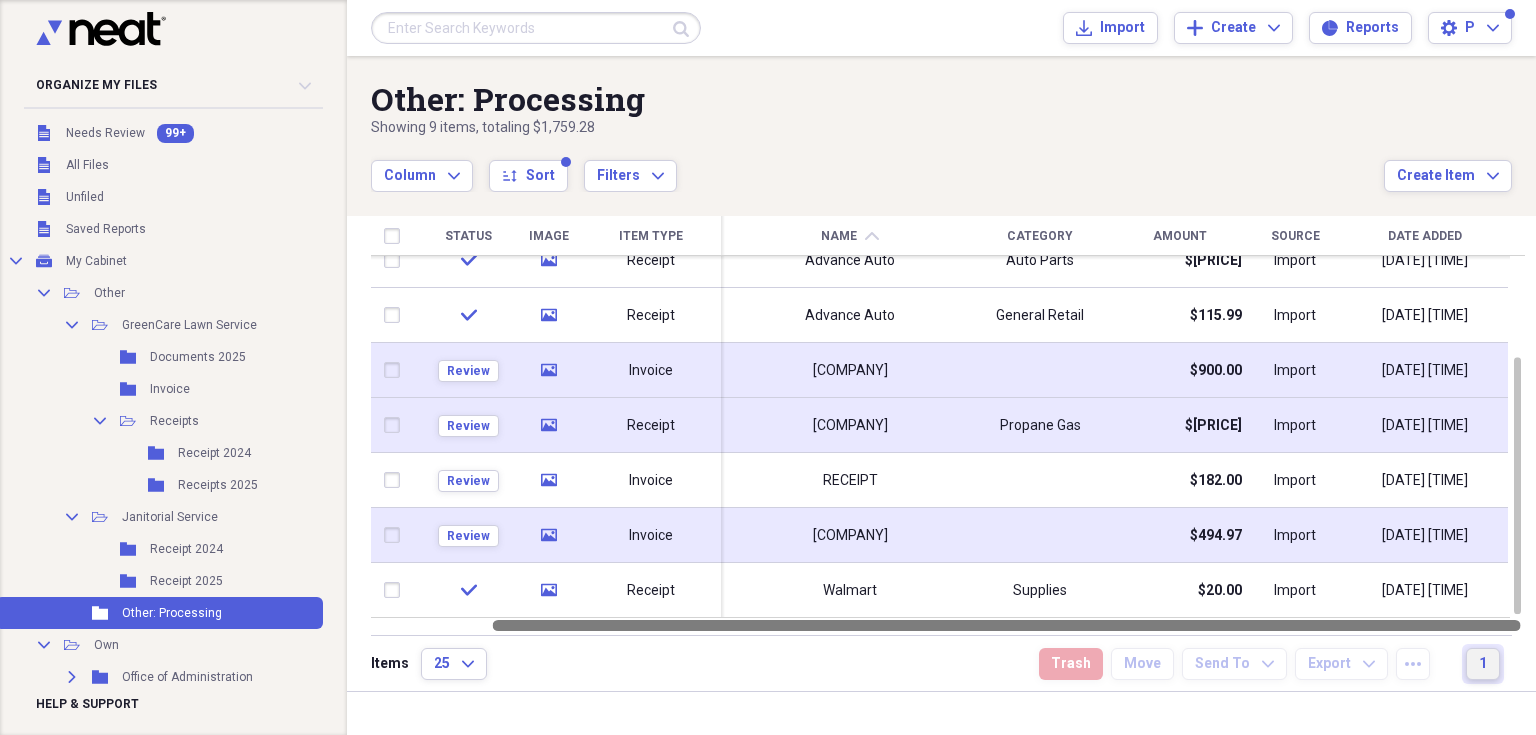 click at bounding box center [948, 625] 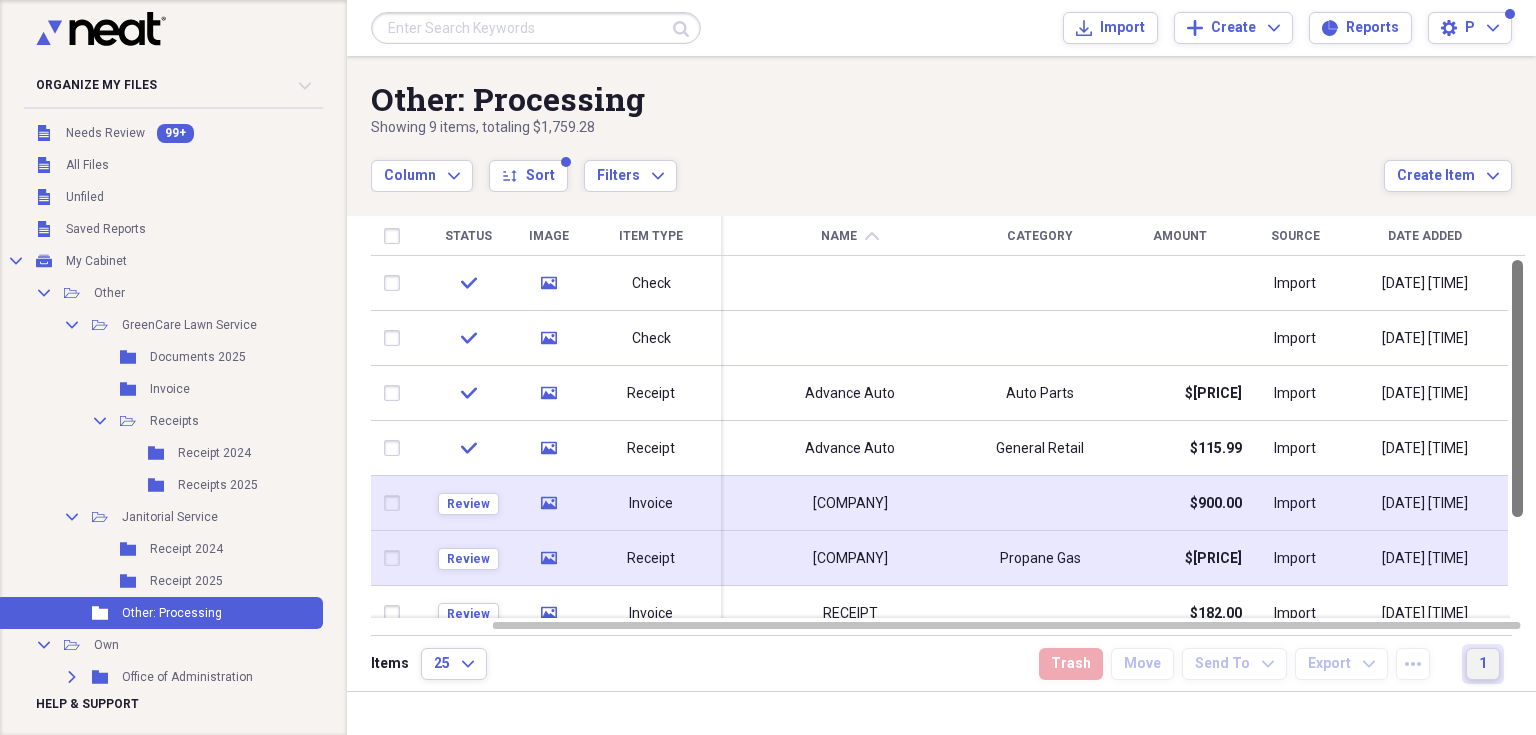drag, startPoint x: 1528, startPoint y: 372, endPoint x: 1509, endPoint y: 252, distance: 121.49486 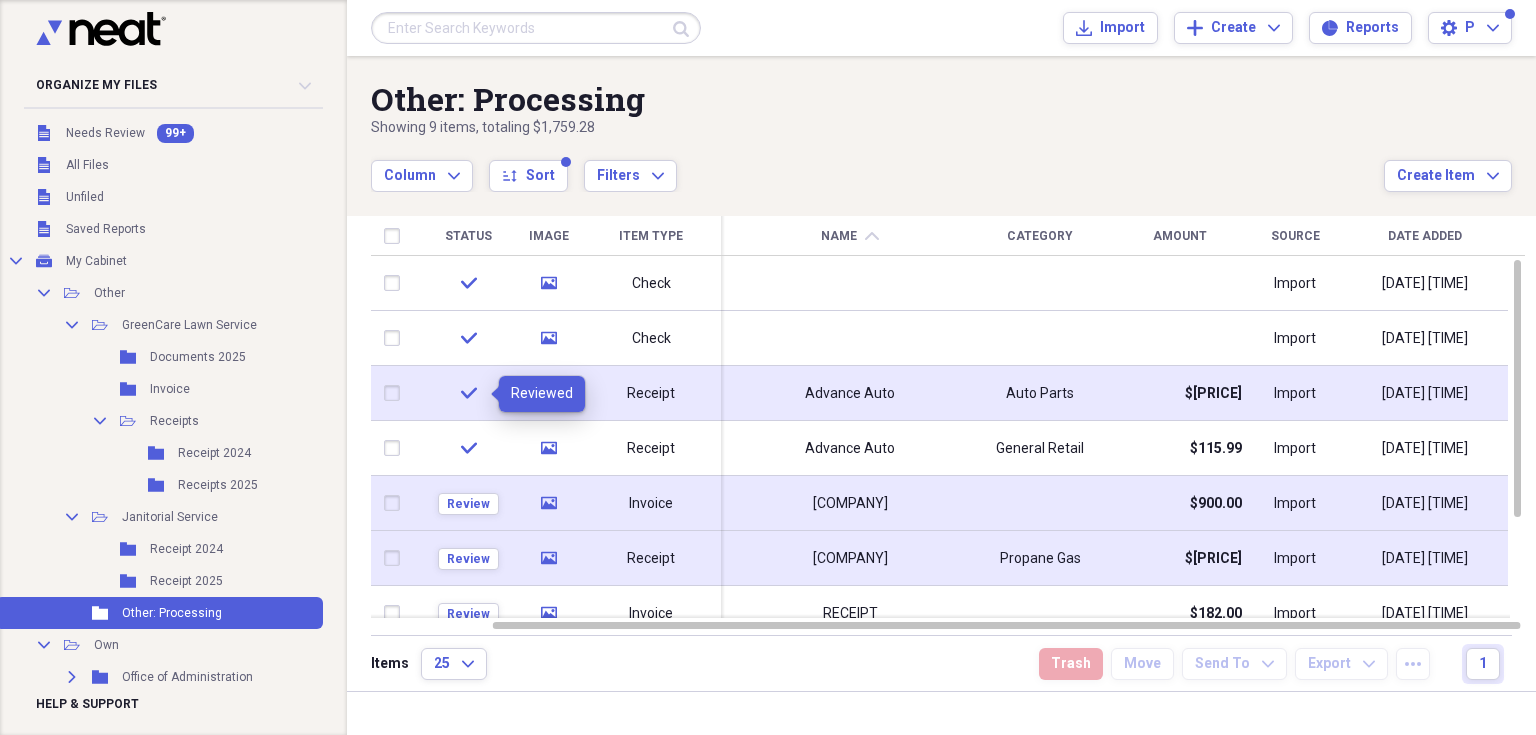 click 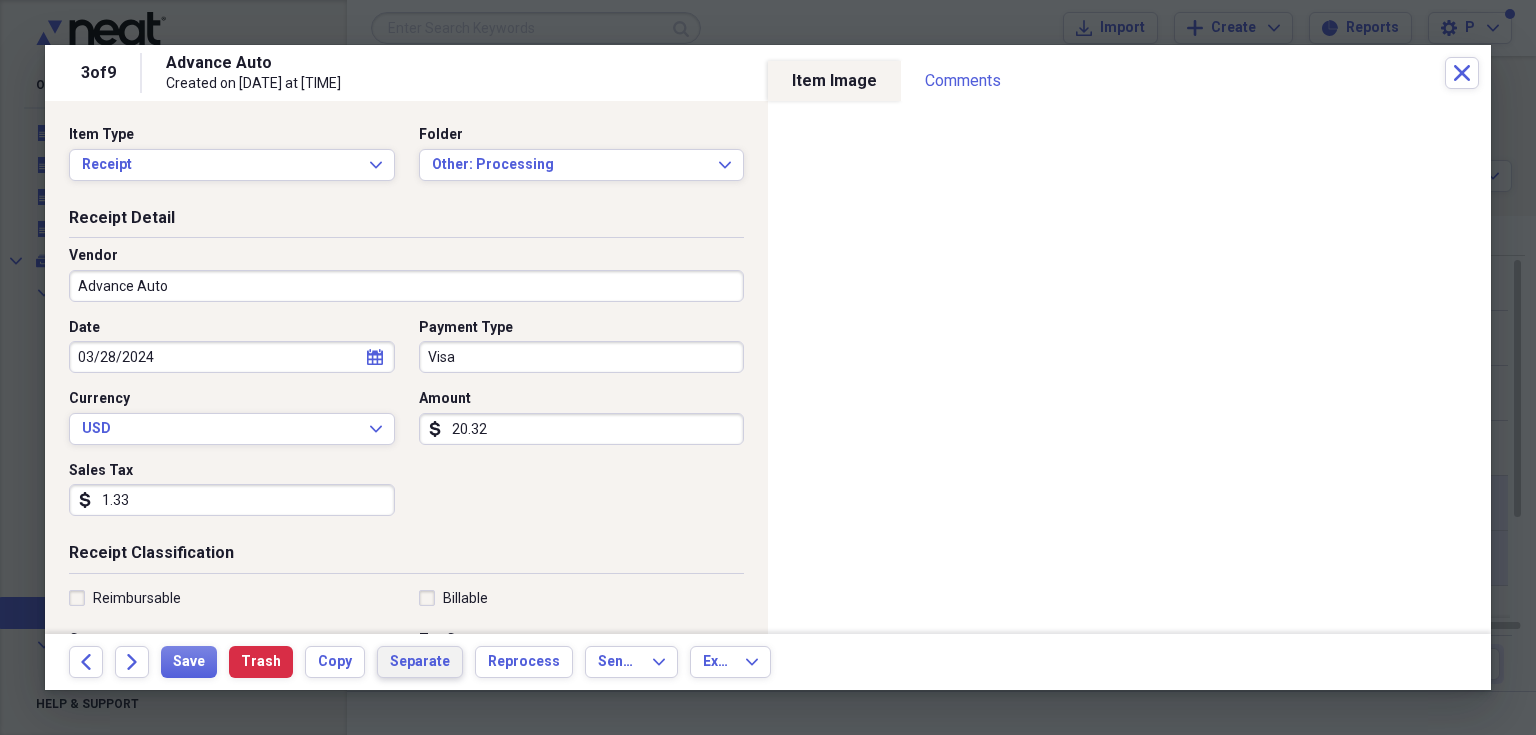 click on "Separate" at bounding box center [420, 662] 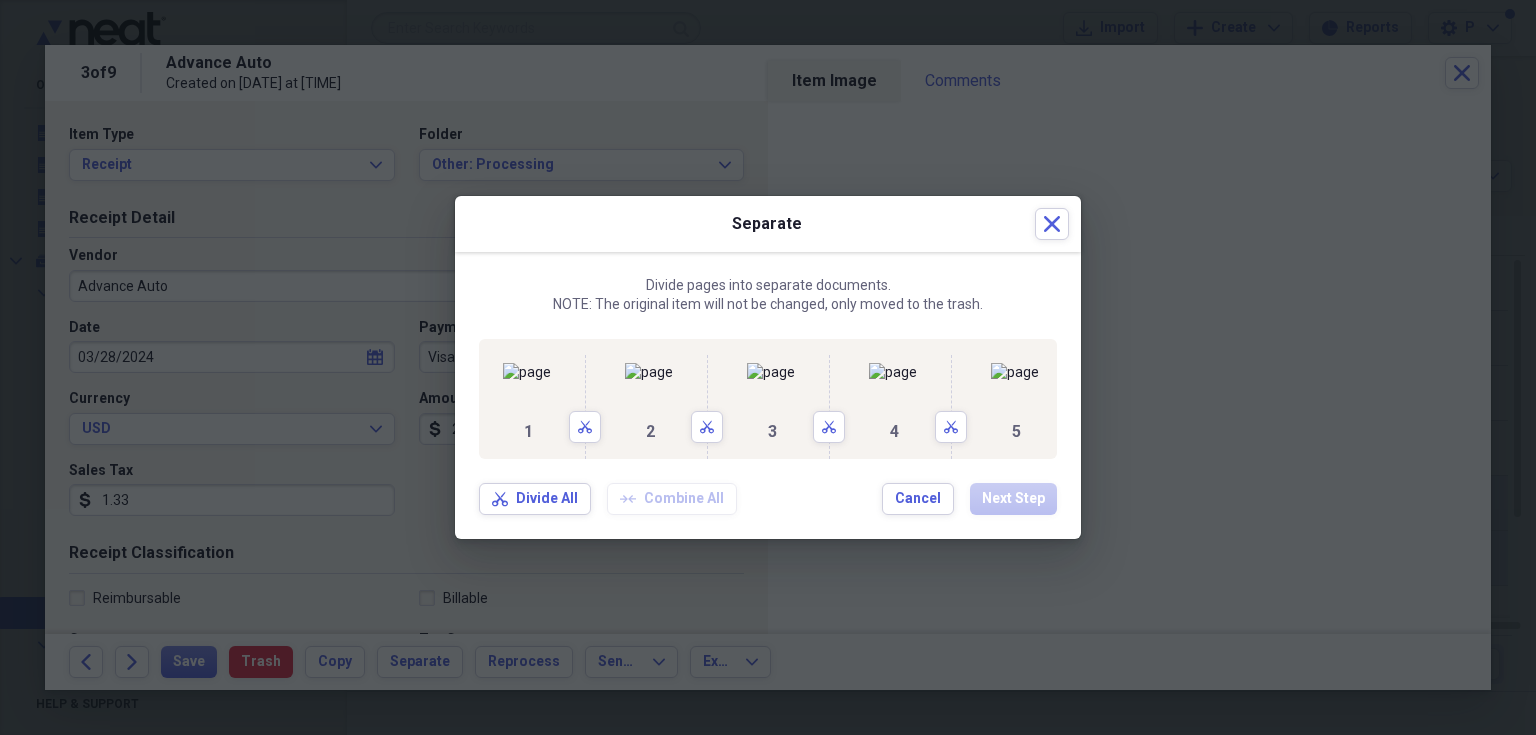 click on "[NUMBER] Scissors" at bounding box center (784, 399) 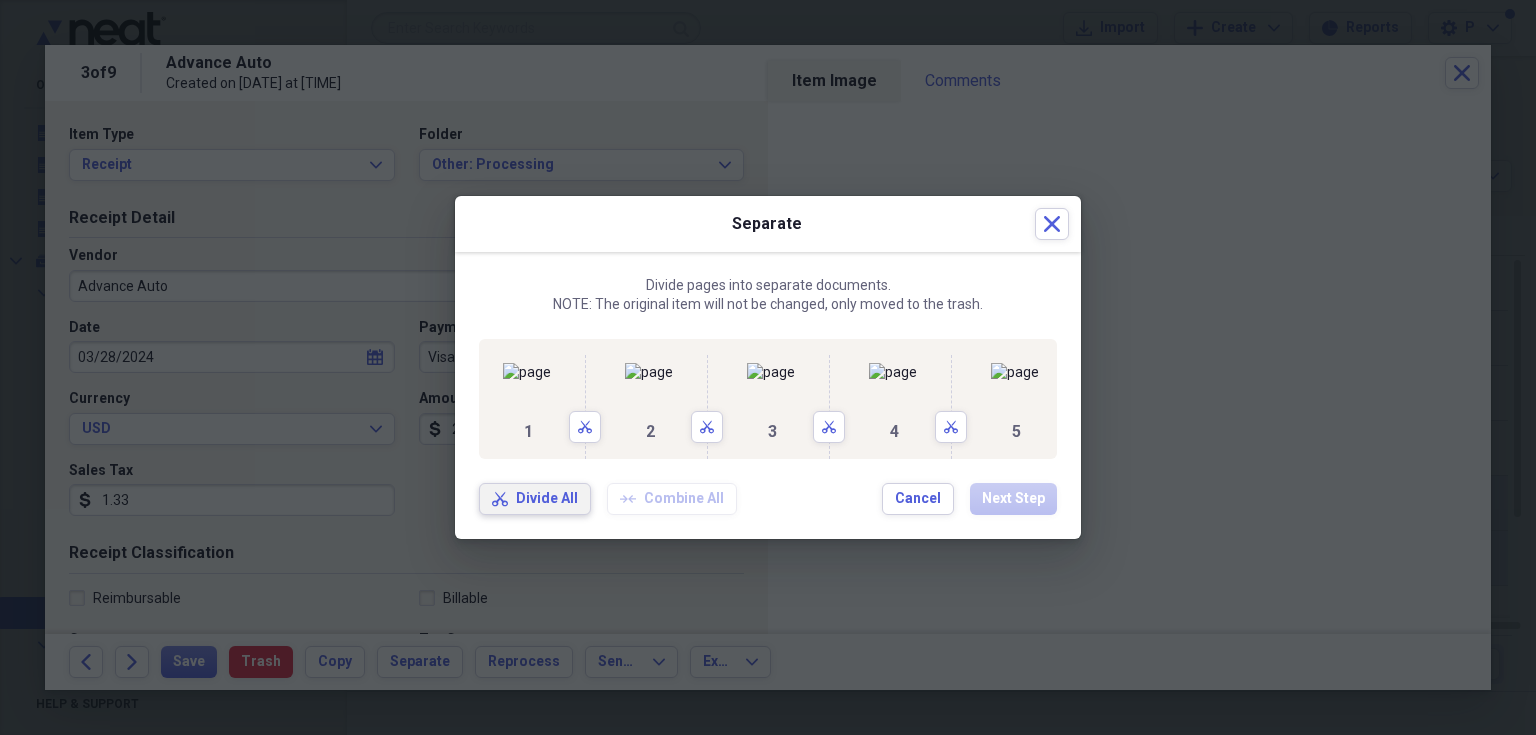 click on "Divide All" at bounding box center (547, 499) 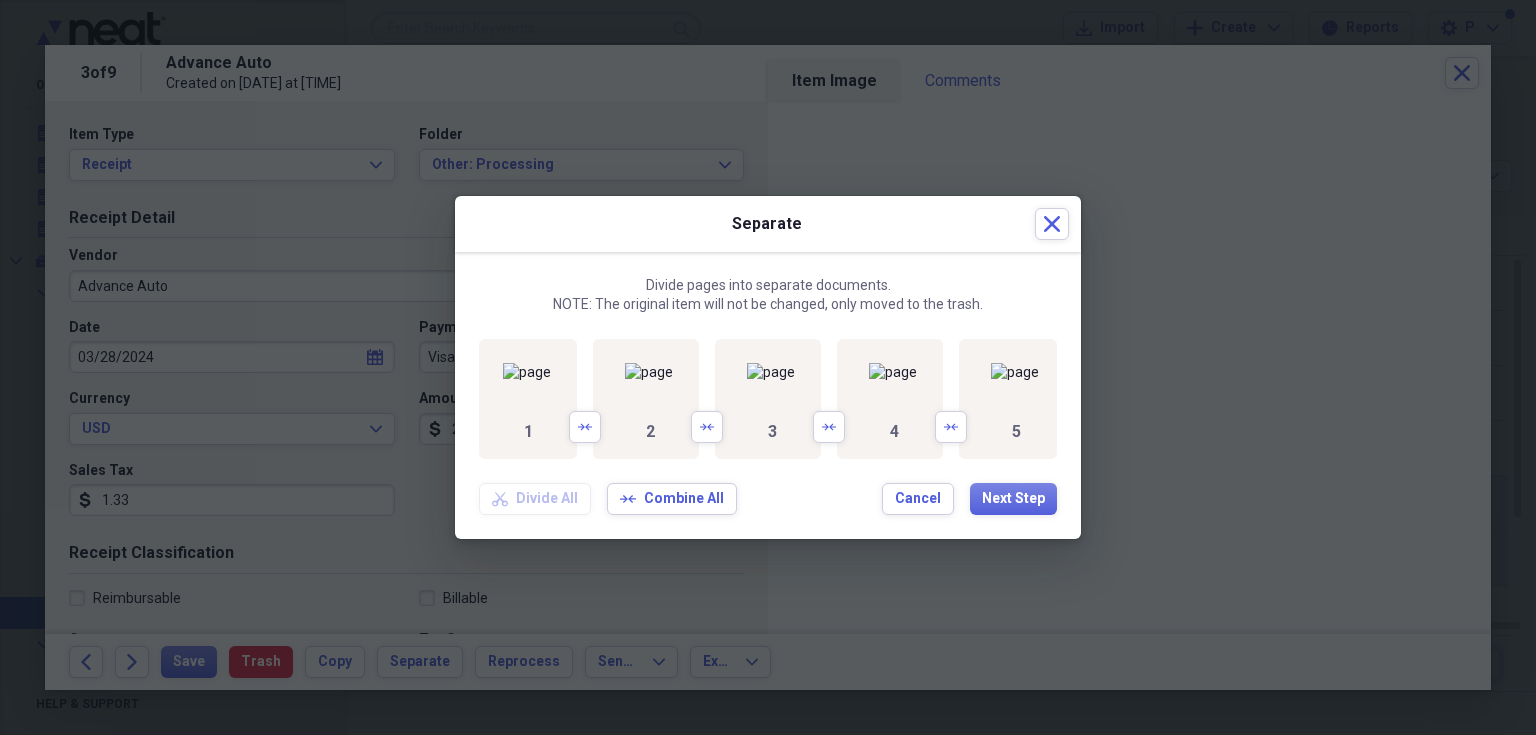 scroll, scrollTop: 0, scrollLeft: 84, axis: horizontal 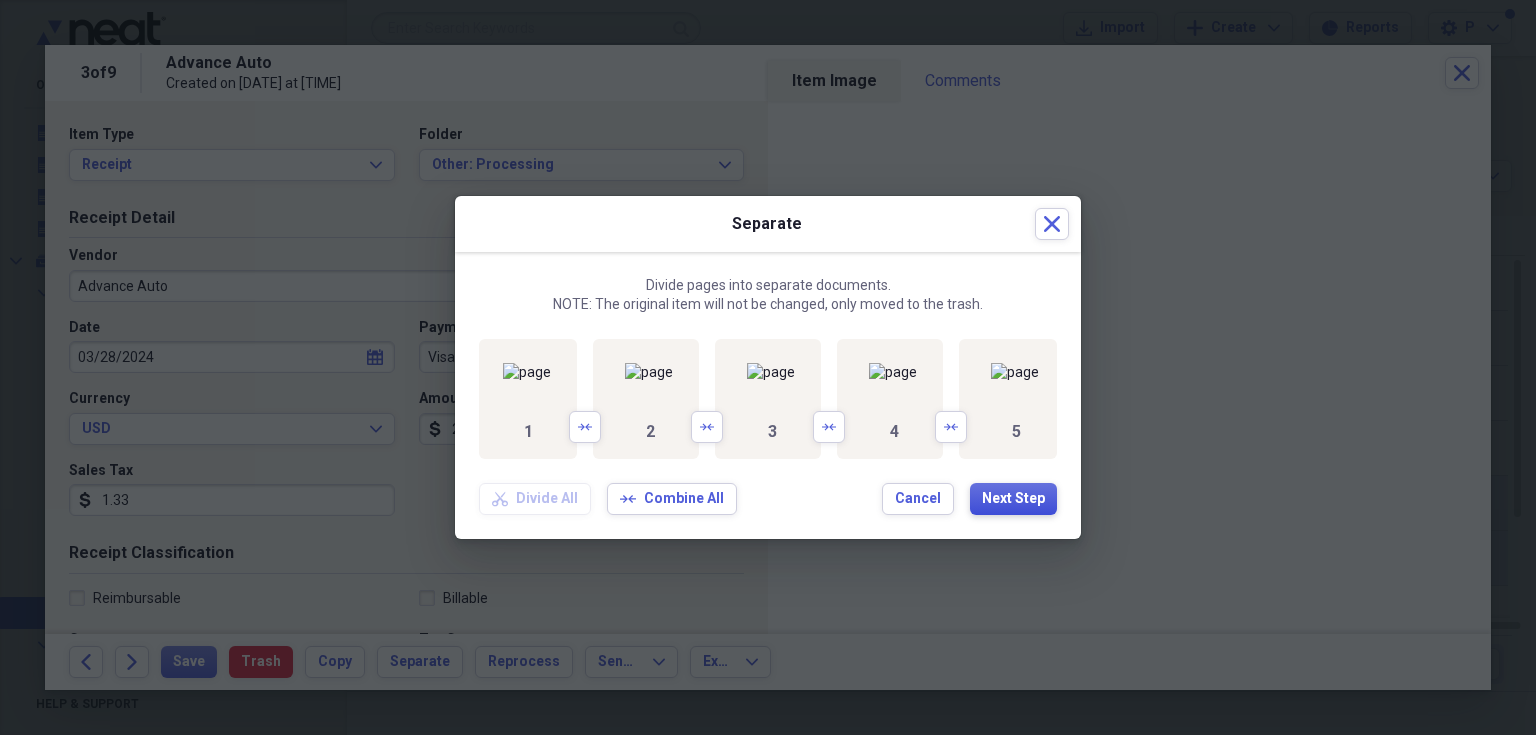 click on "Next Step" at bounding box center [1013, 499] 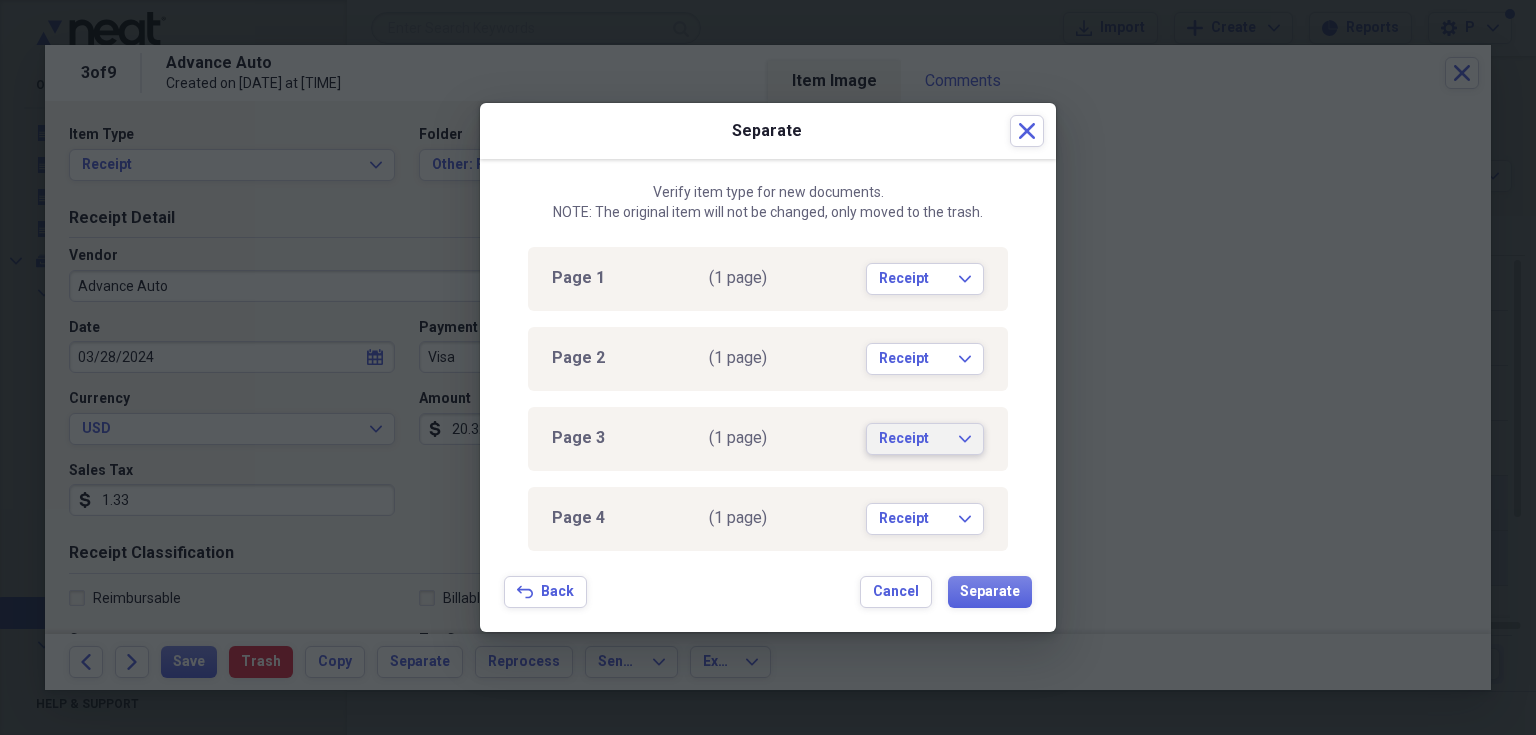 click on "Expand" 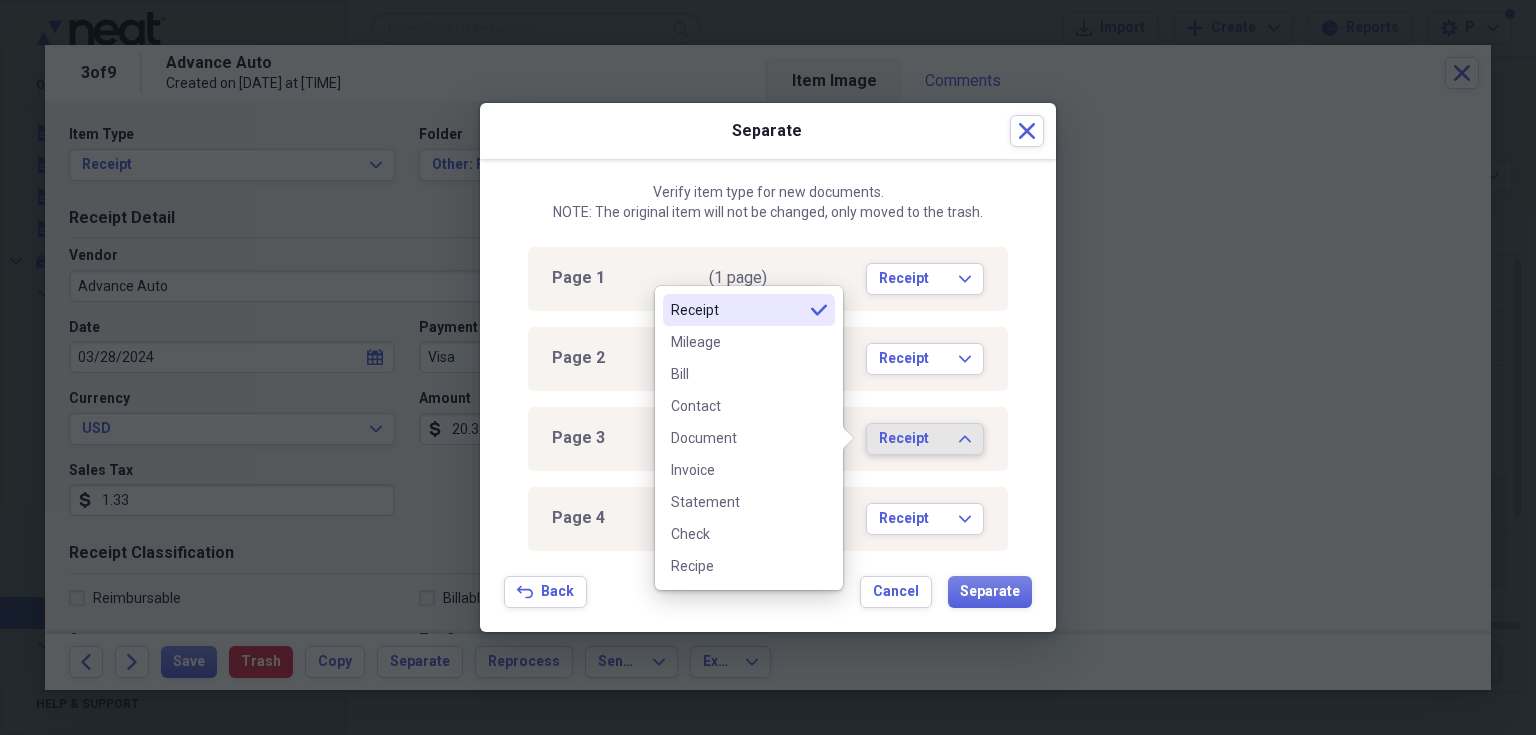 click on "Expand" 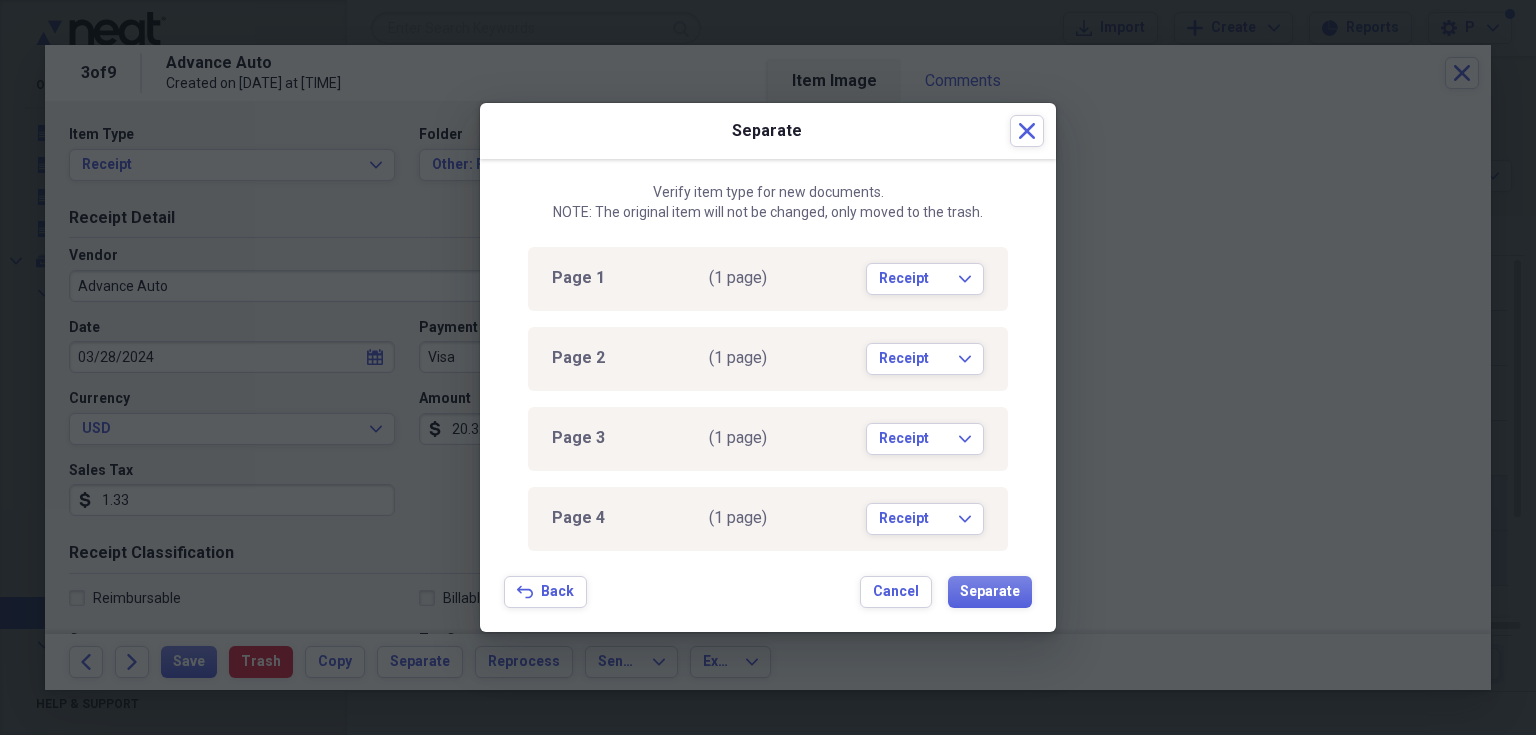 click on "Page 3" at bounding box center [630, 438] 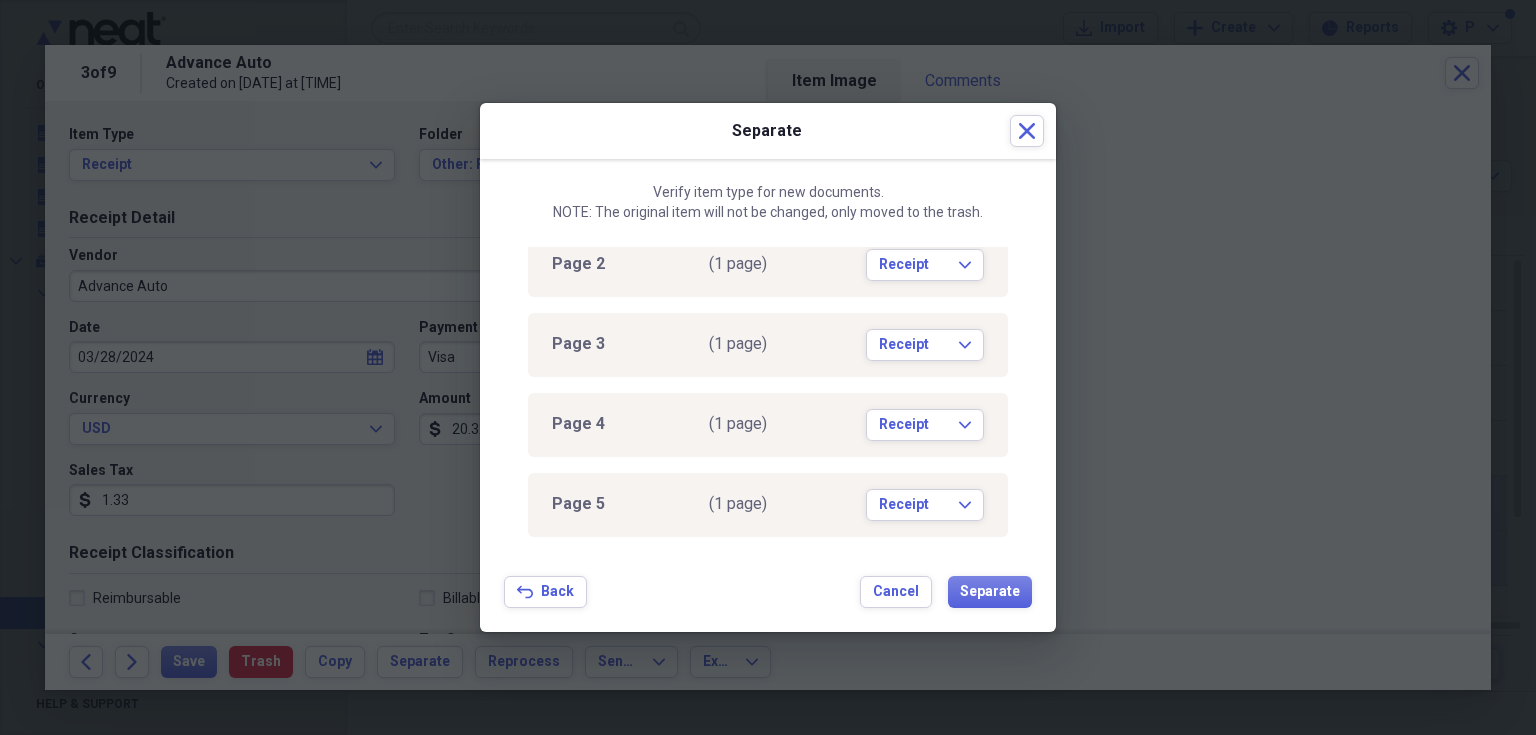 scroll, scrollTop: 0, scrollLeft: 0, axis: both 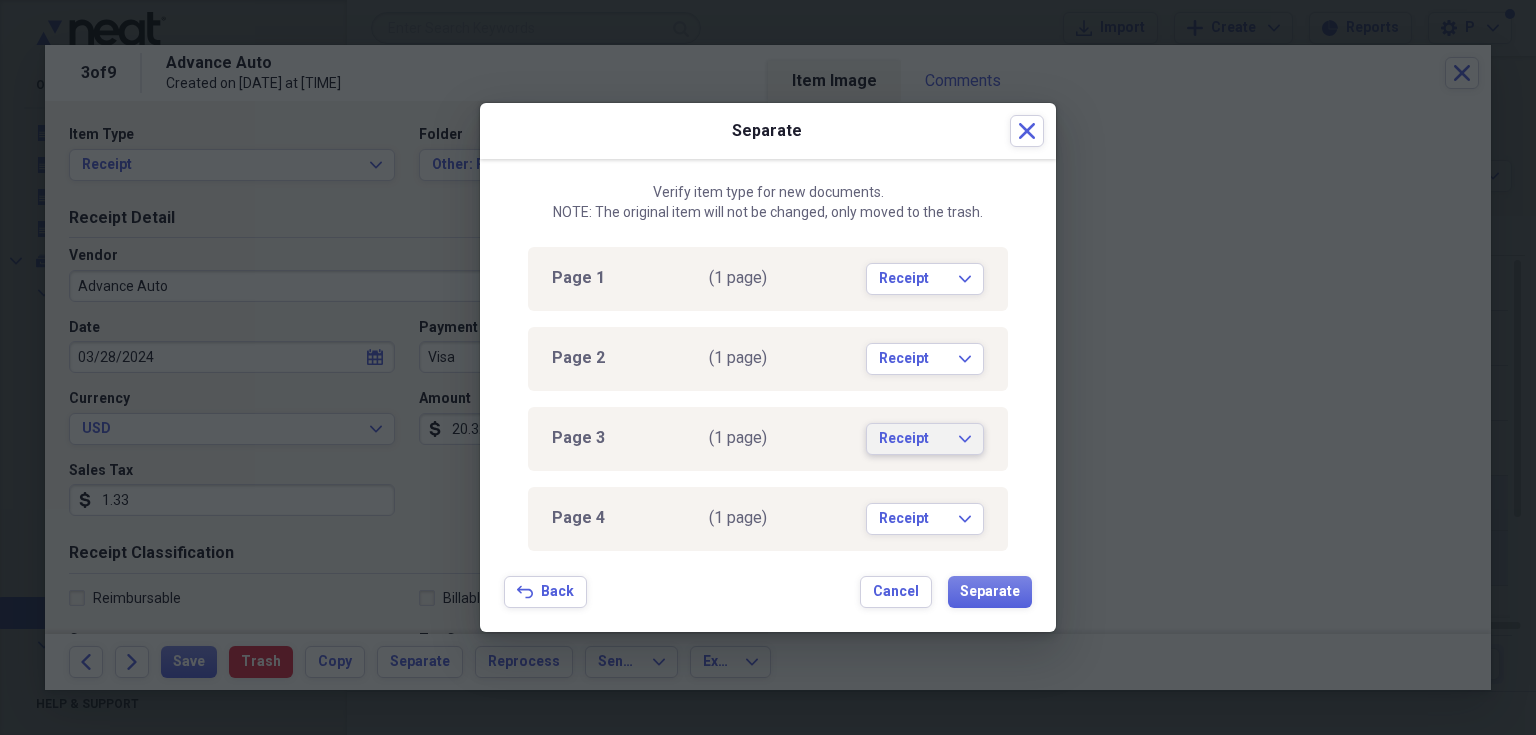 click on "Receipt" at bounding box center (913, 439) 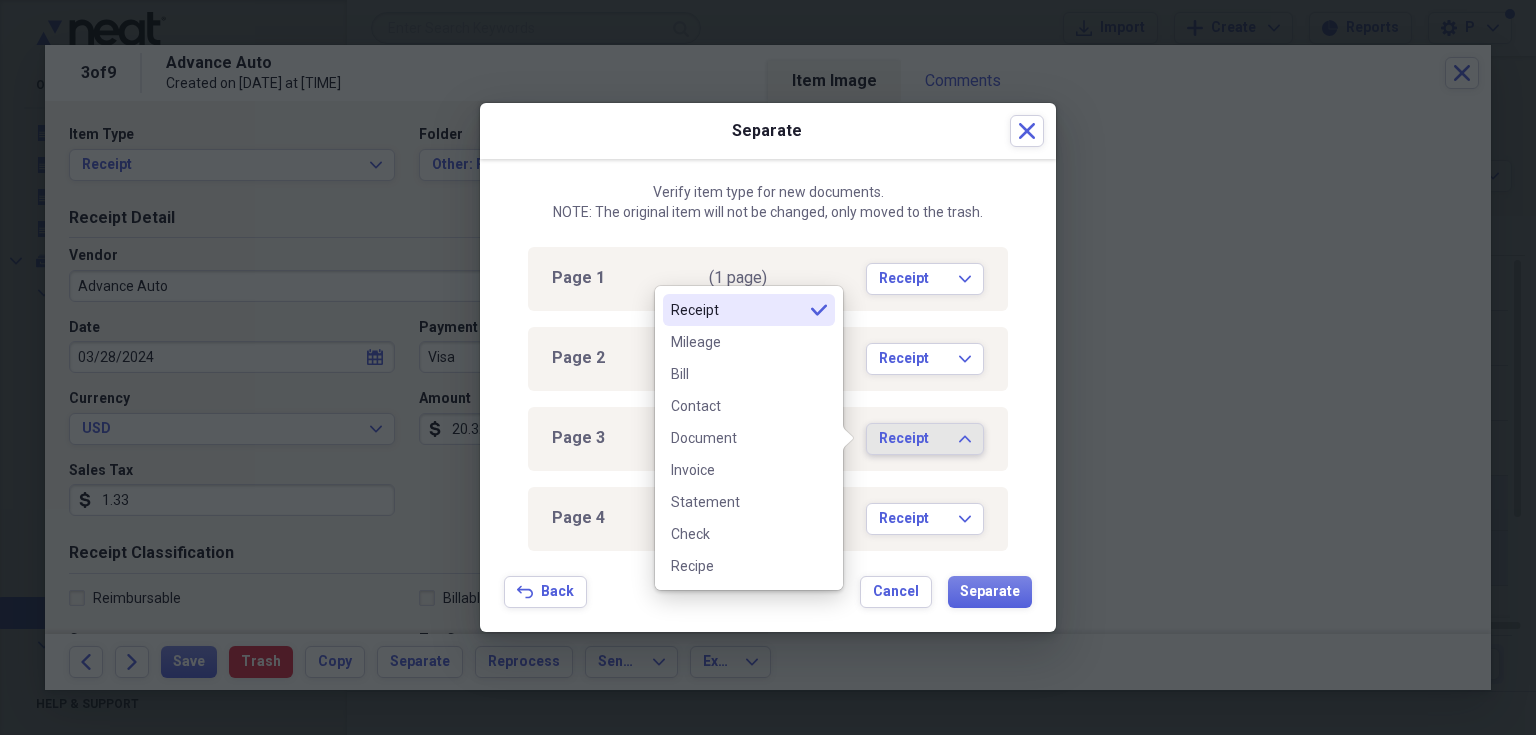 click 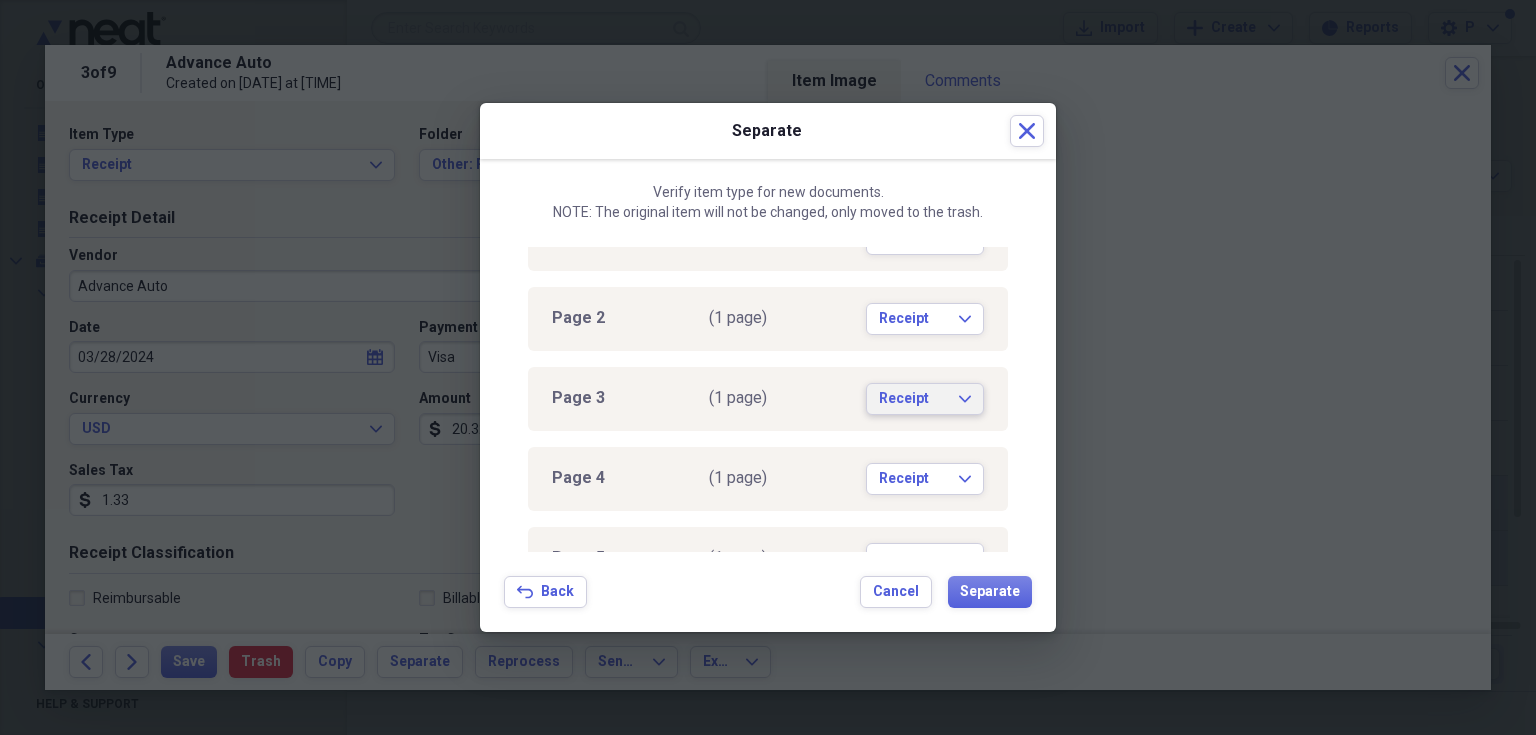 scroll, scrollTop: 94, scrollLeft: 0, axis: vertical 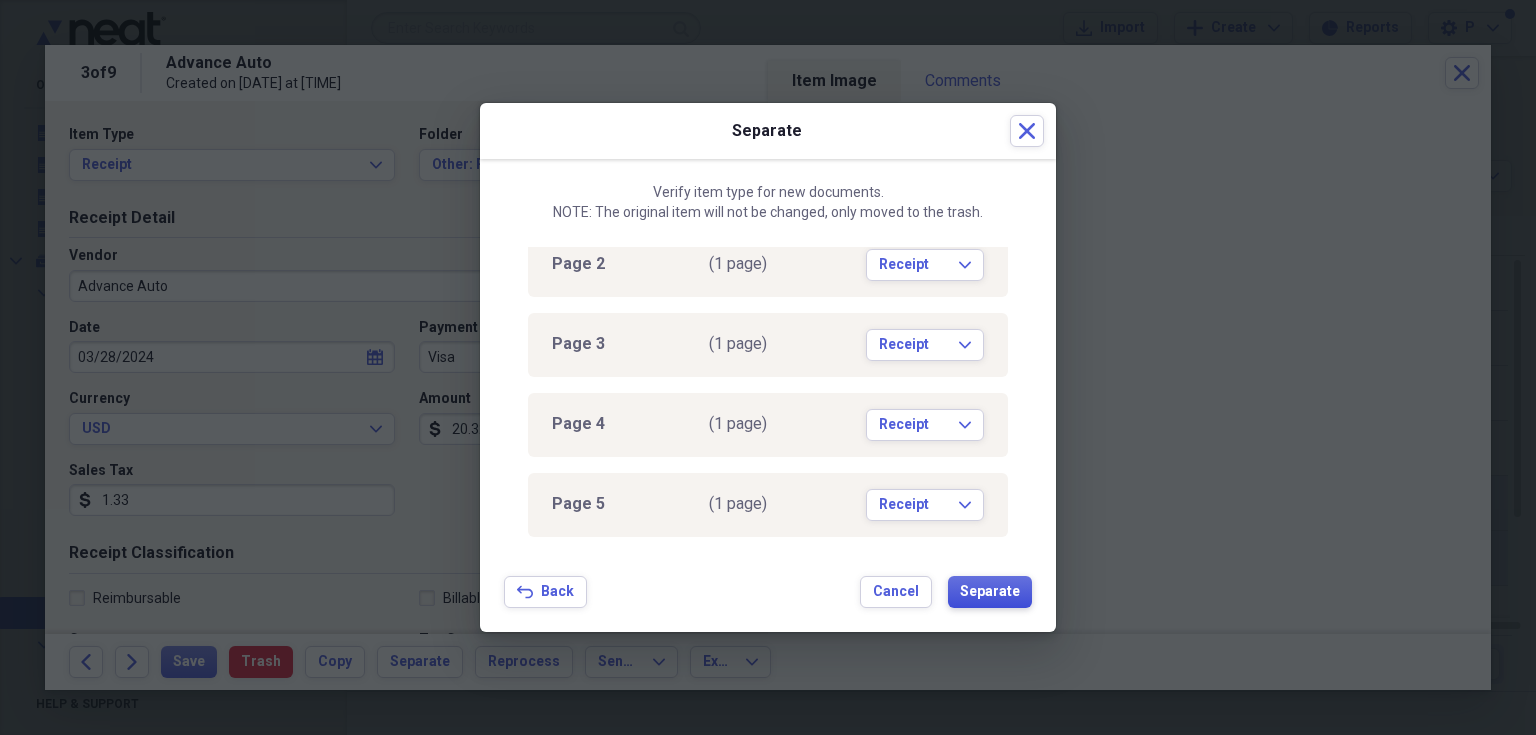 click on "Separate" at bounding box center [990, 592] 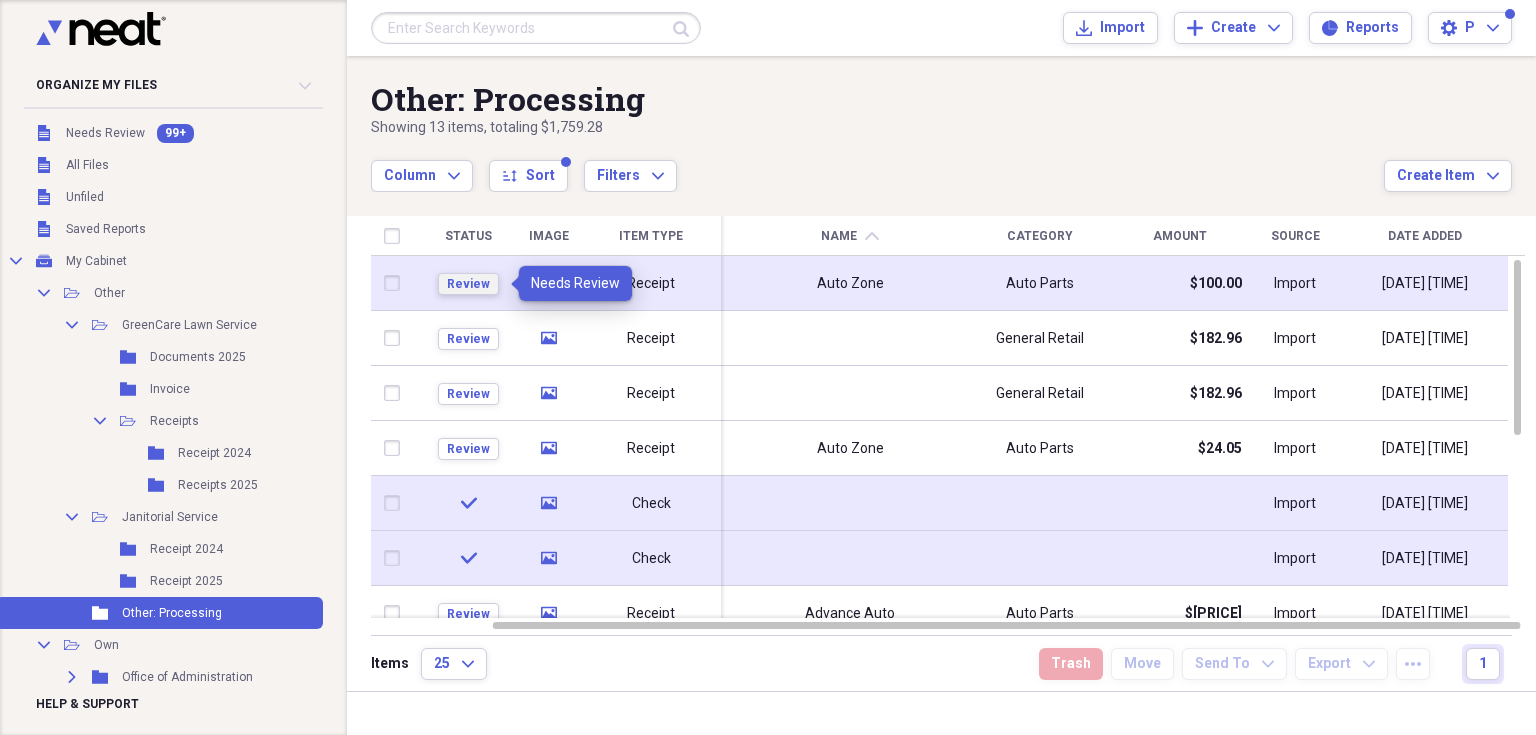 click on "Review" at bounding box center (468, 284) 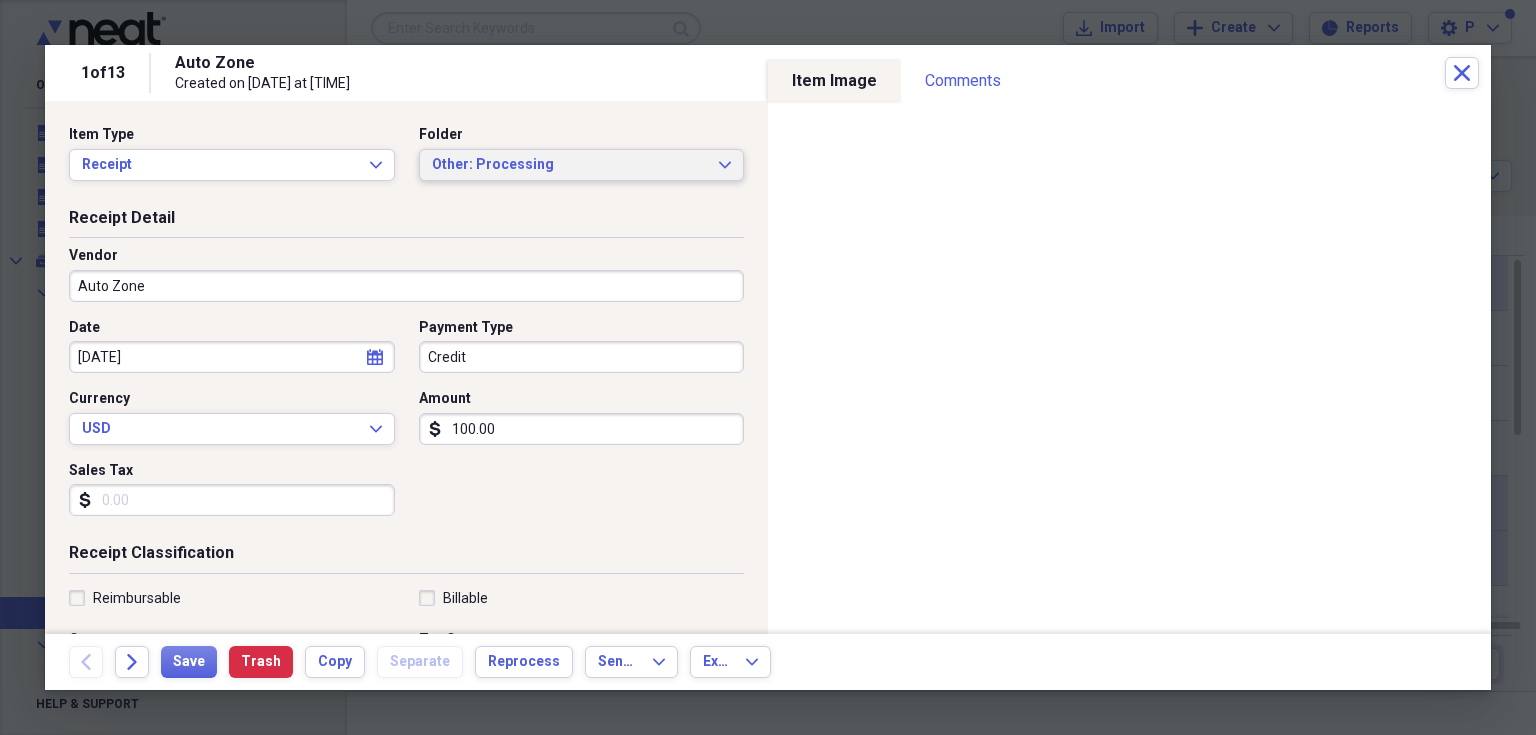click on "Other: Processing Expand" at bounding box center (582, 165) 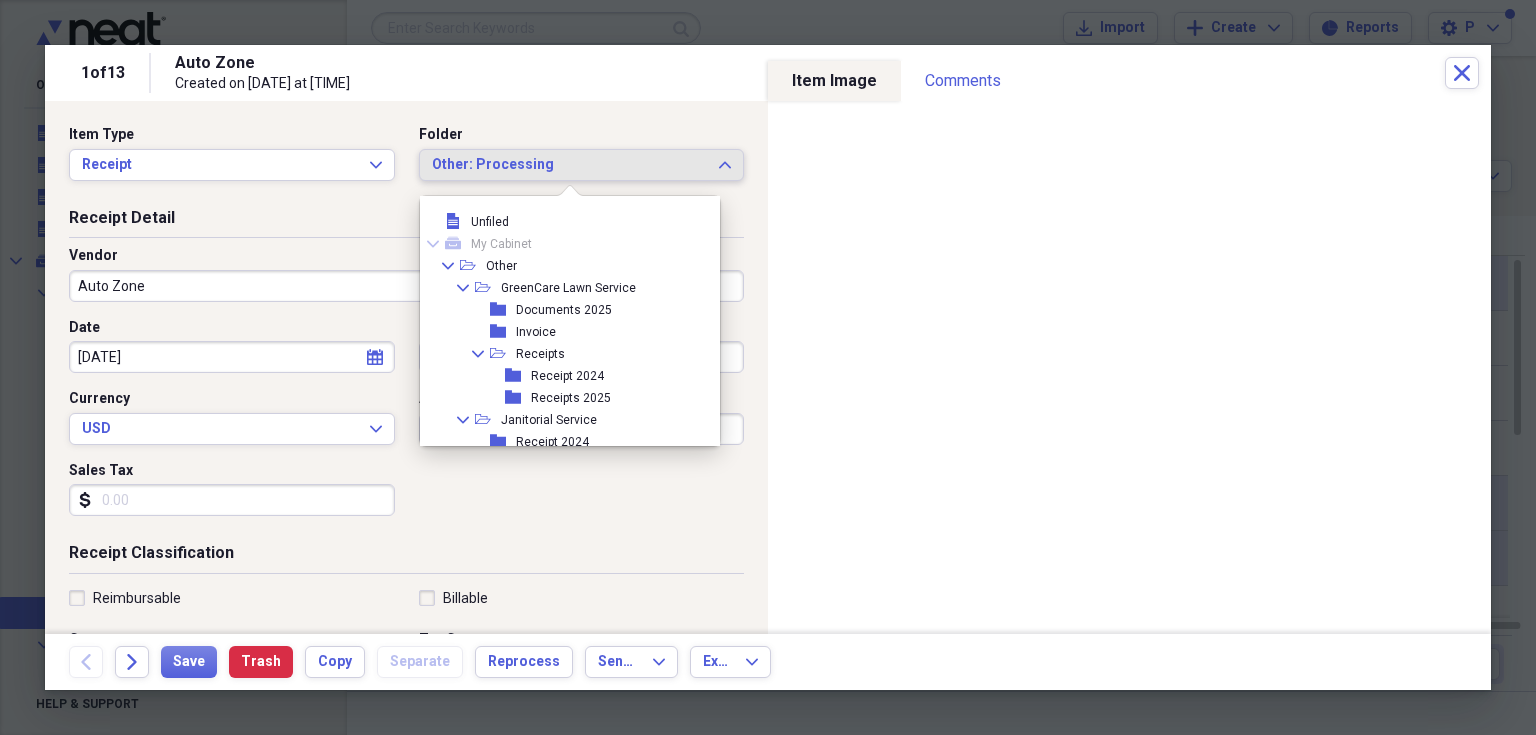 scroll, scrollTop: 94, scrollLeft: 0, axis: vertical 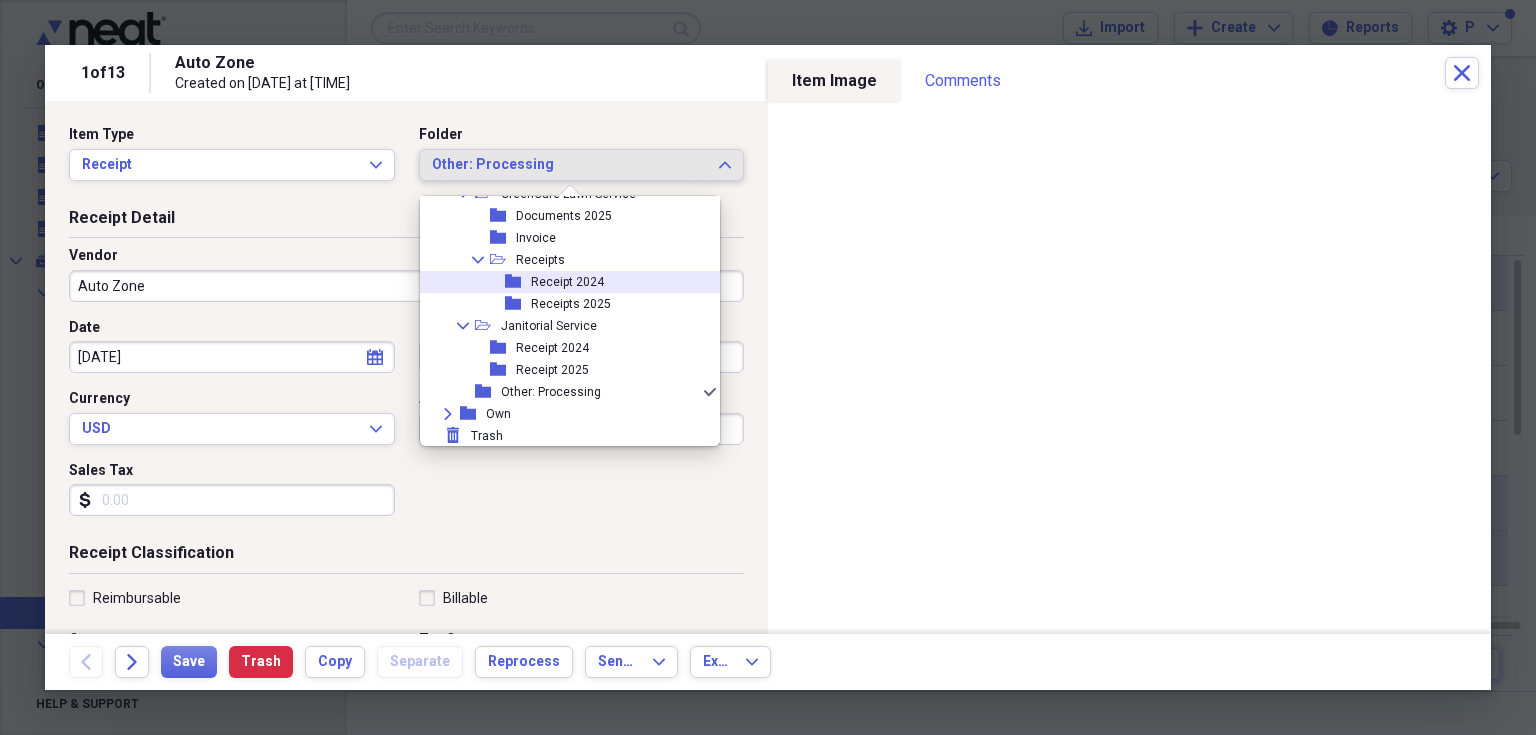click on "folder Receipt 2024" at bounding box center [562, 282] 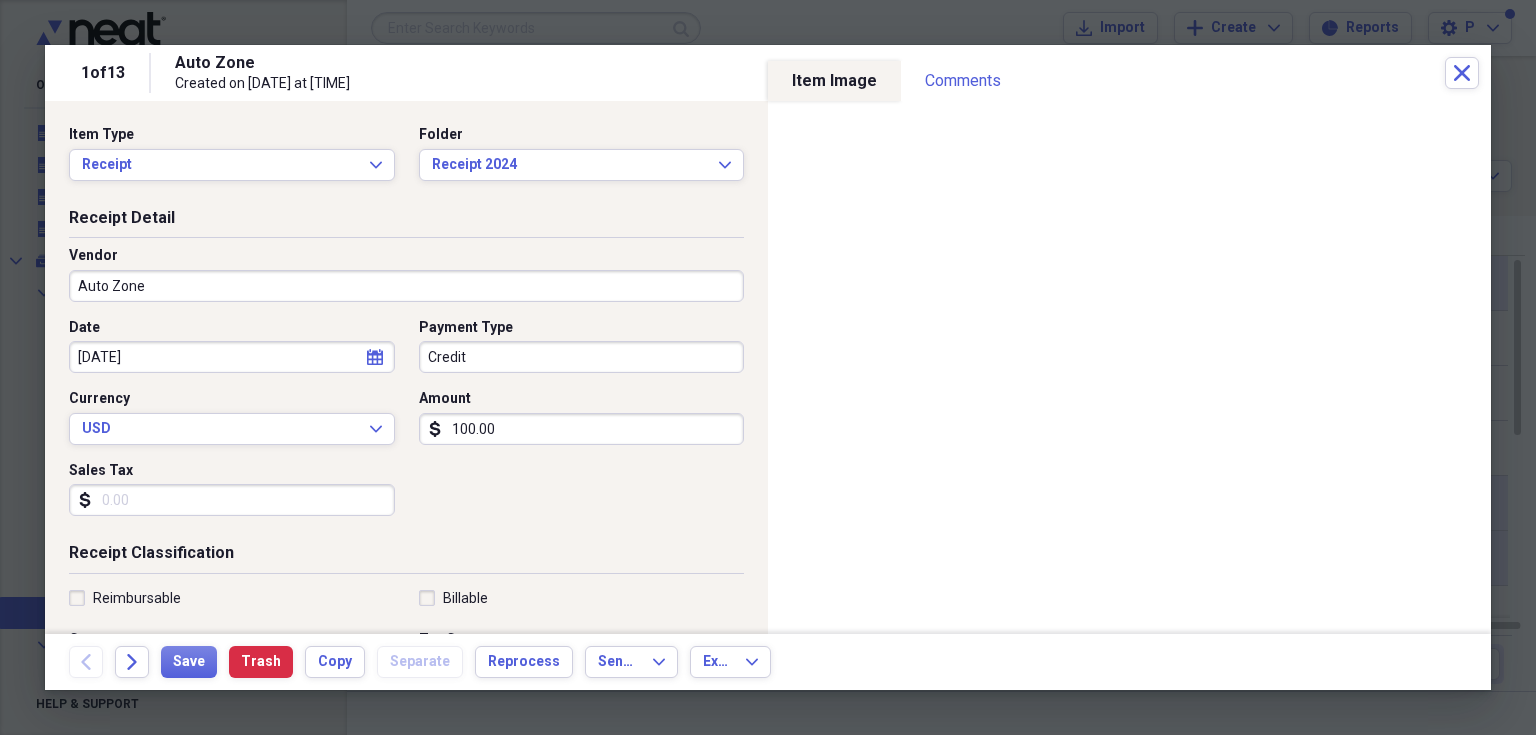 click on "Vendor Auto Zone" at bounding box center (406, 282) 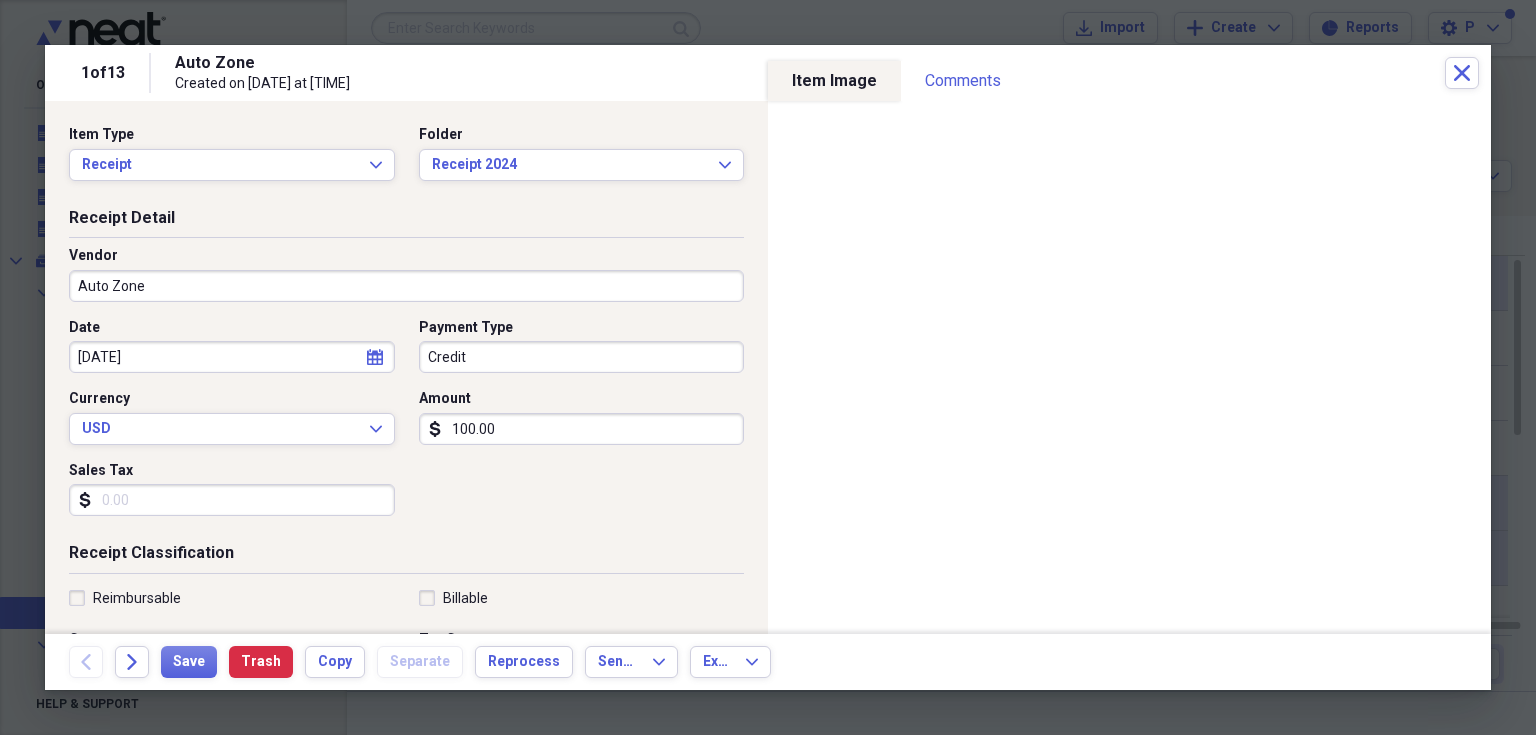 click 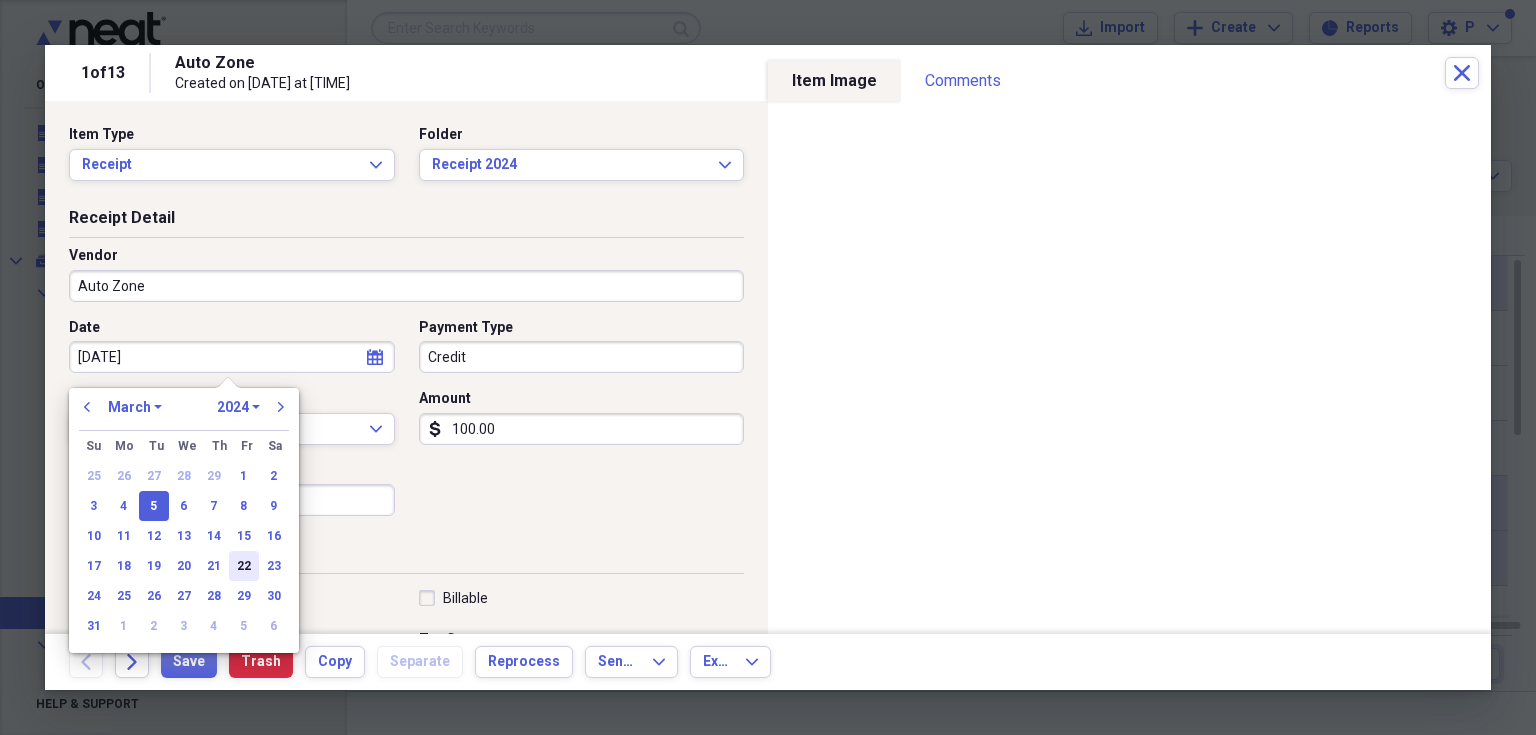 click on "22" at bounding box center (244, 566) 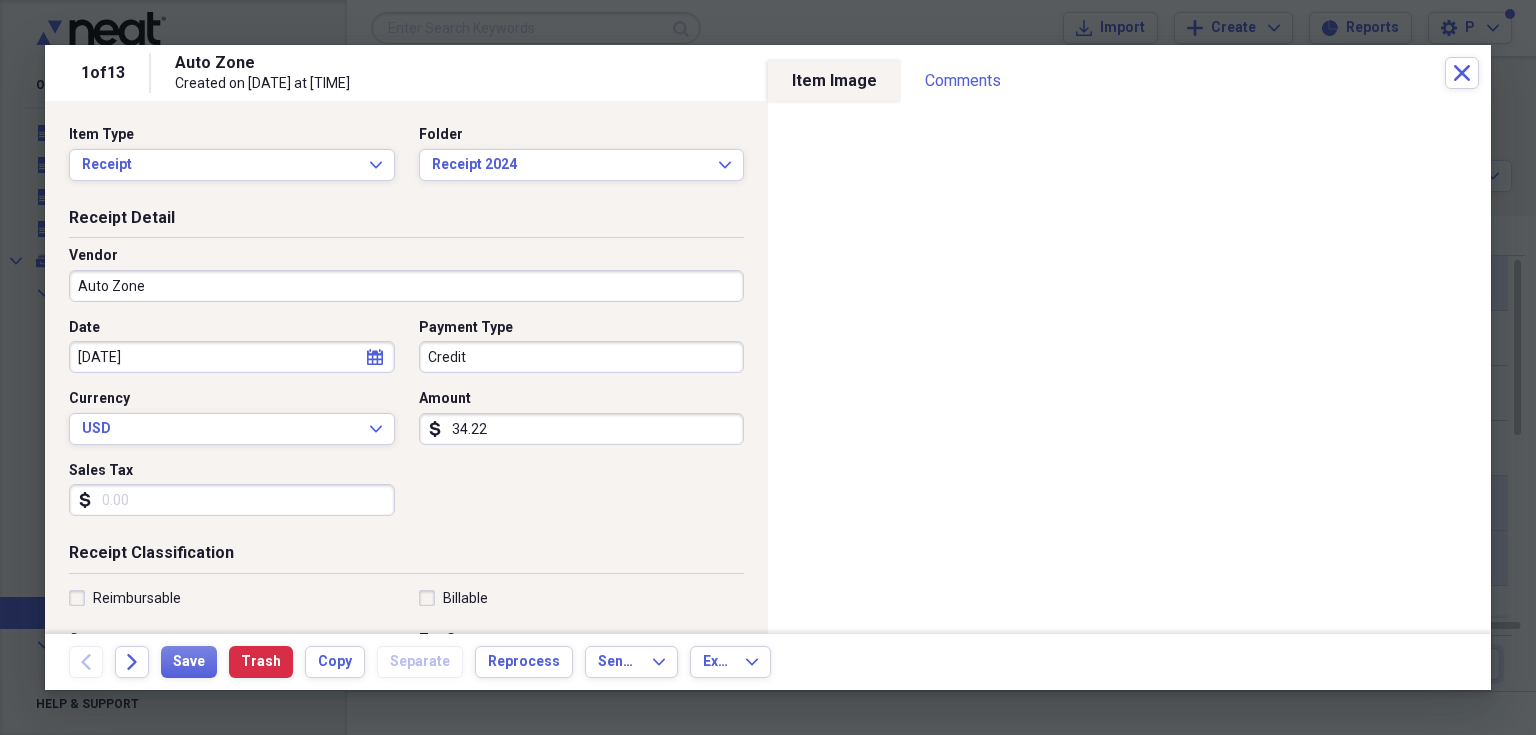 type on "34.22" 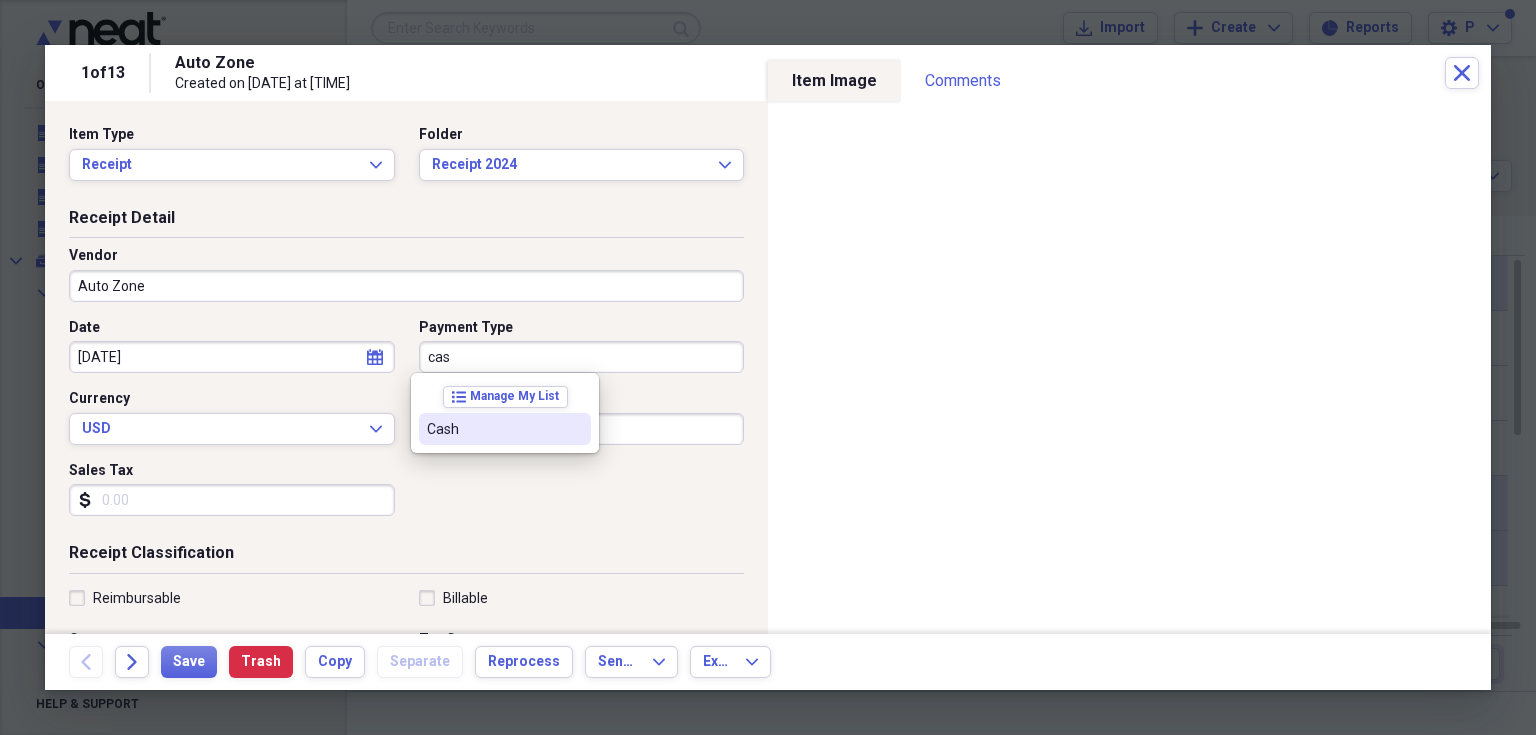 click on "Cash" at bounding box center [493, 429] 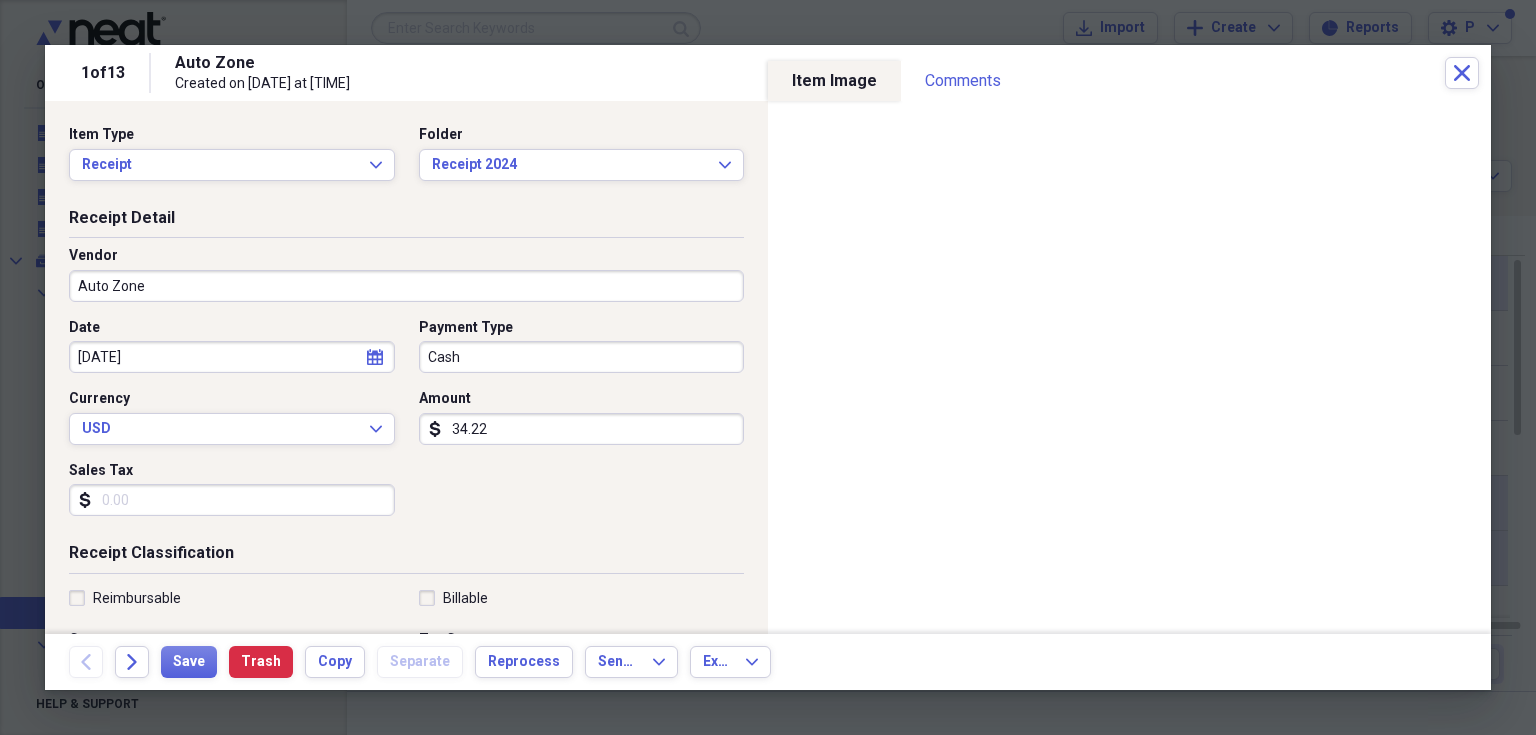 click on "Sales Tax" at bounding box center (232, 500) 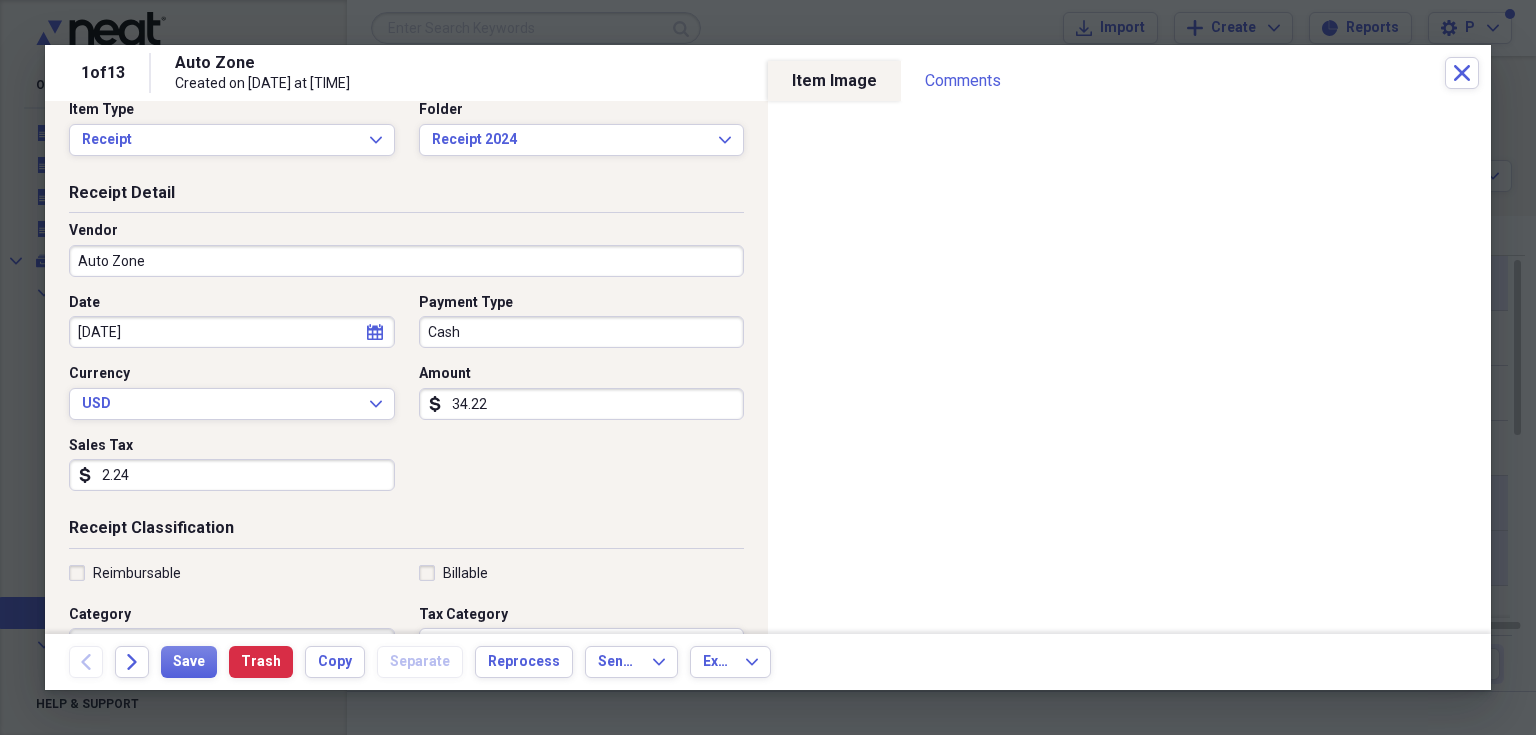 scroll, scrollTop: 40, scrollLeft: 0, axis: vertical 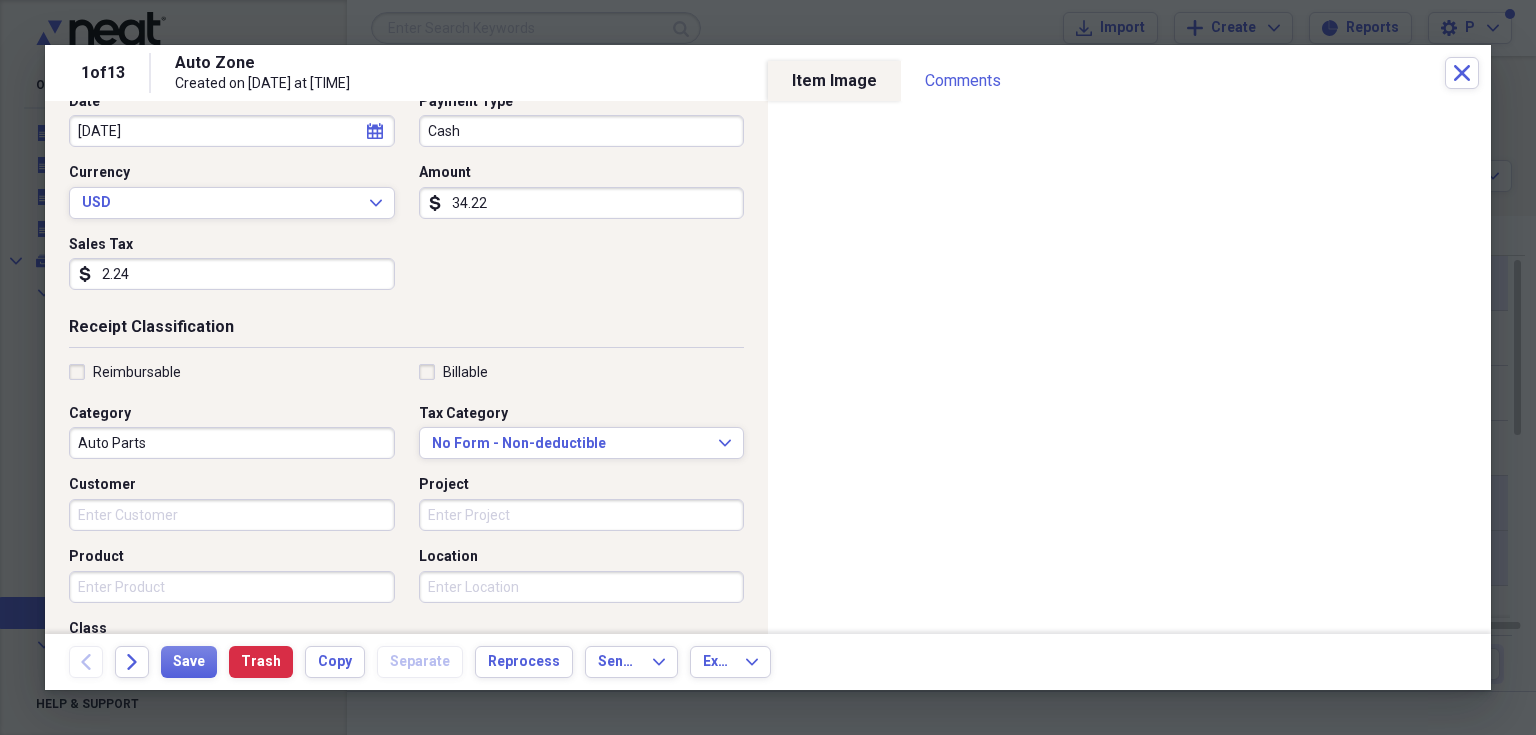 type on "2.24" 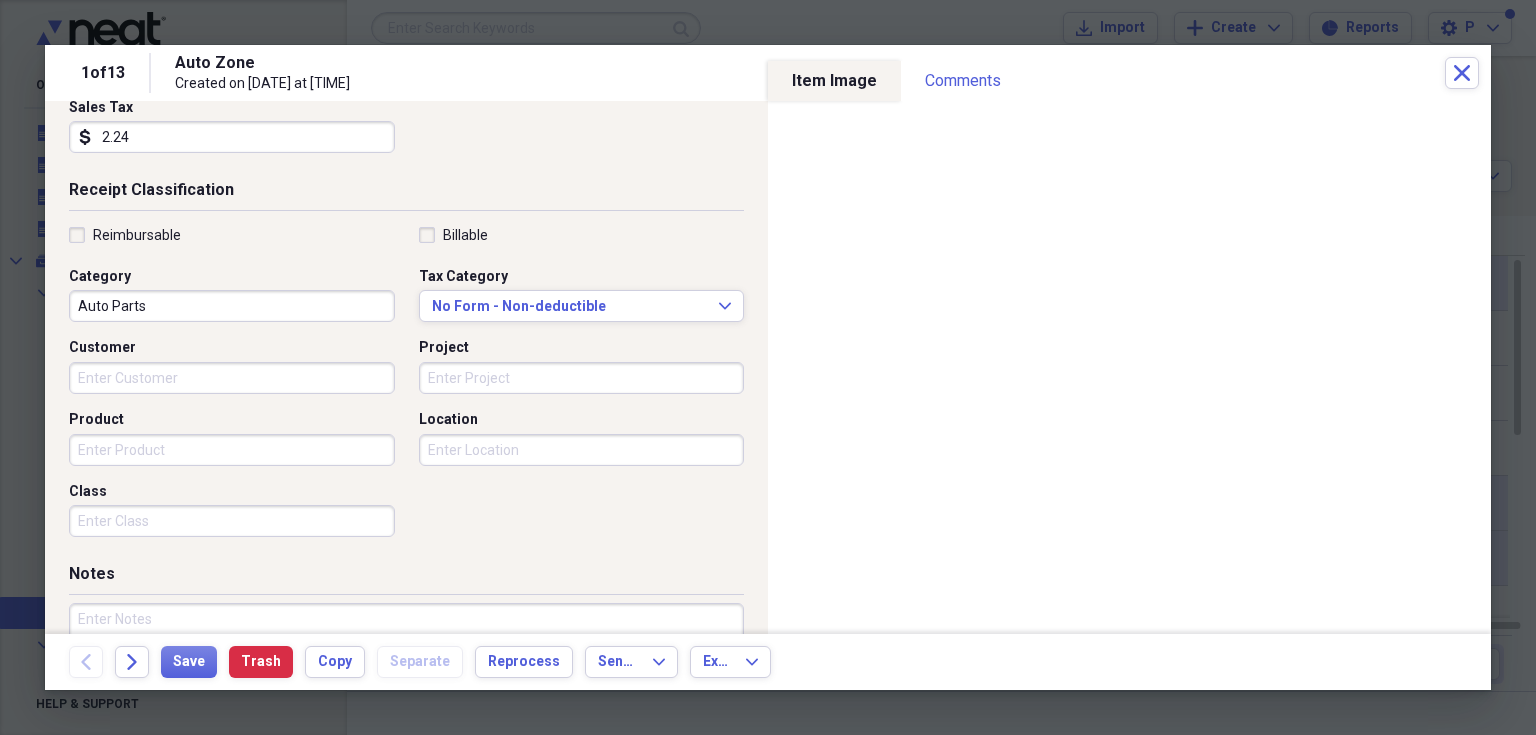 scroll, scrollTop: 386, scrollLeft: 0, axis: vertical 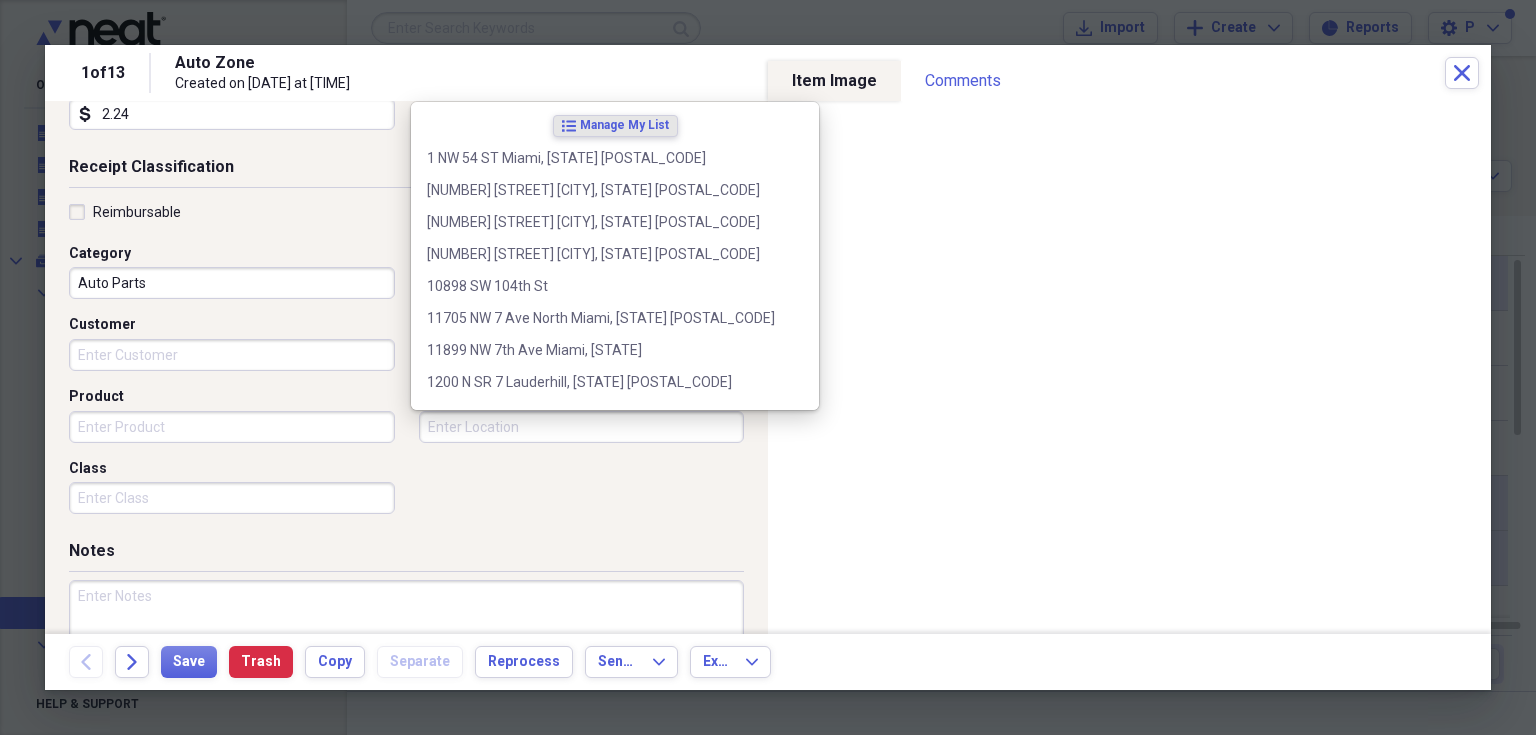 click on "Location" at bounding box center [582, 427] 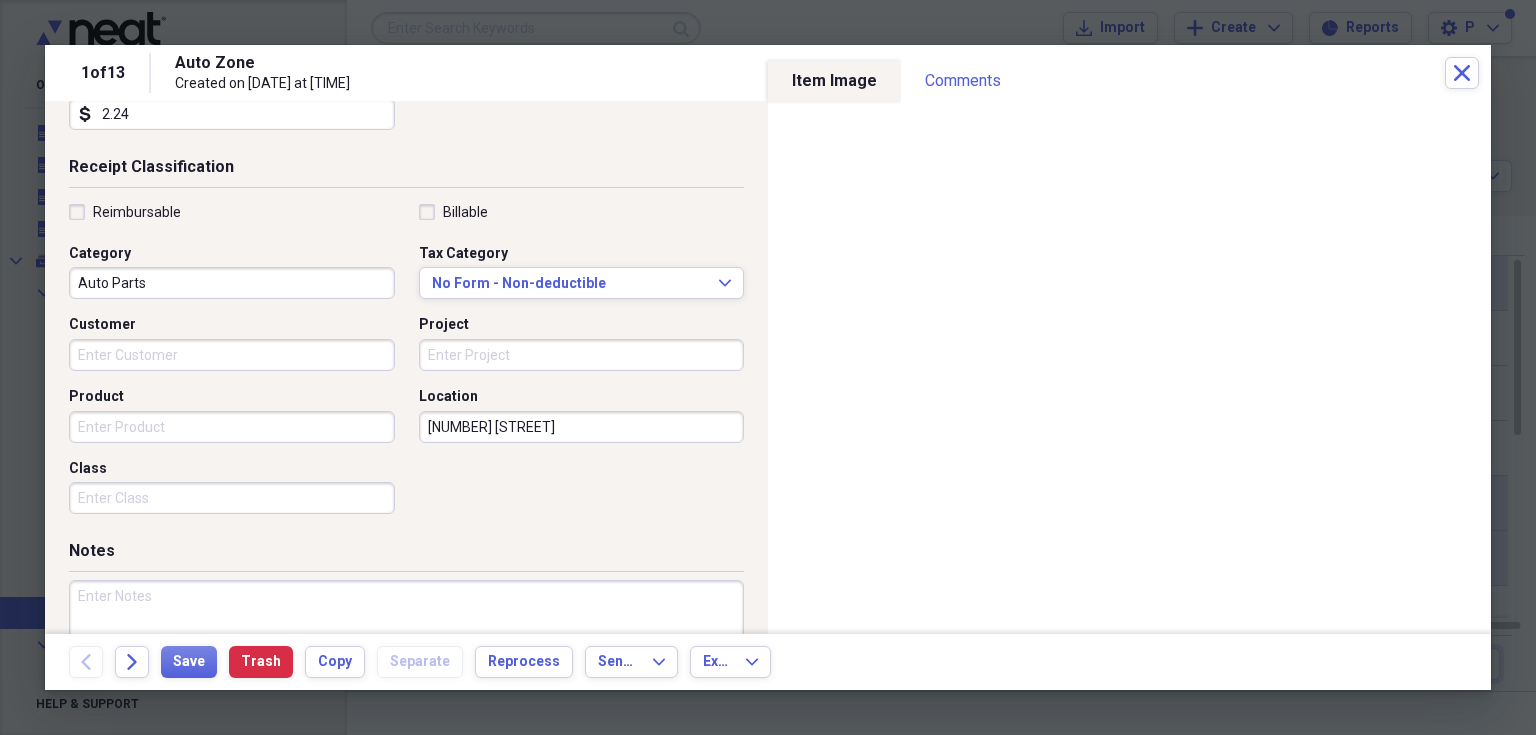 click on "[NUMBER] [STREET]" at bounding box center (582, 427) 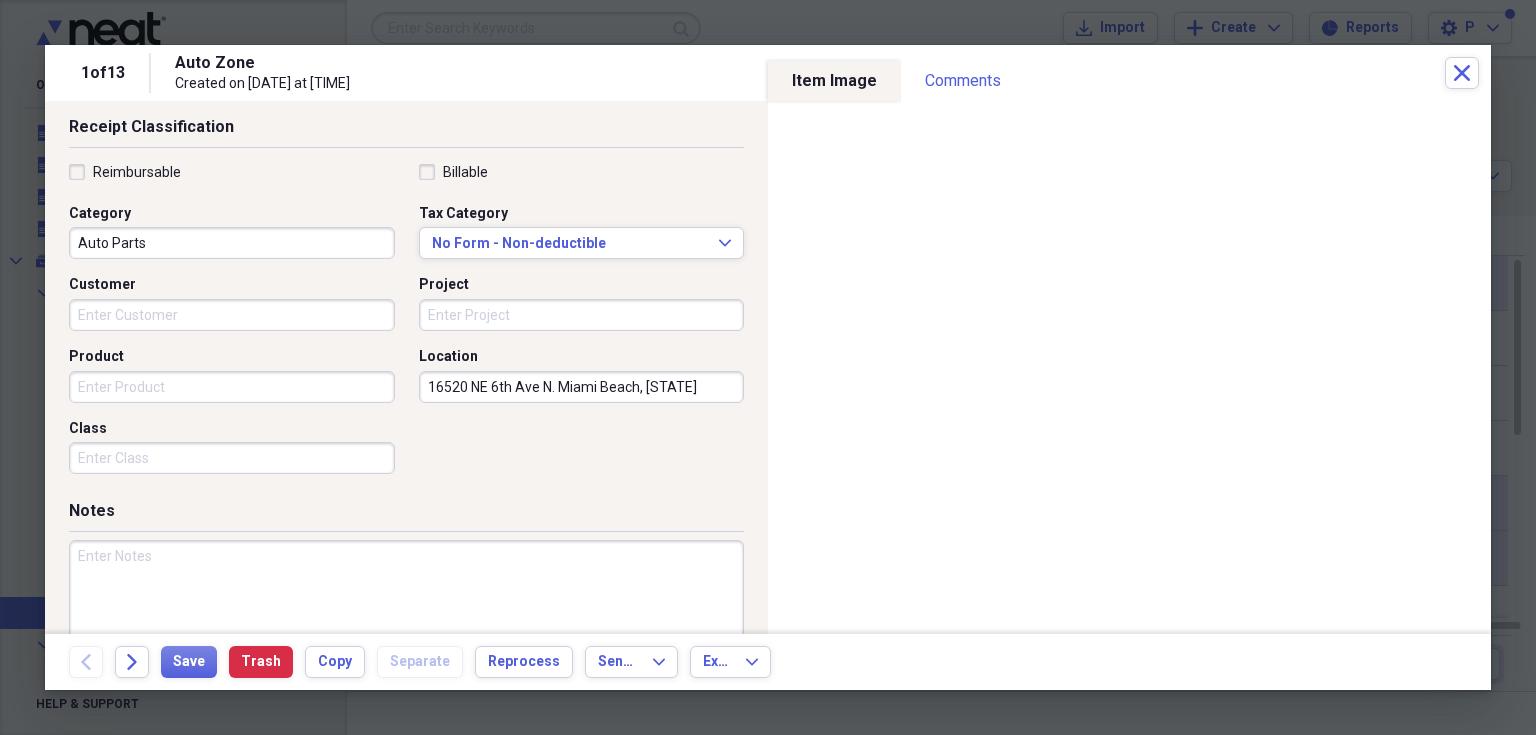 scroll, scrollTop: 486, scrollLeft: 0, axis: vertical 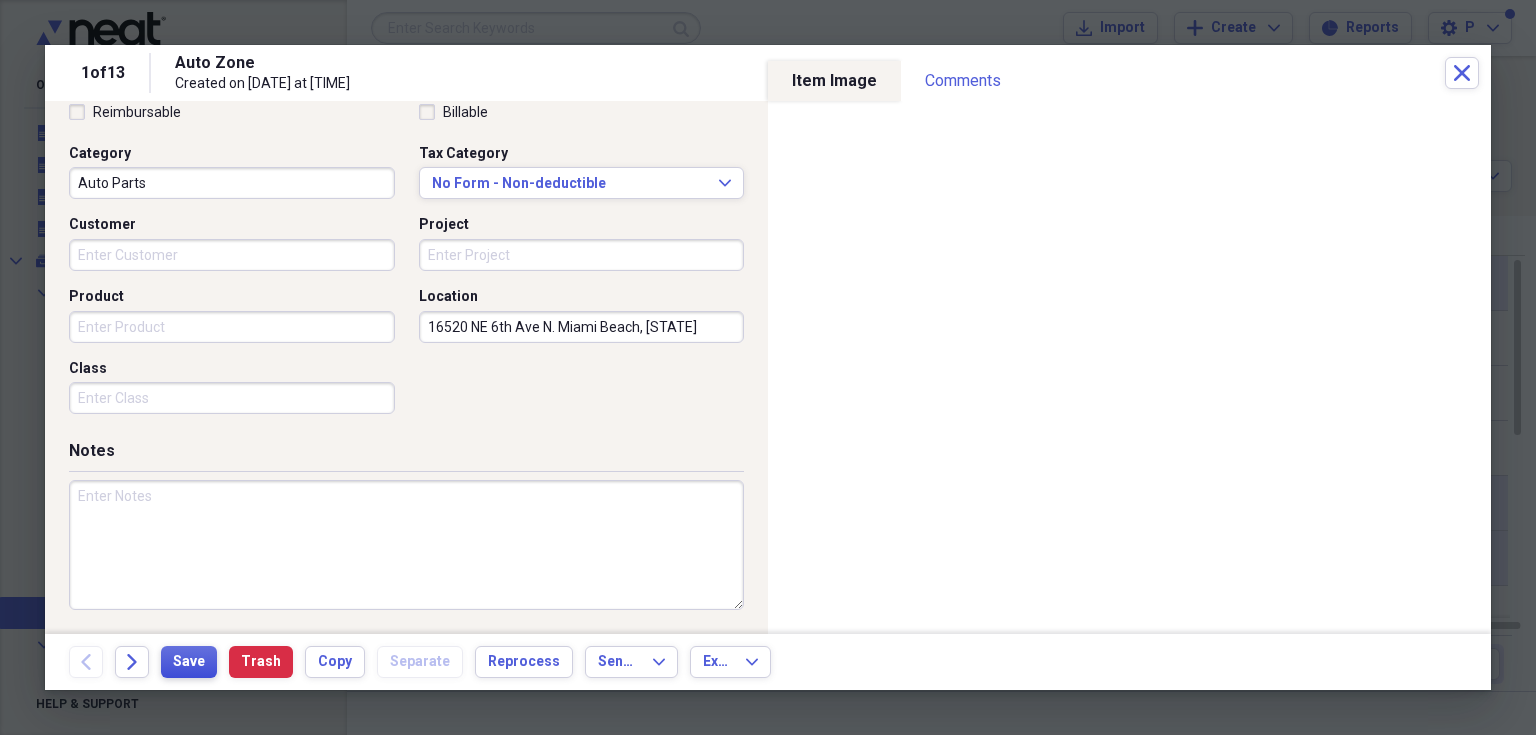 click on "Save" at bounding box center [189, 662] 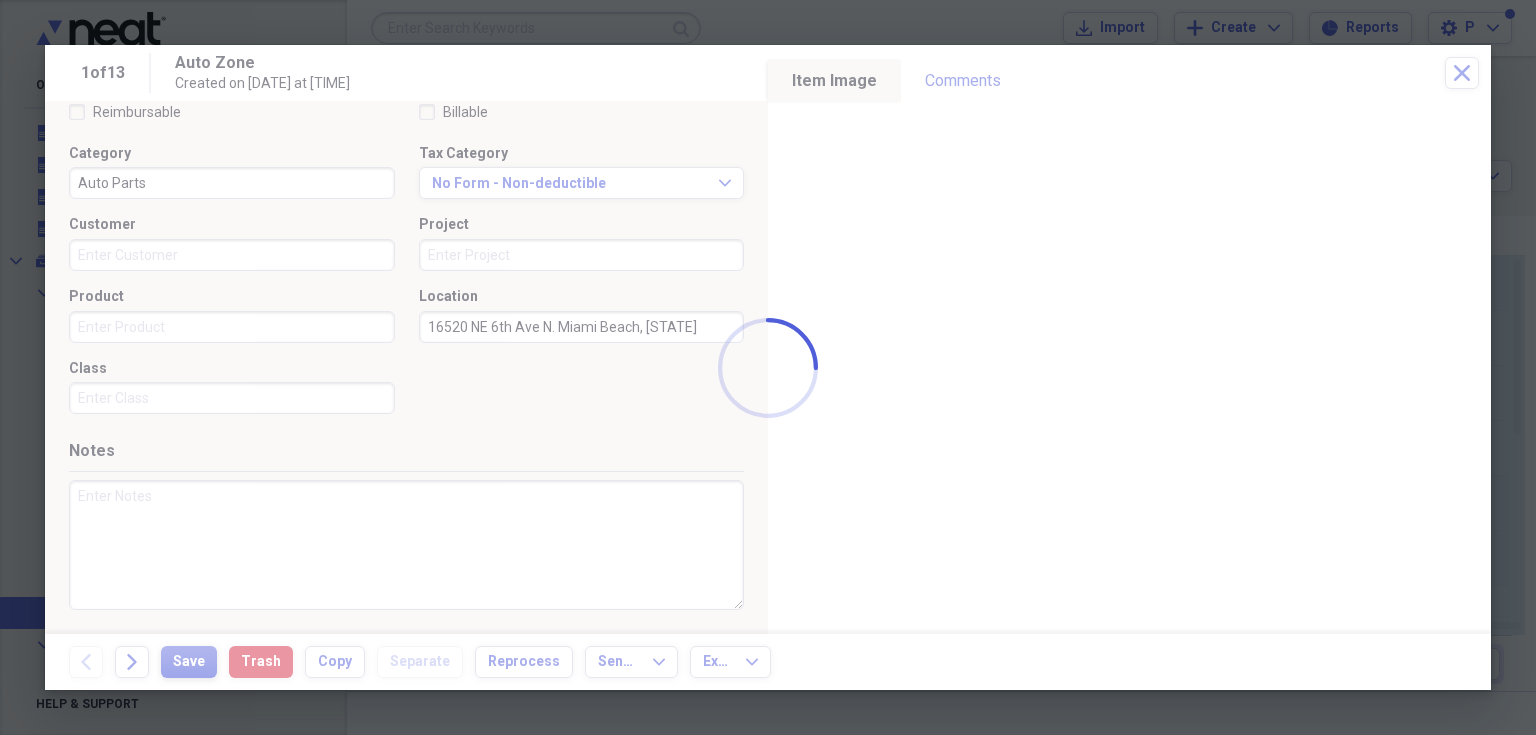 type on "16520 NE 6th Ave N. Miami Beach, [STATE]" 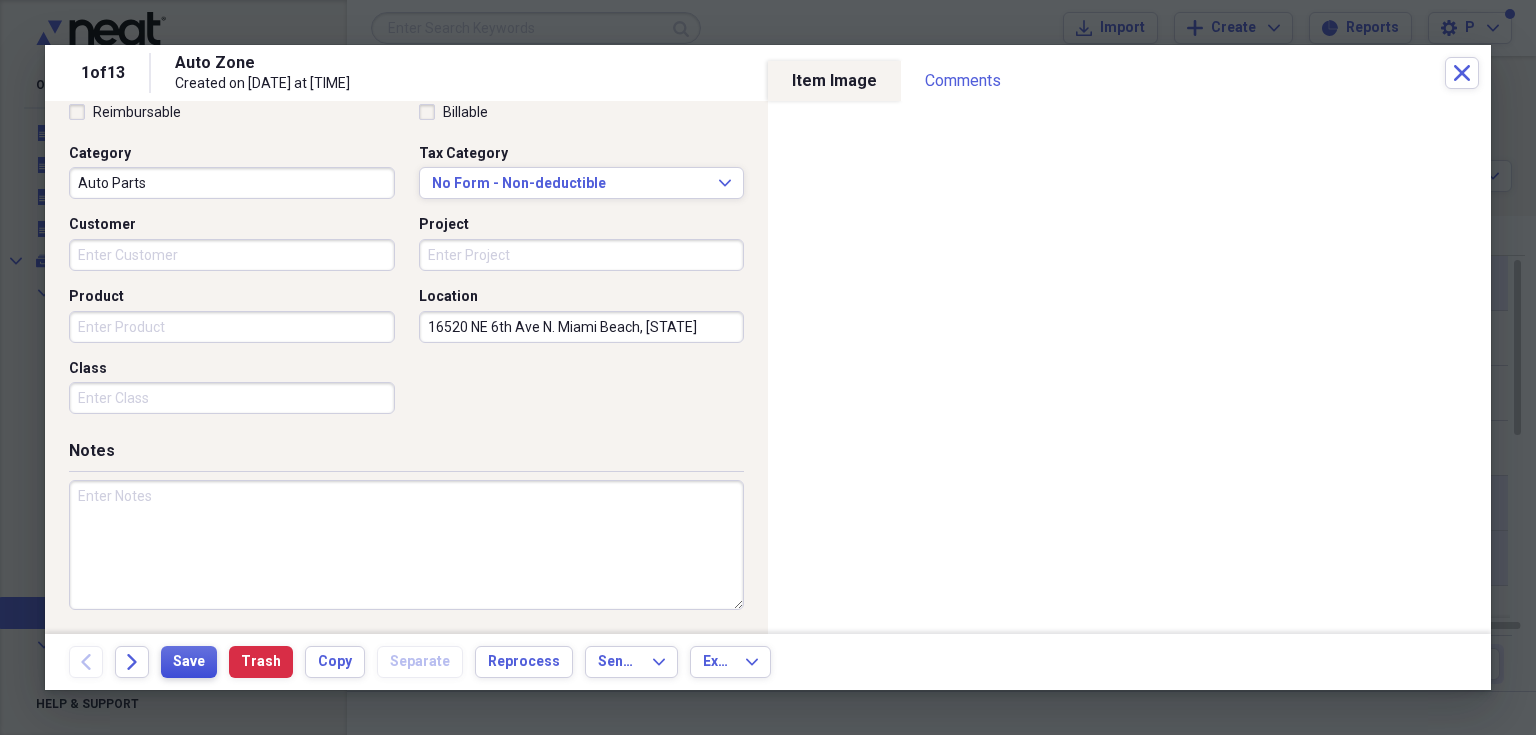 click on "Save" at bounding box center (189, 662) 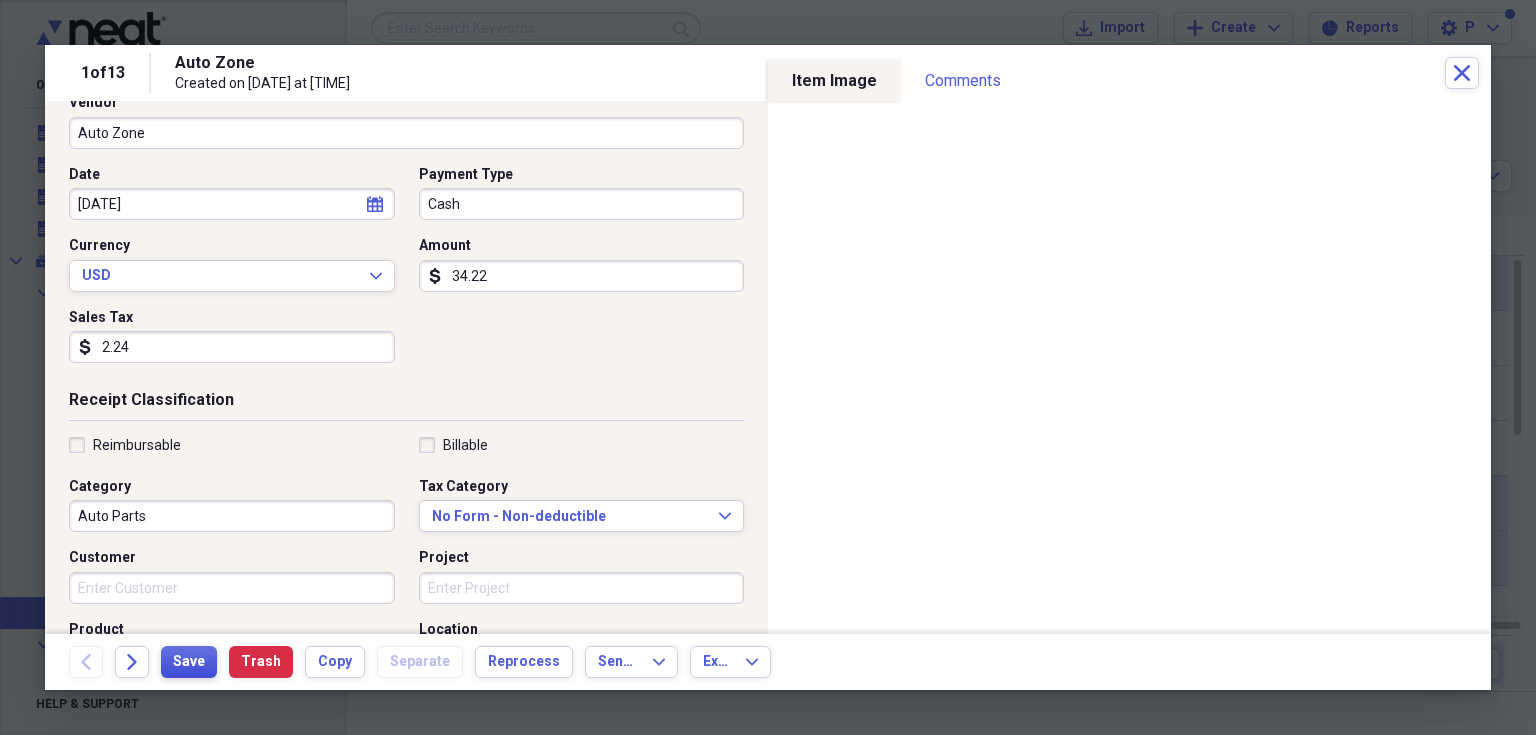 scroll, scrollTop: 0, scrollLeft: 0, axis: both 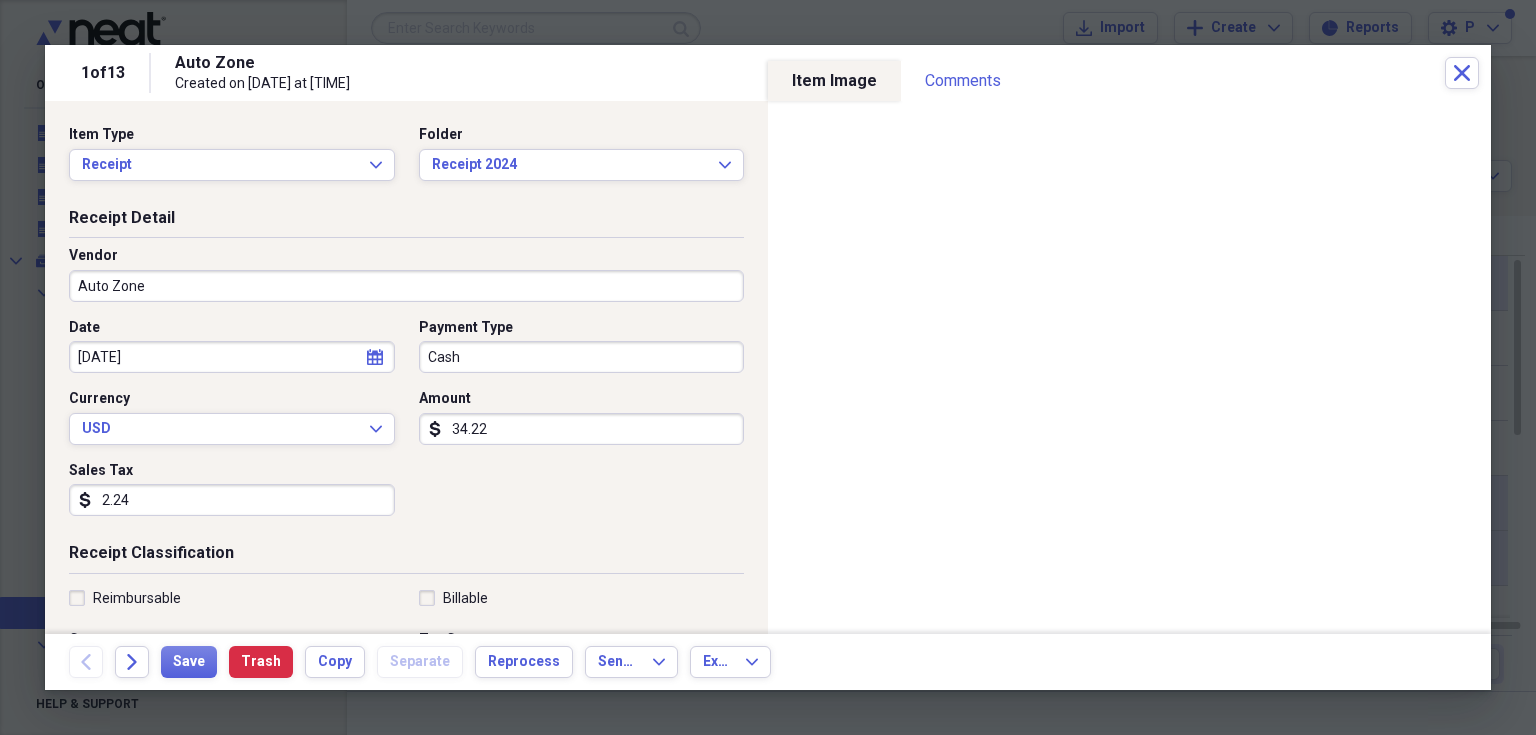 click on "Vendor Auto Zone" at bounding box center (406, 282) 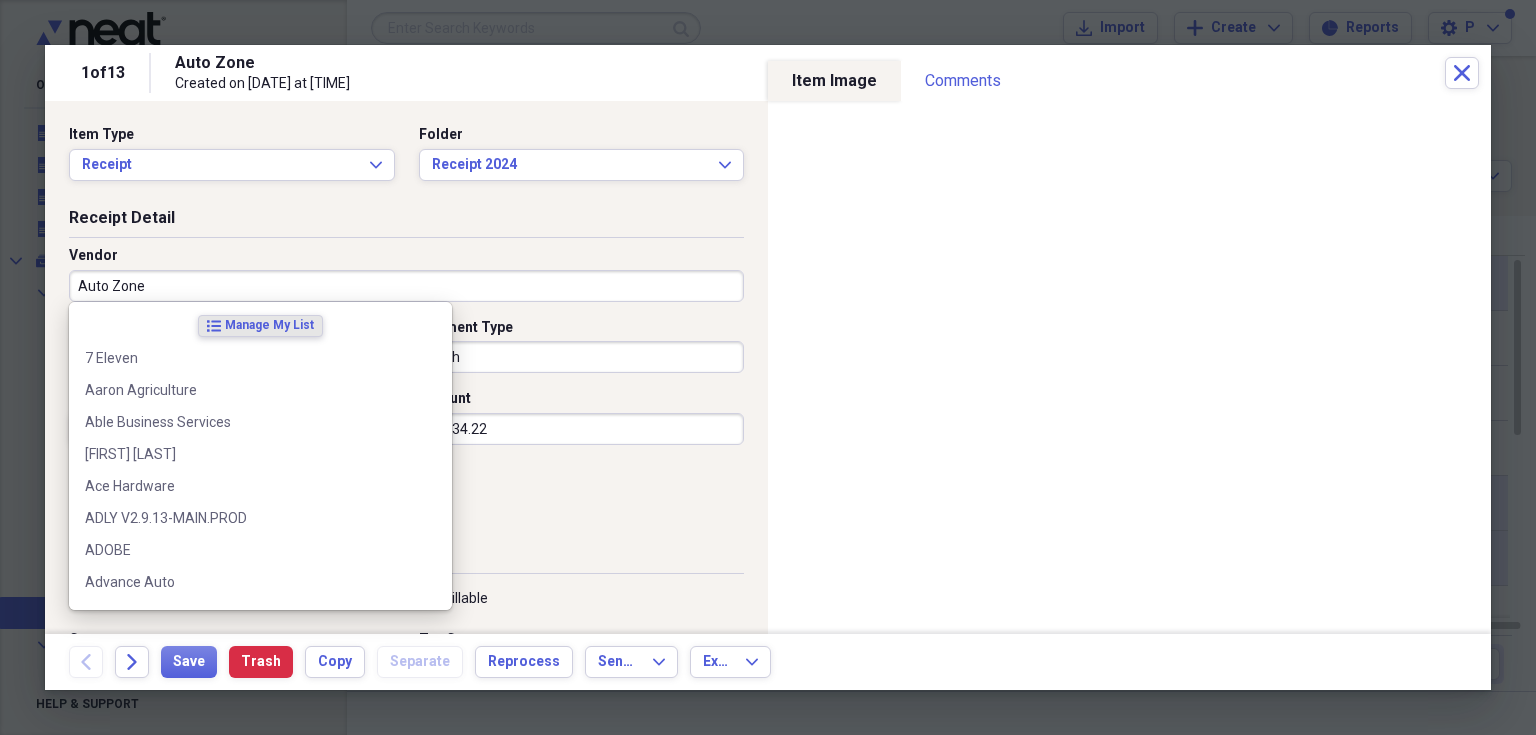click on "Auto Zone" at bounding box center [406, 286] 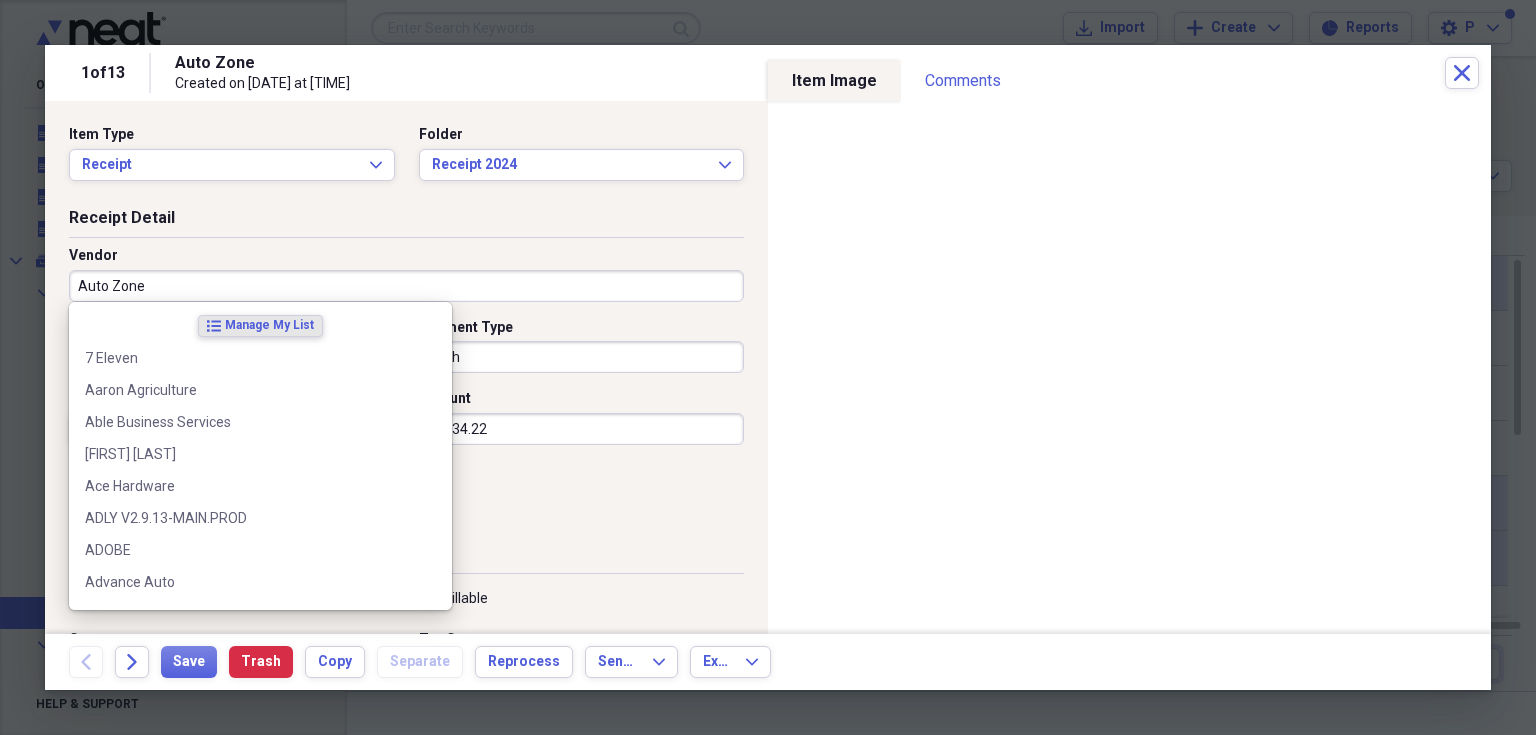 click on "Auto Zone" at bounding box center (406, 286) 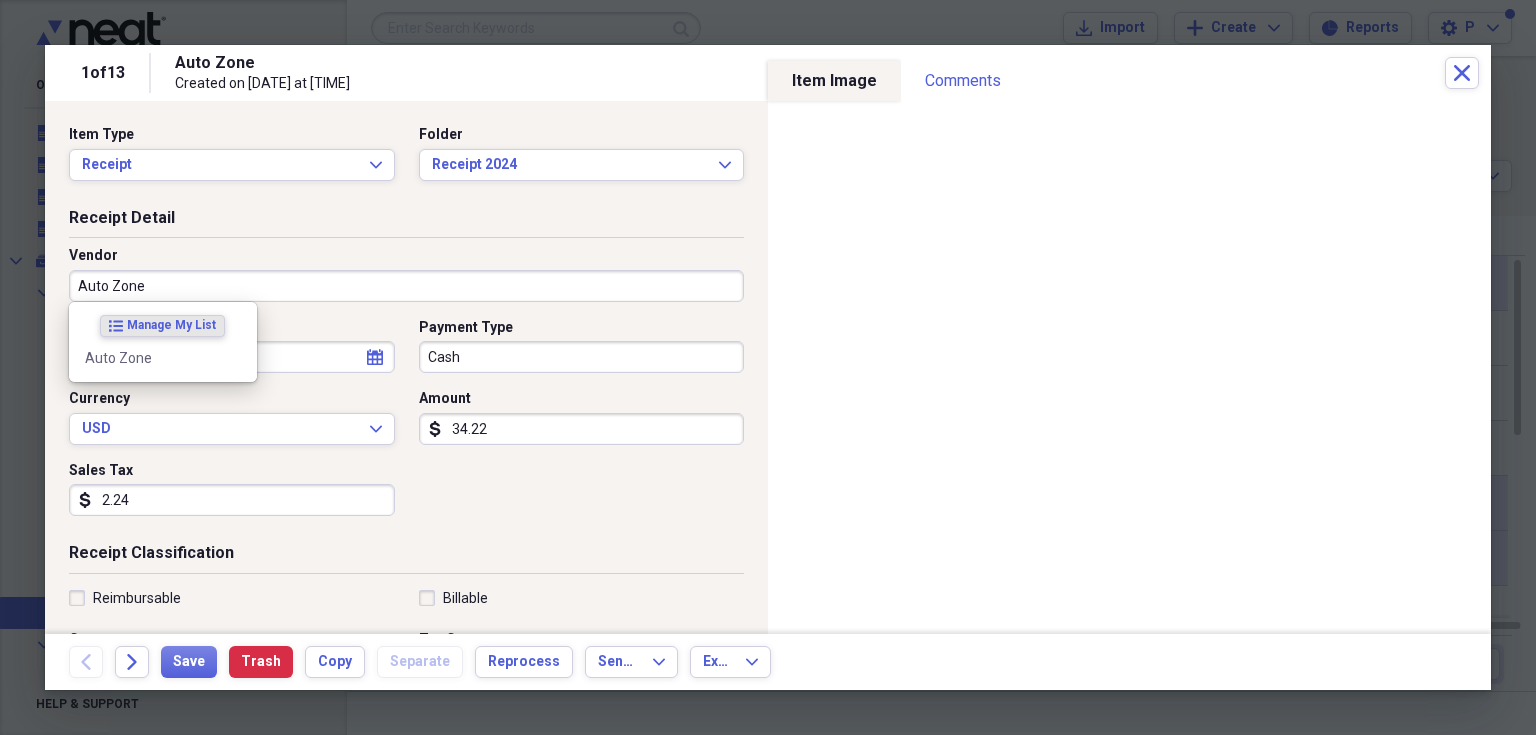 click on "Auto Zone" at bounding box center [406, 286] 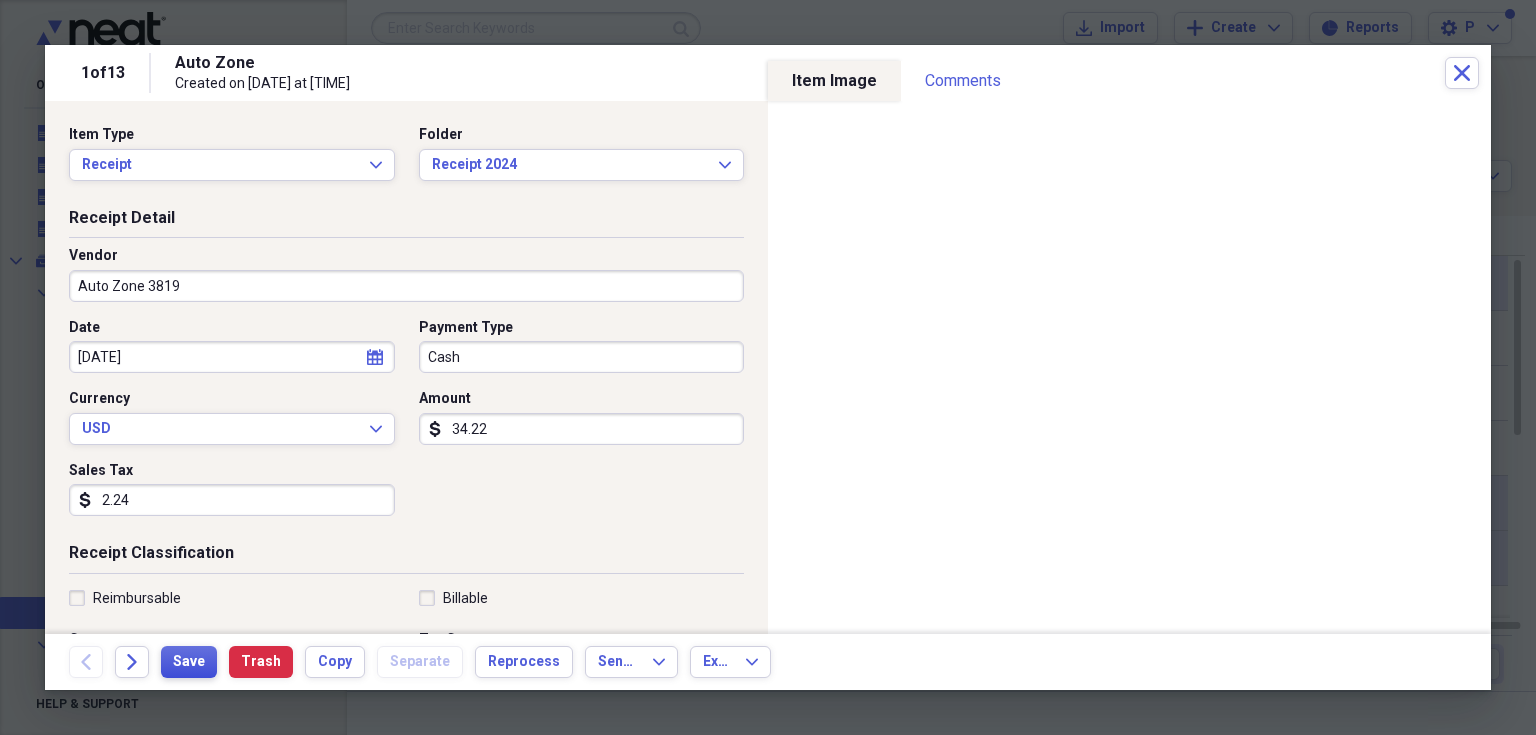 type on "Auto Zone 3819" 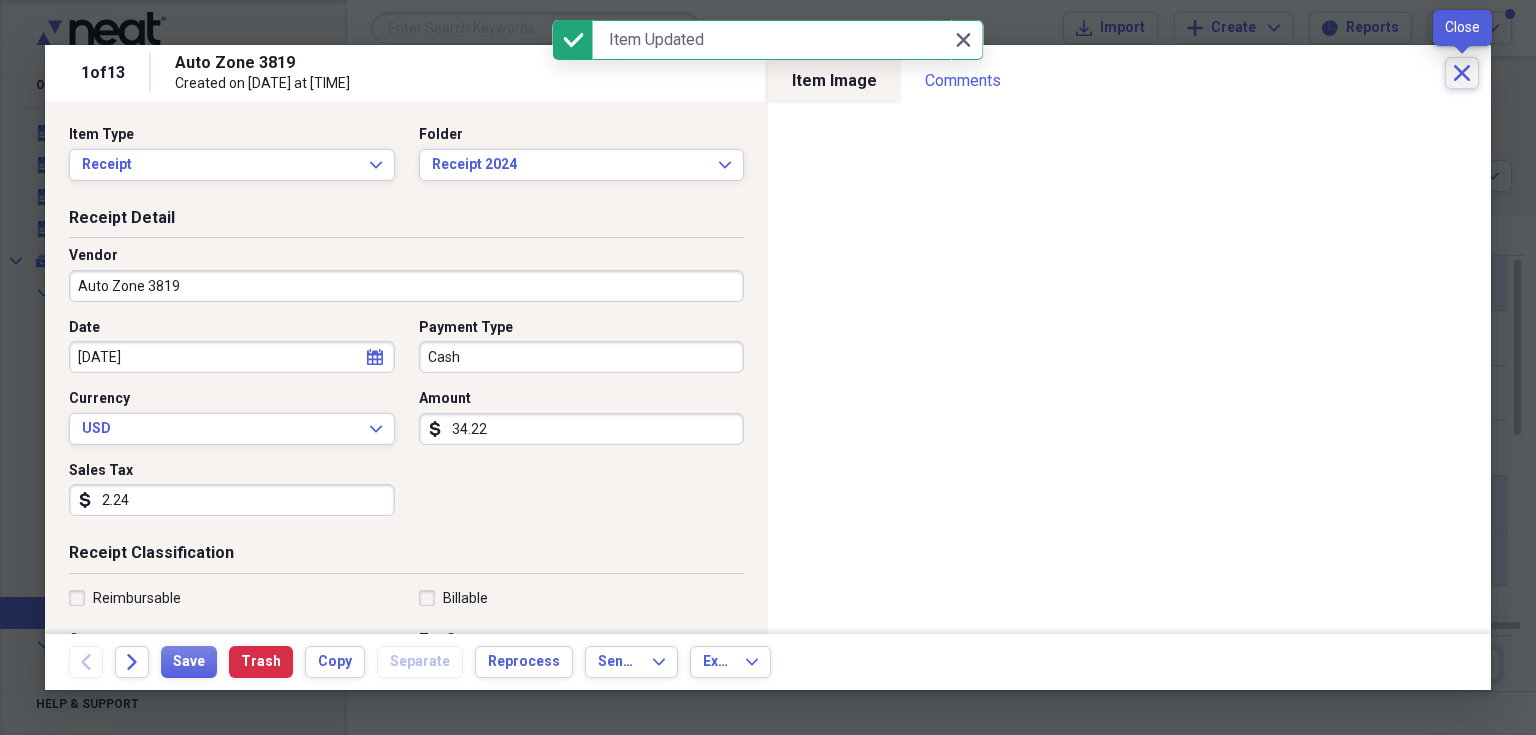 click 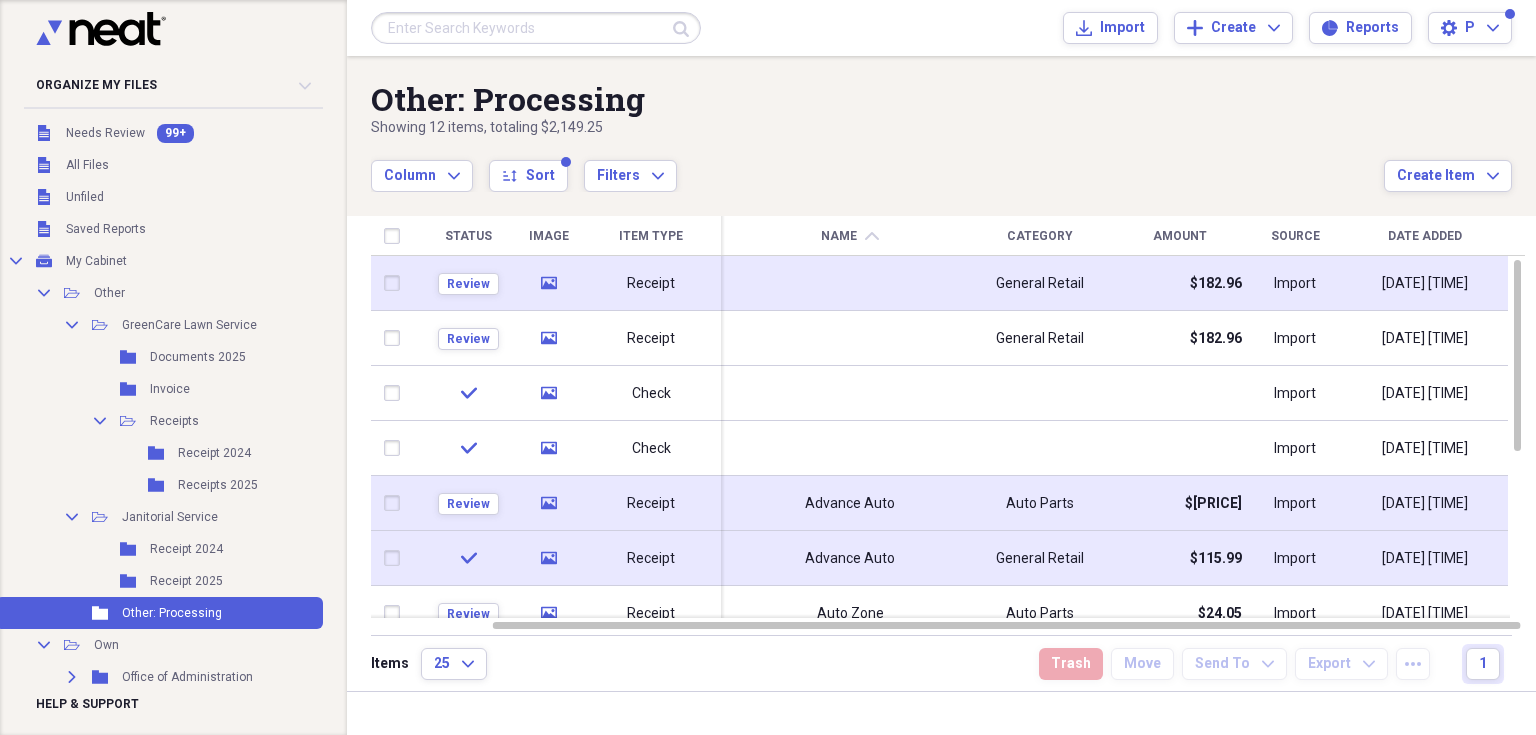 click on "Other: Processing Showing 12 items , totaling $[AMOUNT] Column Expand sort Sort Filters Expand Create Item Expand" at bounding box center (941, 124) 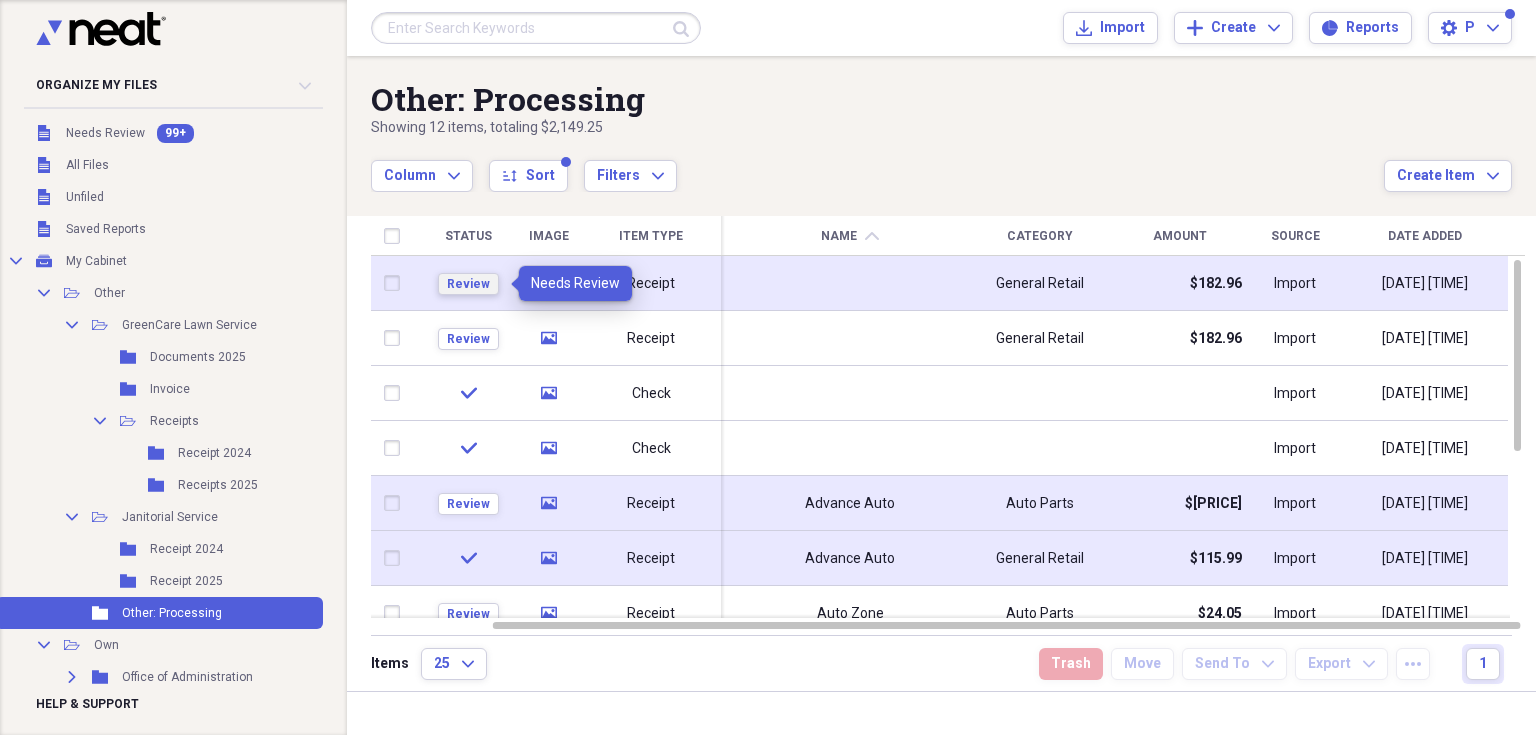 click on "Review" at bounding box center (468, 284) 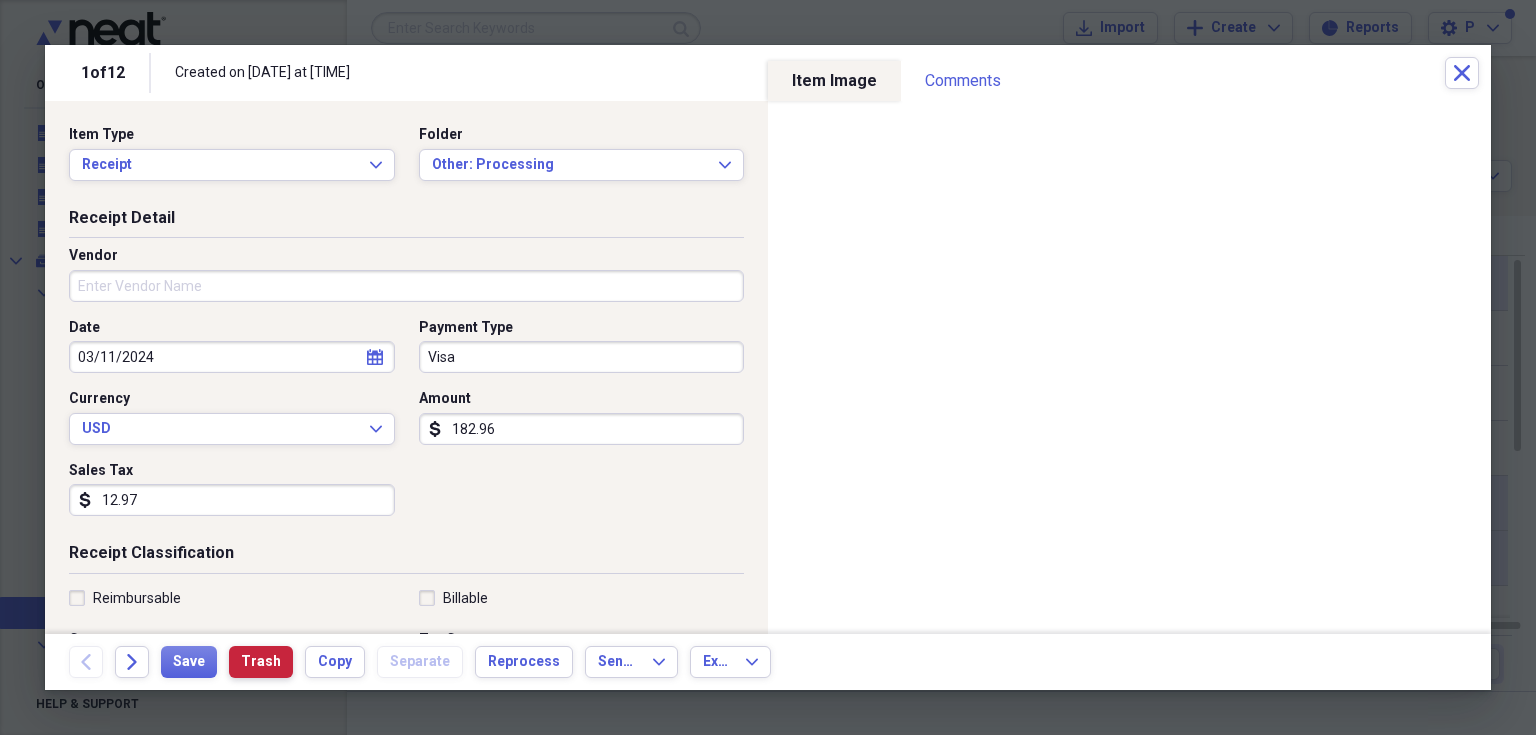 click on "Trash" at bounding box center (261, 662) 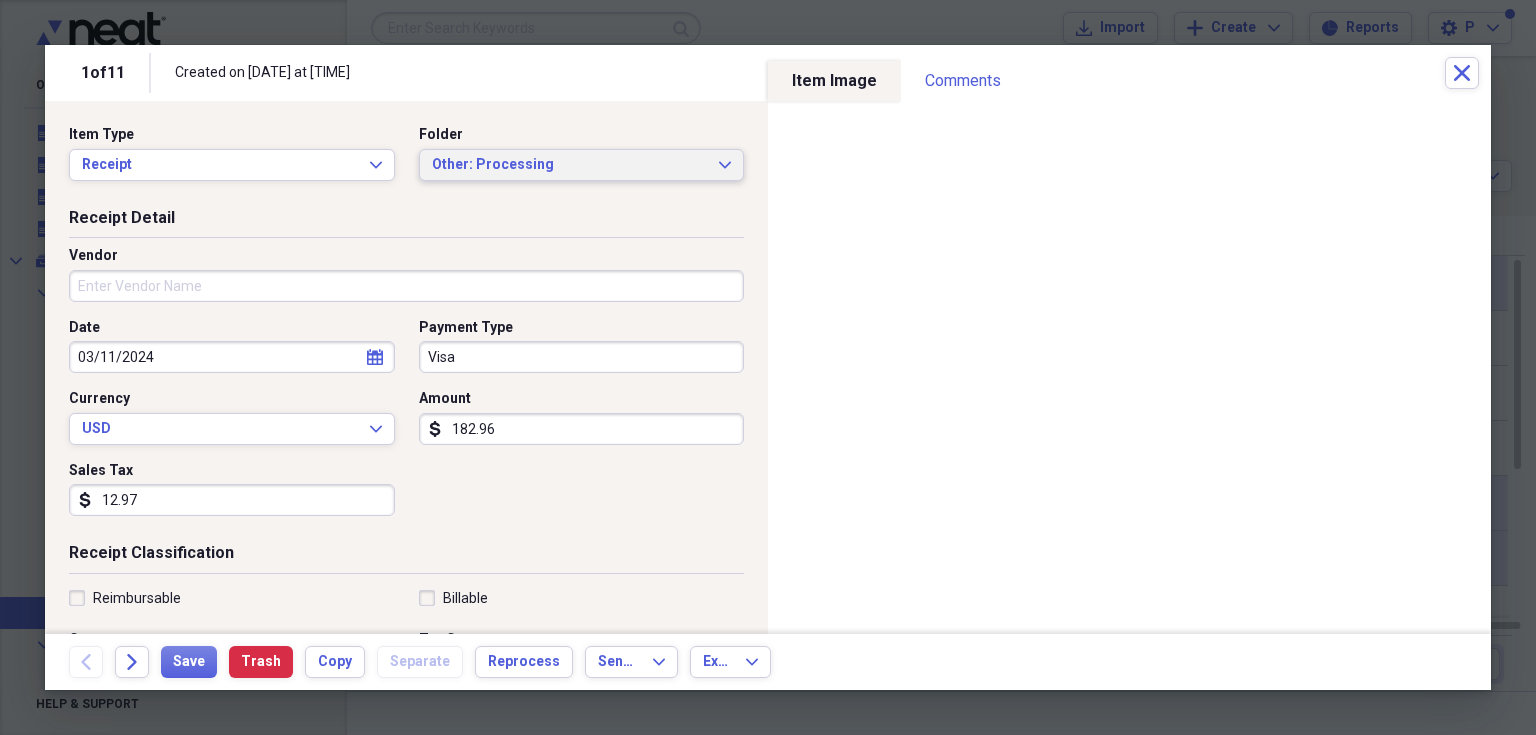 click 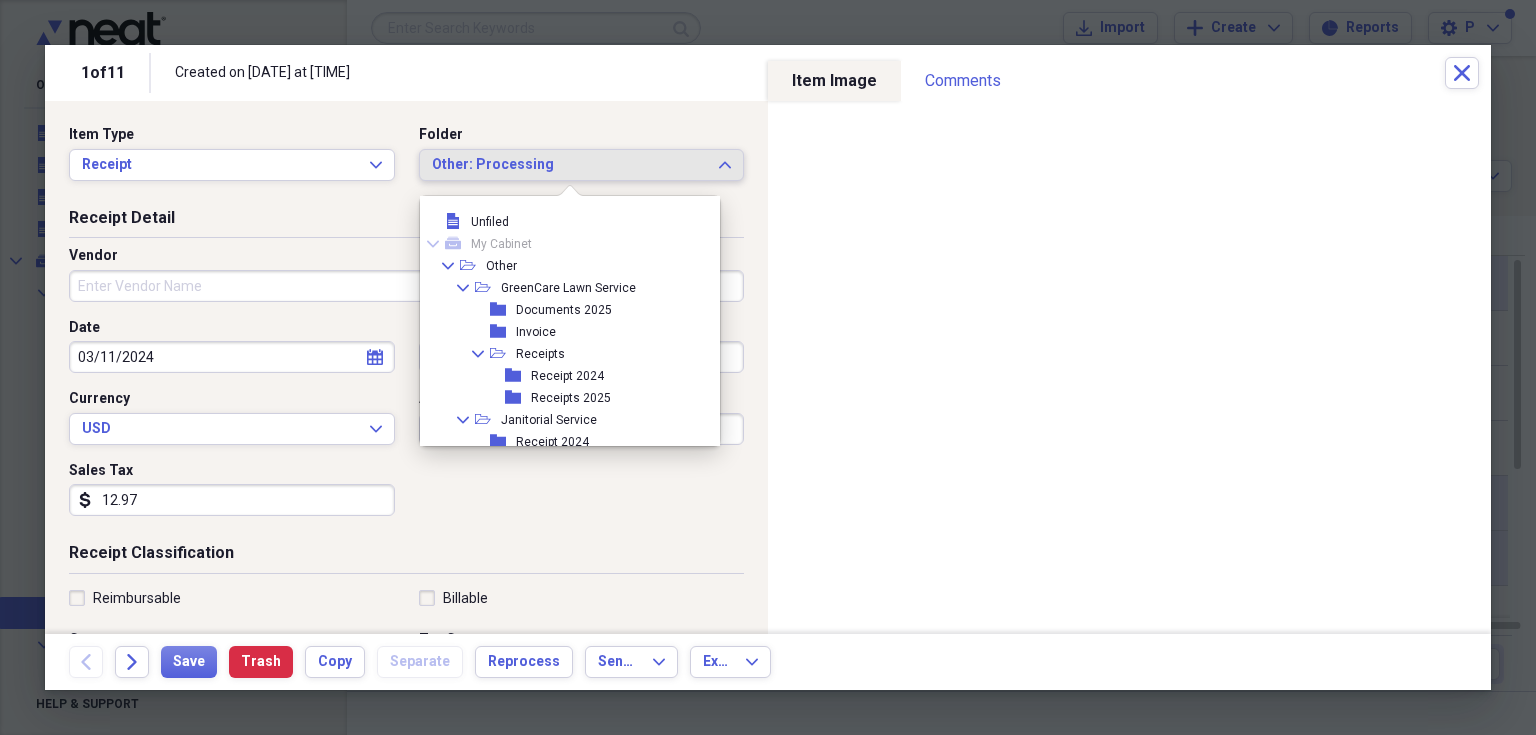 scroll, scrollTop: 94, scrollLeft: 0, axis: vertical 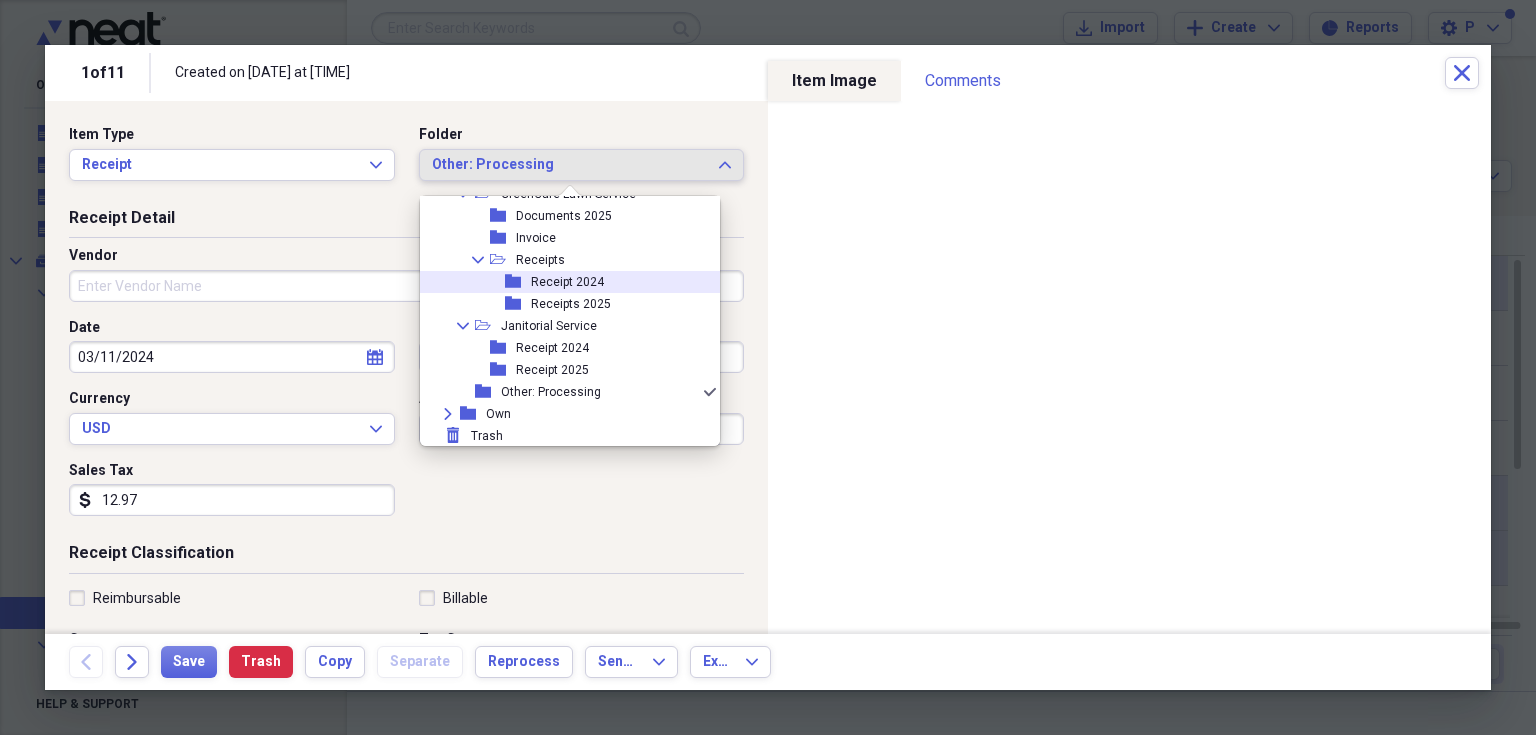 click on "folder Receipt 2024" at bounding box center [562, 282] 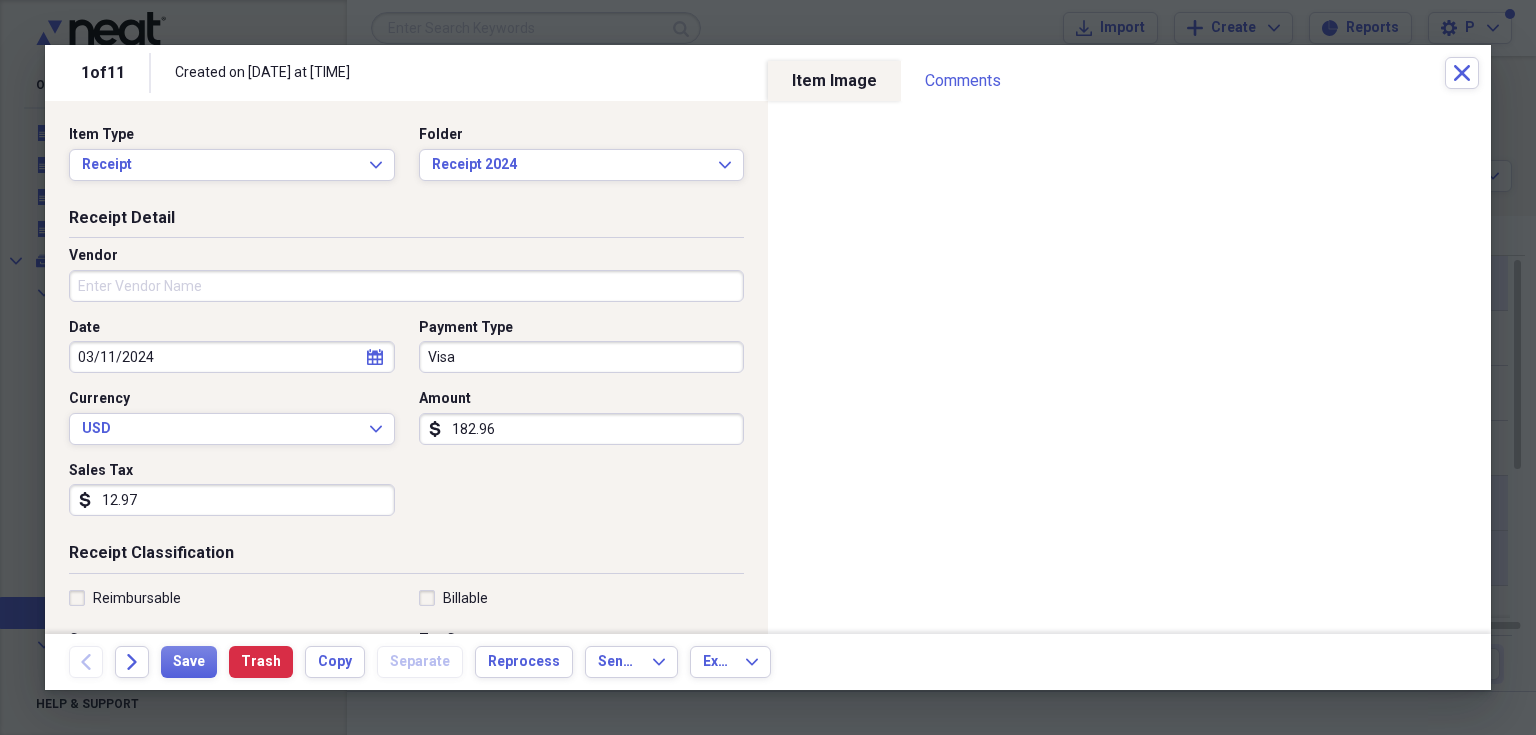 click at bounding box center (768, 367) 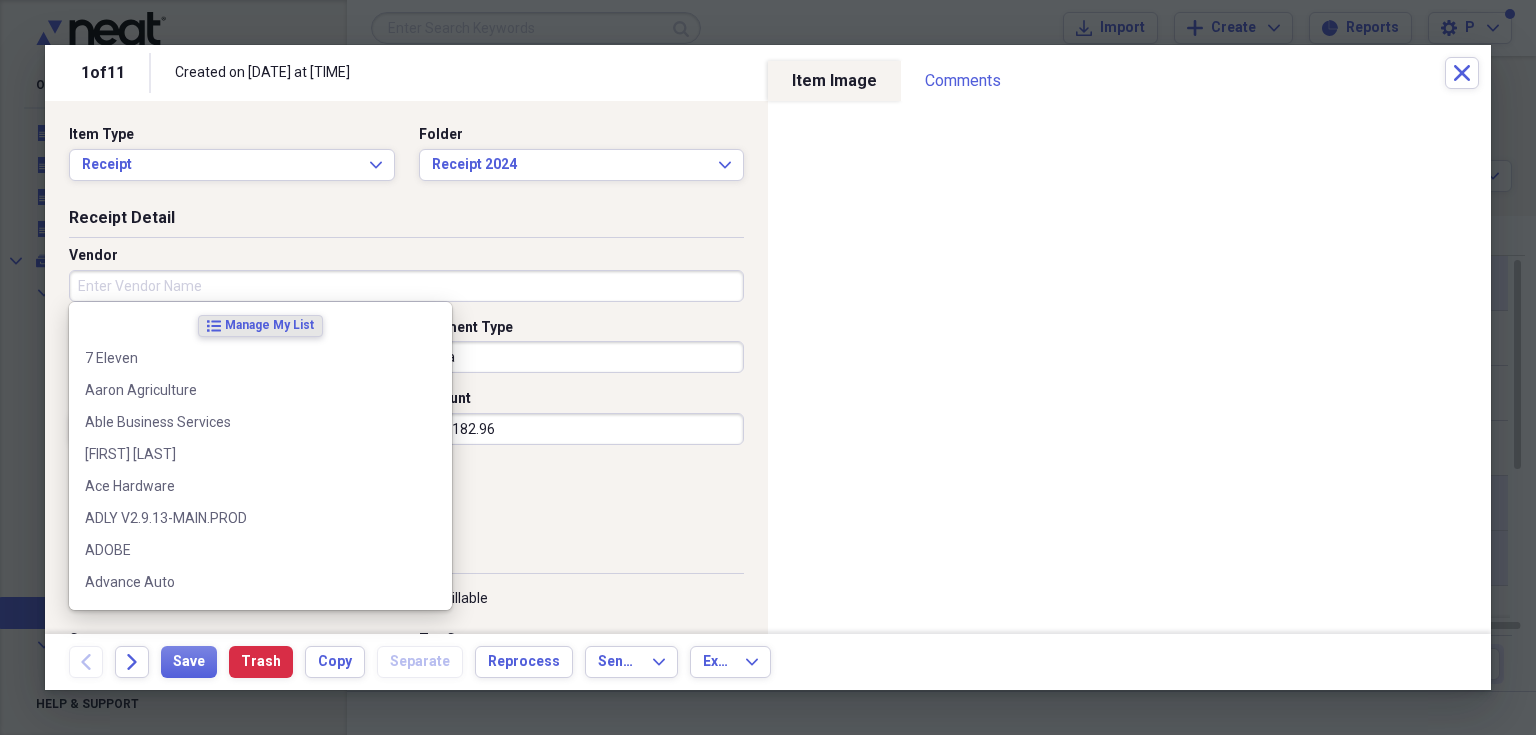 click on "Vendor" at bounding box center [406, 286] 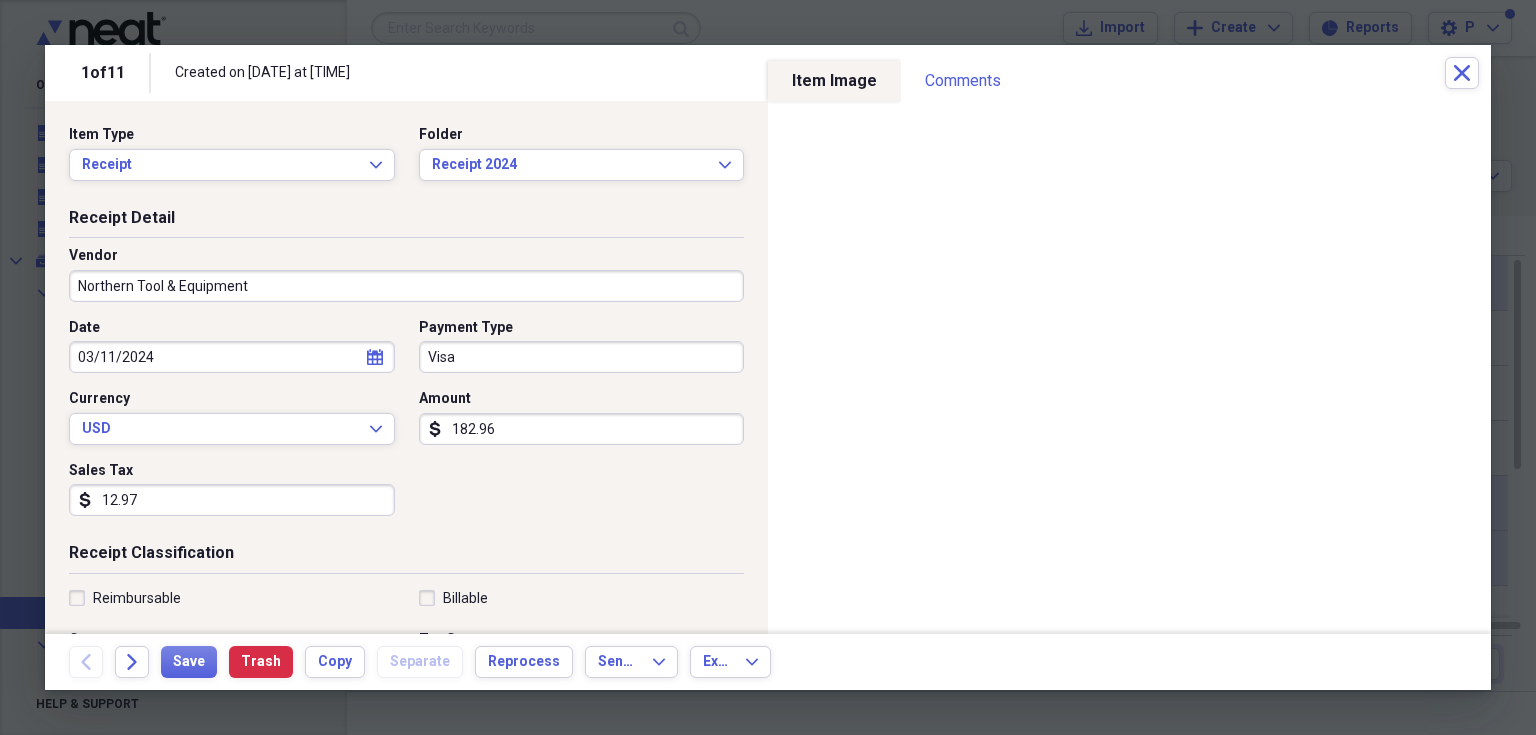 scroll, scrollTop: 40, scrollLeft: 0, axis: vertical 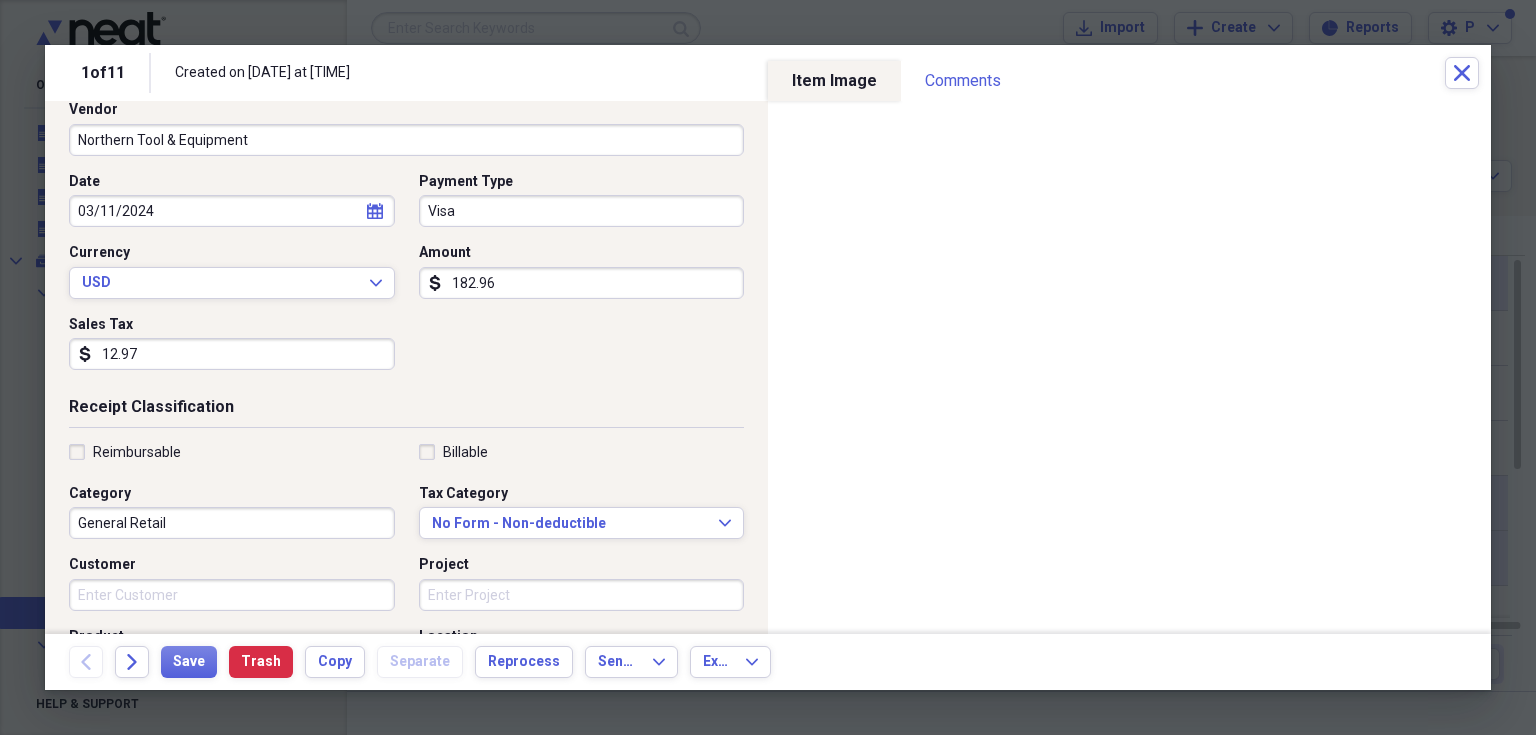 type on "Northern Tool & Equipment" 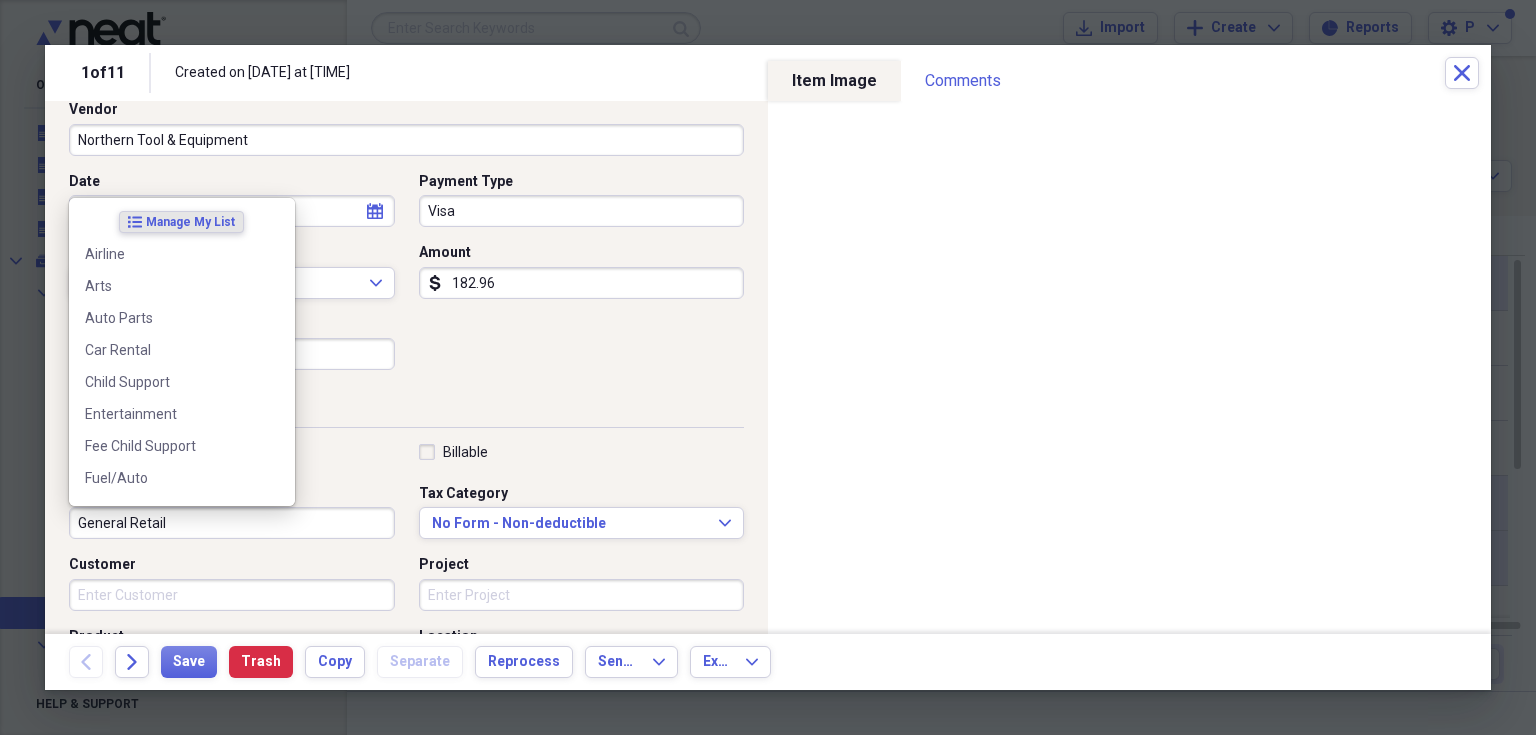click on "General Retail" at bounding box center [232, 523] 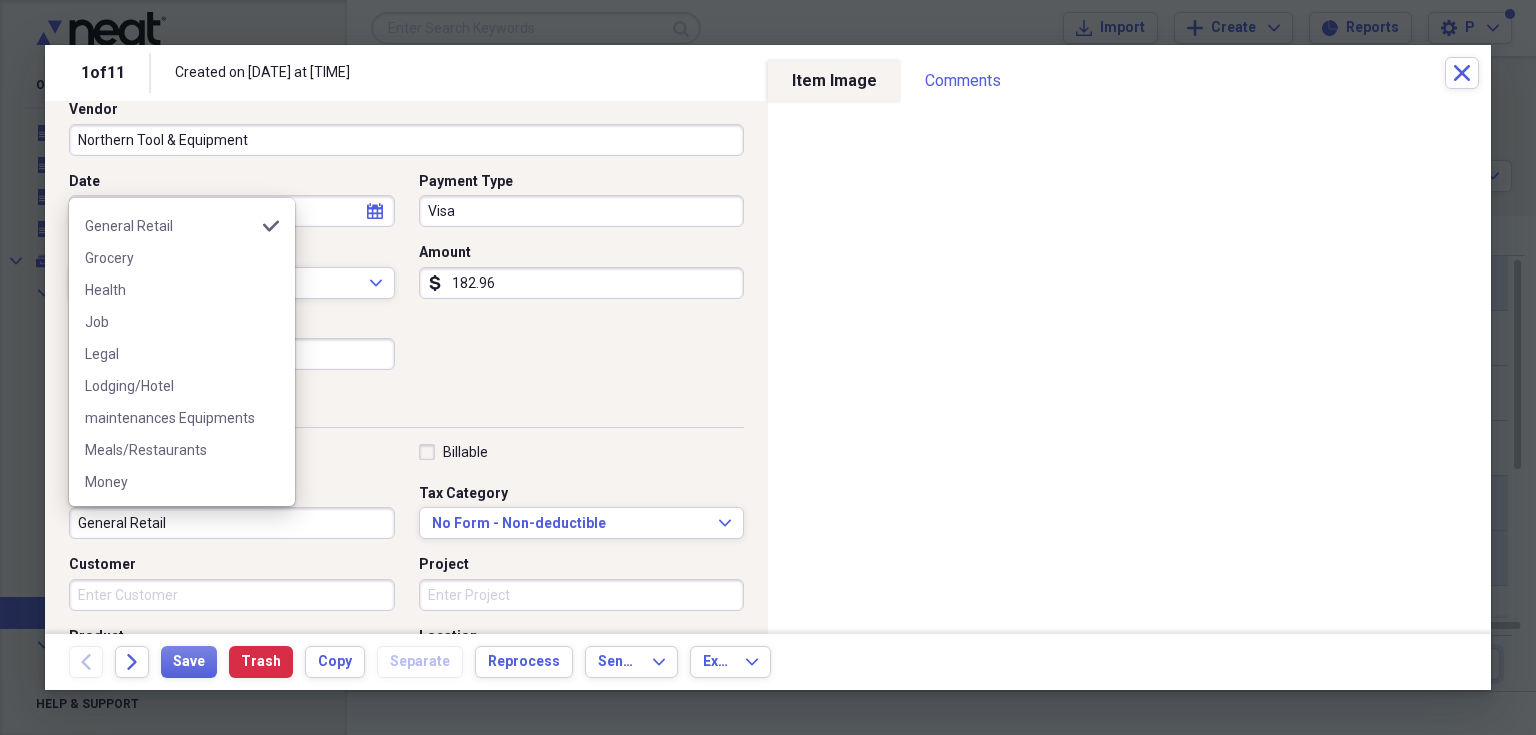 scroll, scrollTop: 287, scrollLeft: 0, axis: vertical 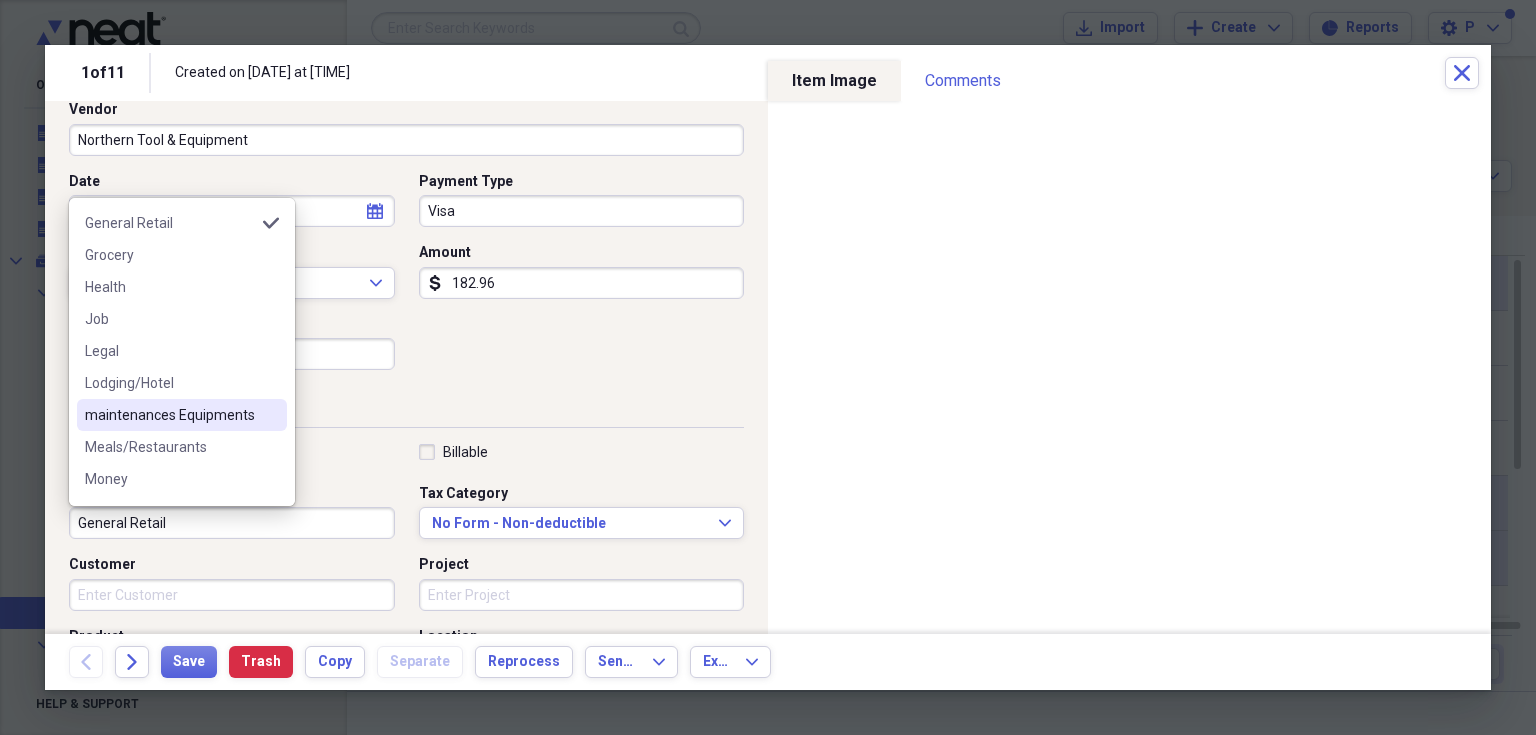 click on "maintenances Equipments" at bounding box center (170, 415) 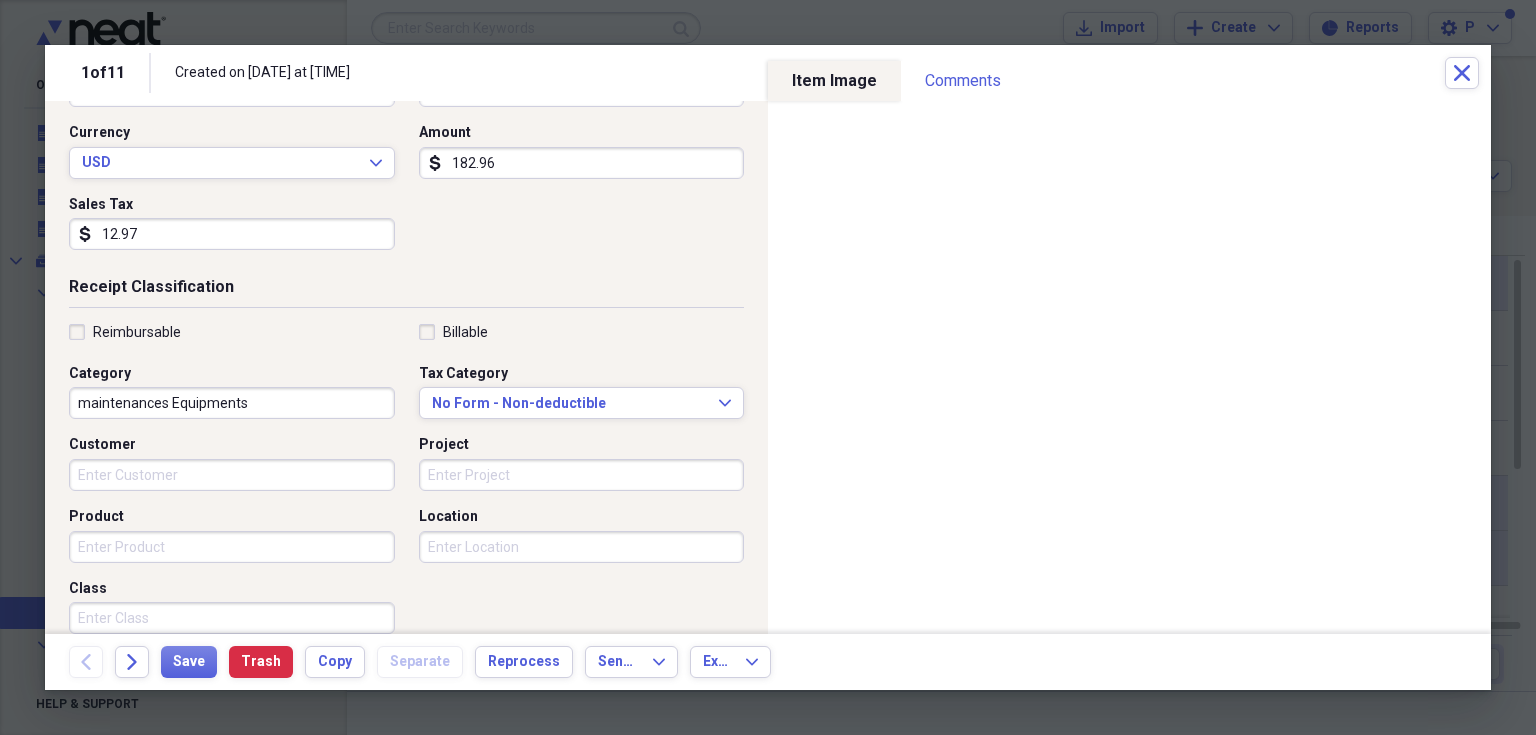 scroll, scrollTop: 306, scrollLeft: 0, axis: vertical 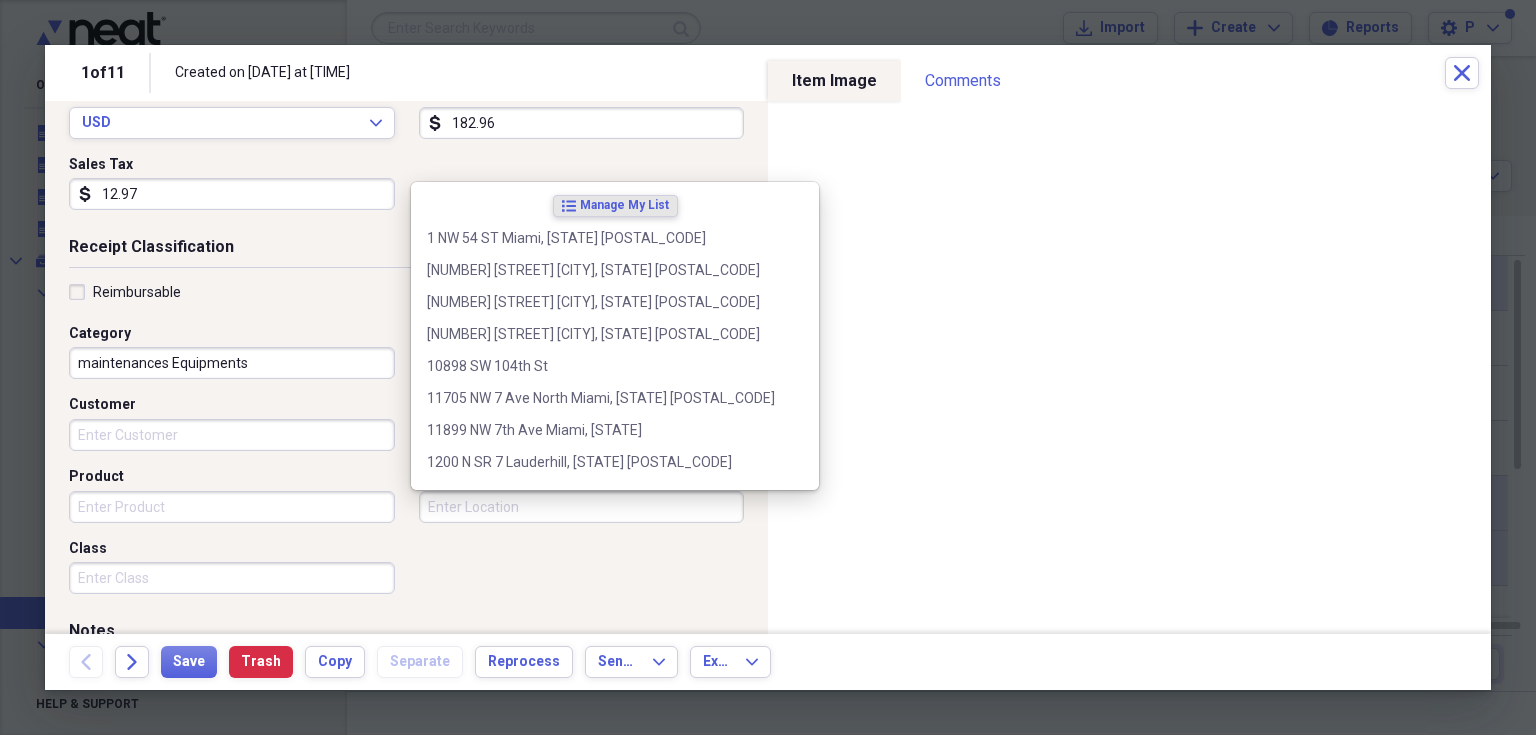 click on "Location" at bounding box center (582, 507) 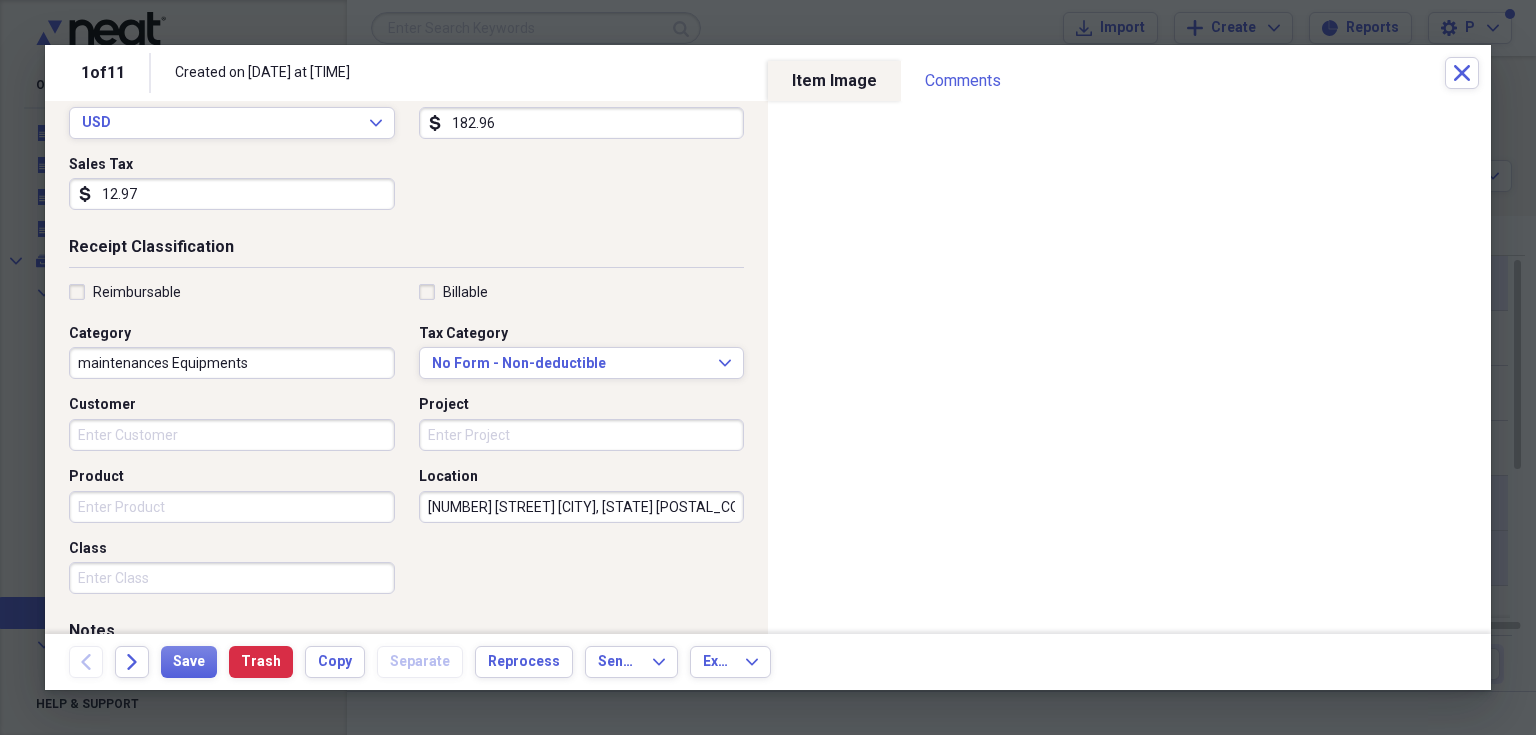 type on "[NUMBER] [STREET] [CITY], [STATE] [POSTAL_CODE]" 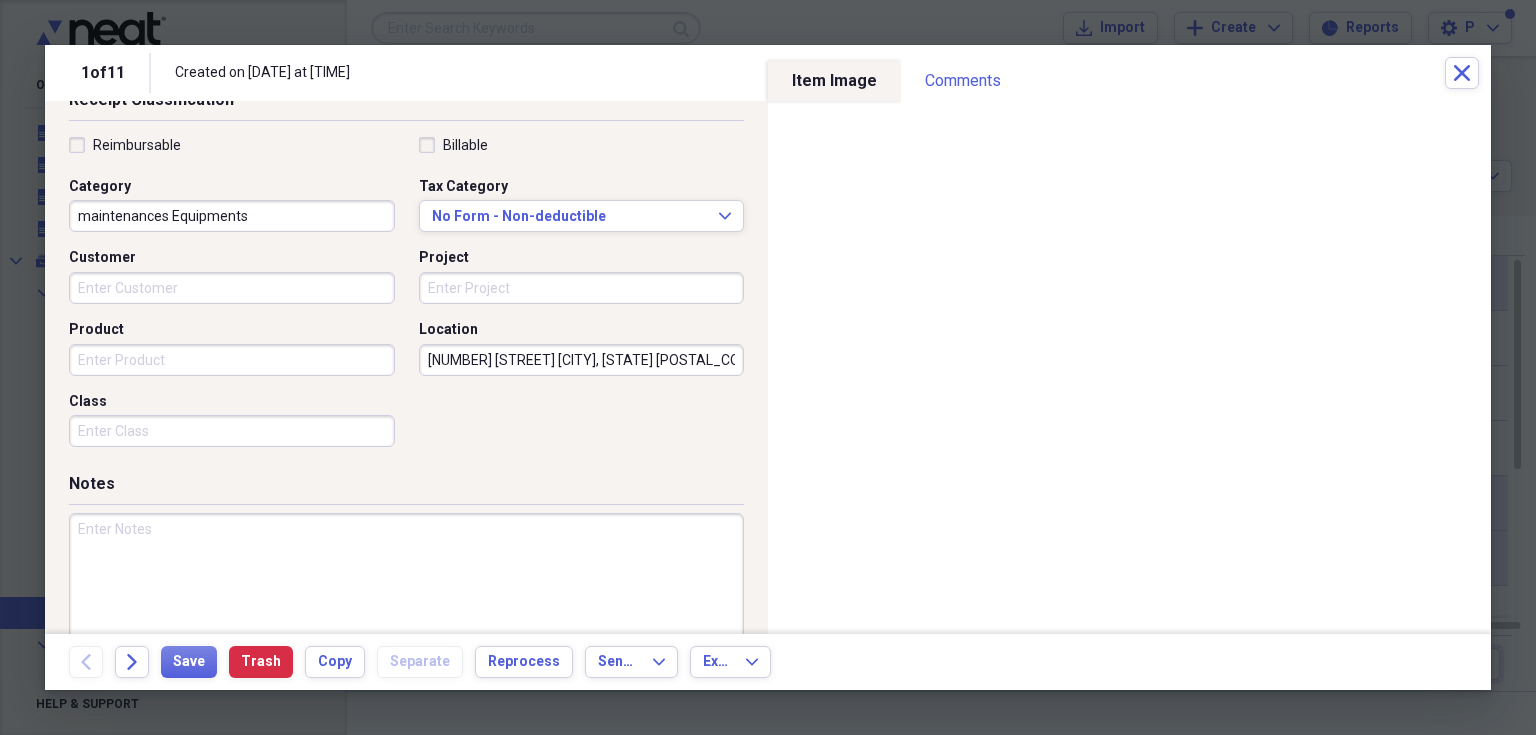 scroll, scrollTop: 486, scrollLeft: 0, axis: vertical 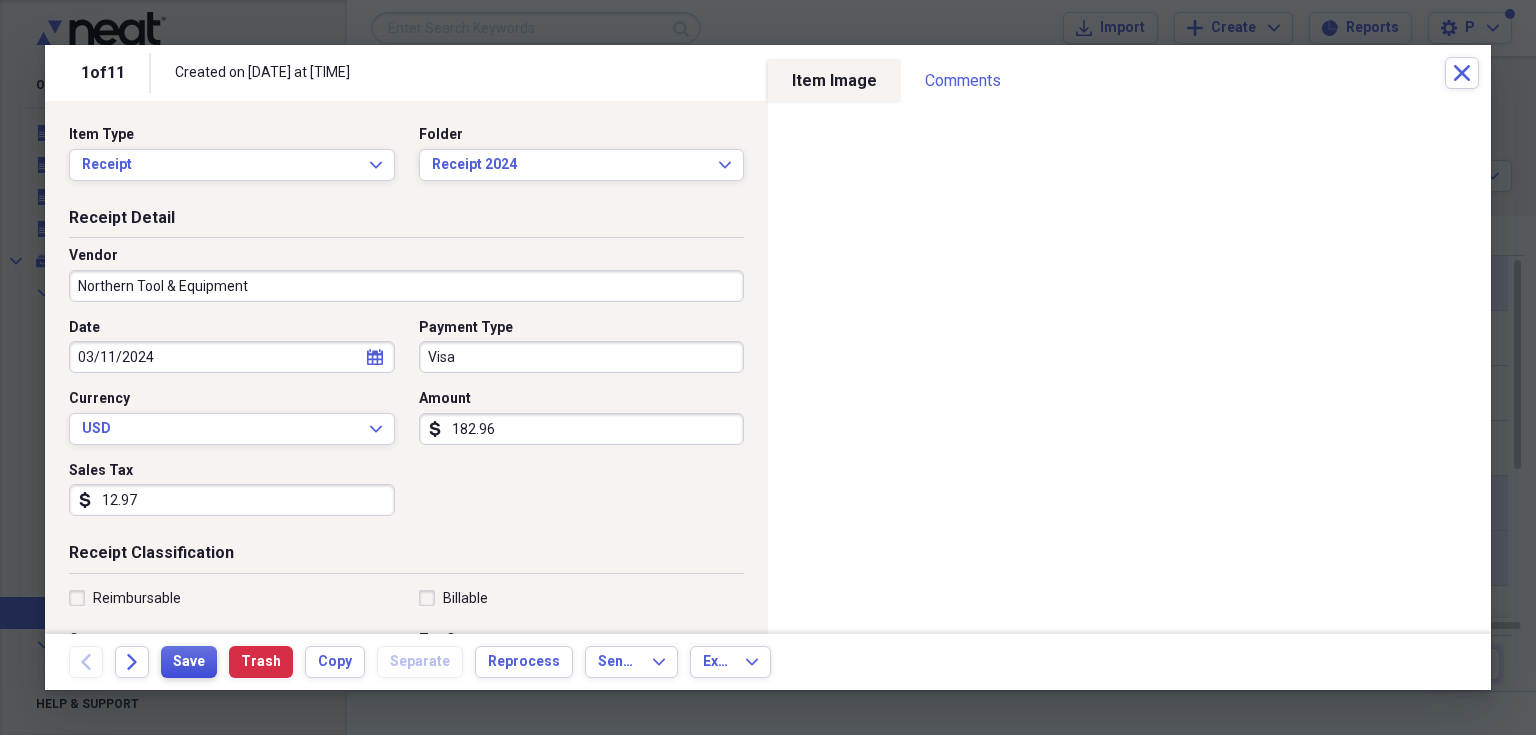 click on "Save" at bounding box center [189, 662] 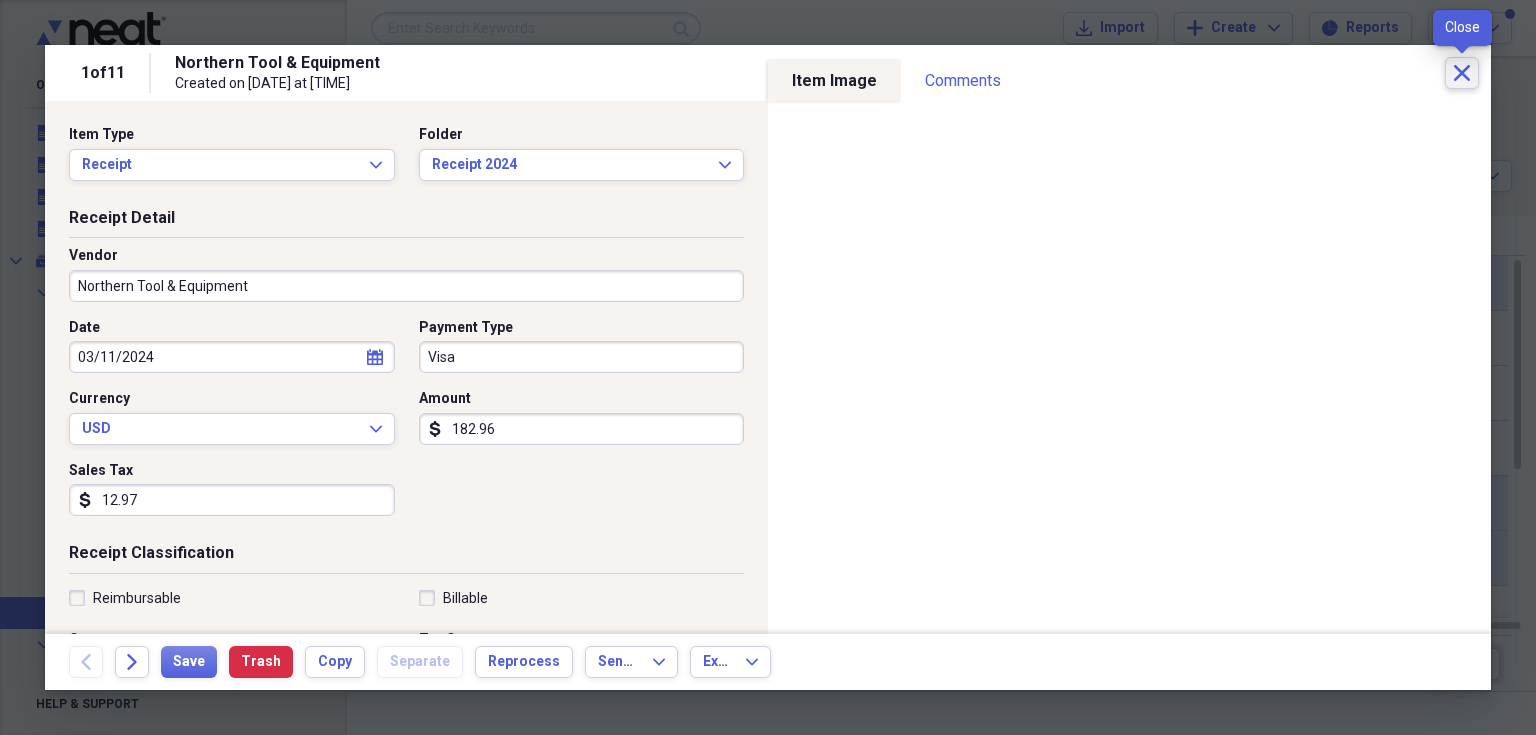 click 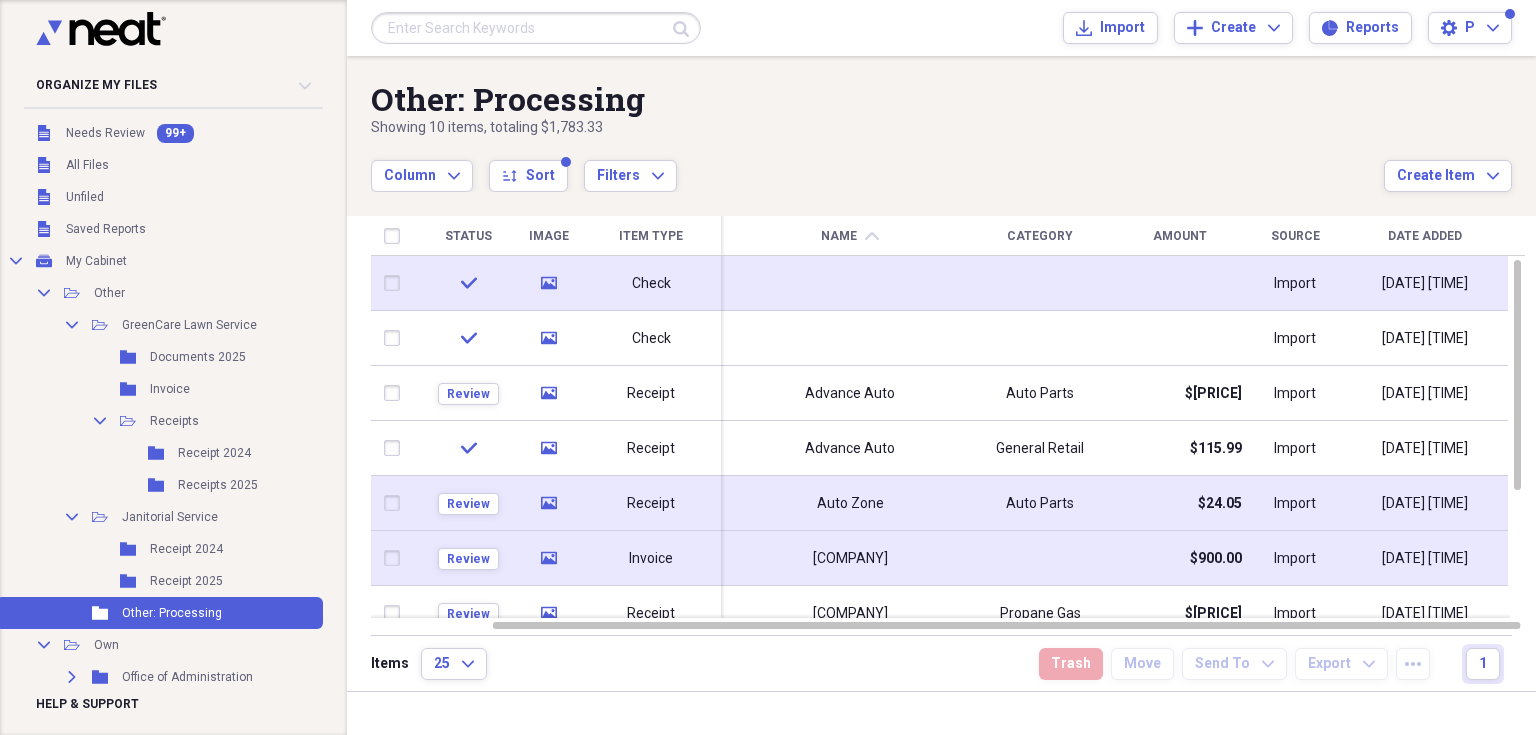 click on "Other: Processing Showing 10 items , totaling $[AMOUNT] Column Expand sort Sort Filters Expand Create Item Expand" at bounding box center [941, 124] 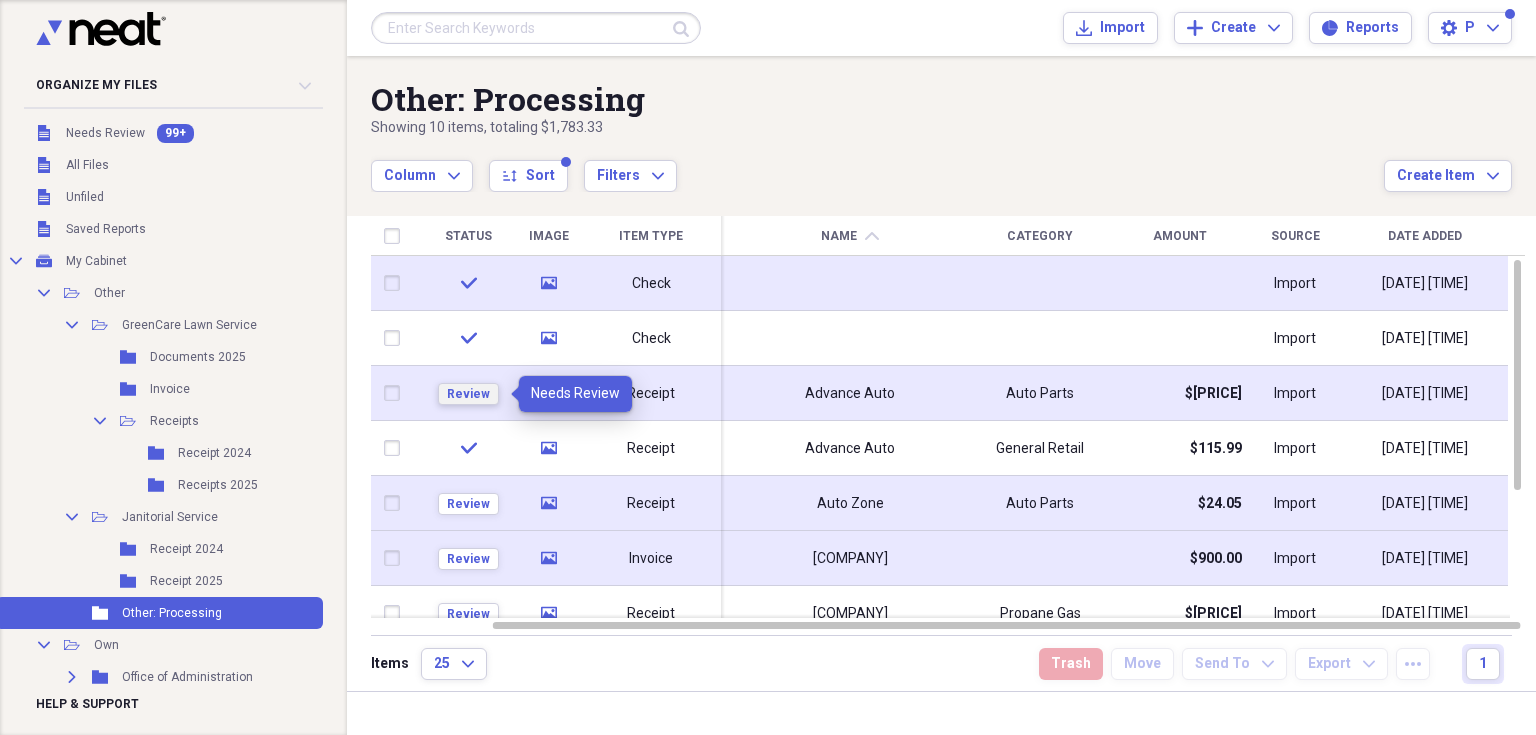 click on "Review" at bounding box center (468, 394) 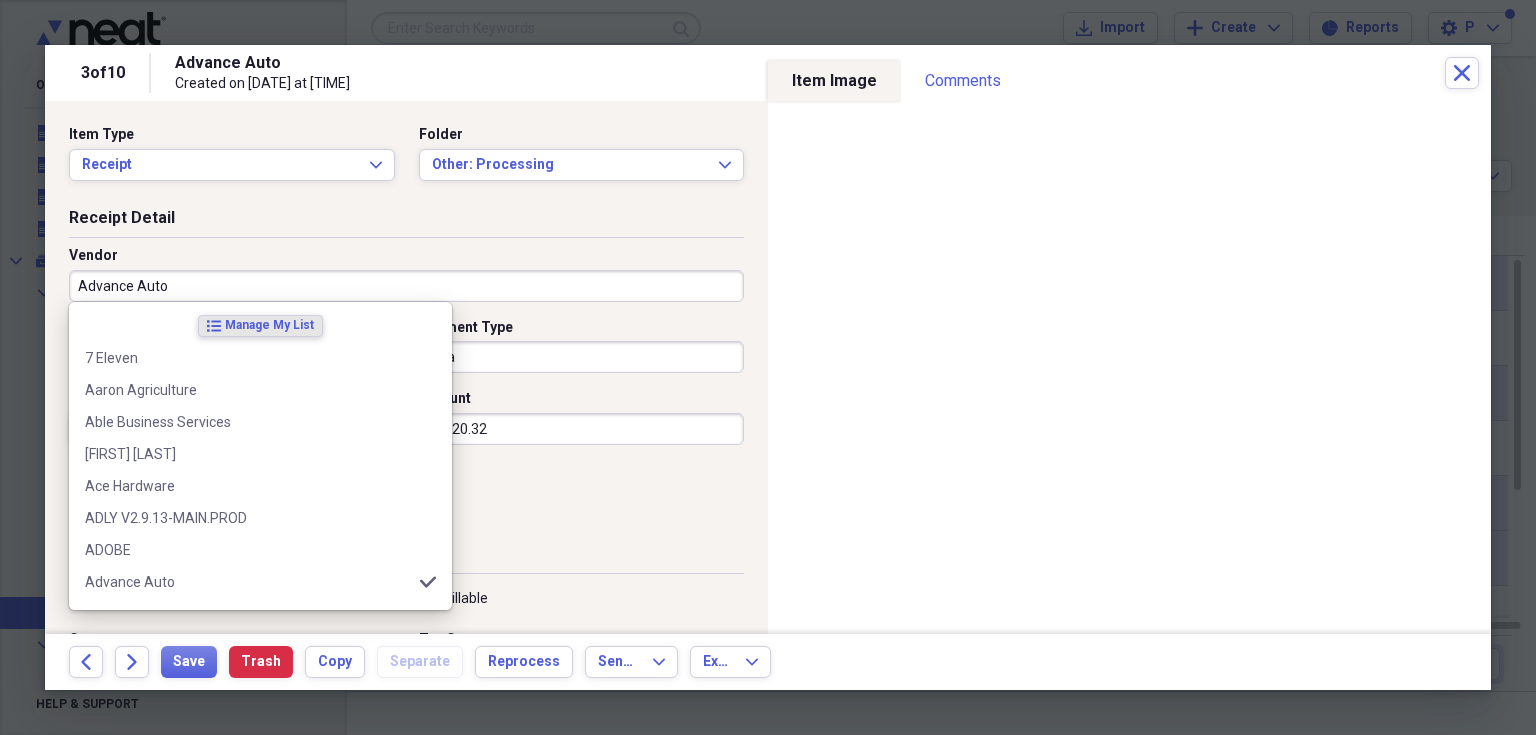 click on "Advance Auto" at bounding box center (406, 286) 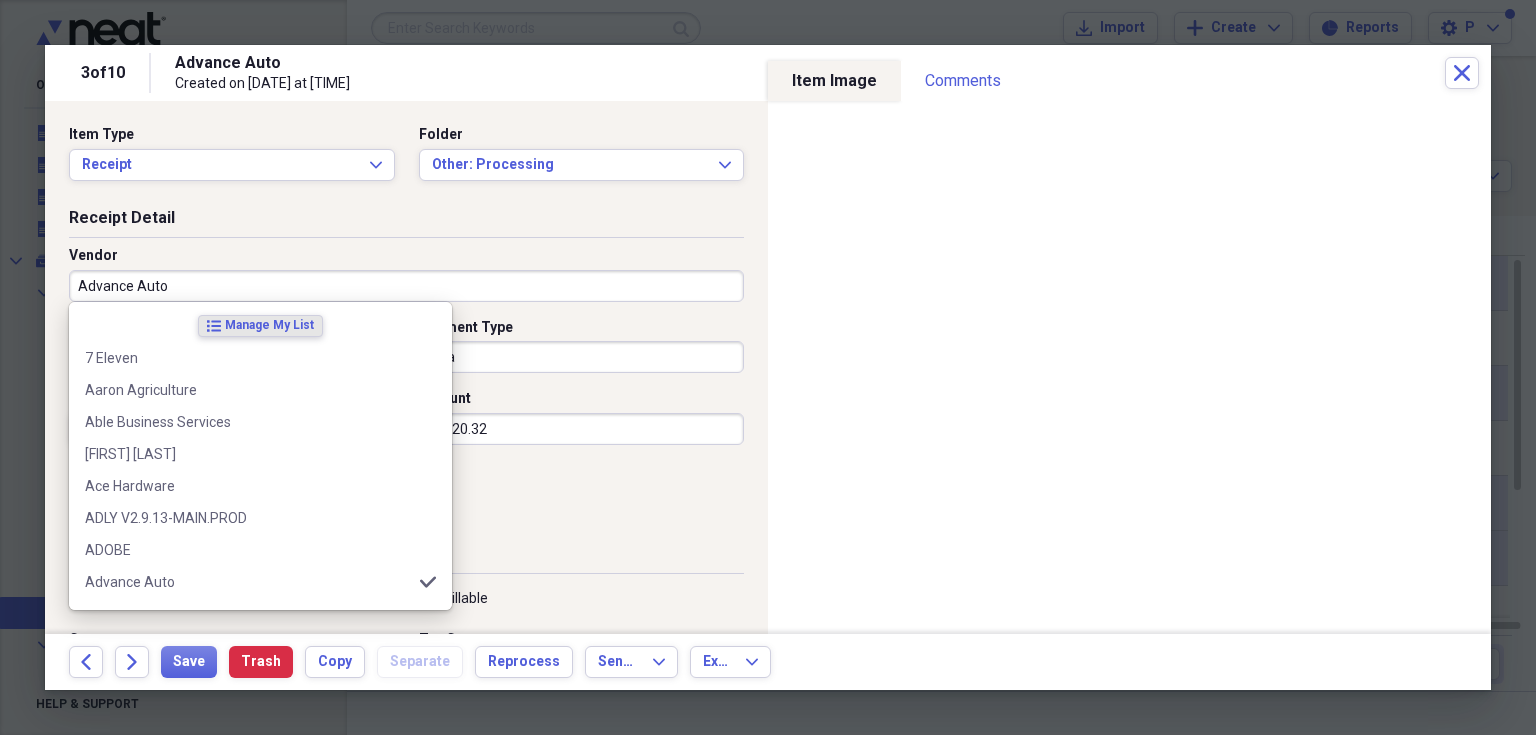 click on "Advance Auto" at bounding box center [406, 286] 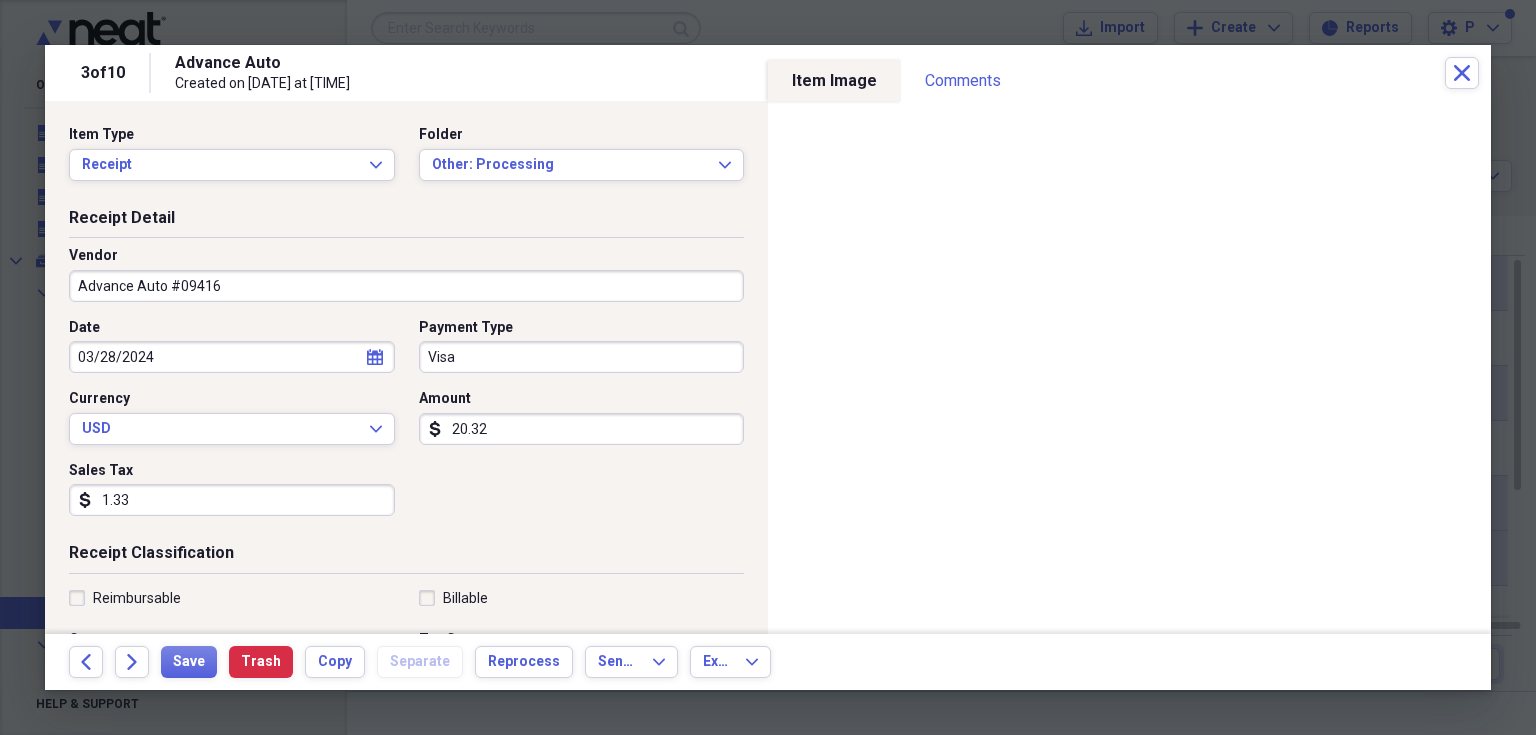 type on "Advance Auto #09416" 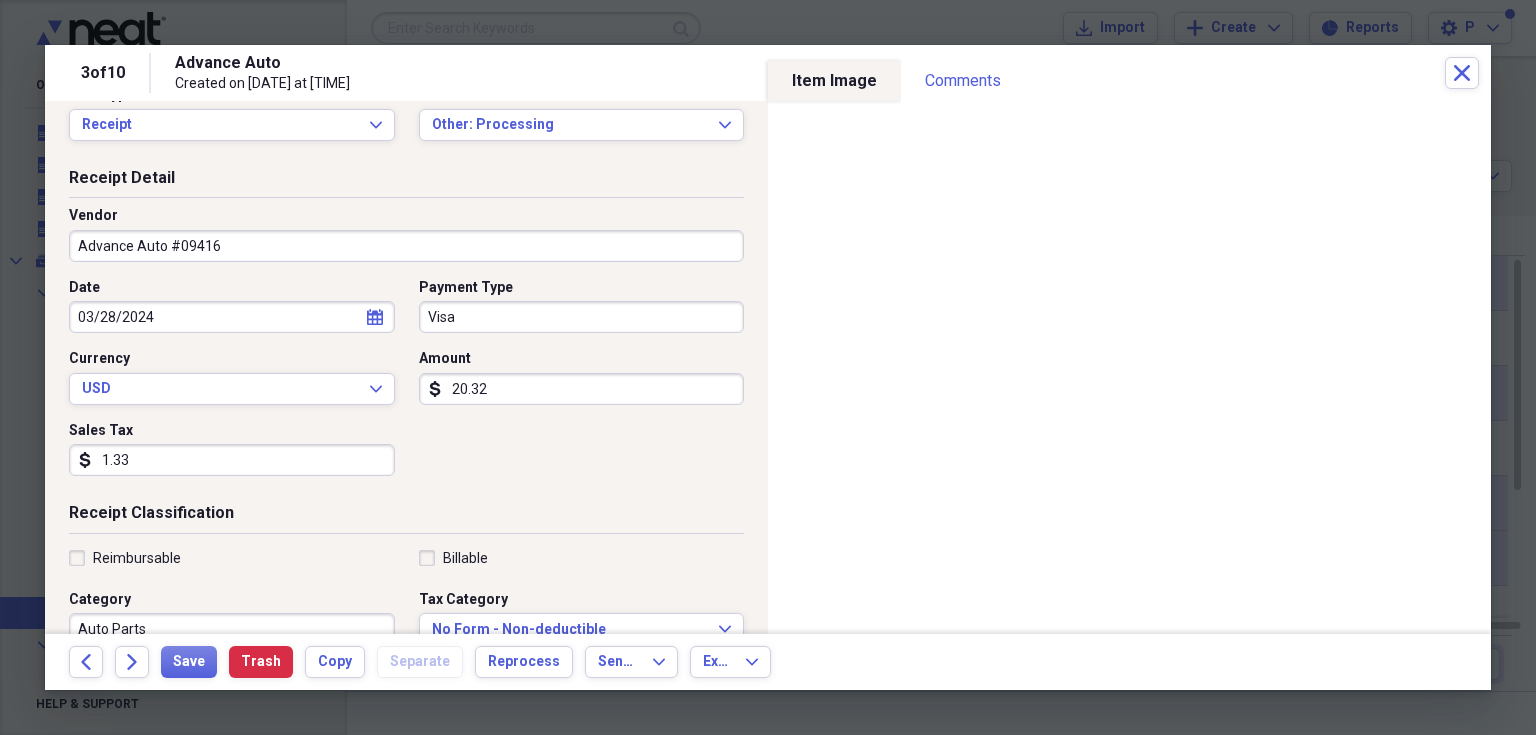 scroll, scrollTop: 186, scrollLeft: 0, axis: vertical 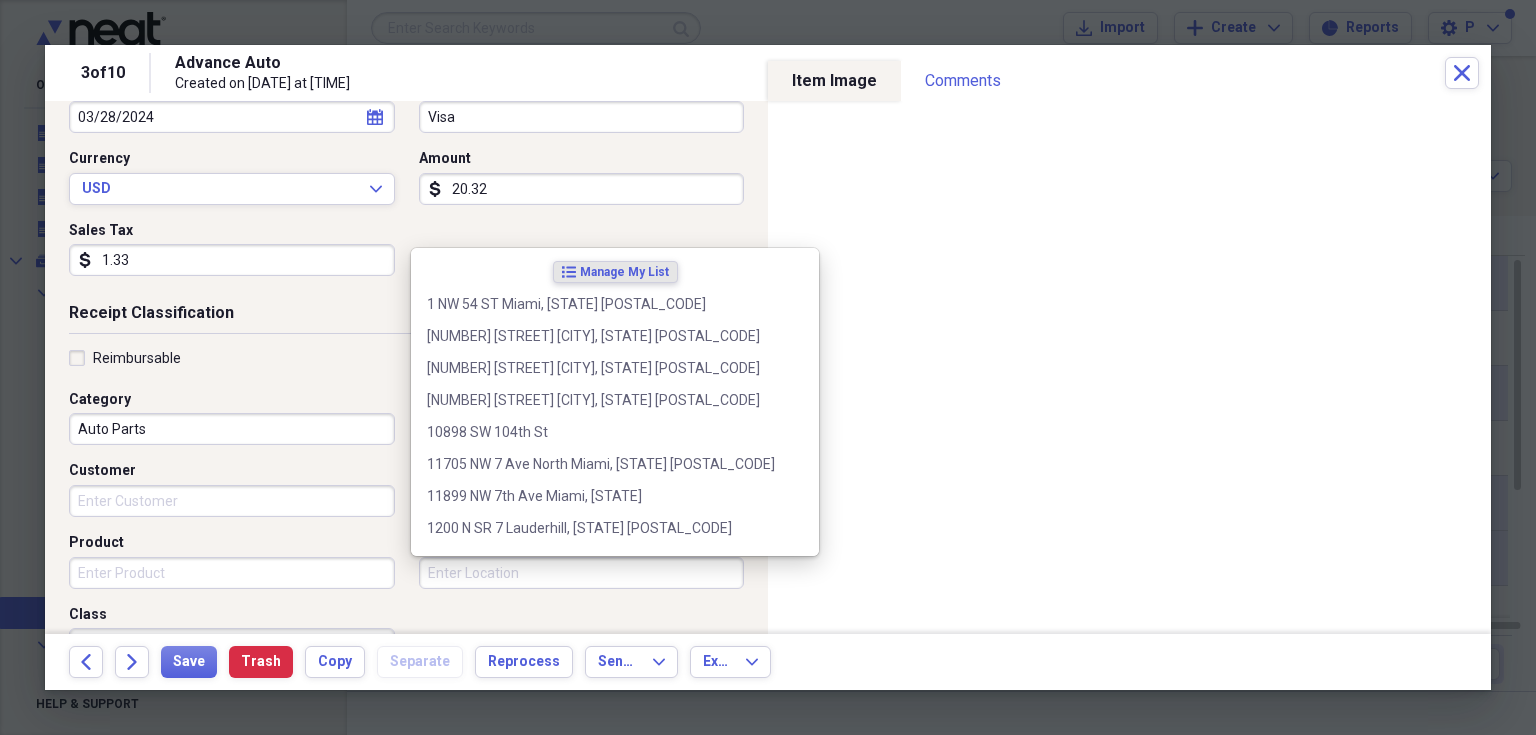 click on "Location" at bounding box center [582, 573] 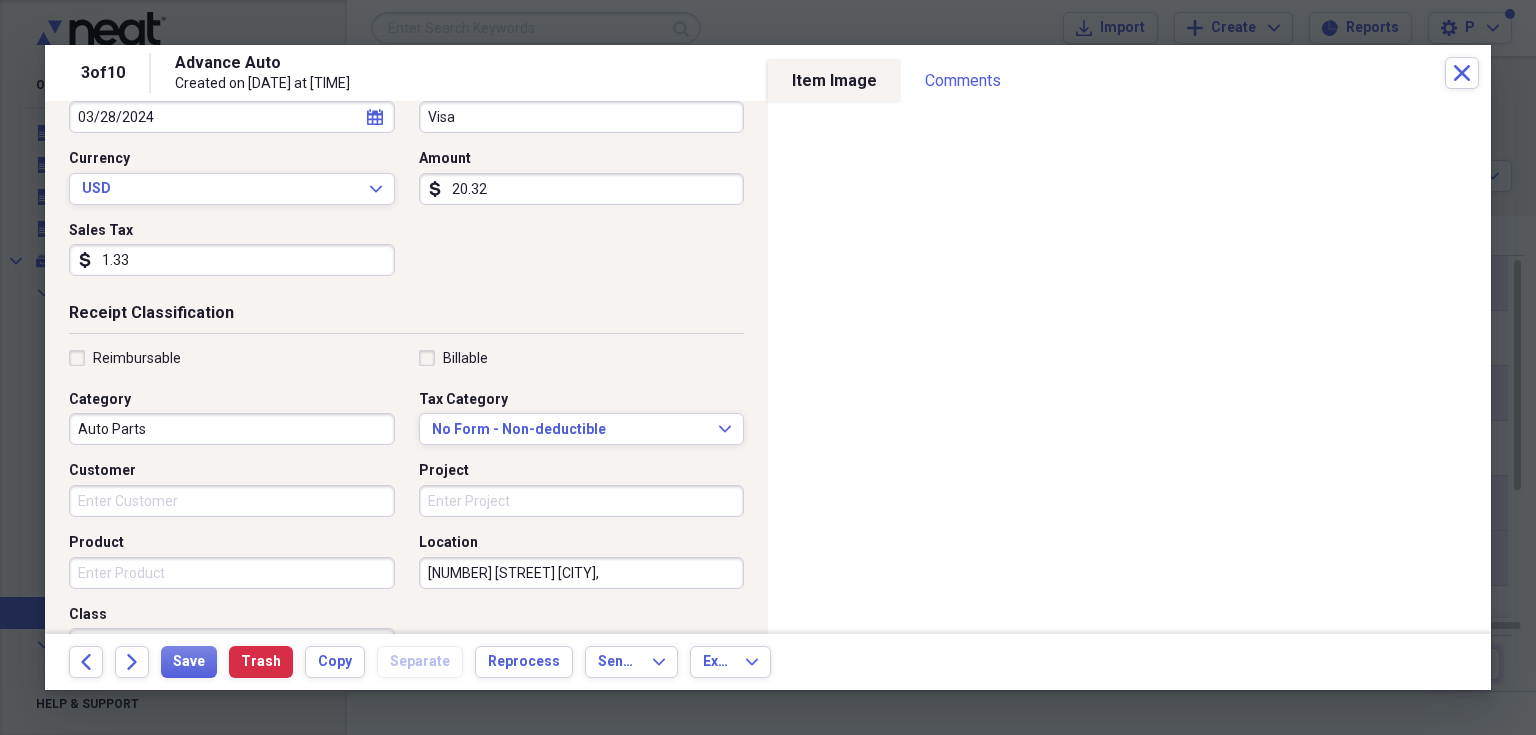 click on "[NUMBER] [STREET] [CITY]," at bounding box center (582, 573) 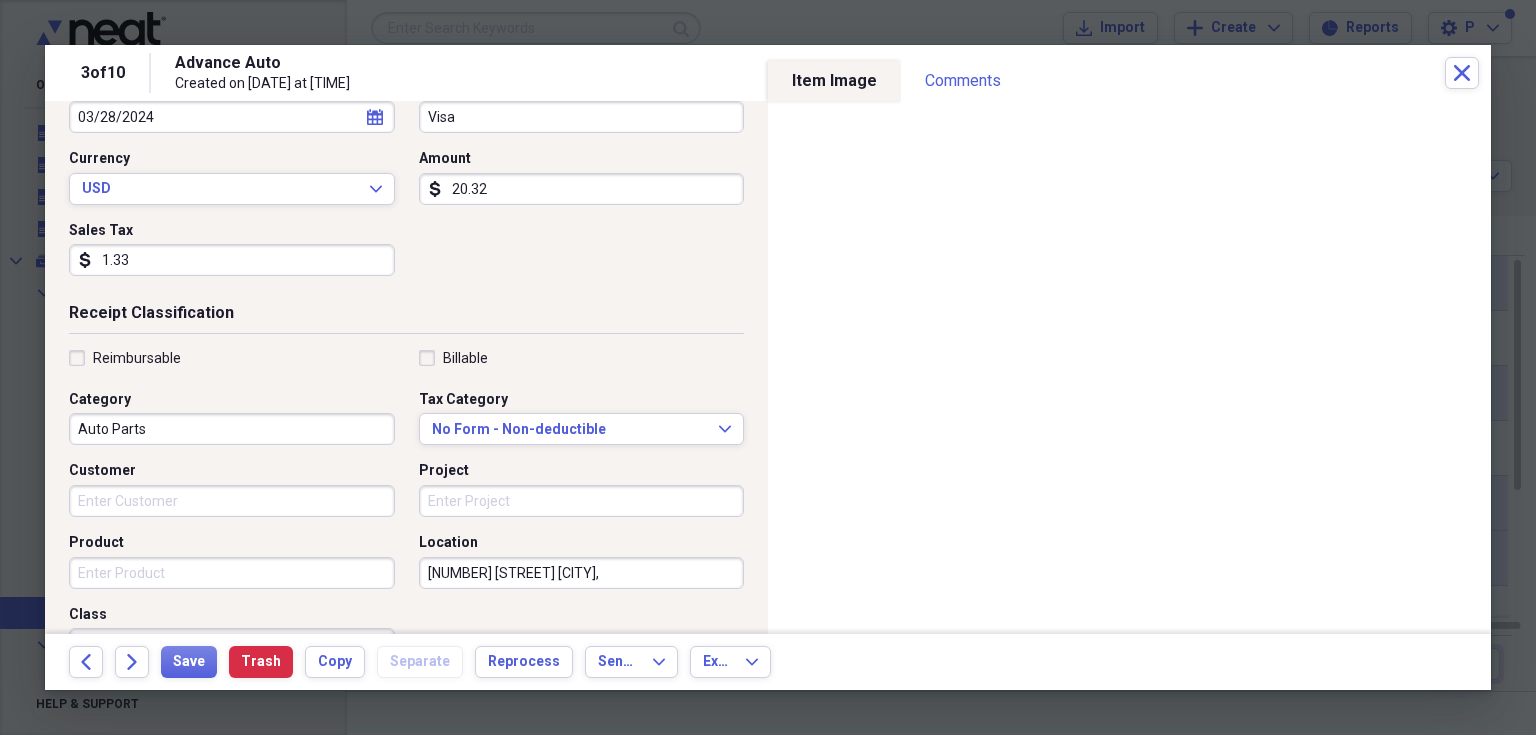 click on "[NUMBER] [STREET] [CITY]," at bounding box center (582, 573) 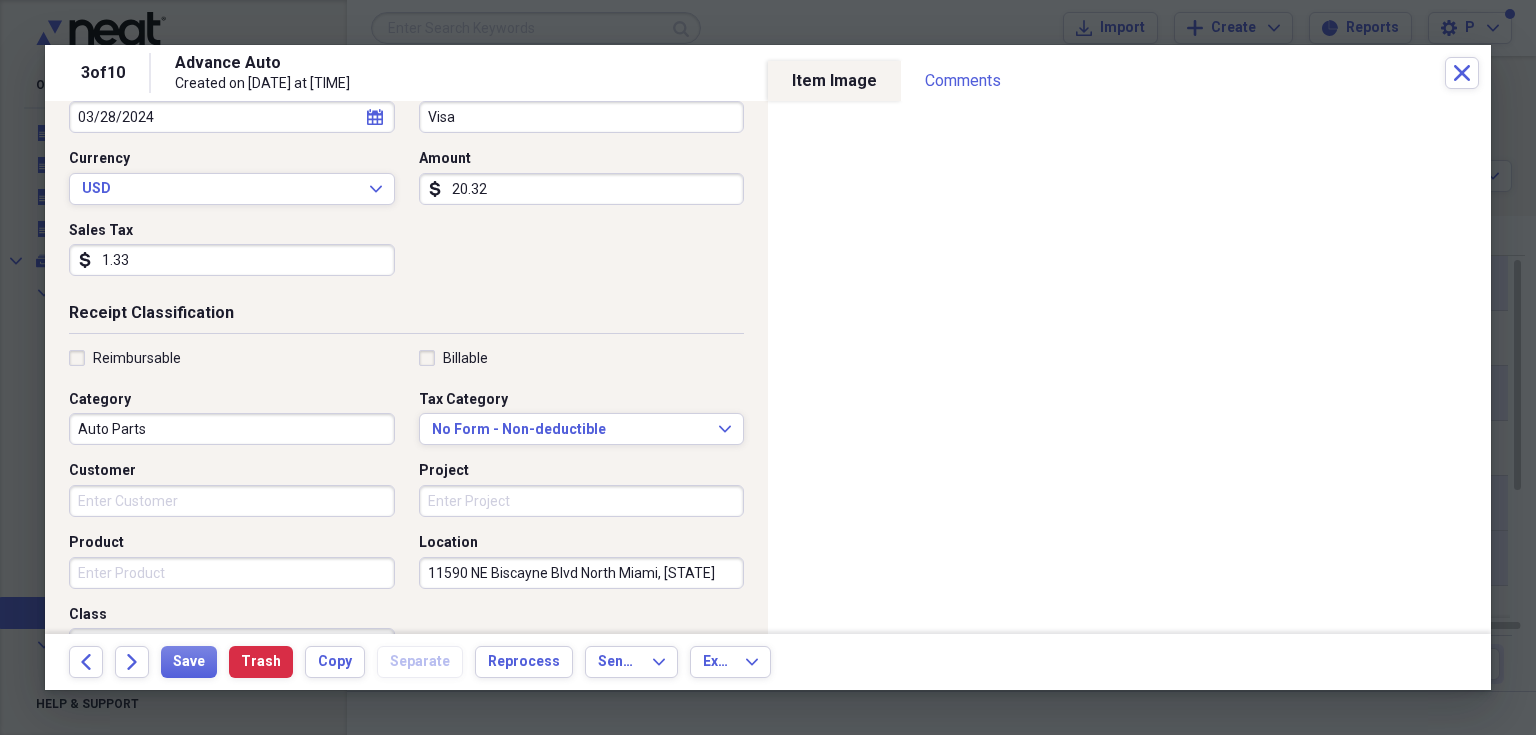 click on "11590 NE Biscayne Blvd North Miami, [STATE]" at bounding box center [582, 573] 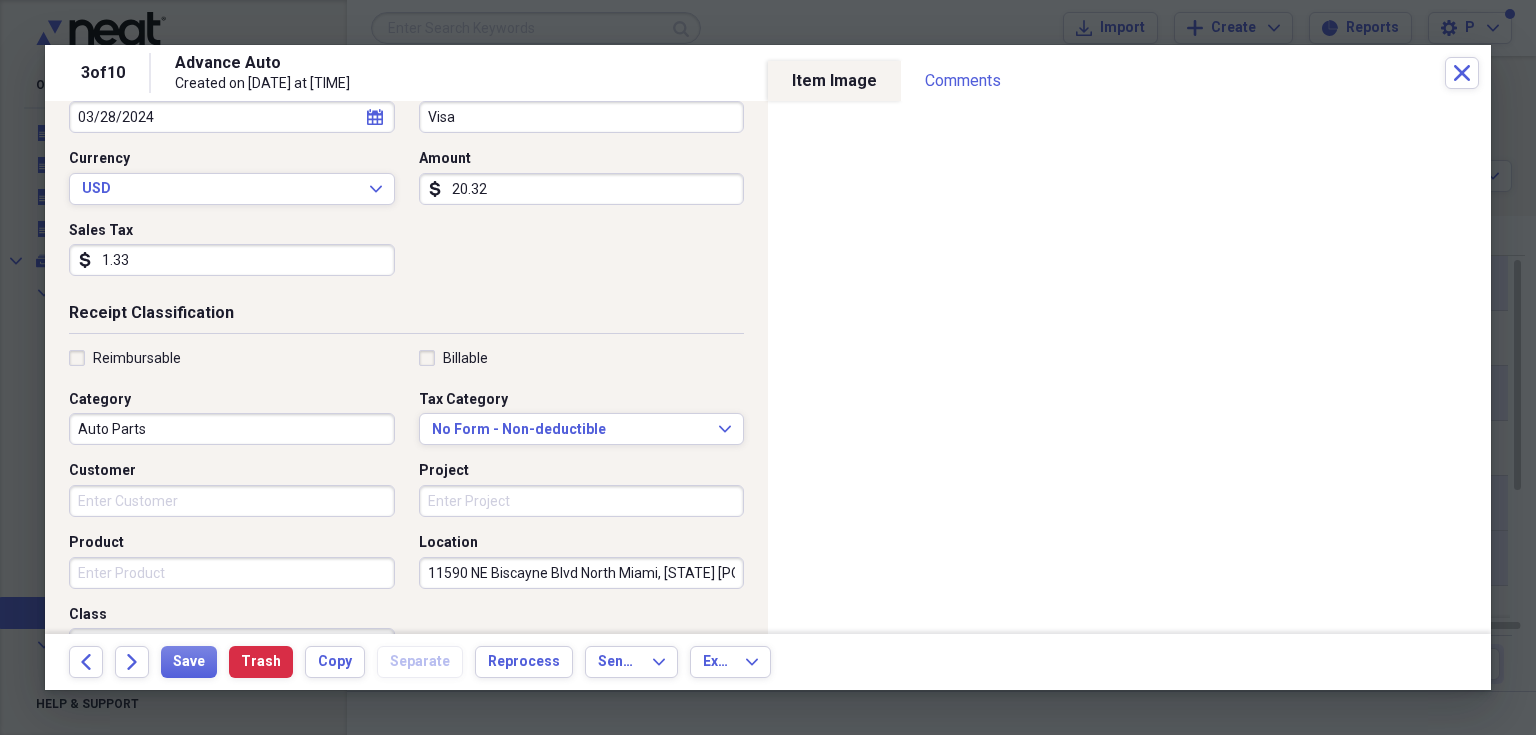 type on "11590 NE Biscayne Blvd North Miami, [STATE] [POSTAL_CODE]" 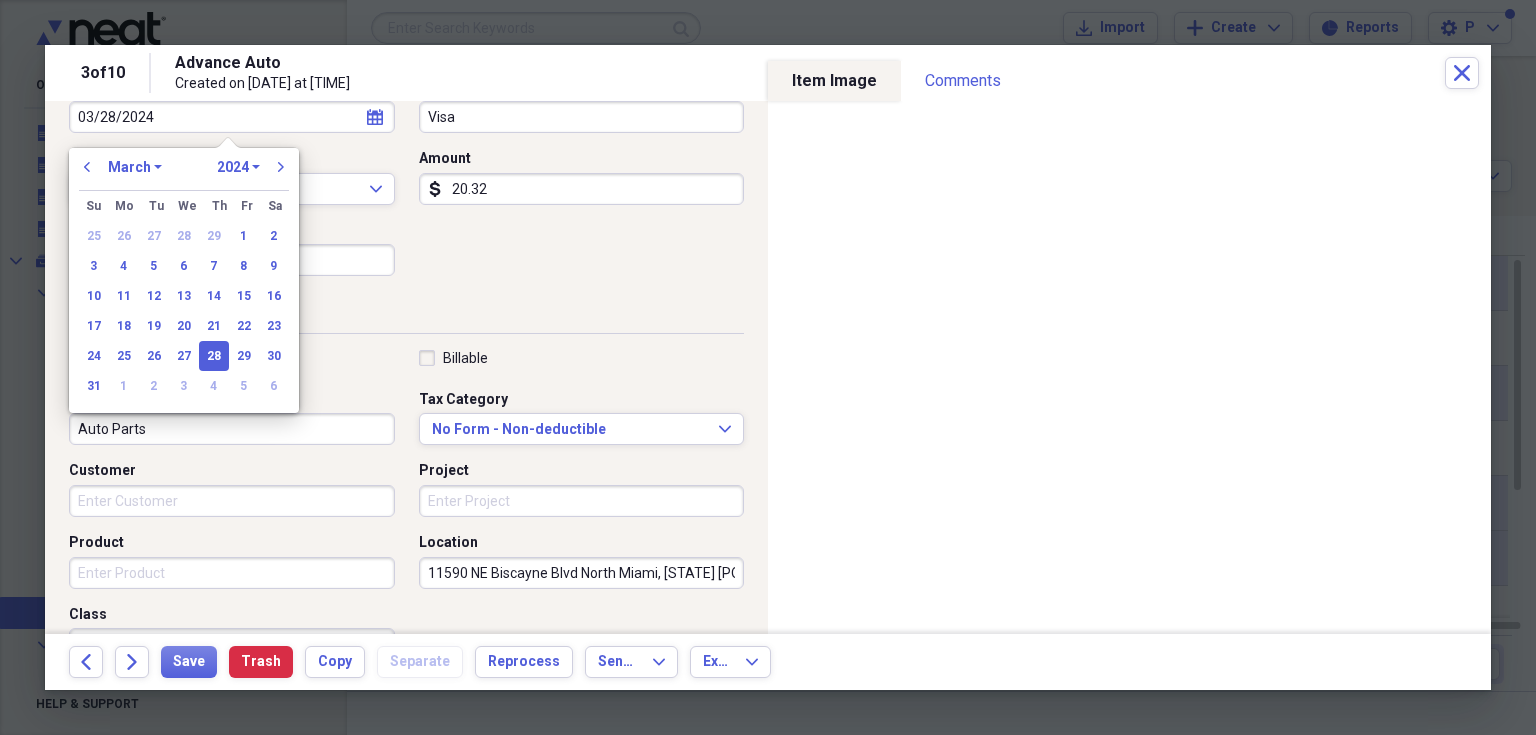 click 